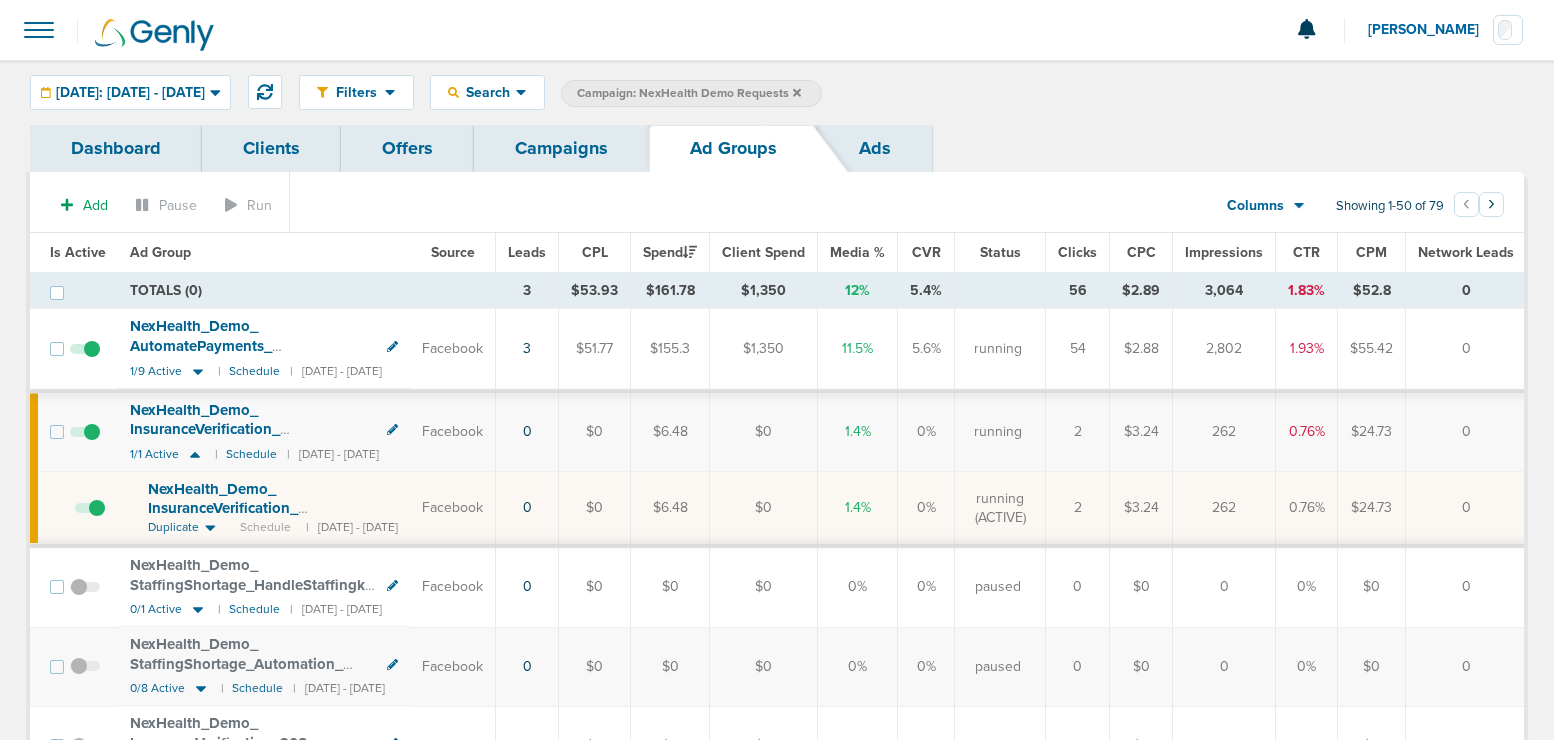 scroll, scrollTop: 0, scrollLeft: 0, axis: both 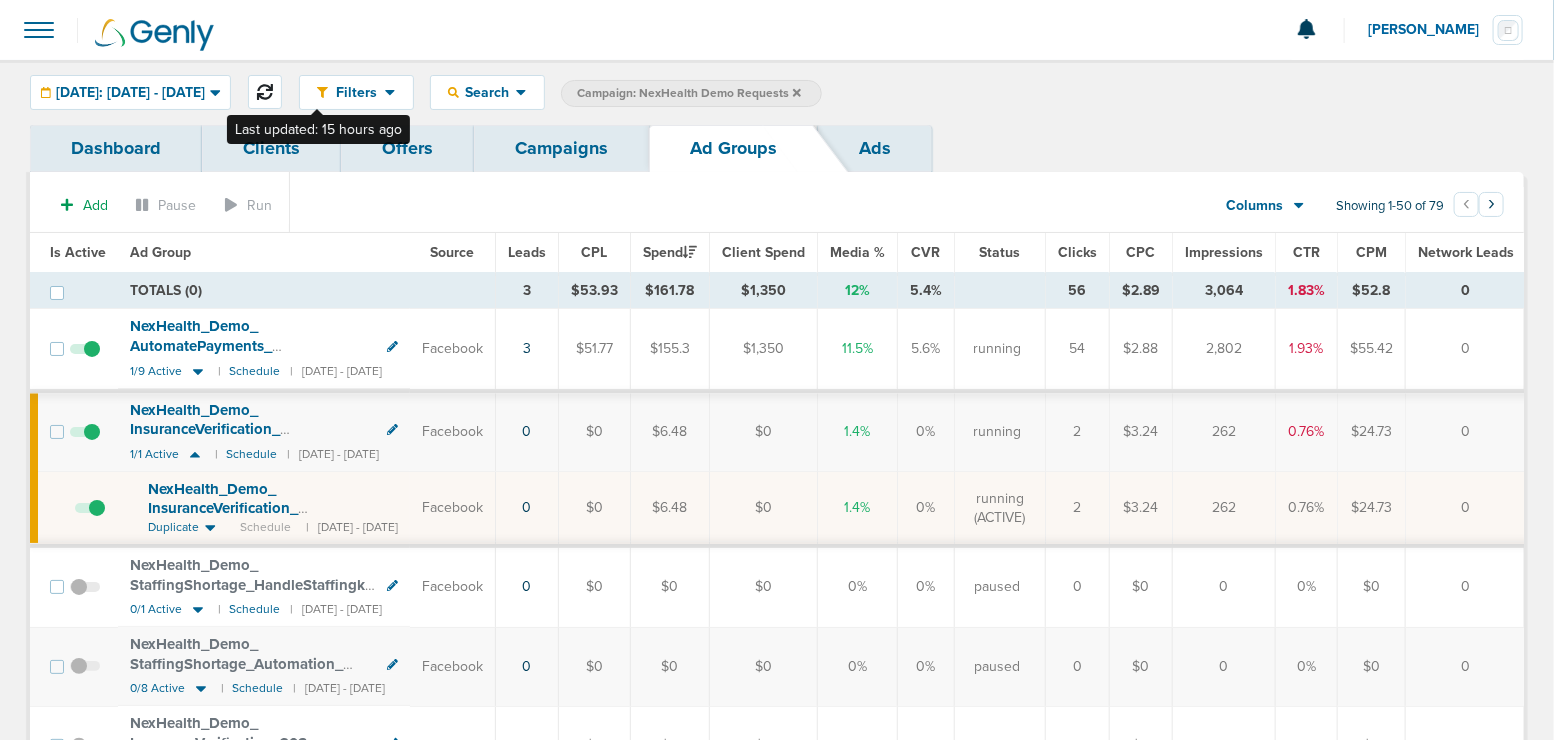 click 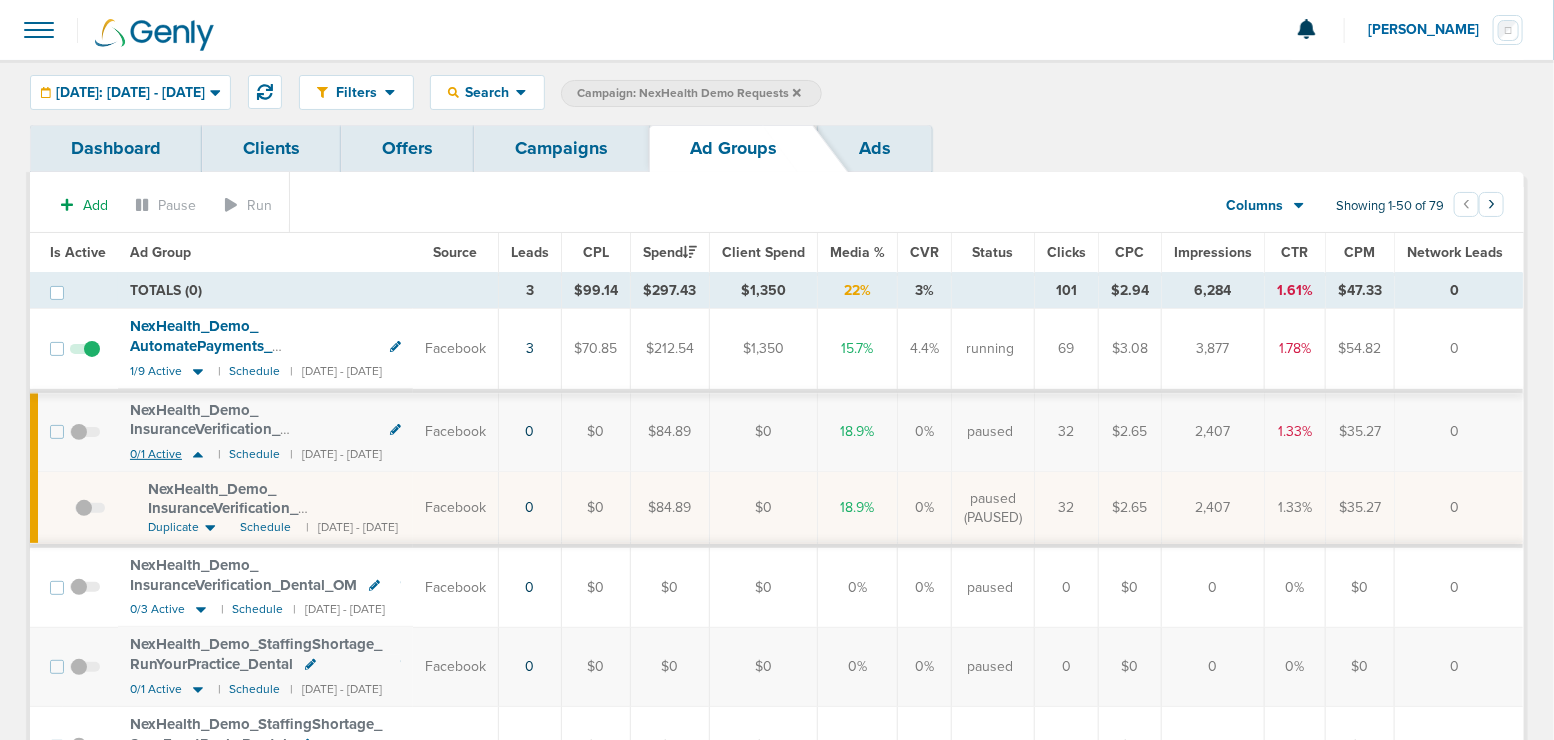 click 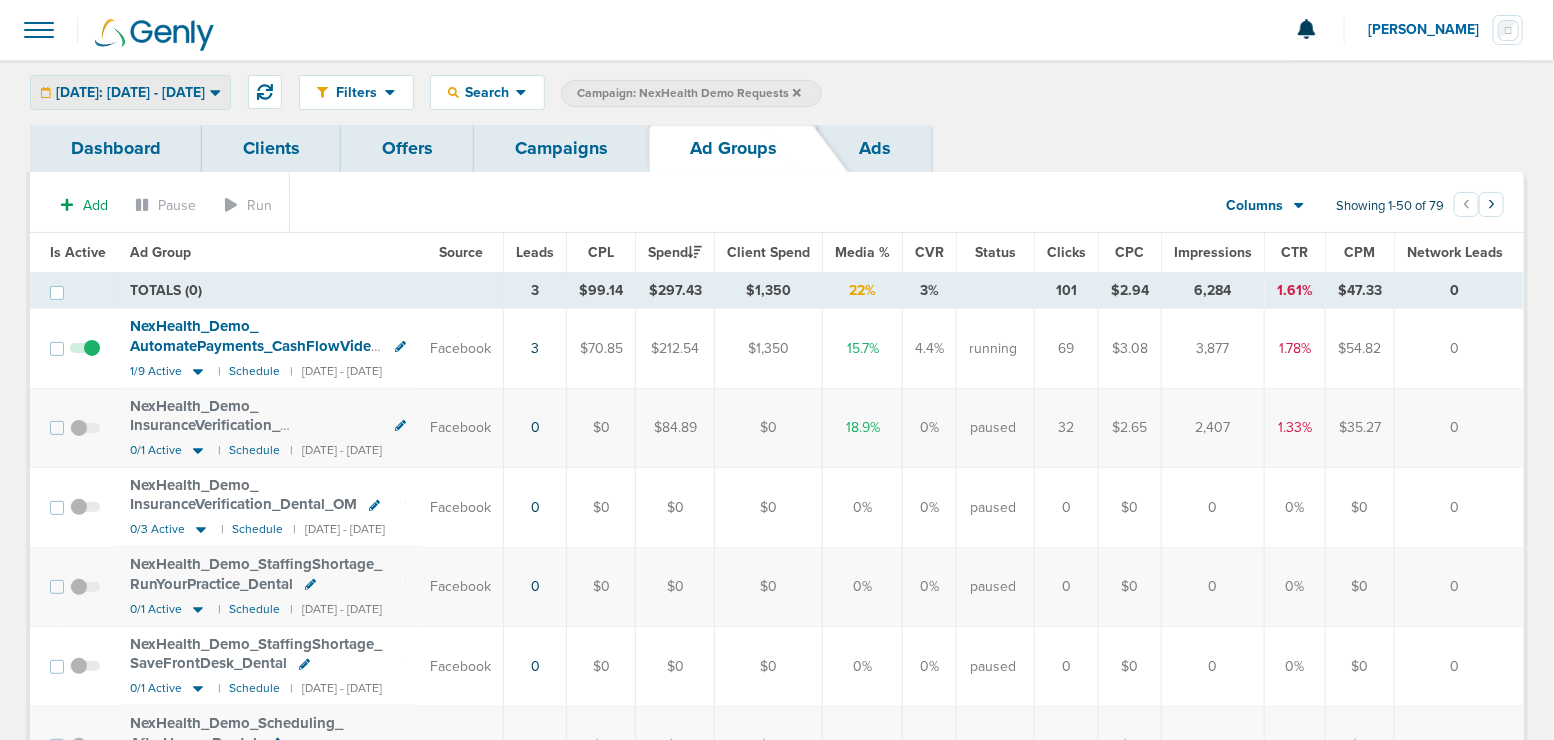 click on "[DATE]: [DATE] - [DATE]" at bounding box center [130, 93] 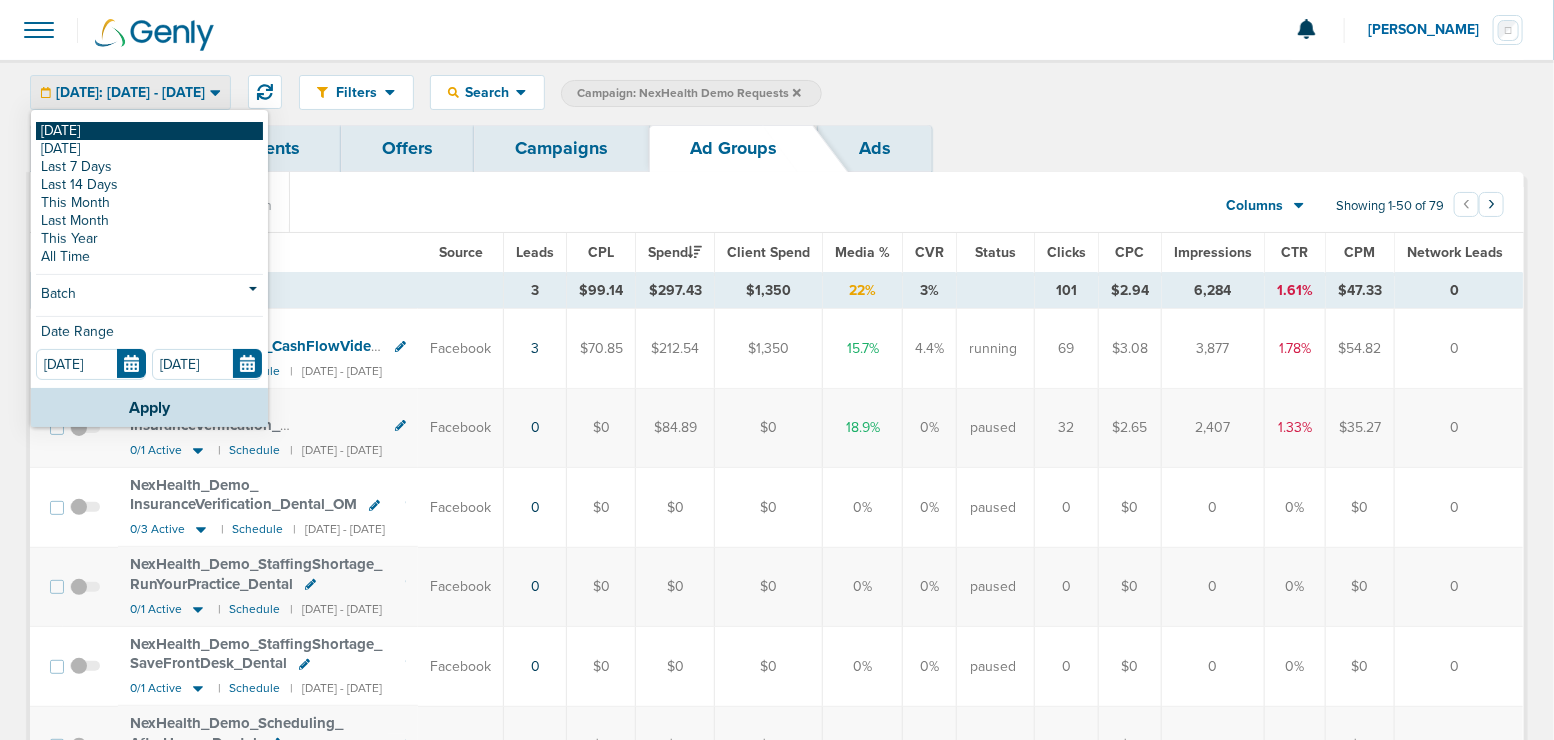 click on "[DATE]" at bounding box center [149, 131] 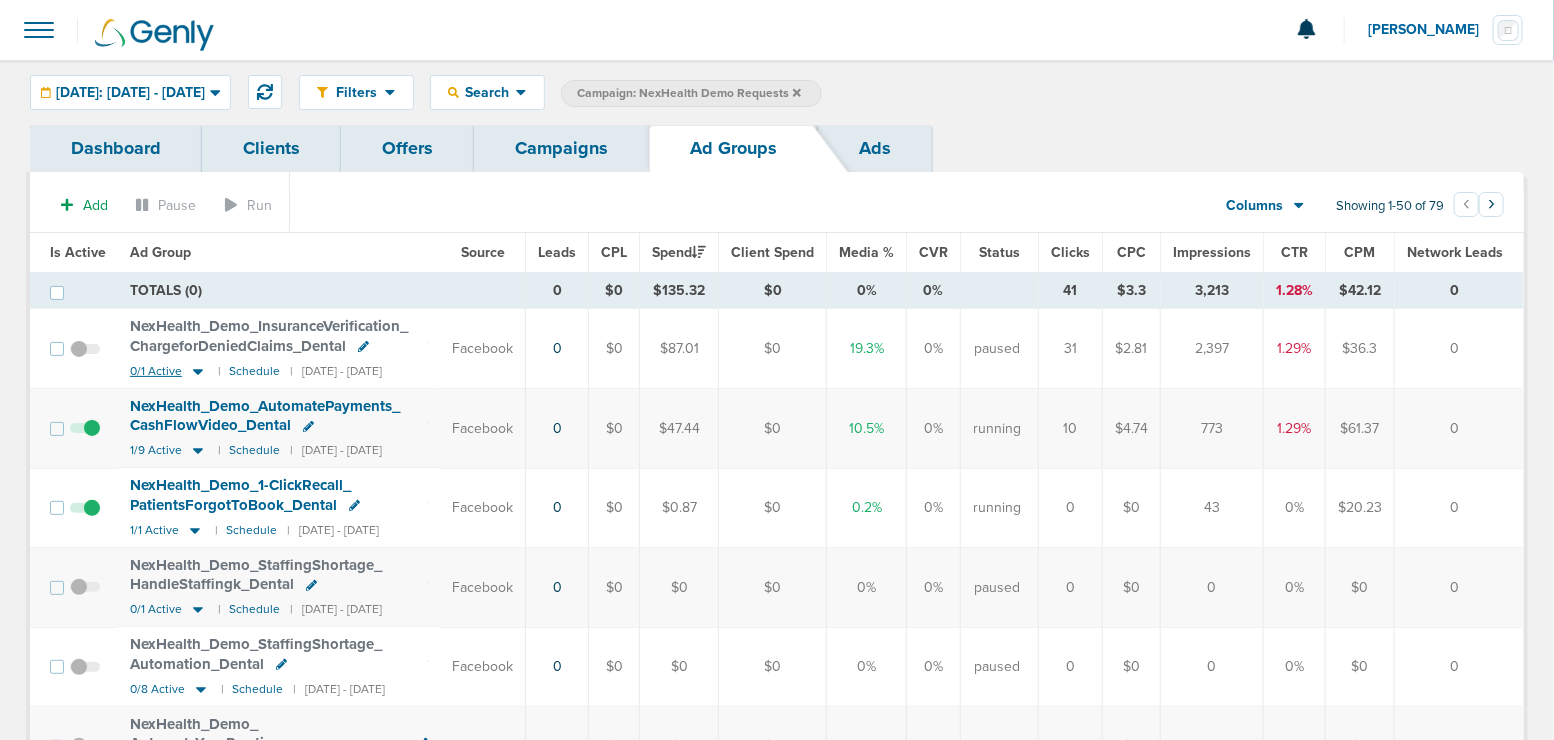click 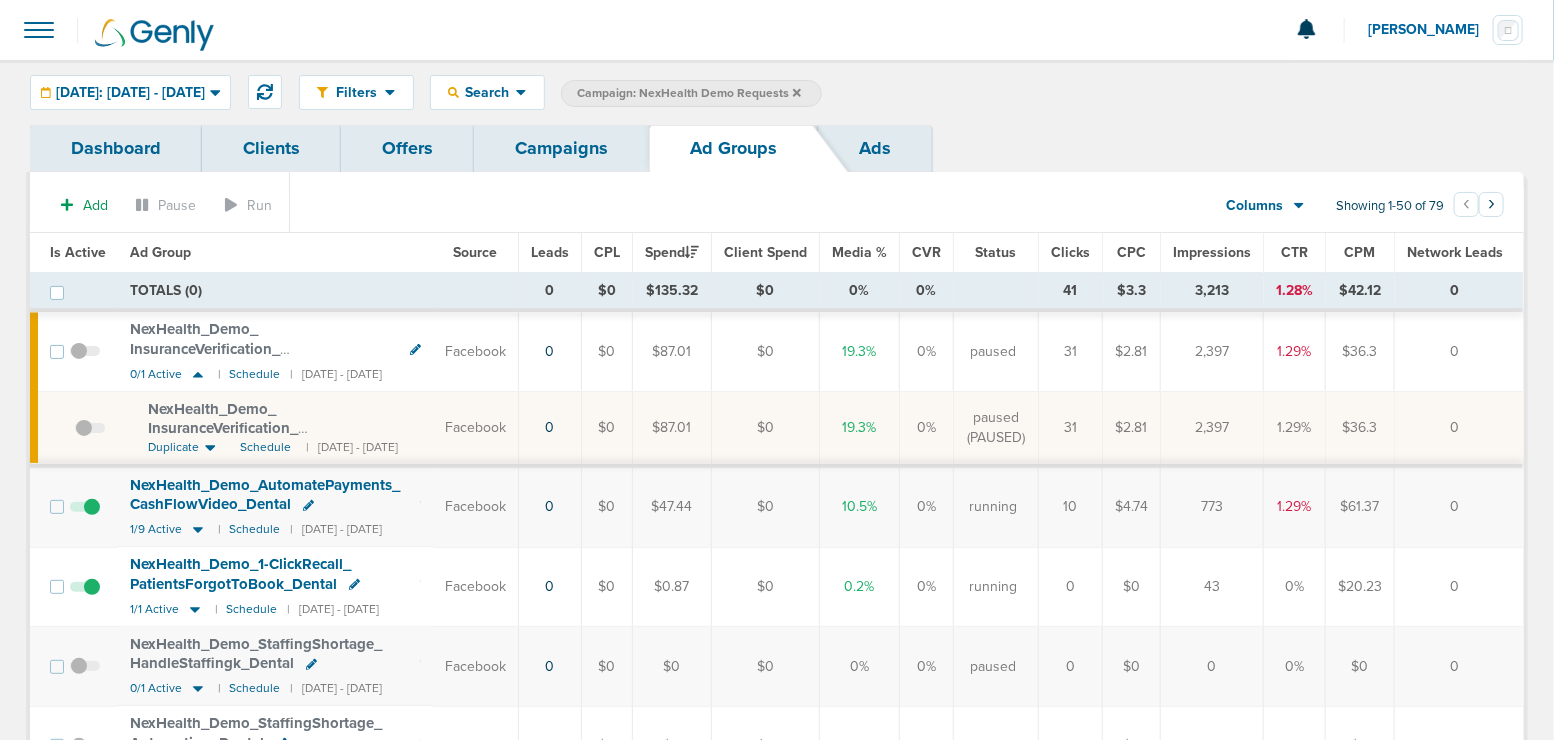 click on "NexHealth_ Demo_ InsuranceVerification_ ChargeforDeniedClaims_ Dental_ [DATE]?id=183&cmp_ id=9658027" at bounding box center [261, 438] 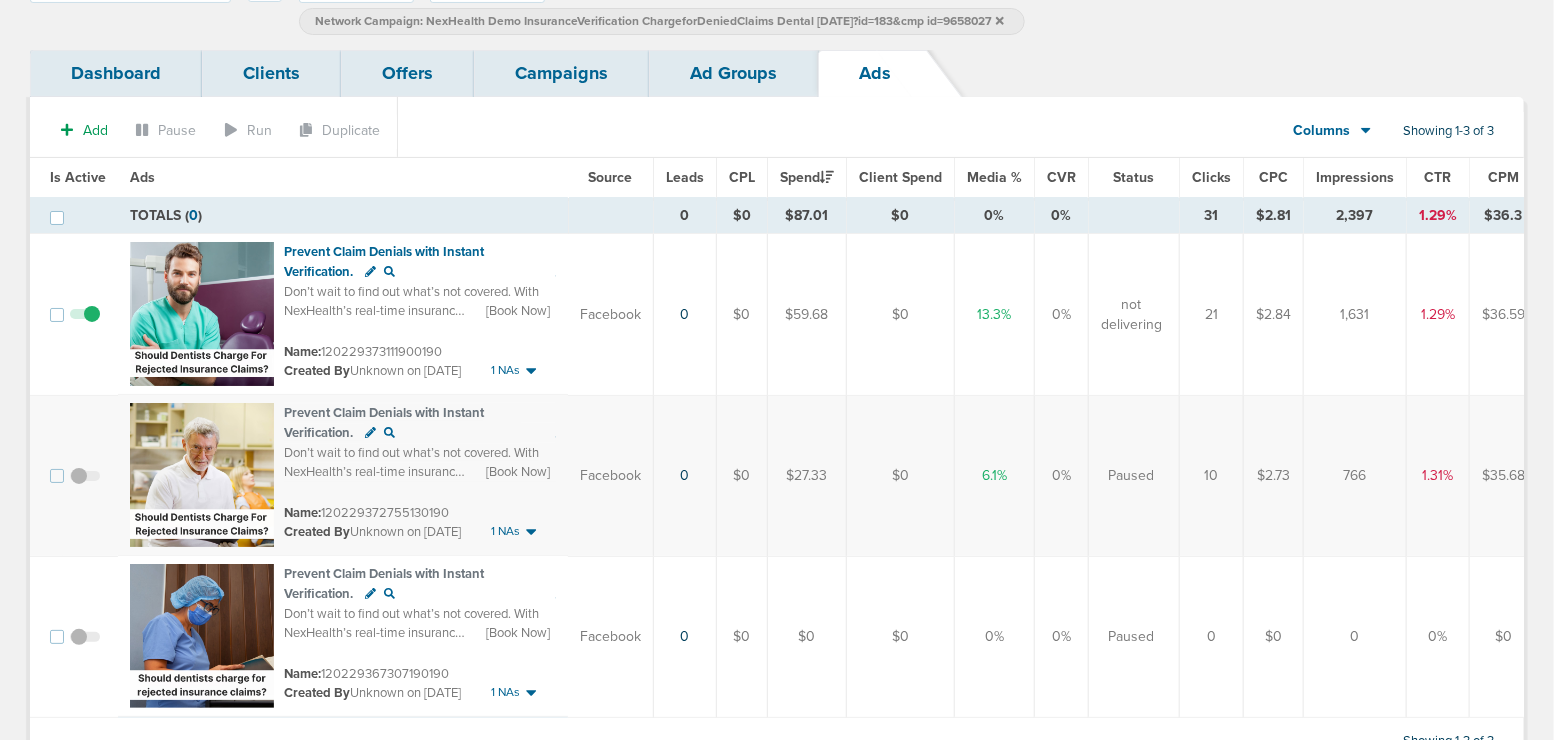 scroll, scrollTop: 0, scrollLeft: 0, axis: both 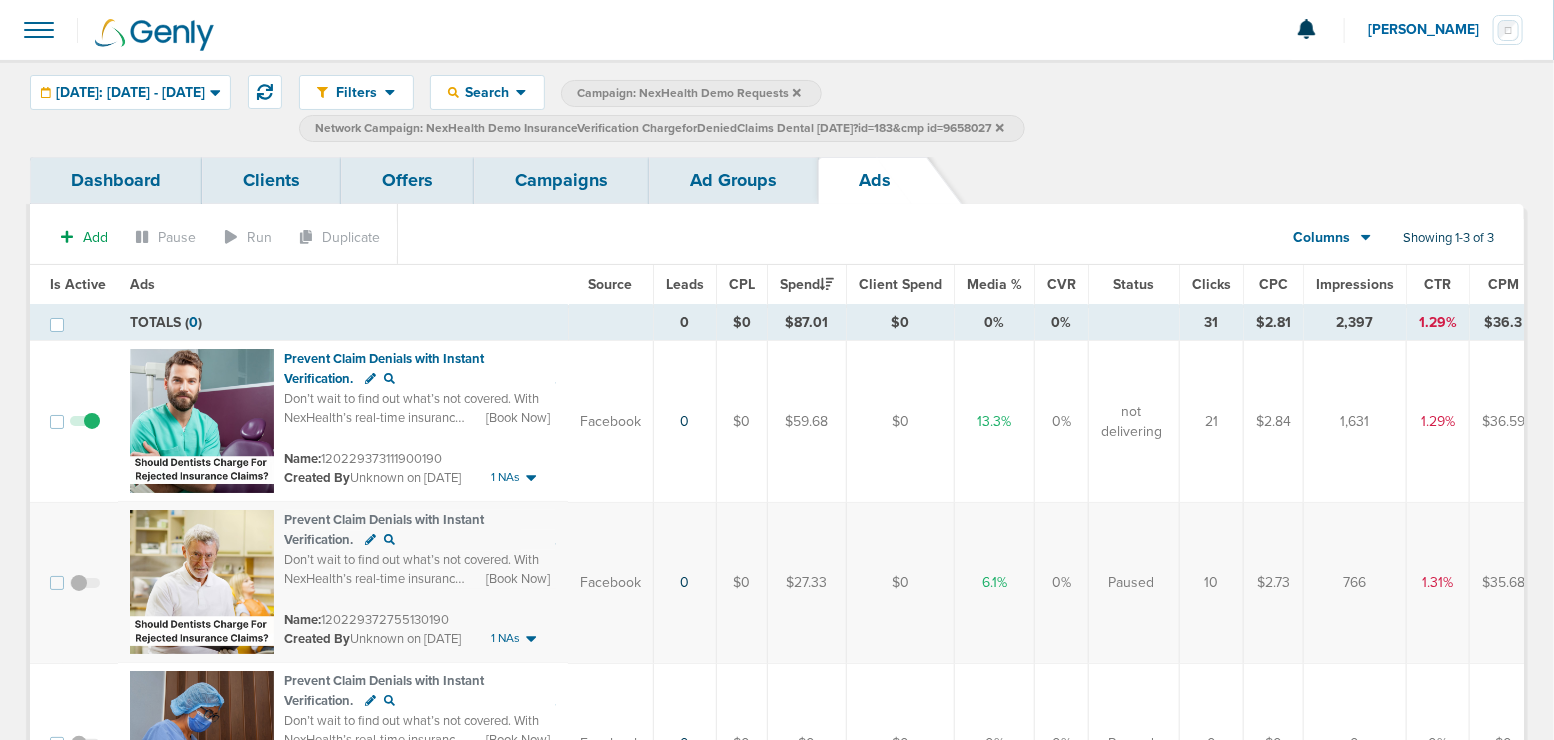 click on "Ad Groups" at bounding box center [733, 180] 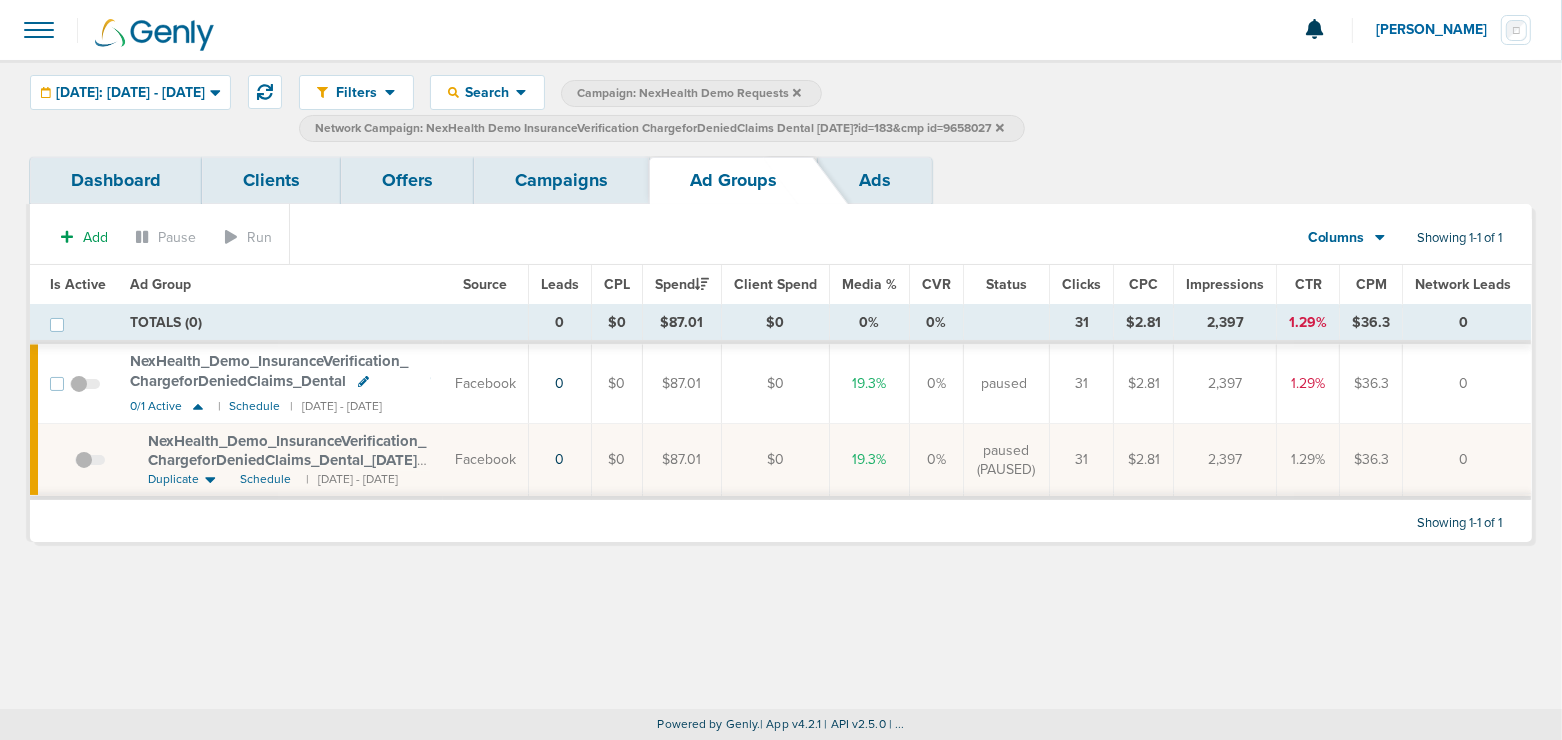 click 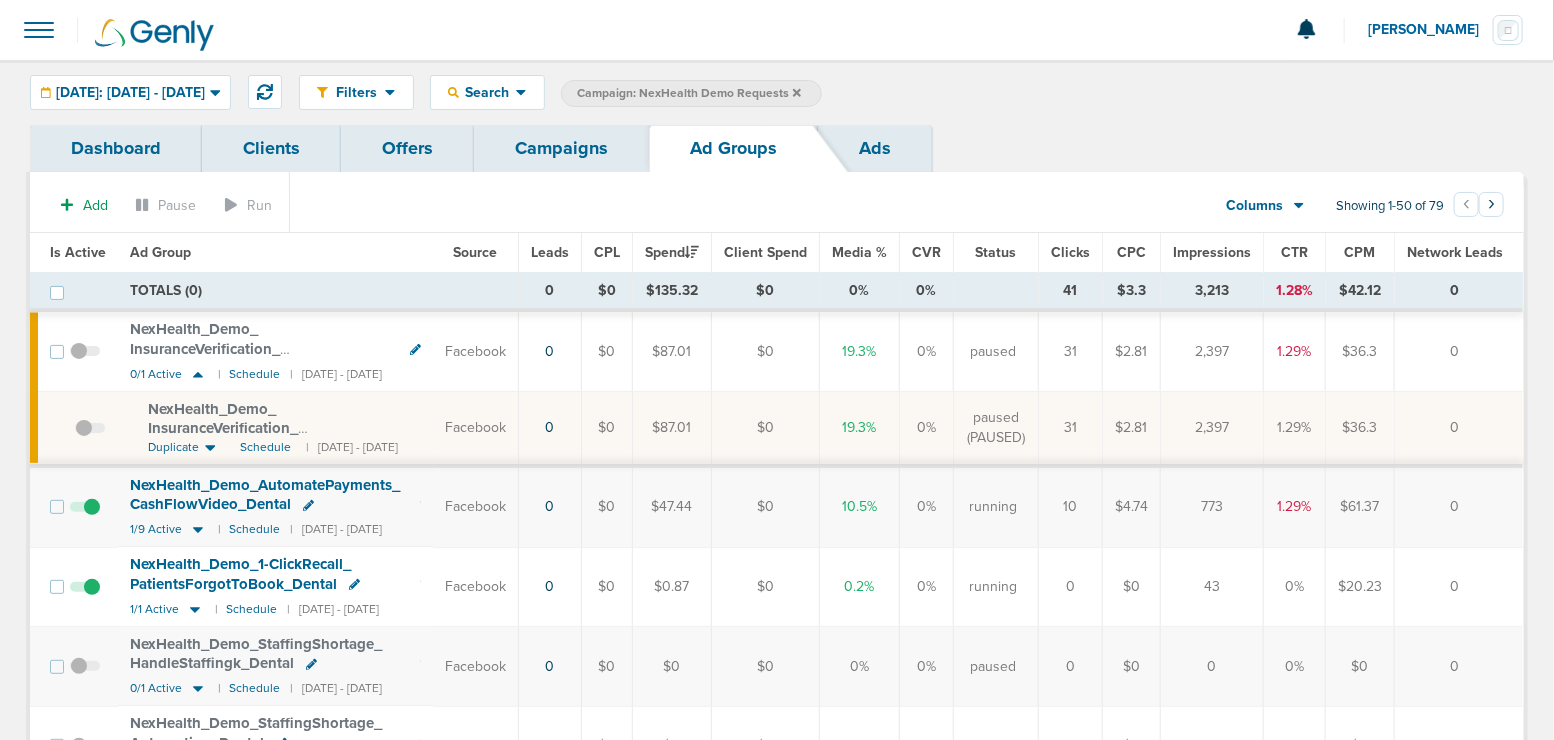 click 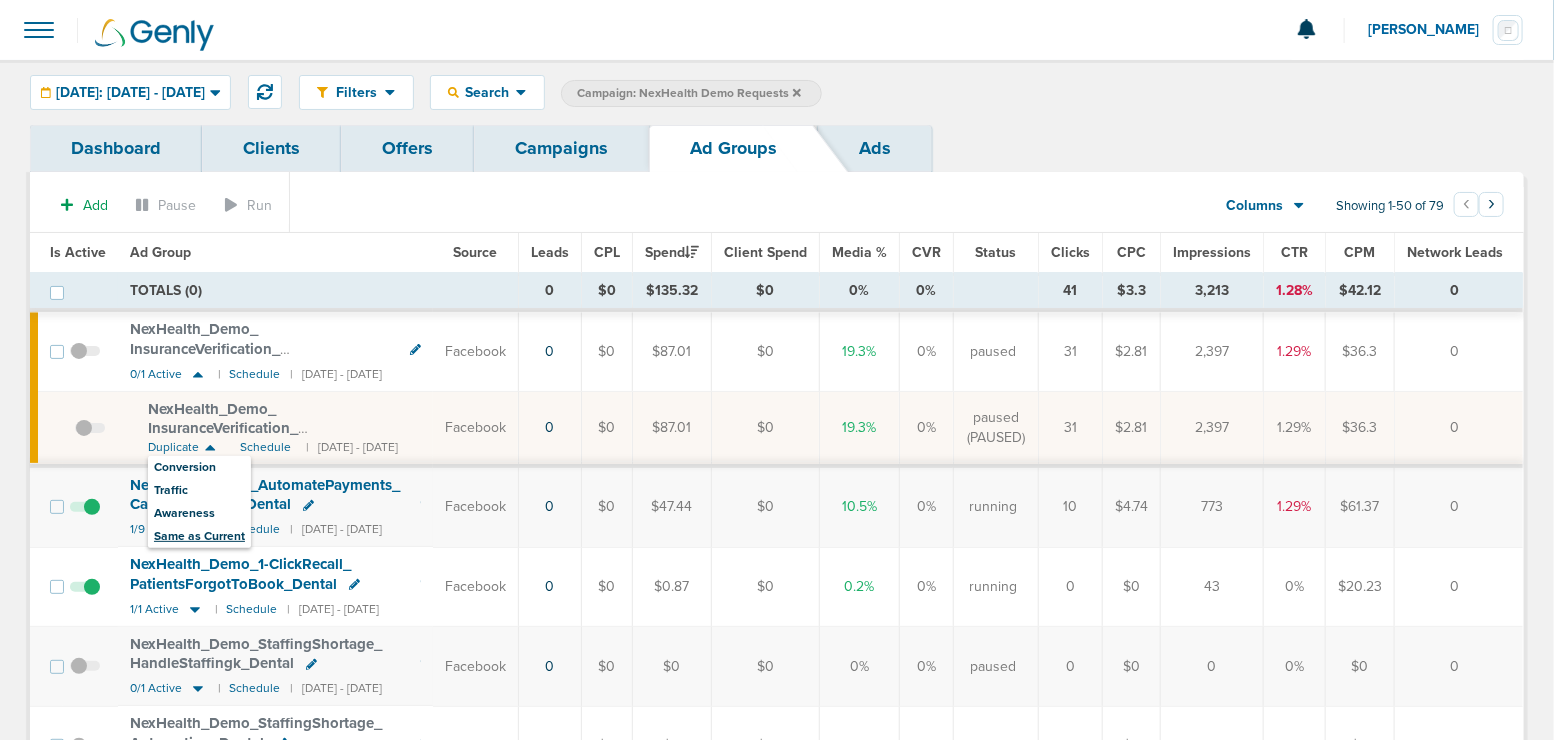 click on "Same as Current" at bounding box center (199, 536) 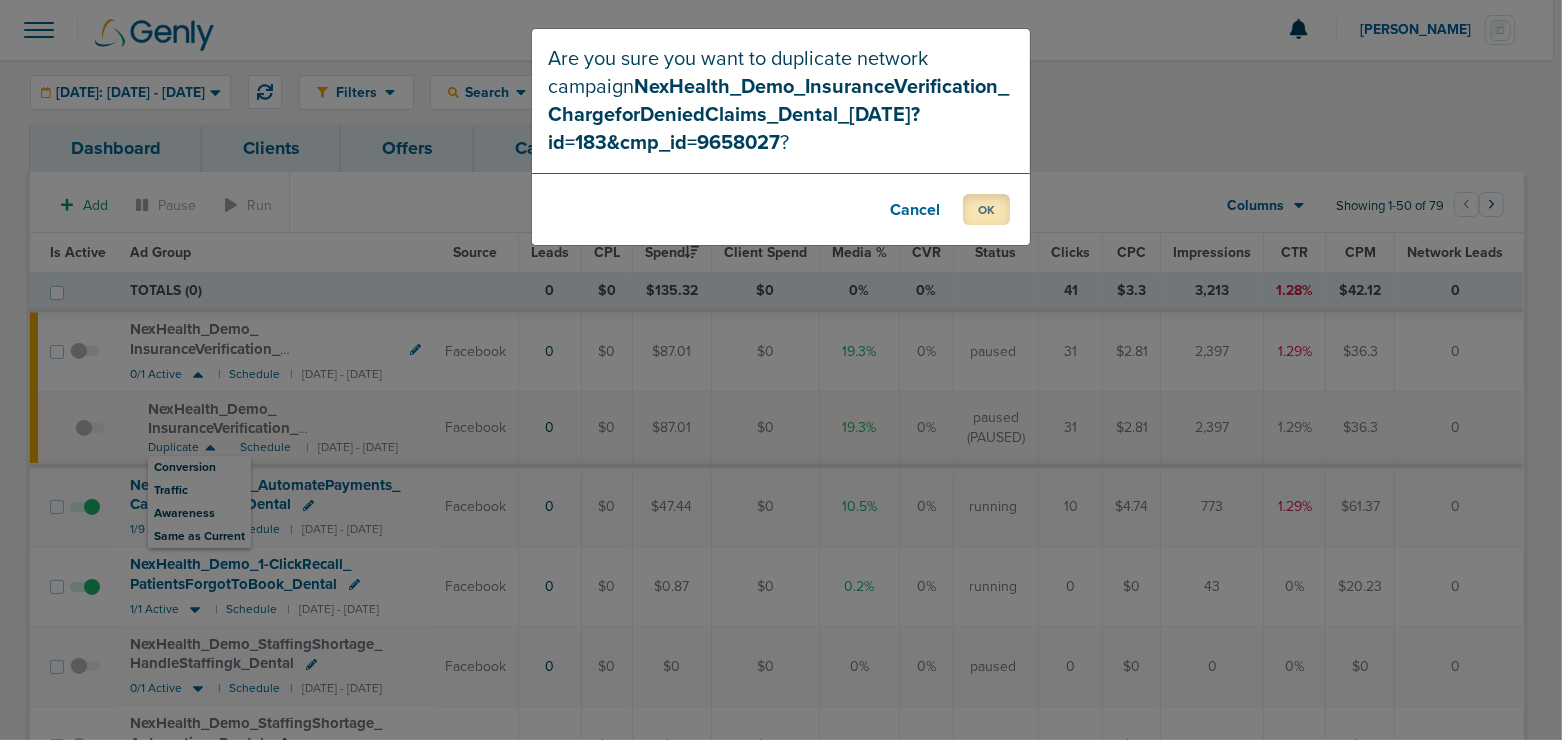 click on "OK" at bounding box center (986, 209) 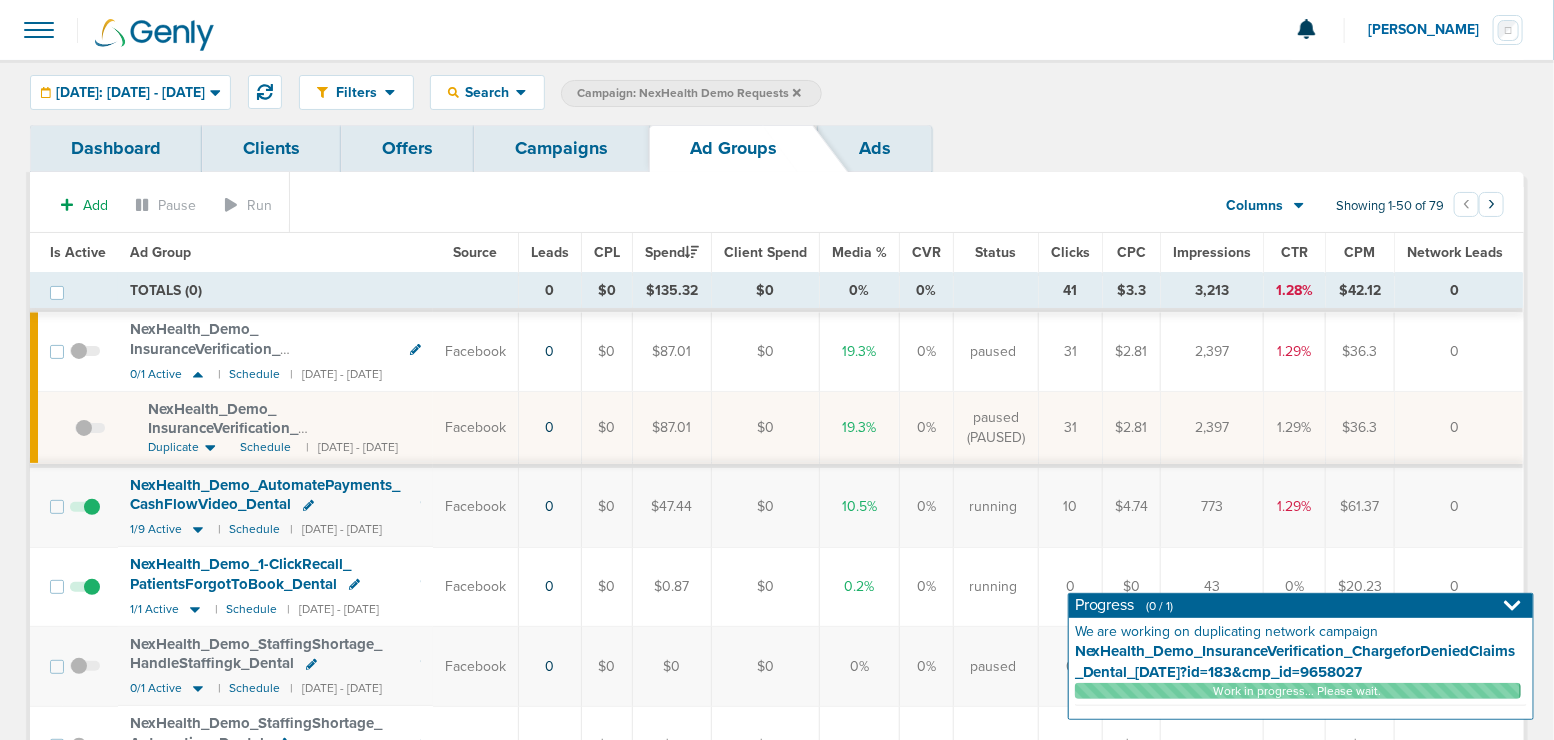 click on "NexHealth_ Demo_ 1-ClickRecall_ PatientsForgotToBook_ Dental" at bounding box center (240, 574) 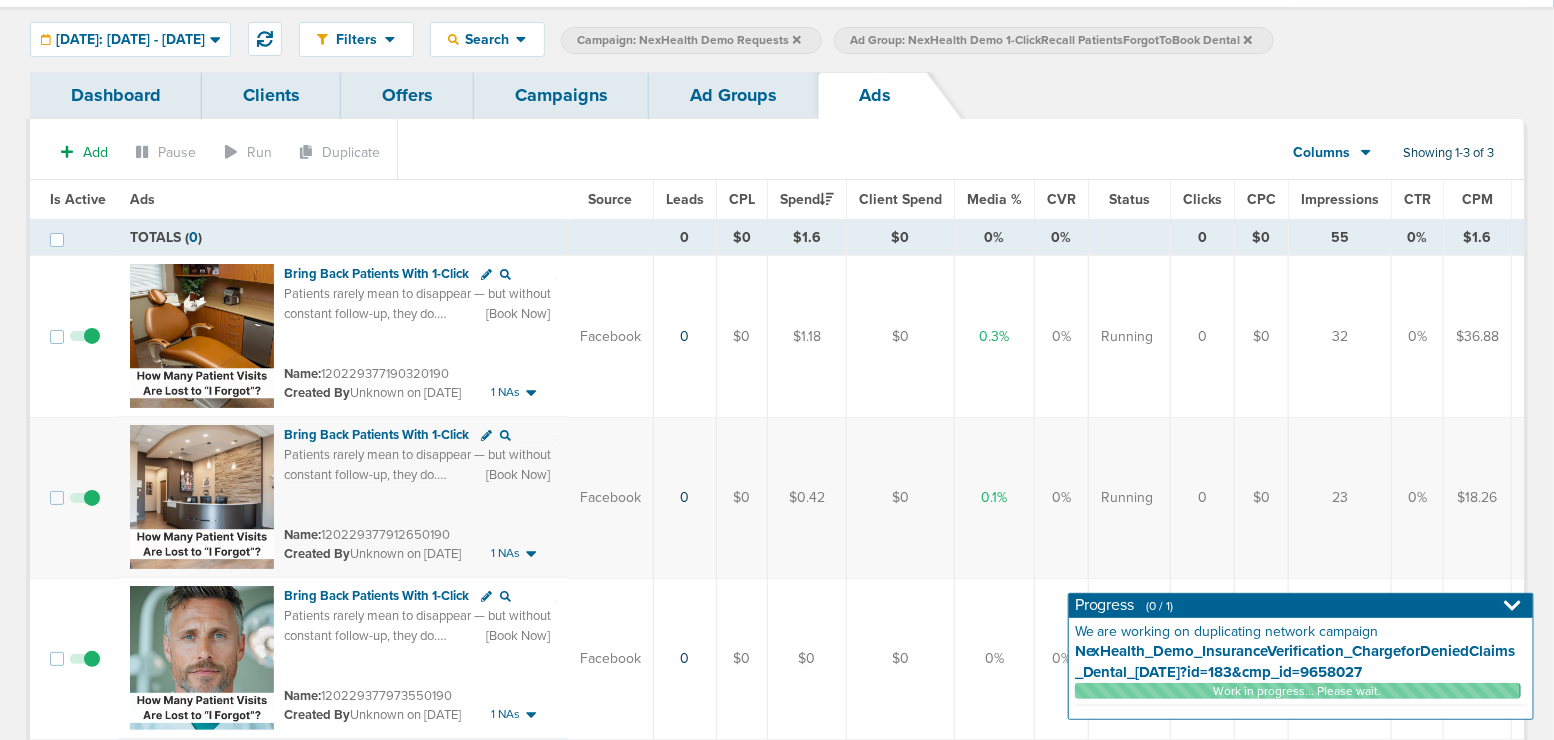 scroll, scrollTop: 0, scrollLeft: 0, axis: both 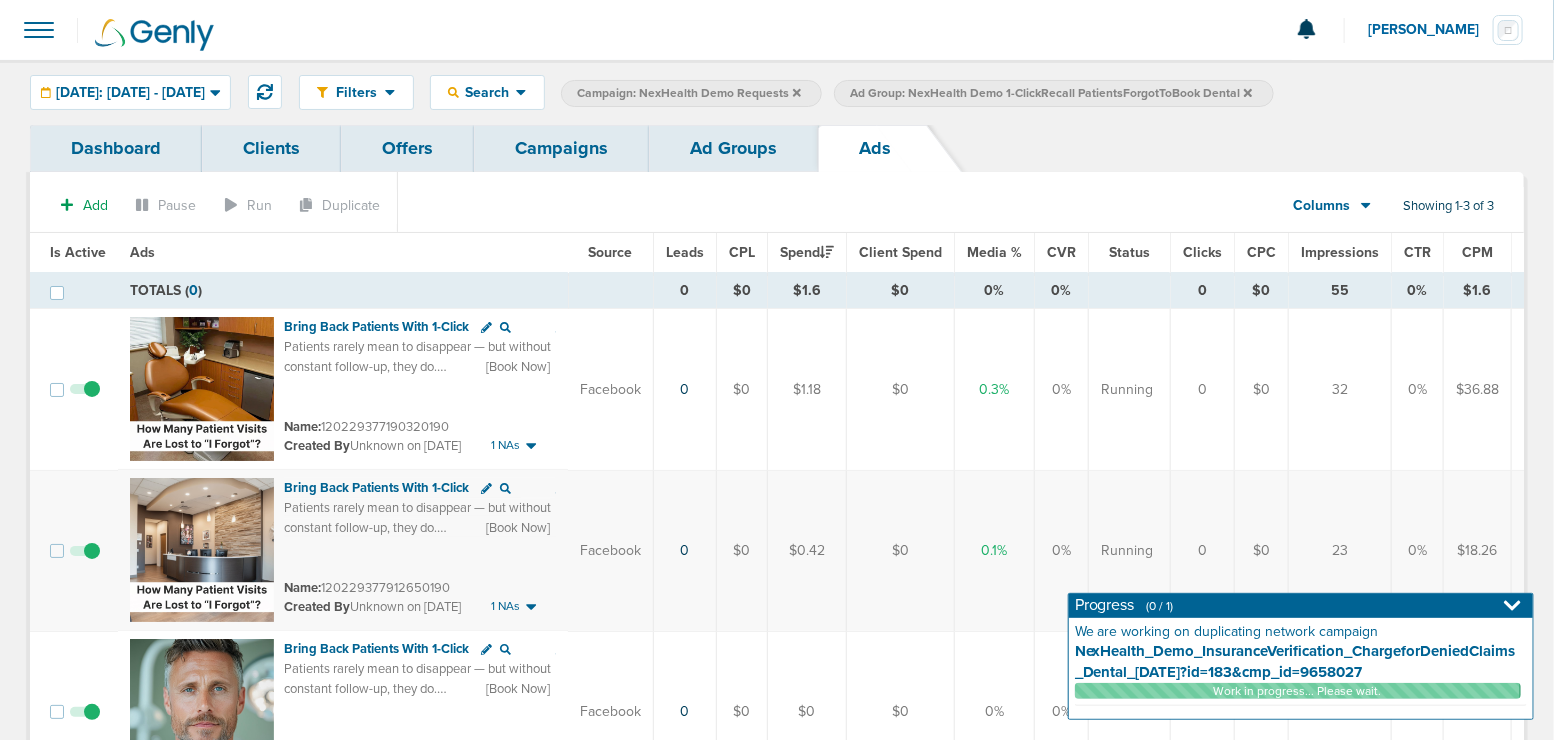 click on "Ad Groups" at bounding box center [733, 148] 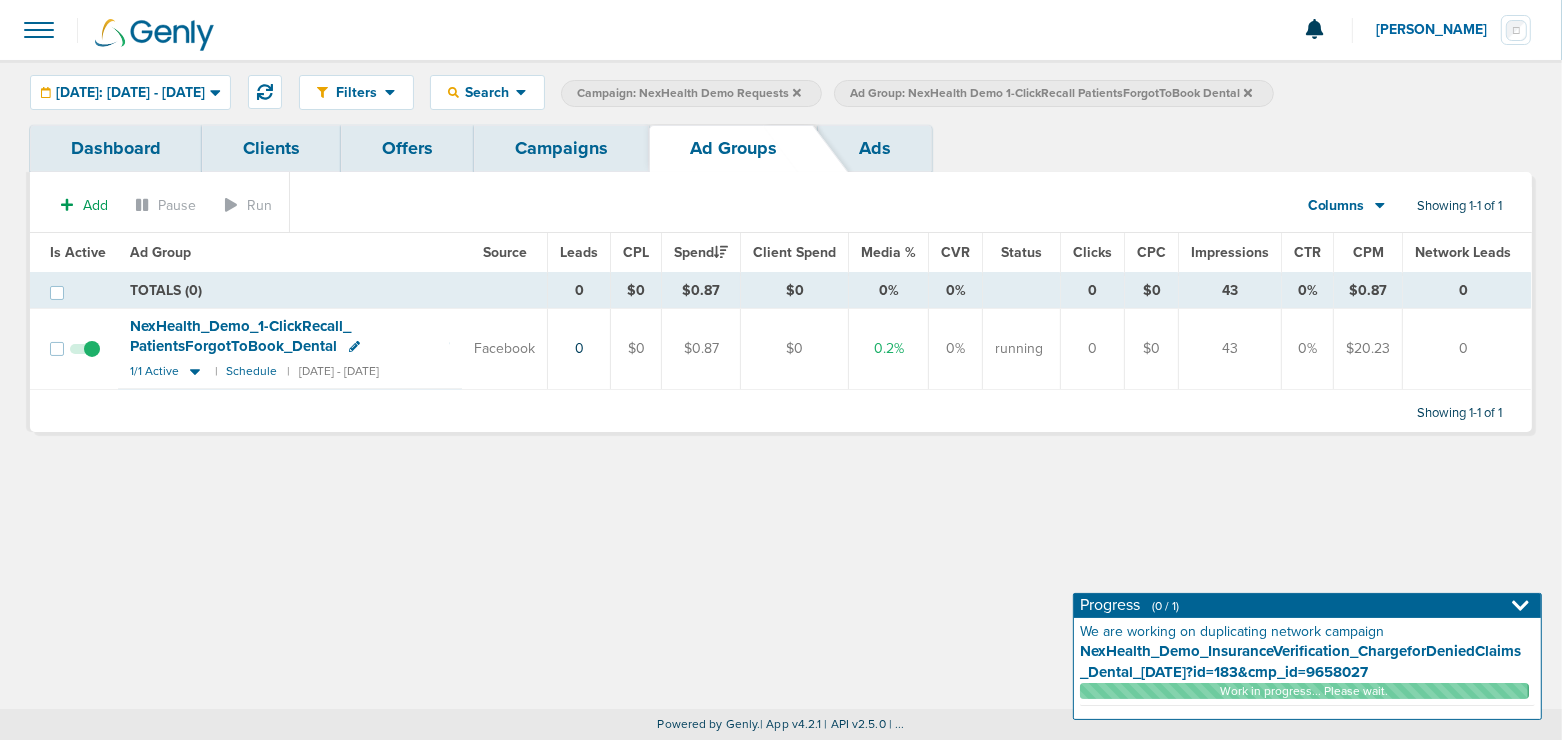 click on "Campaigns" at bounding box center [561, 148] 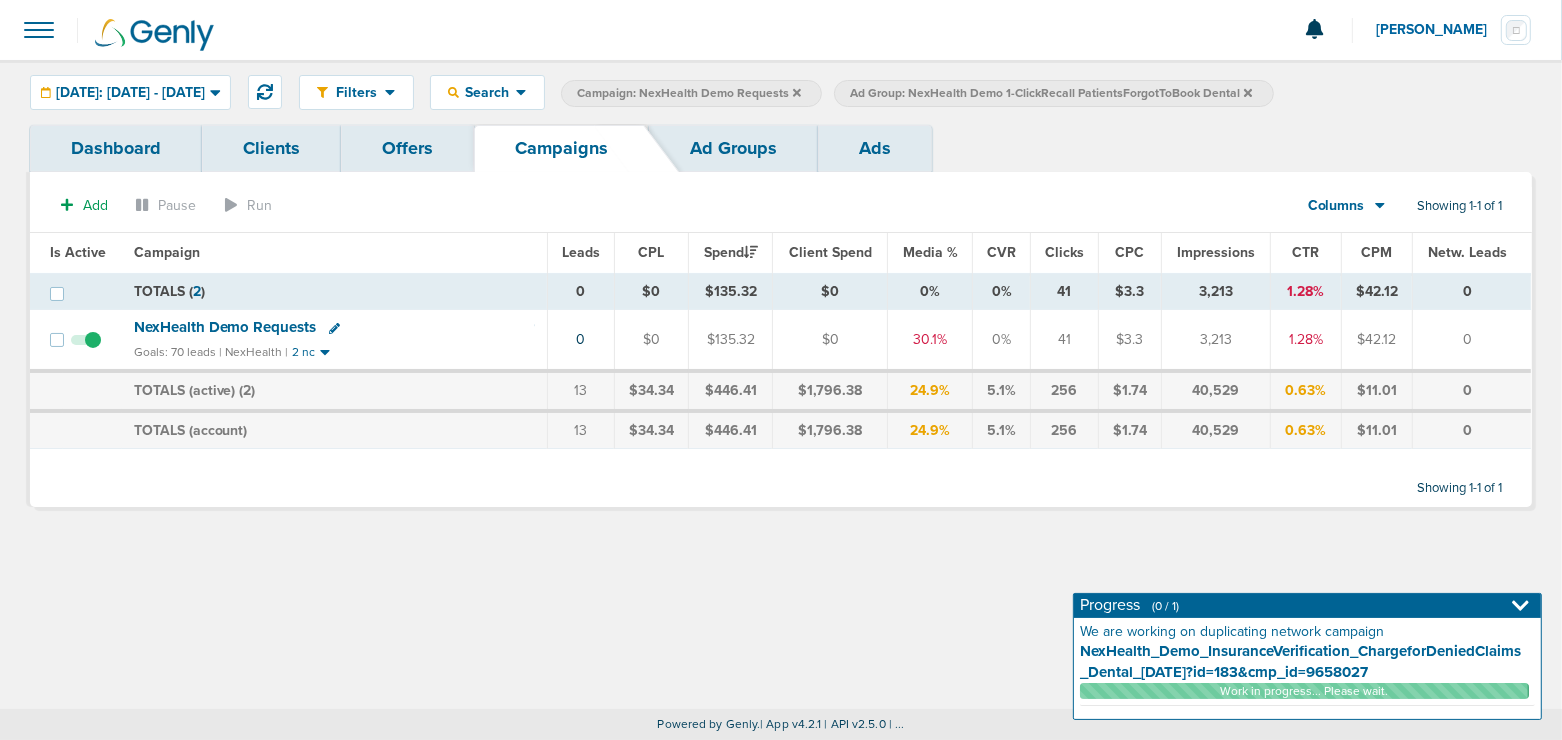 click 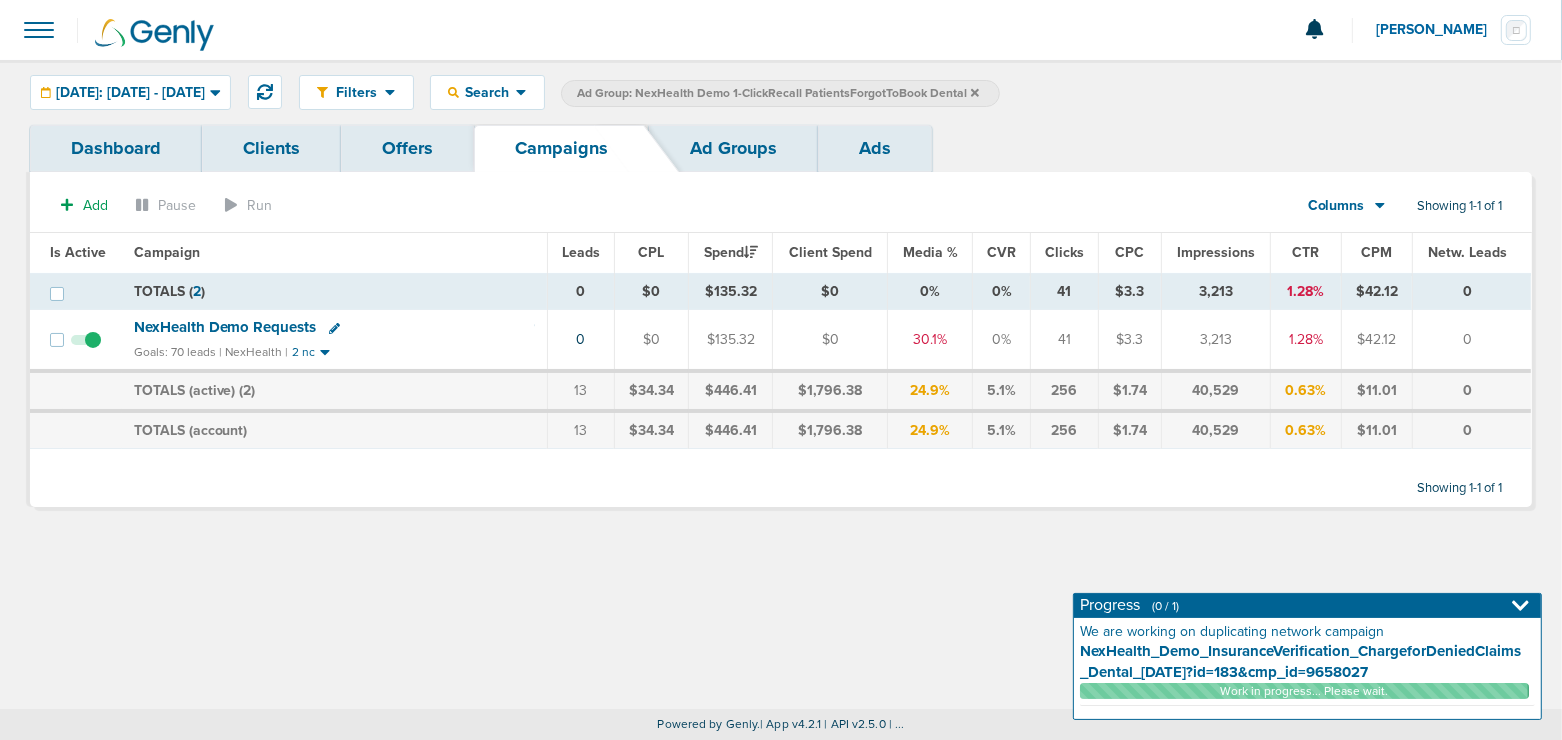 click 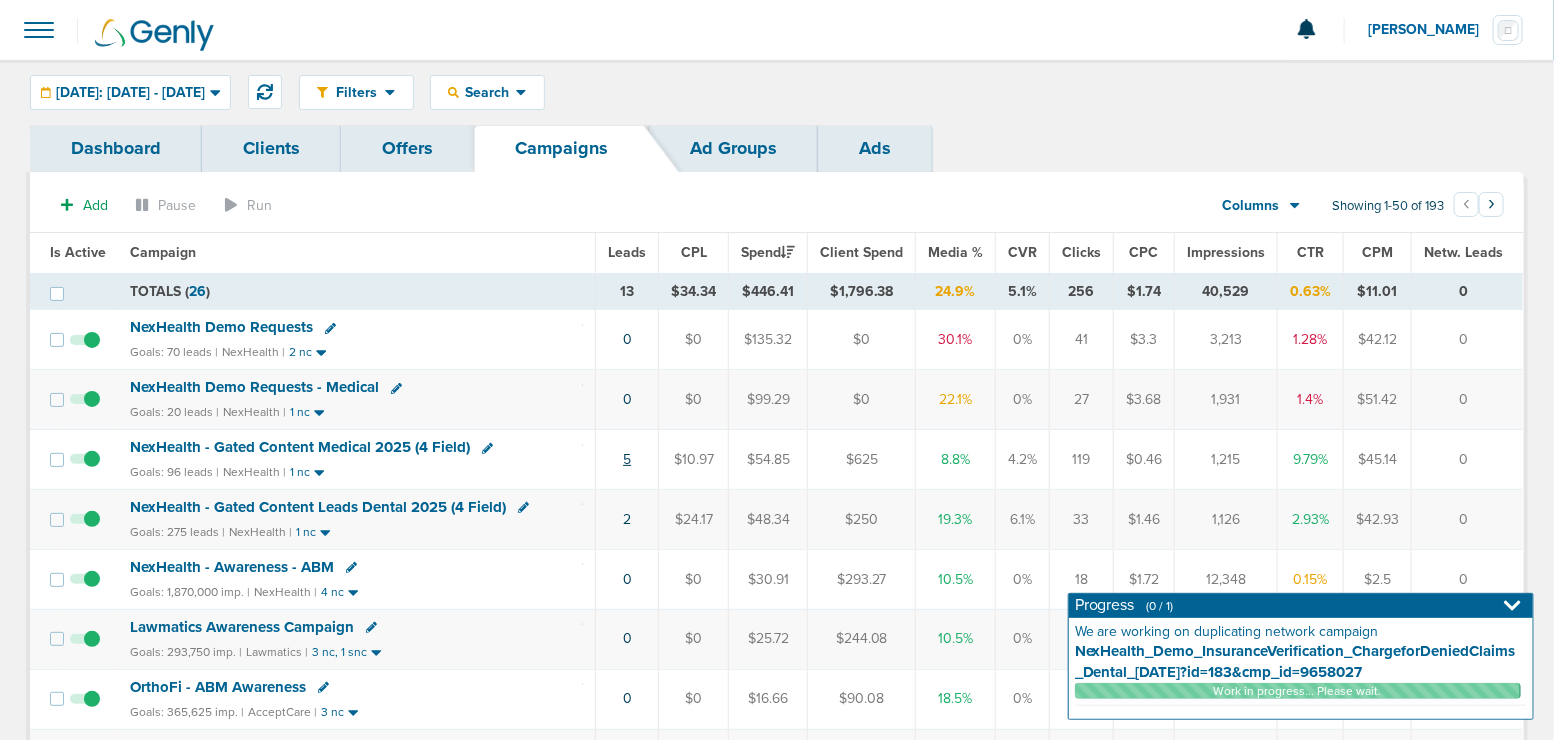 click on "5" at bounding box center [627, 459] 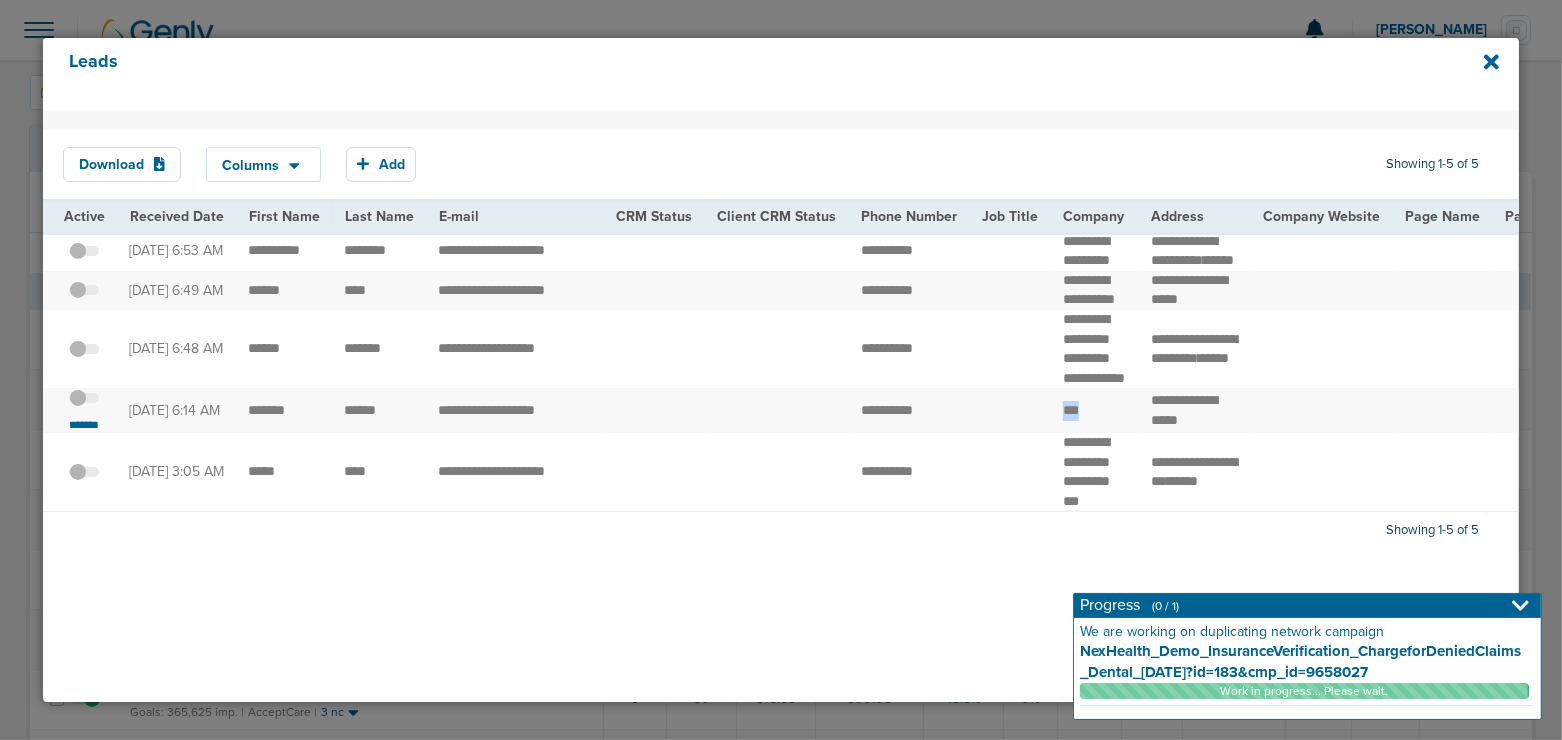 drag, startPoint x: 1084, startPoint y: 486, endPoint x: 1031, endPoint y: 483, distance: 53.08484 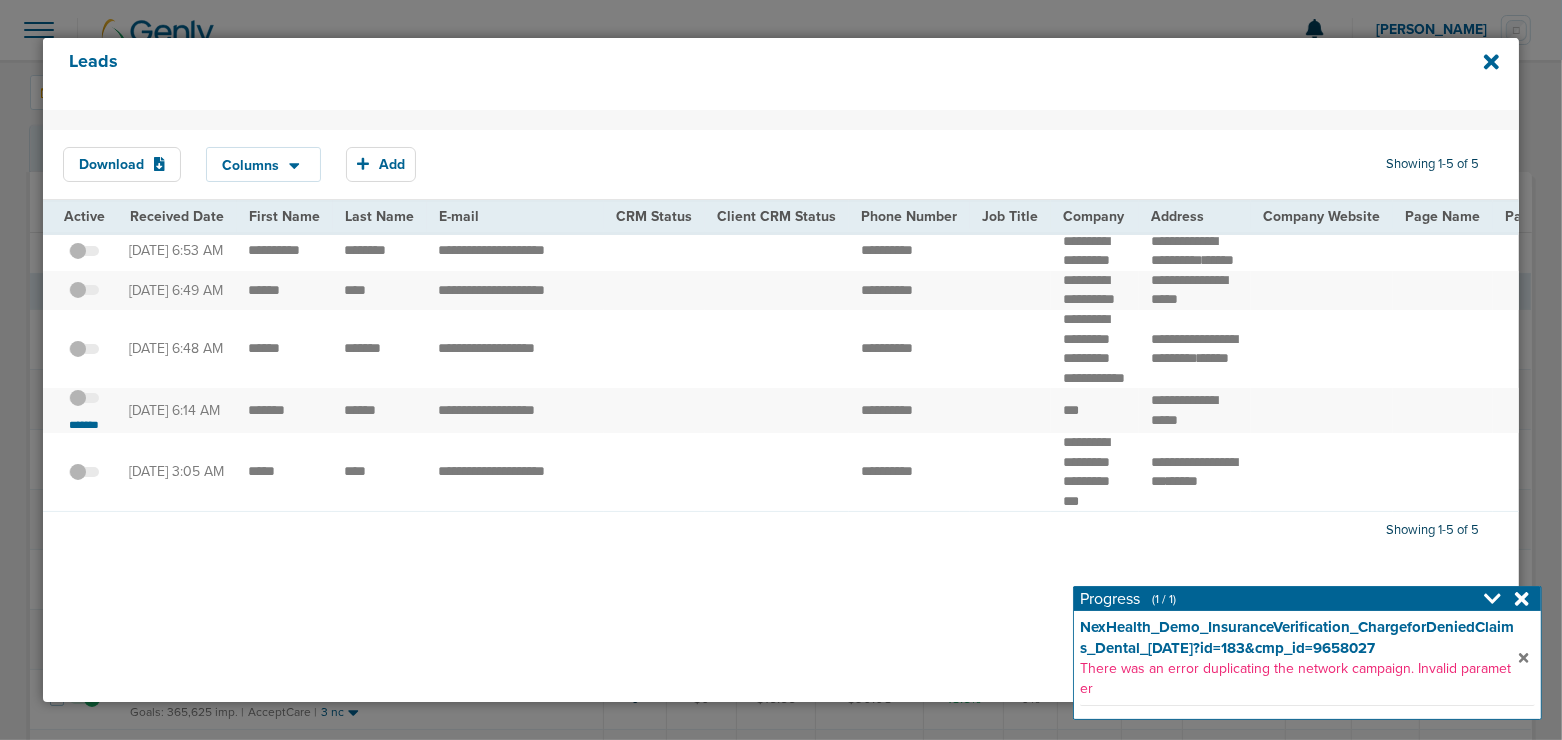 click at bounding box center [84, 408] 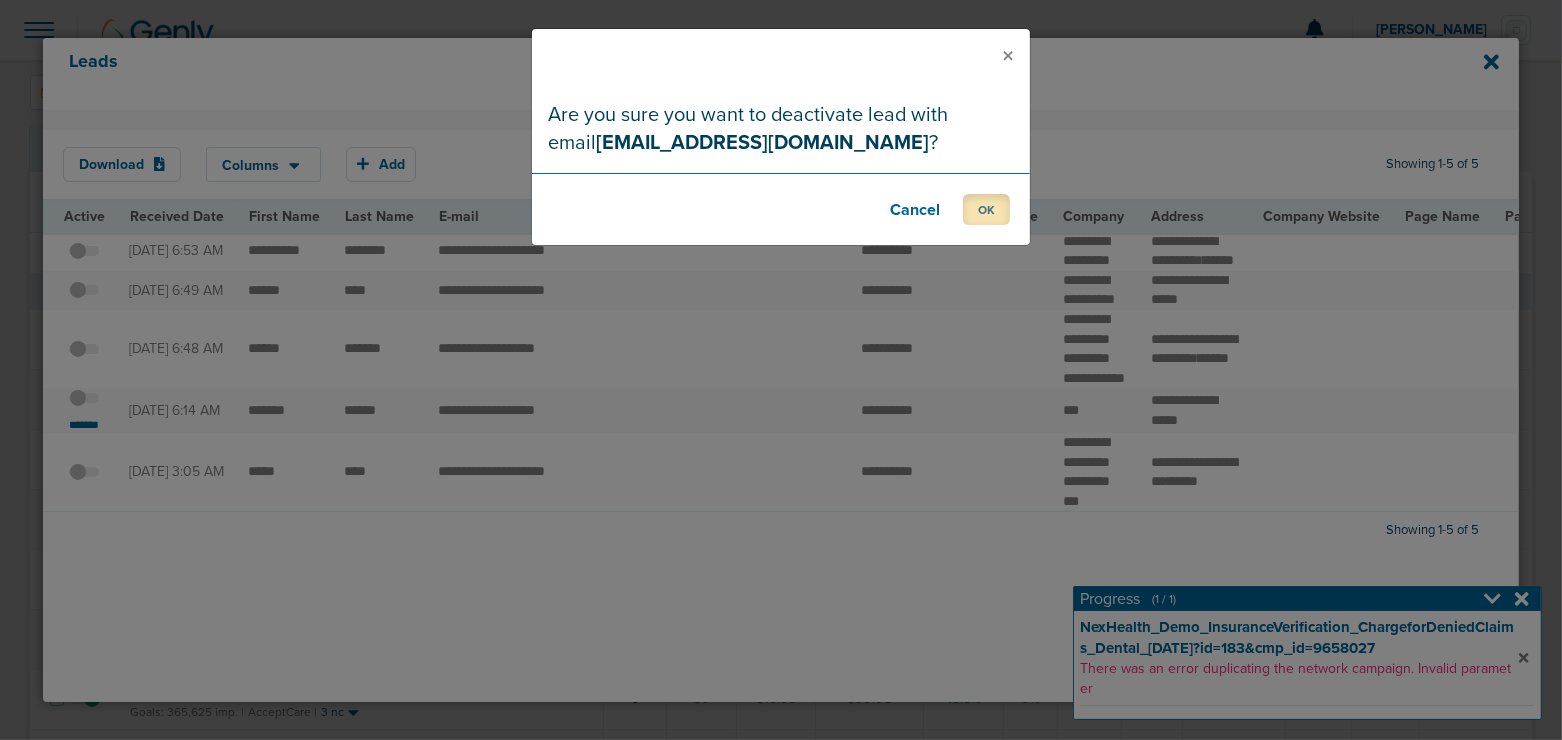 click on "OK" at bounding box center (986, 209) 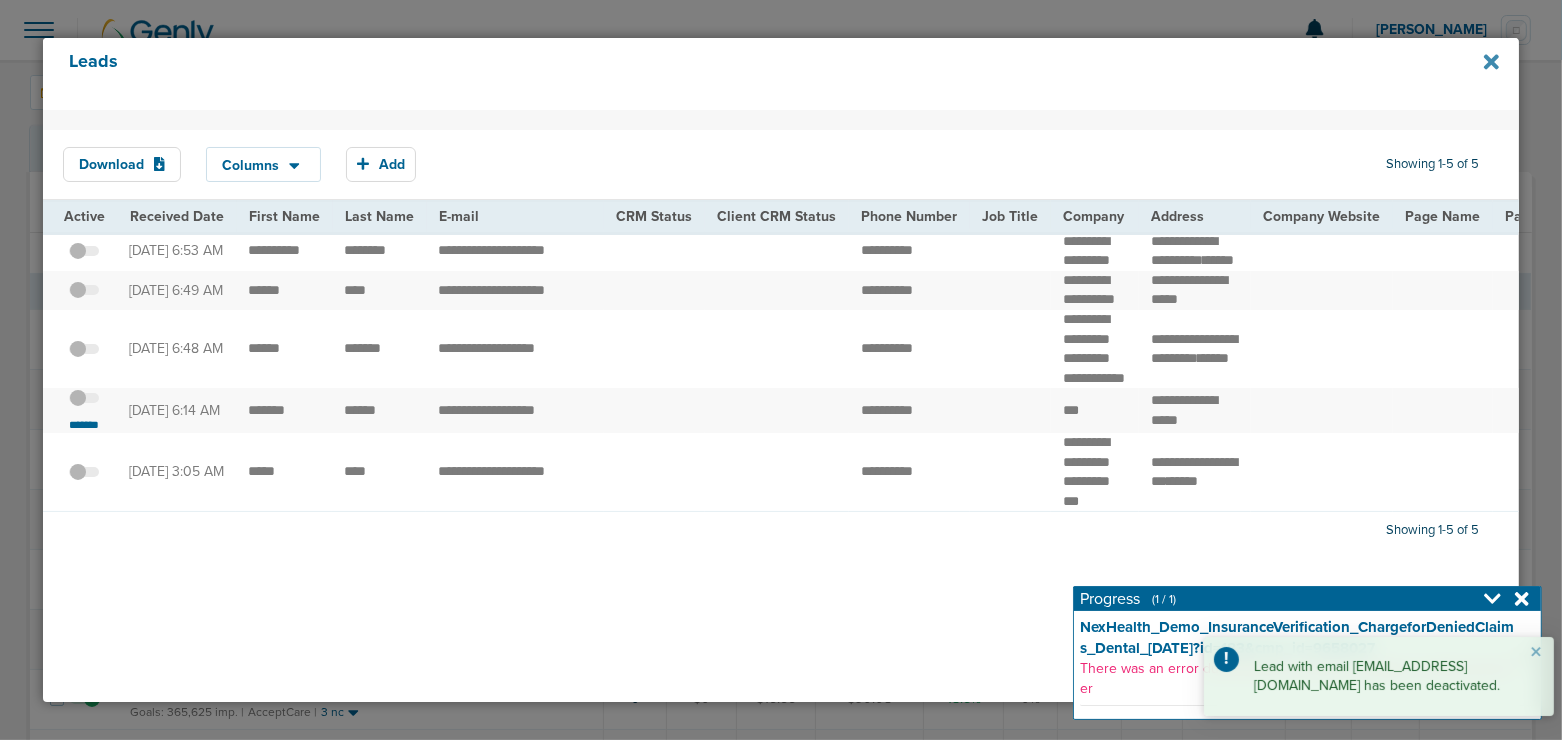 click 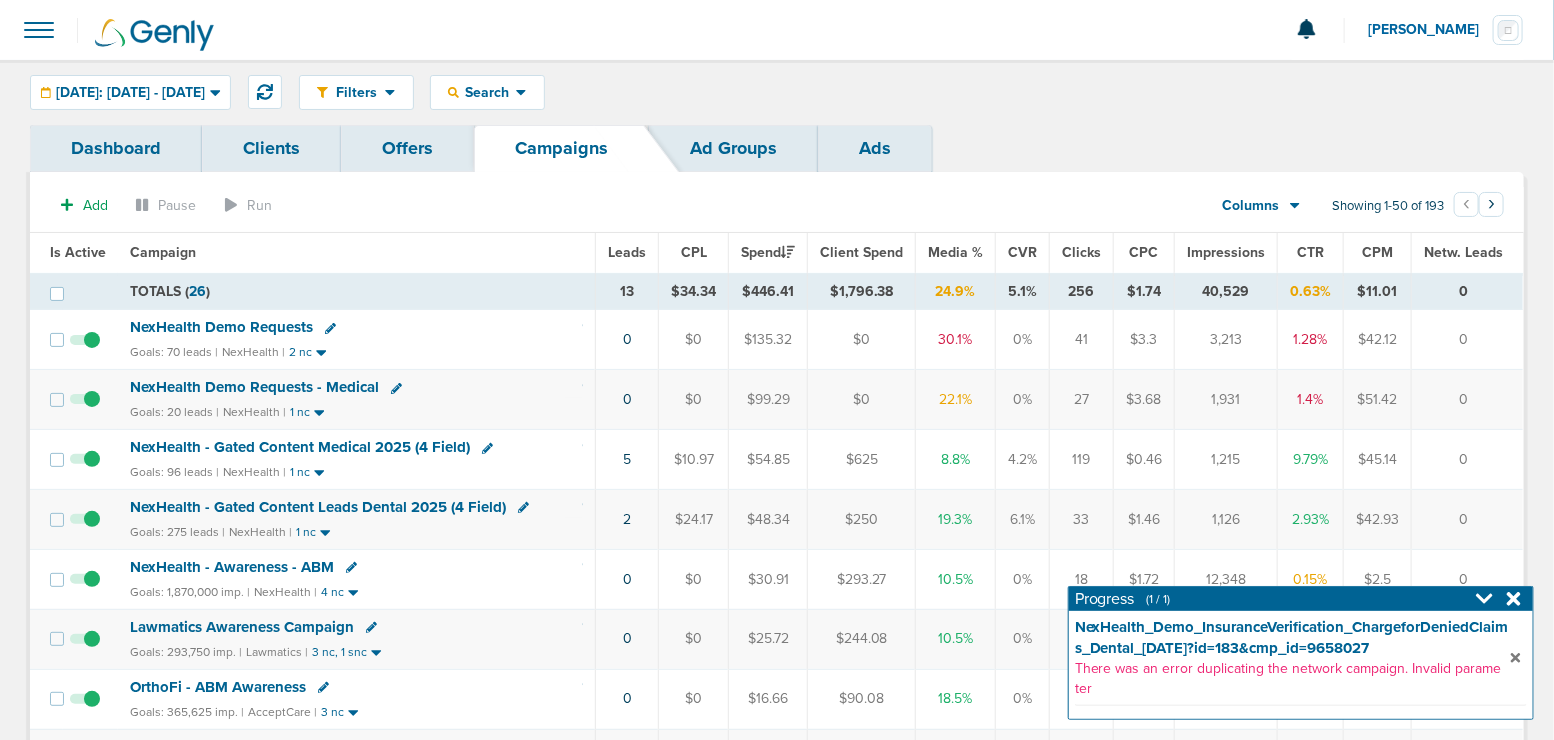 click on "NexHealth - Gated Content Medical 2025 (4 Field)" at bounding box center (300, 447) 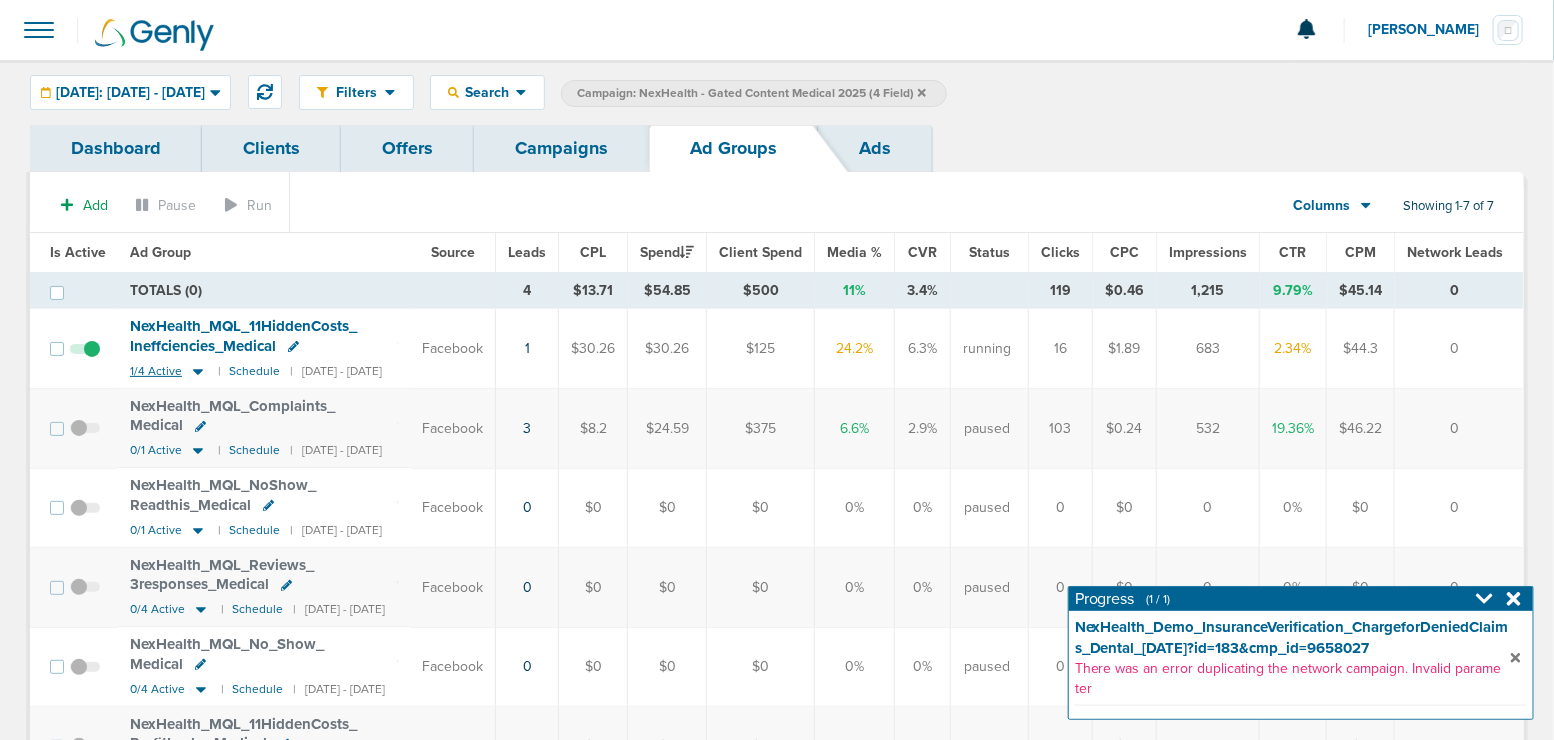 click 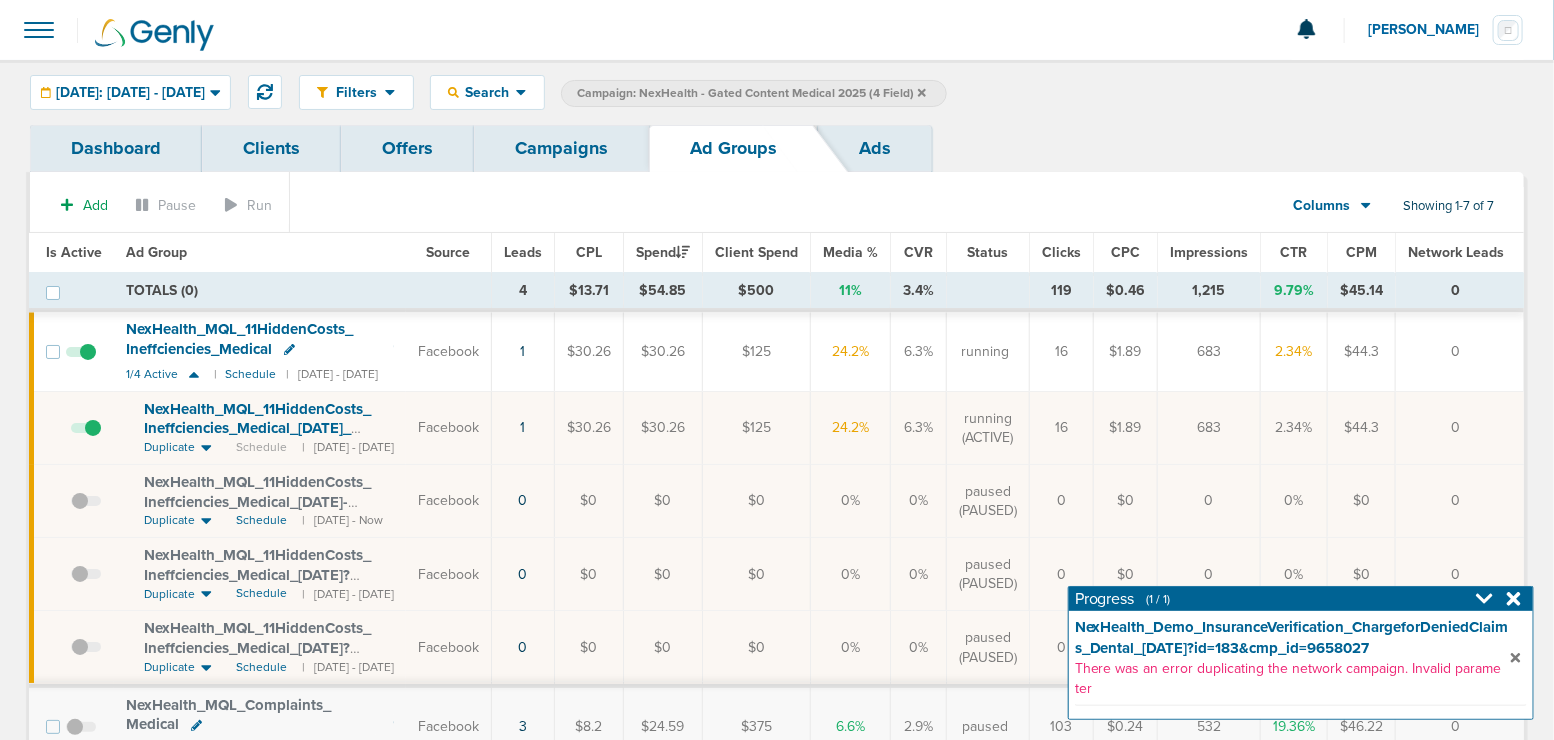 scroll, scrollTop: 0, scrollLeft: 0, axis: both 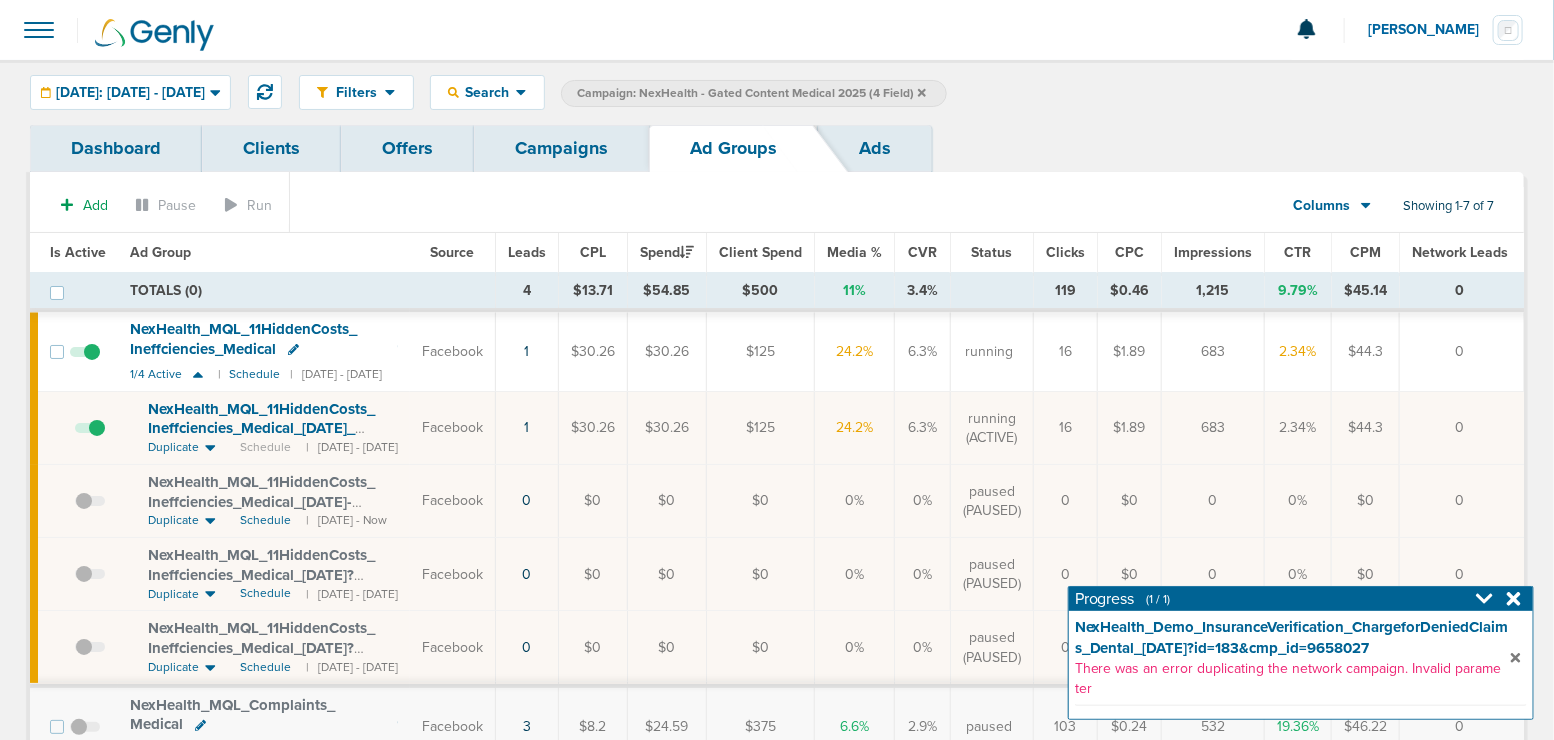 click on "NexHealth_ MQL_ 11HiddenCosts_ Ineffciencies_ Medical_ [DATE]_ newtext?id=183&cmp_ id=9658082" at bounding box center (266, 428) 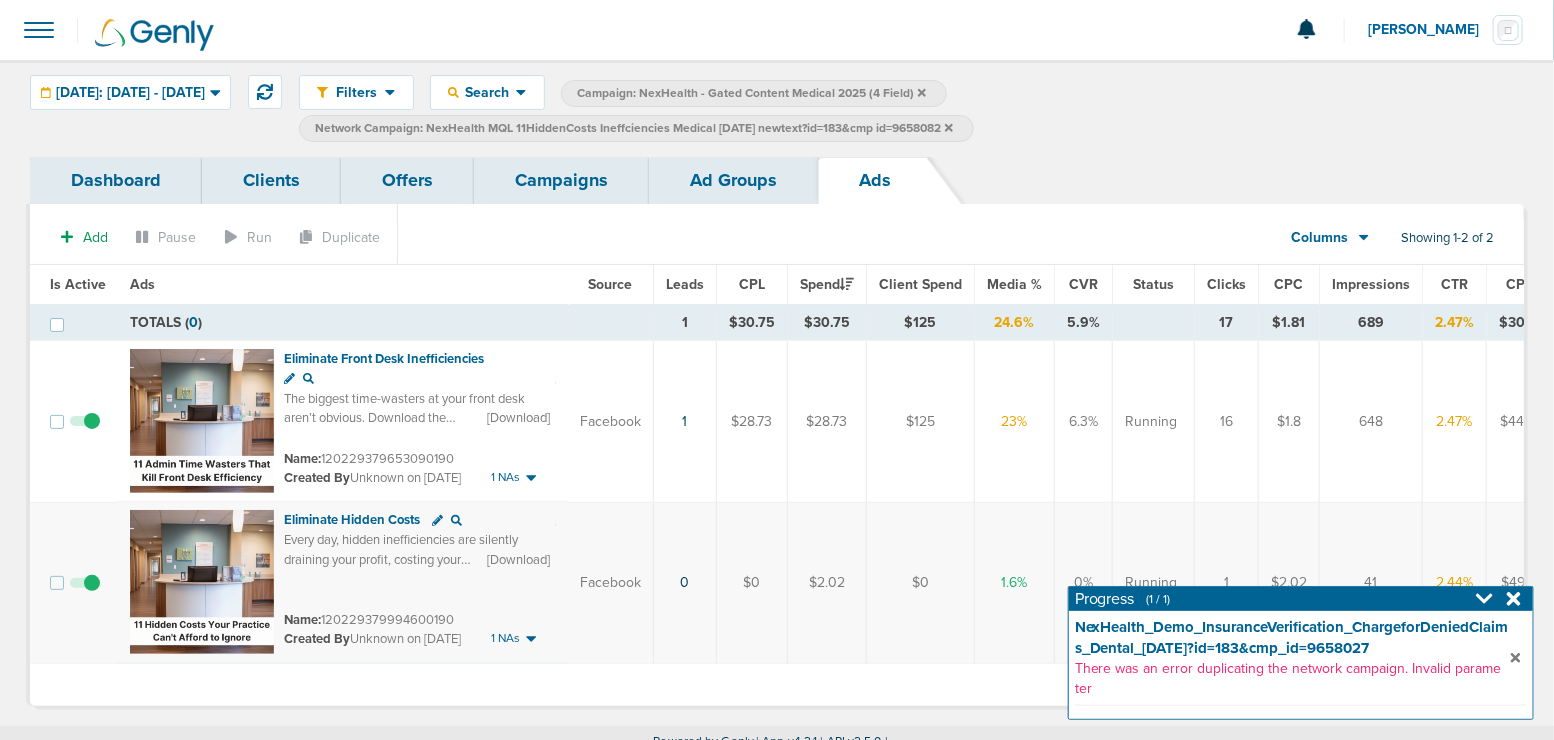 click at bounding box center [85, 593] 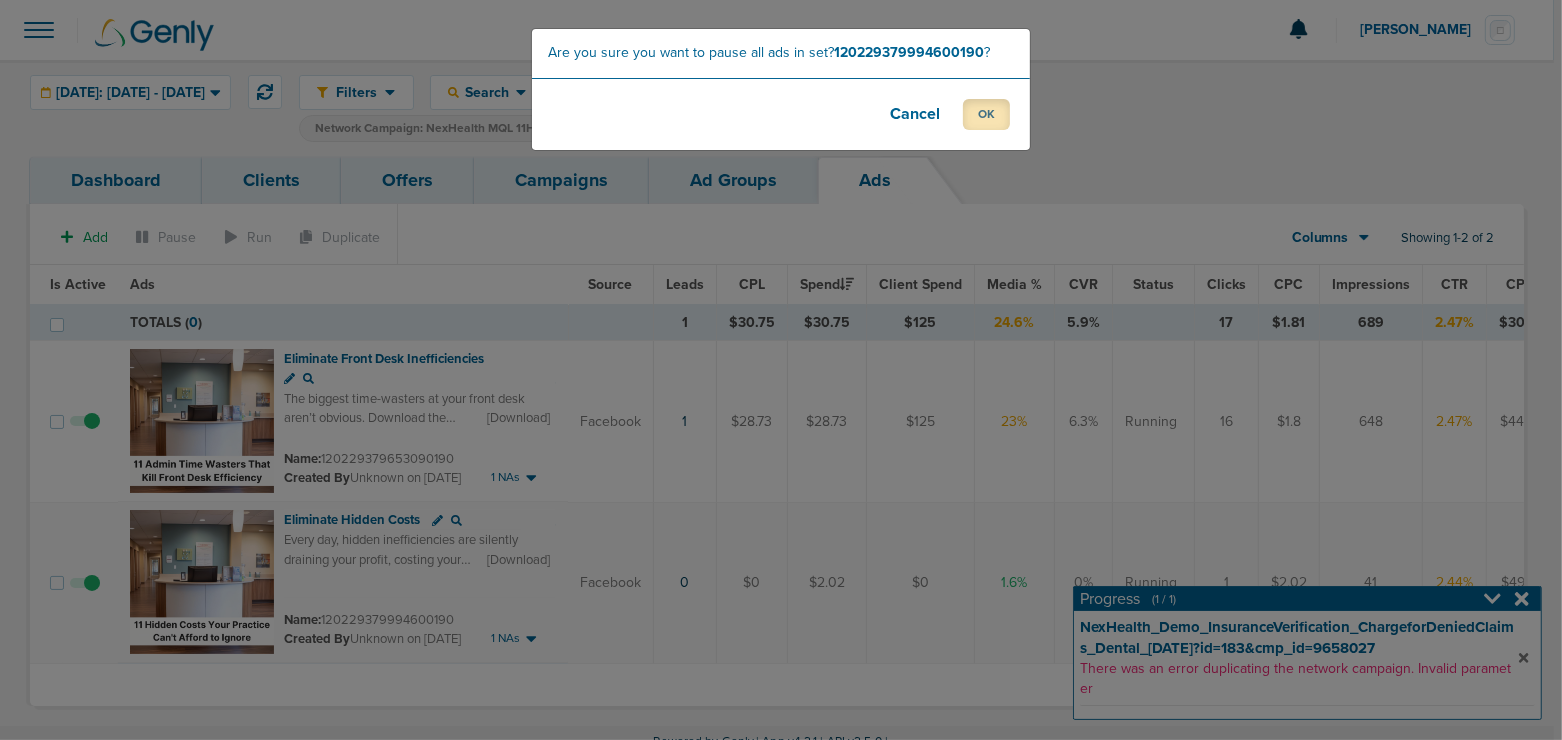 click on "OK" at bounding box center [986, 114] 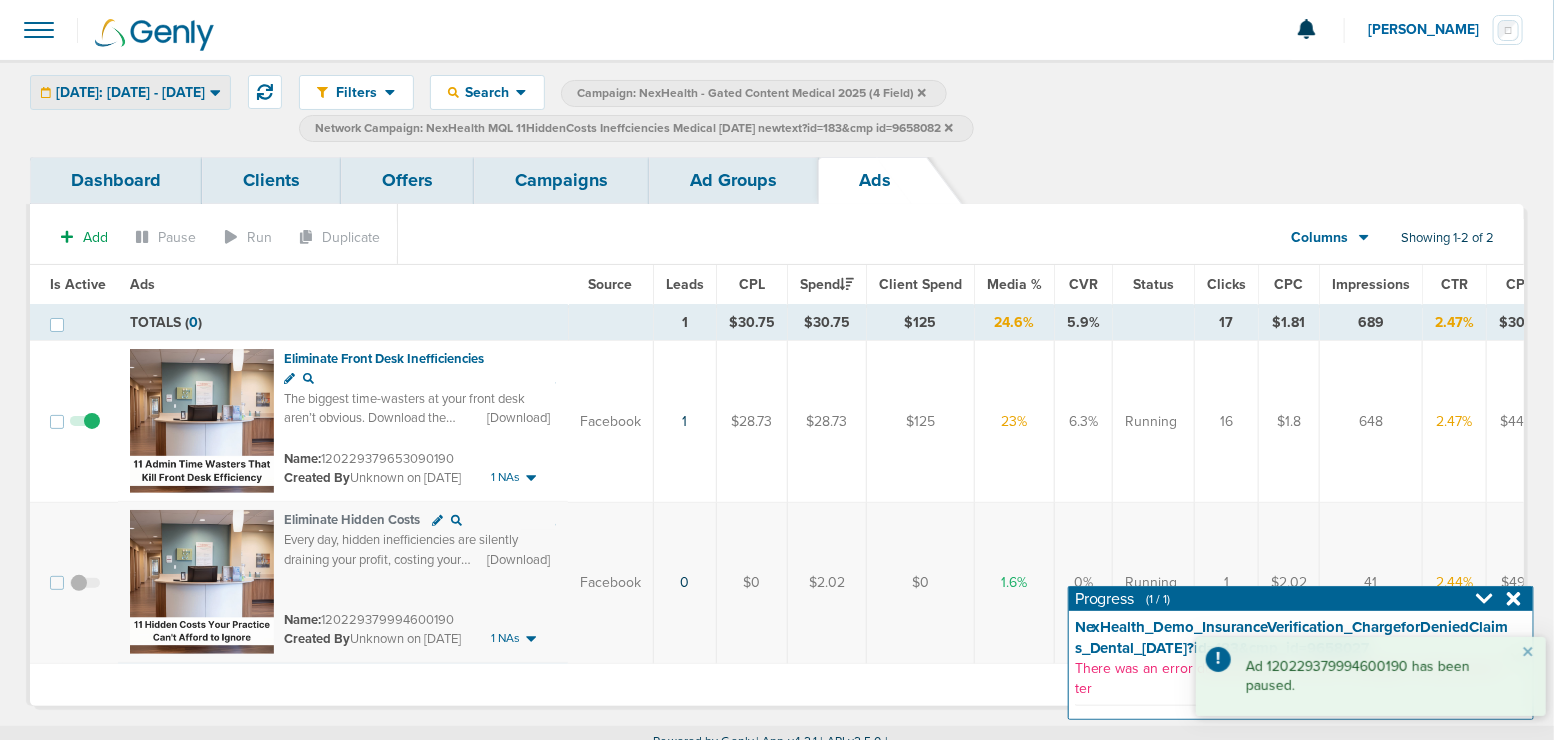 click on "[DATE]: [DATE] - [DATE]" at bounding box center (130, 93) 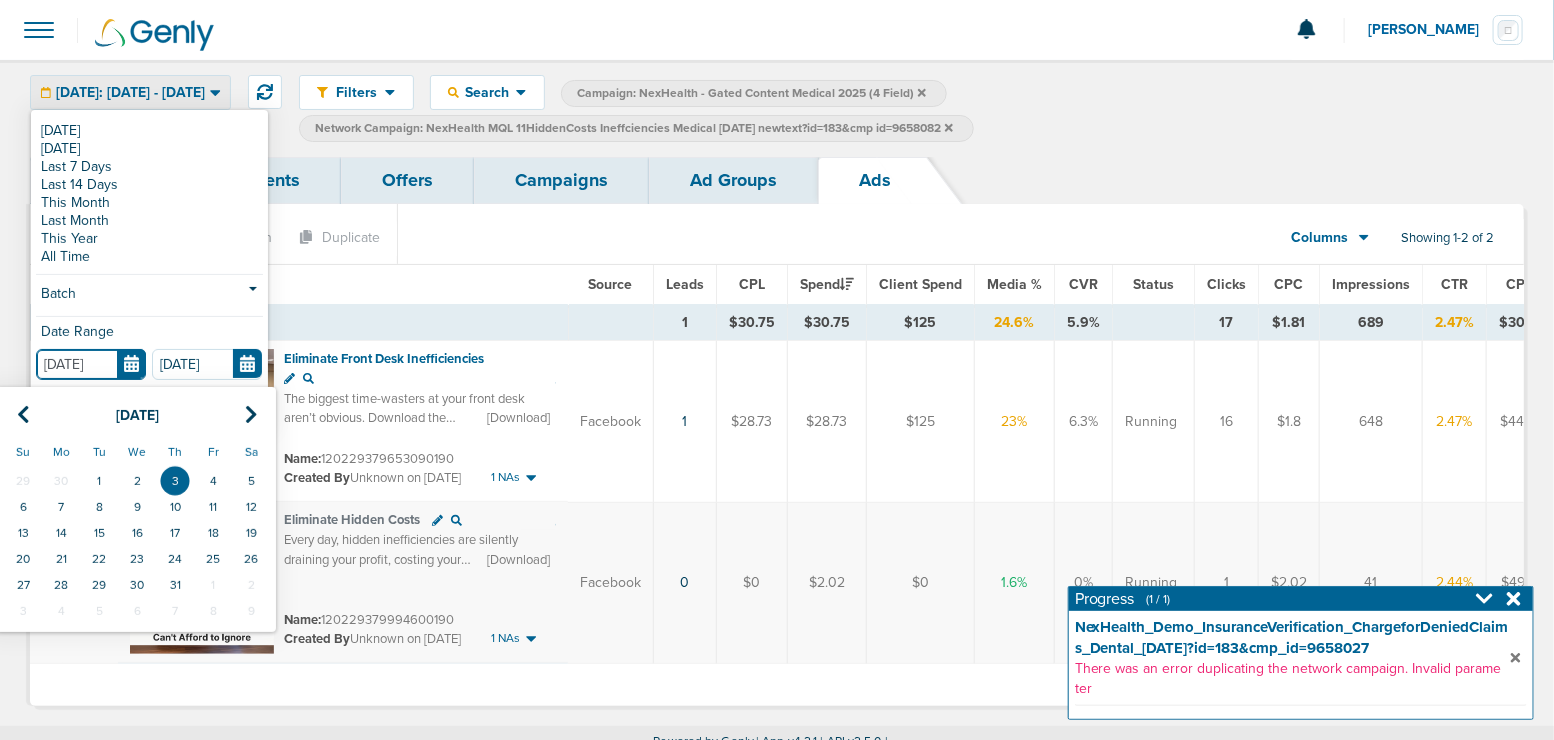 click on "[DATE]" at bounding box center (91, 364) 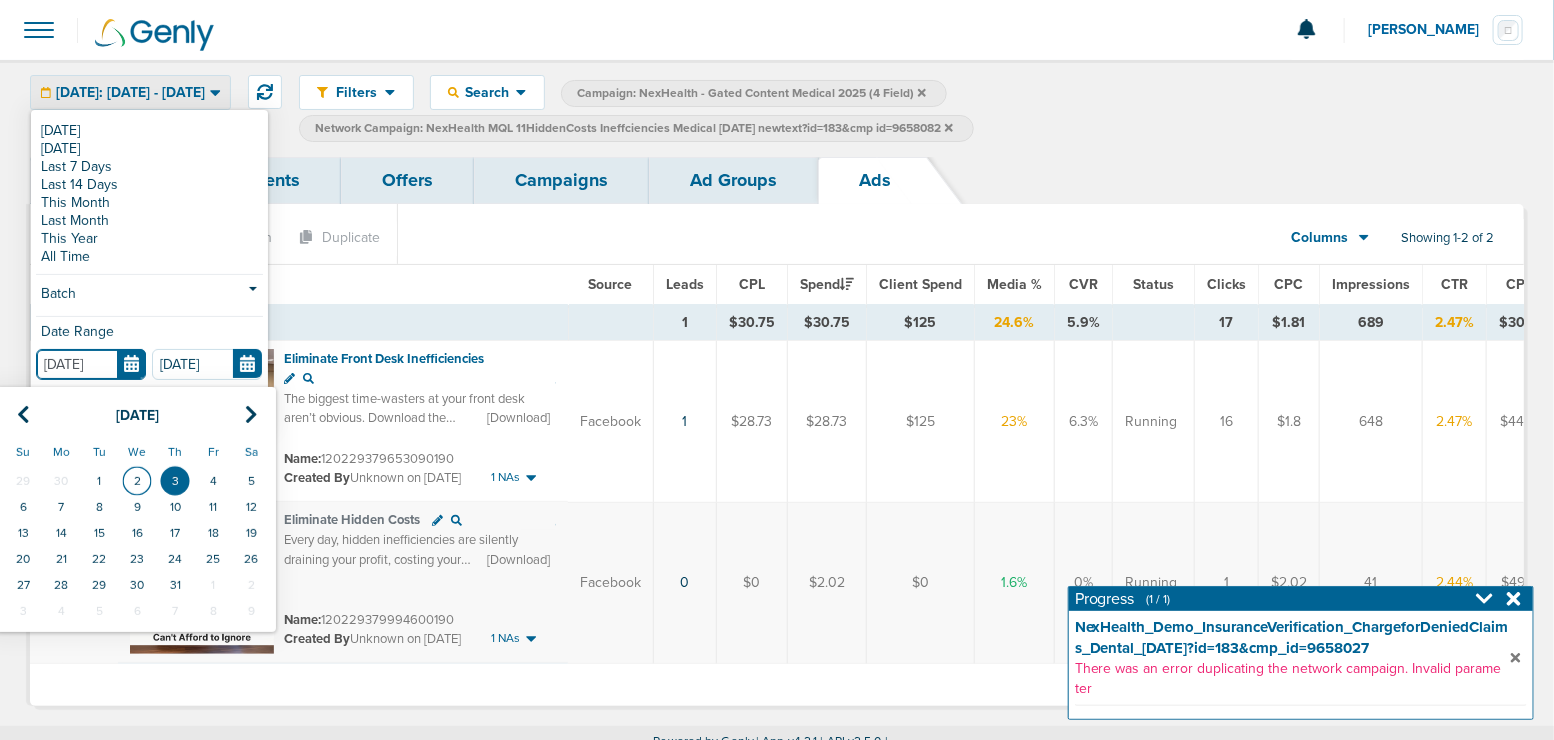 click on "2" at bounding box center (137, 481) 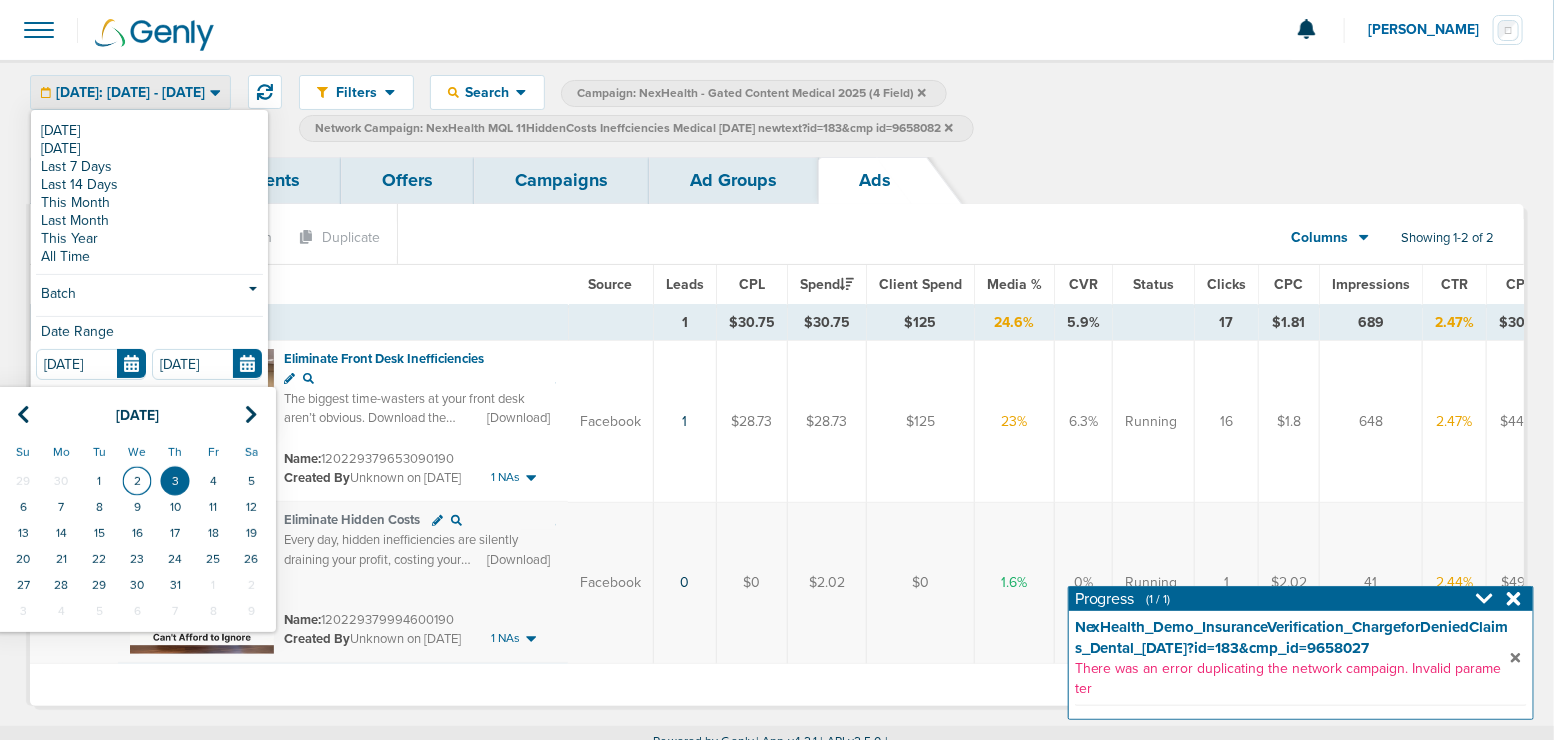 type on "[DATE]" 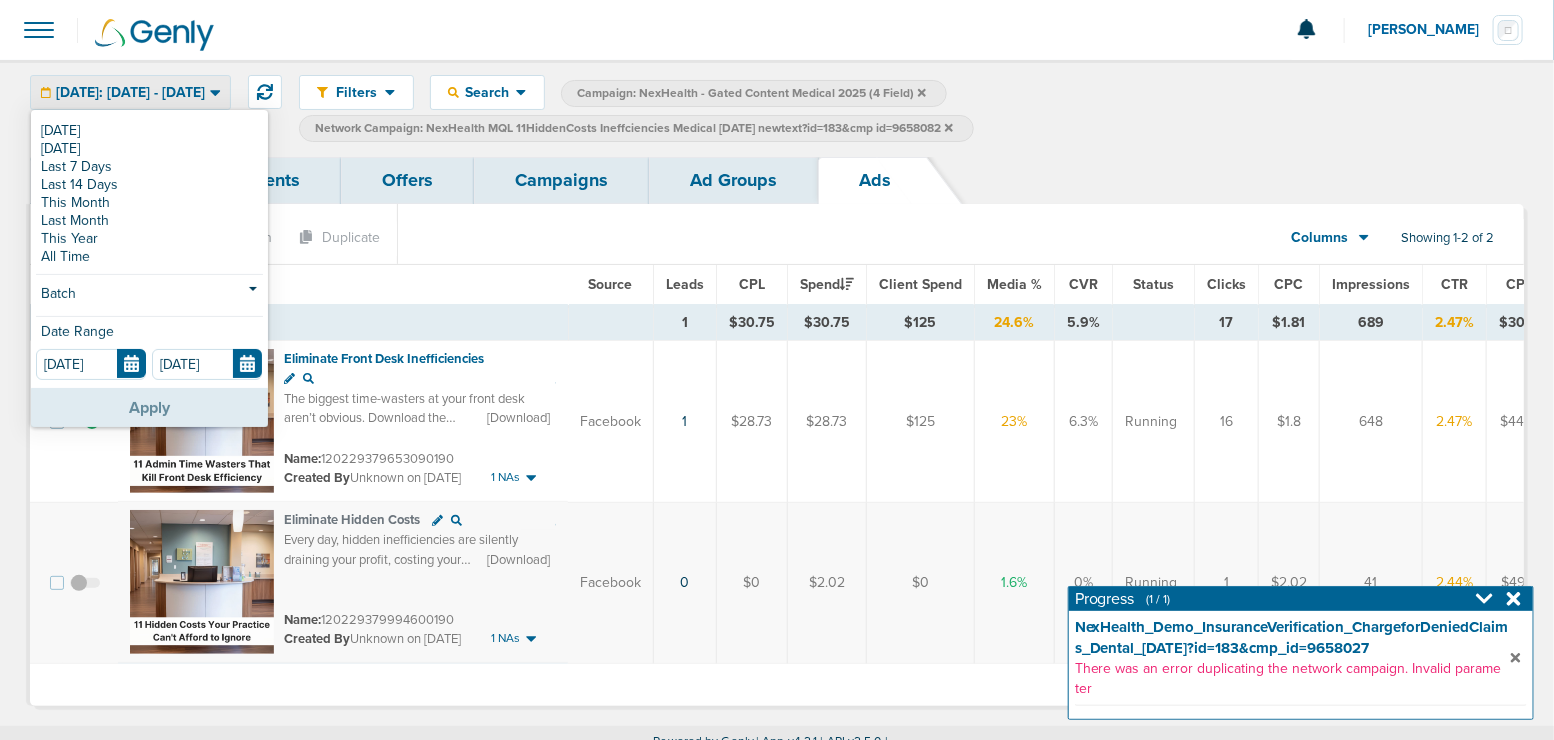 click on "Apply" at bounding box center (149, 407) 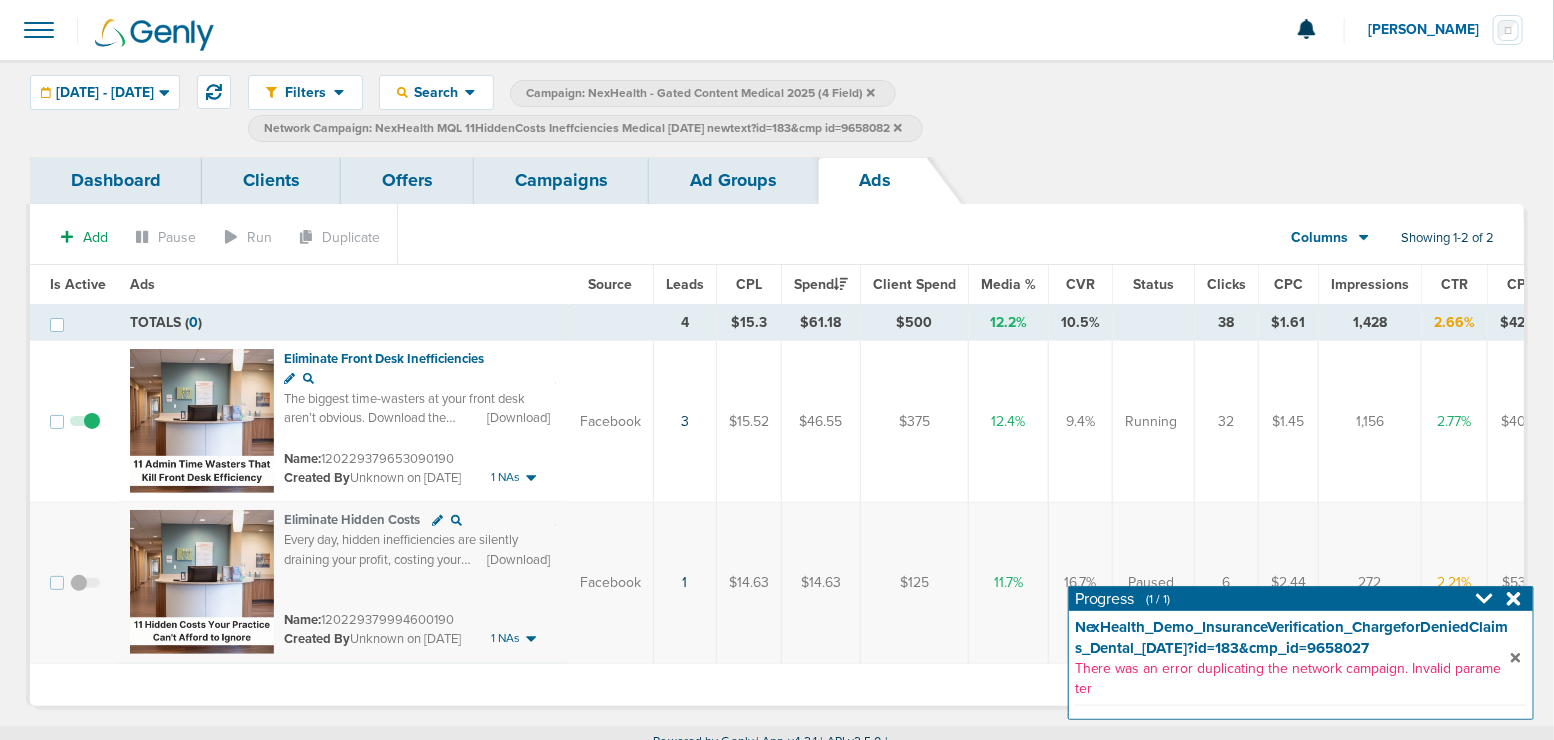 click on "Ad Groups" at bounding box center [733, 180] 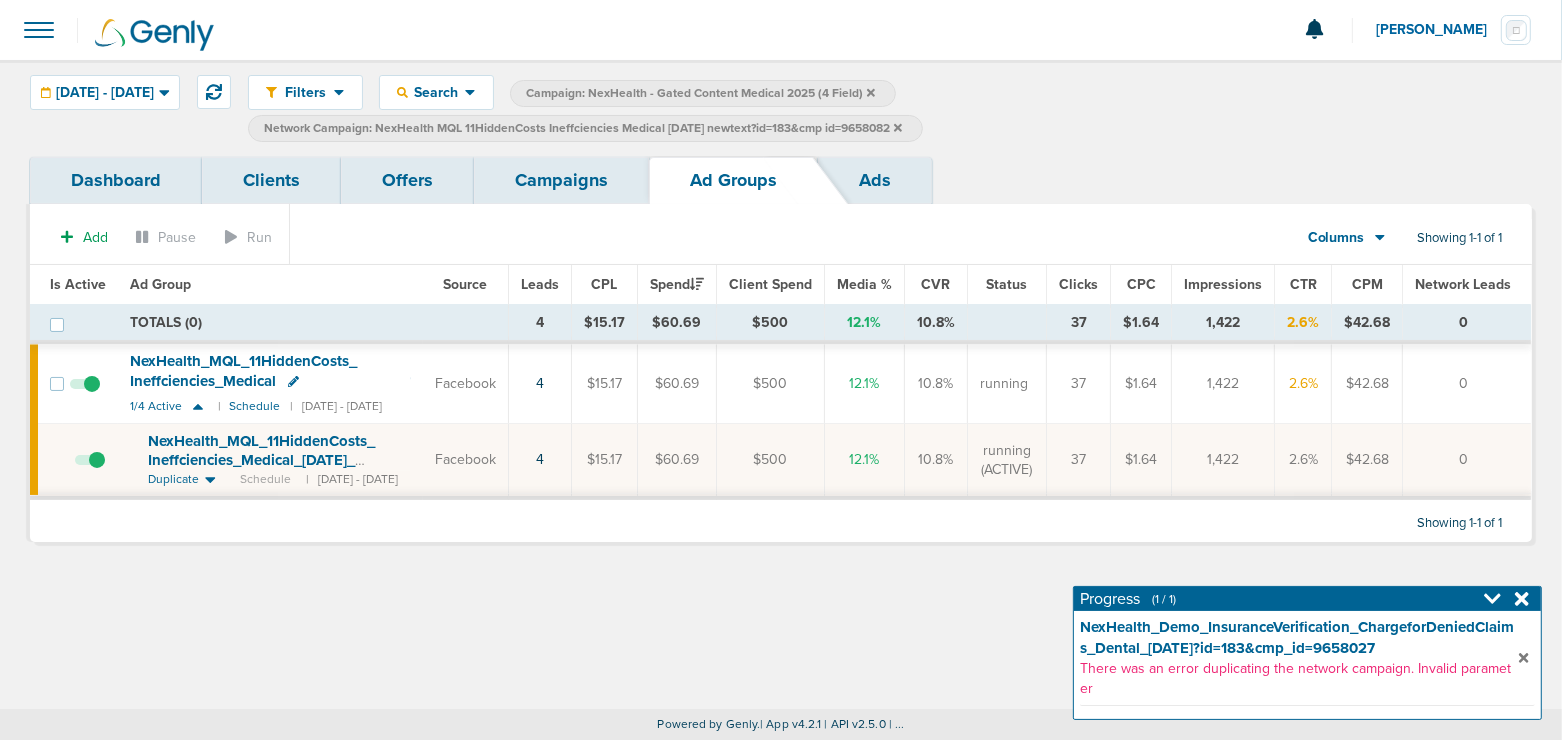 click on "Campaigns" at bounding box center (561, 180) 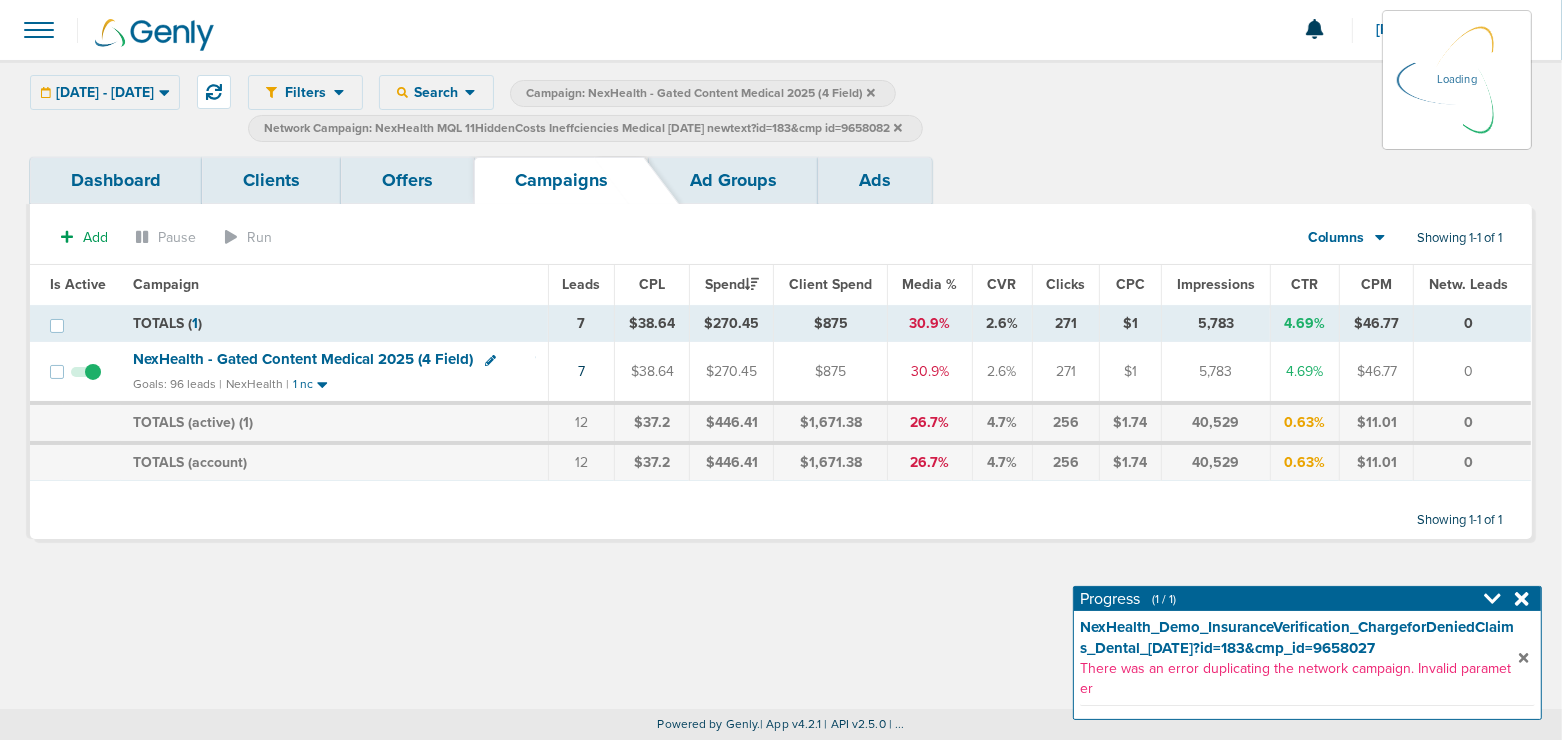 click 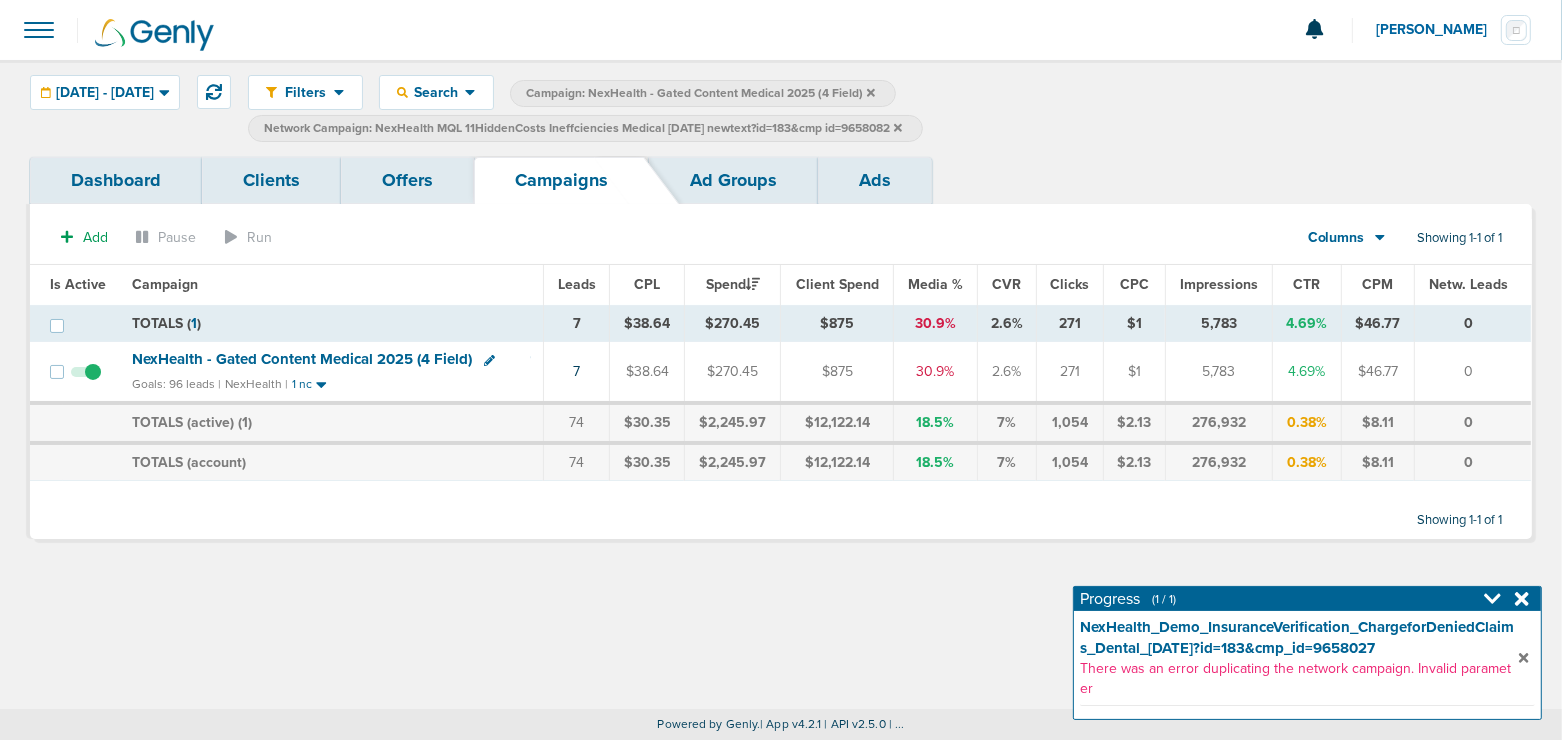 click 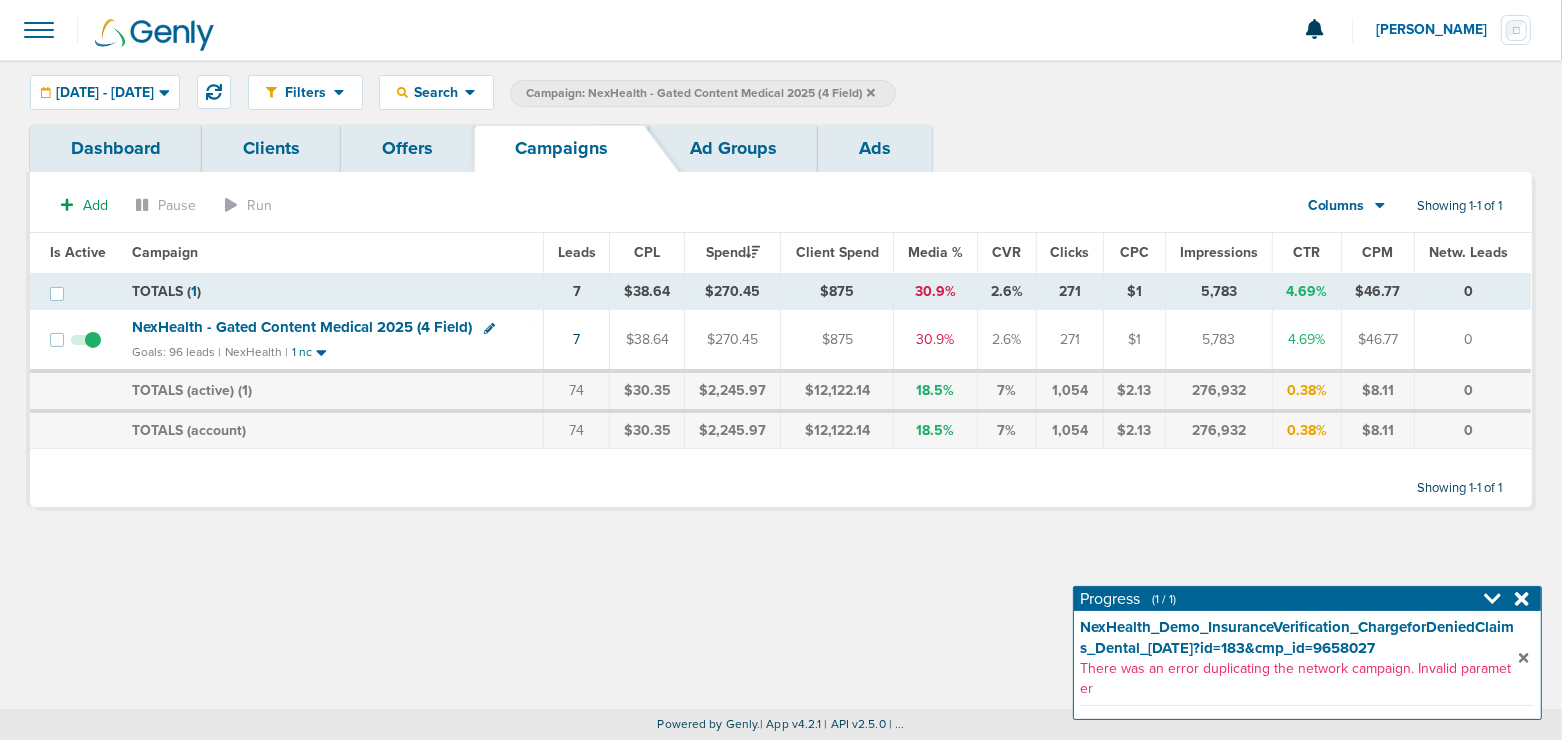 click 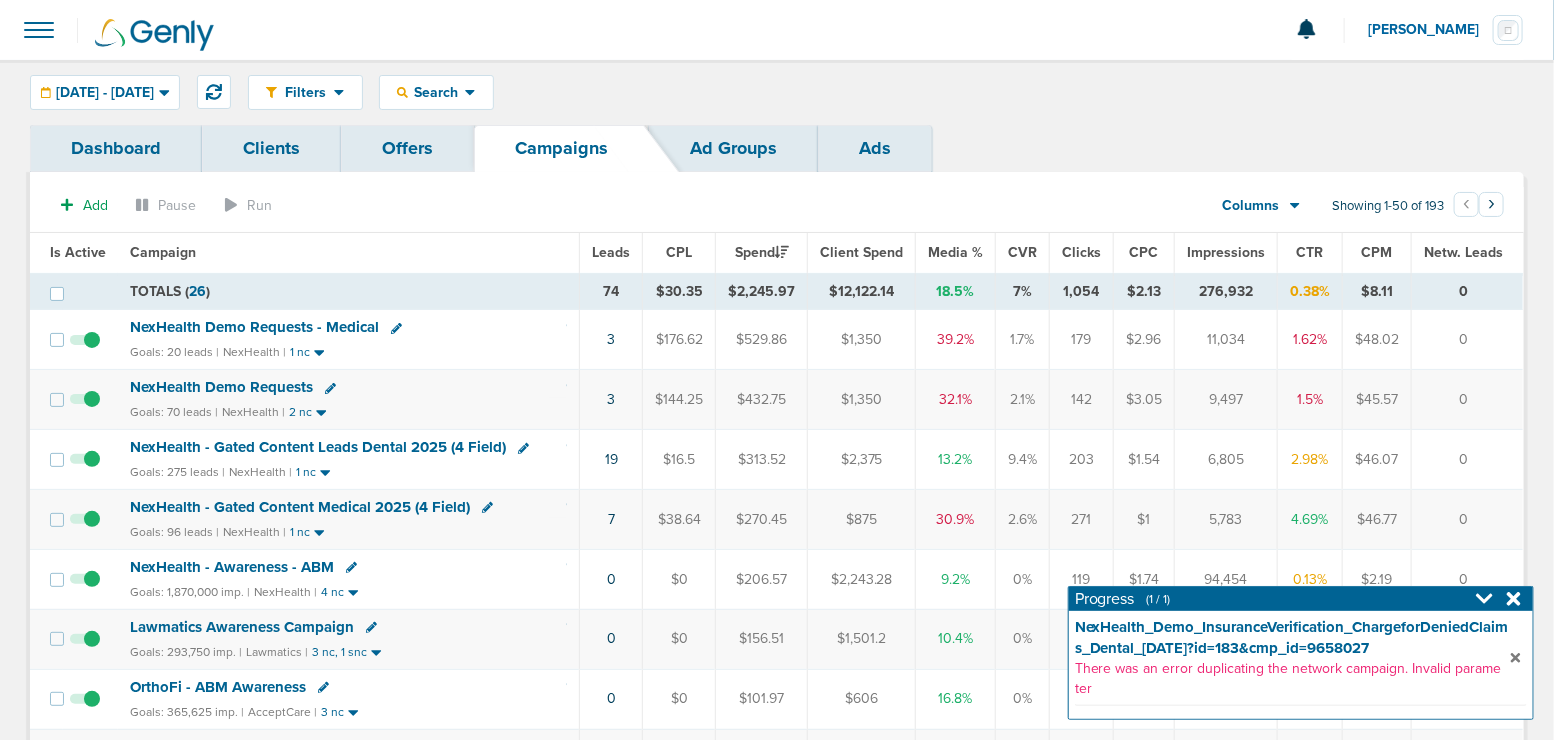 click on "NexHealth - Gated Content Medical 2025 (4 Field)" at bounding box center [300, 507] 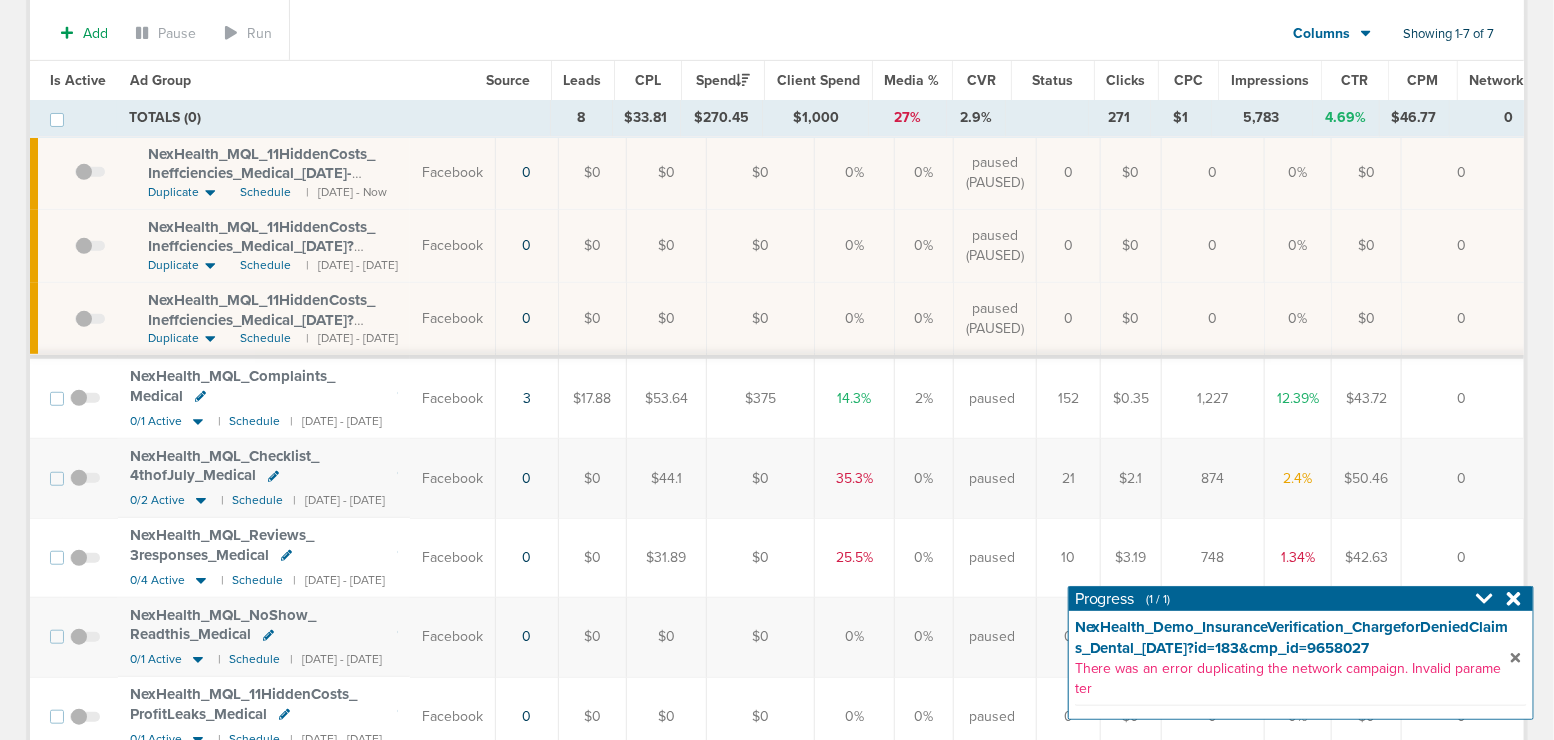 scroll, scrollTop: 416, scrollLeft: 0, axis: vertical 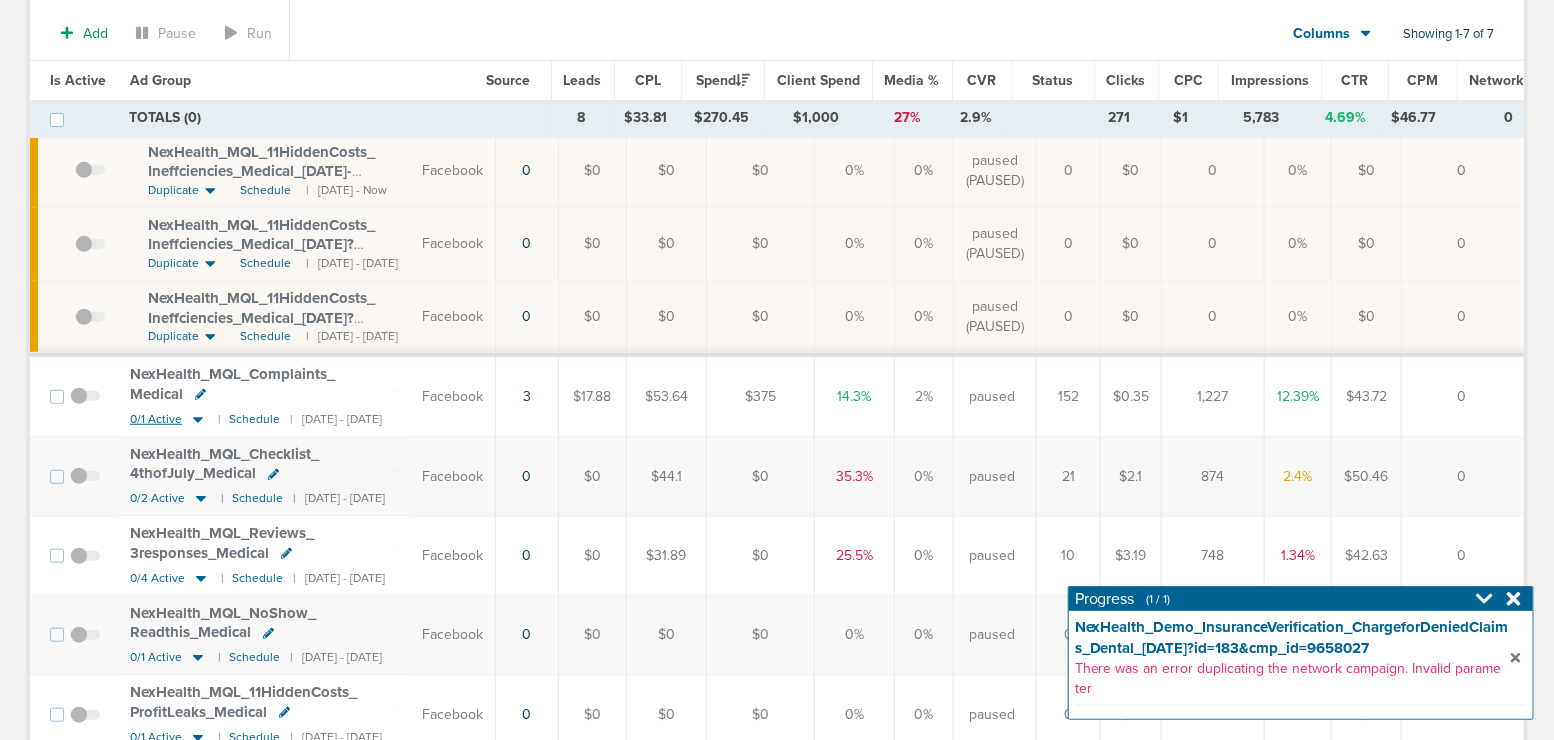click 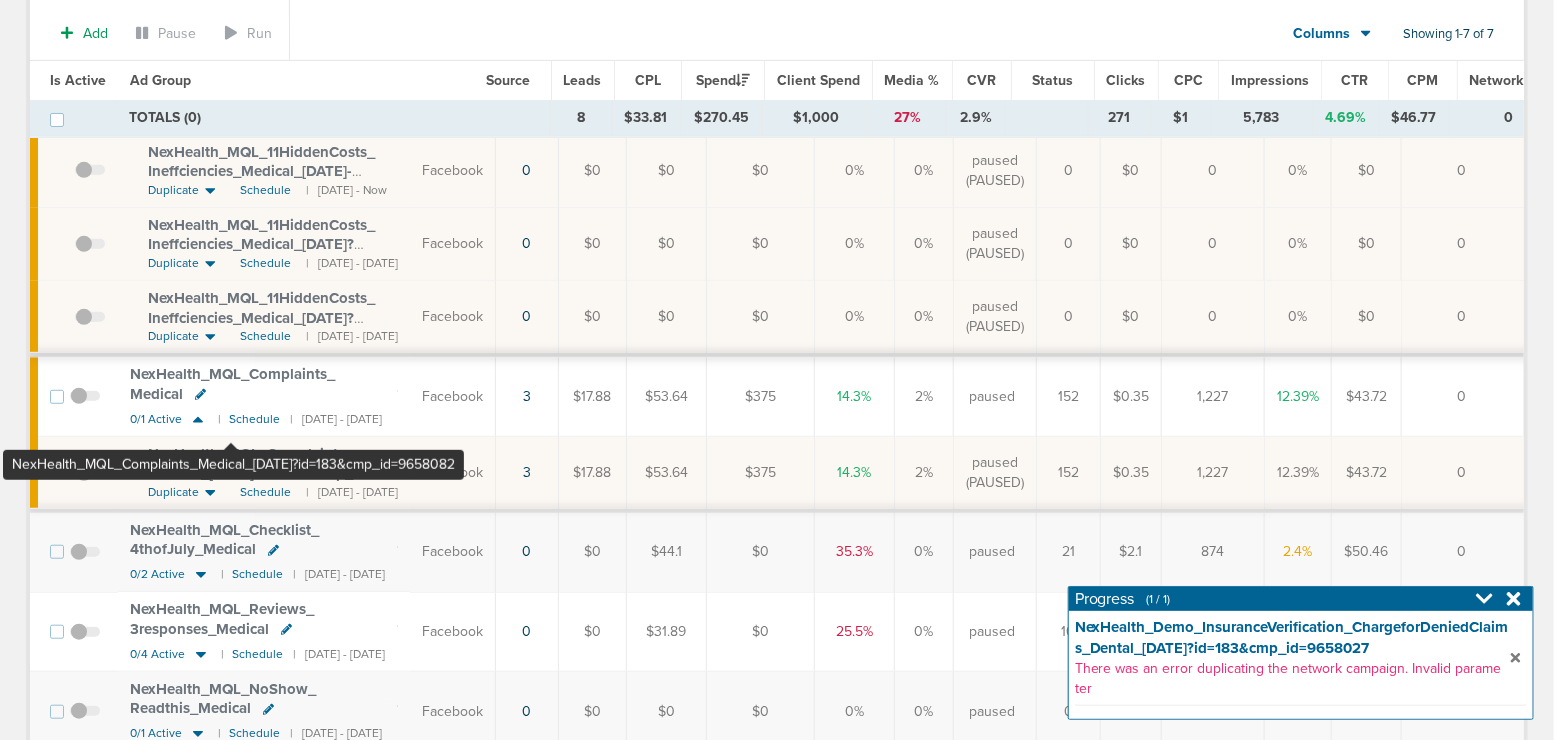 click on "NexHealth_ MQL_ Complaints_ Medical_ [DATE]?id=183&cmp_ id=9658082" at bounding box center (250, 473) 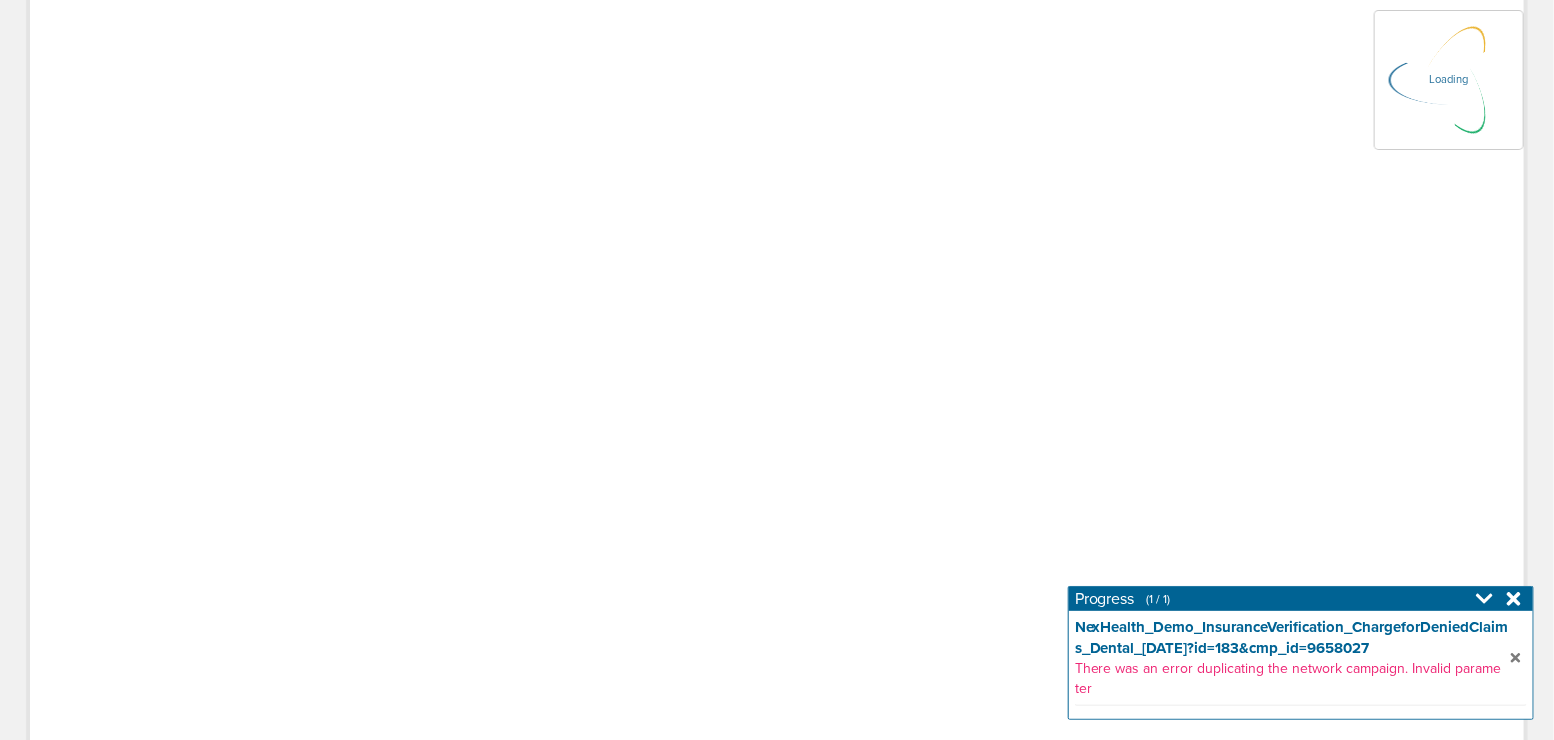 scroll, scrollTop: 0, scrollLeft: 0, axis: both 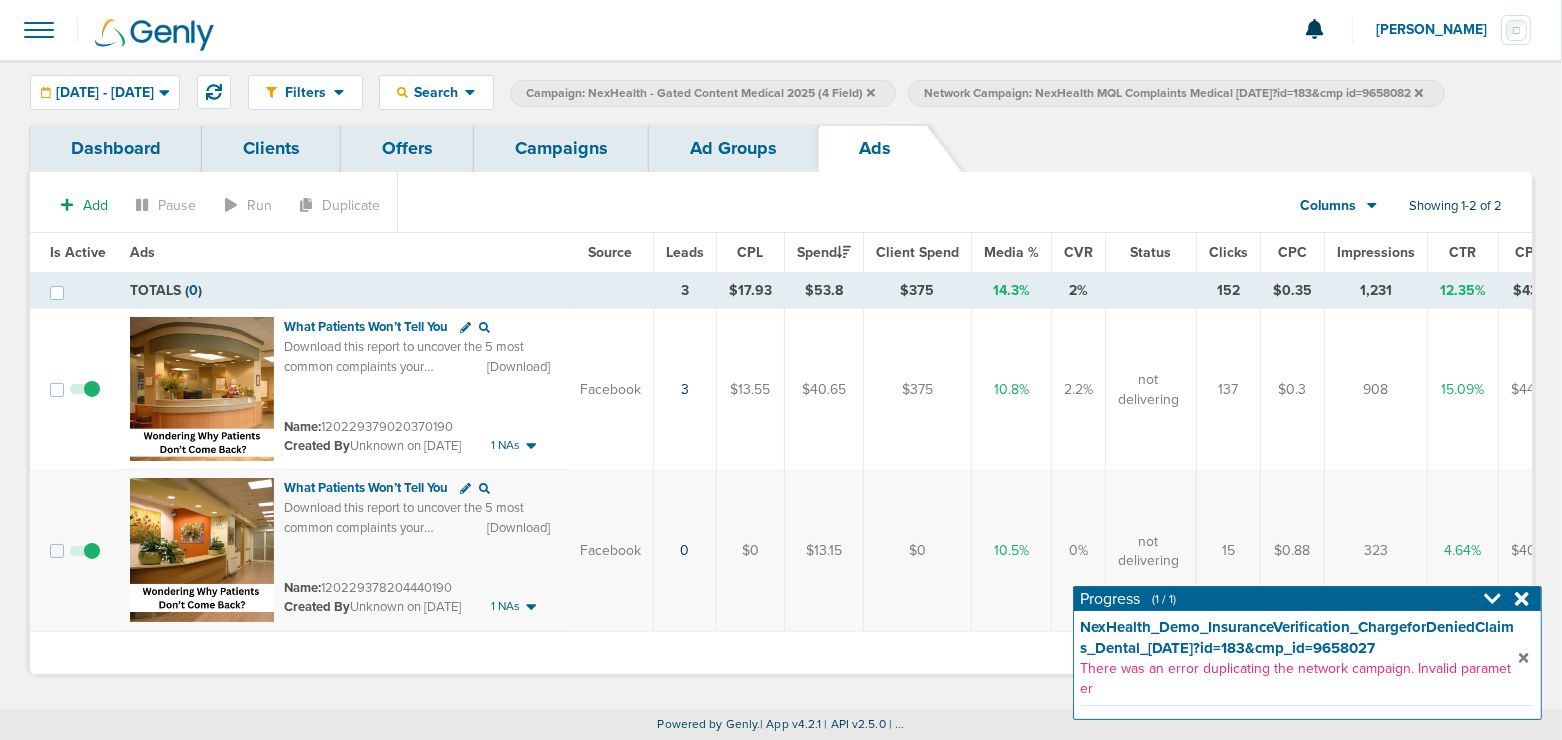click on "Campaigns" at bounding box center [561, 148] 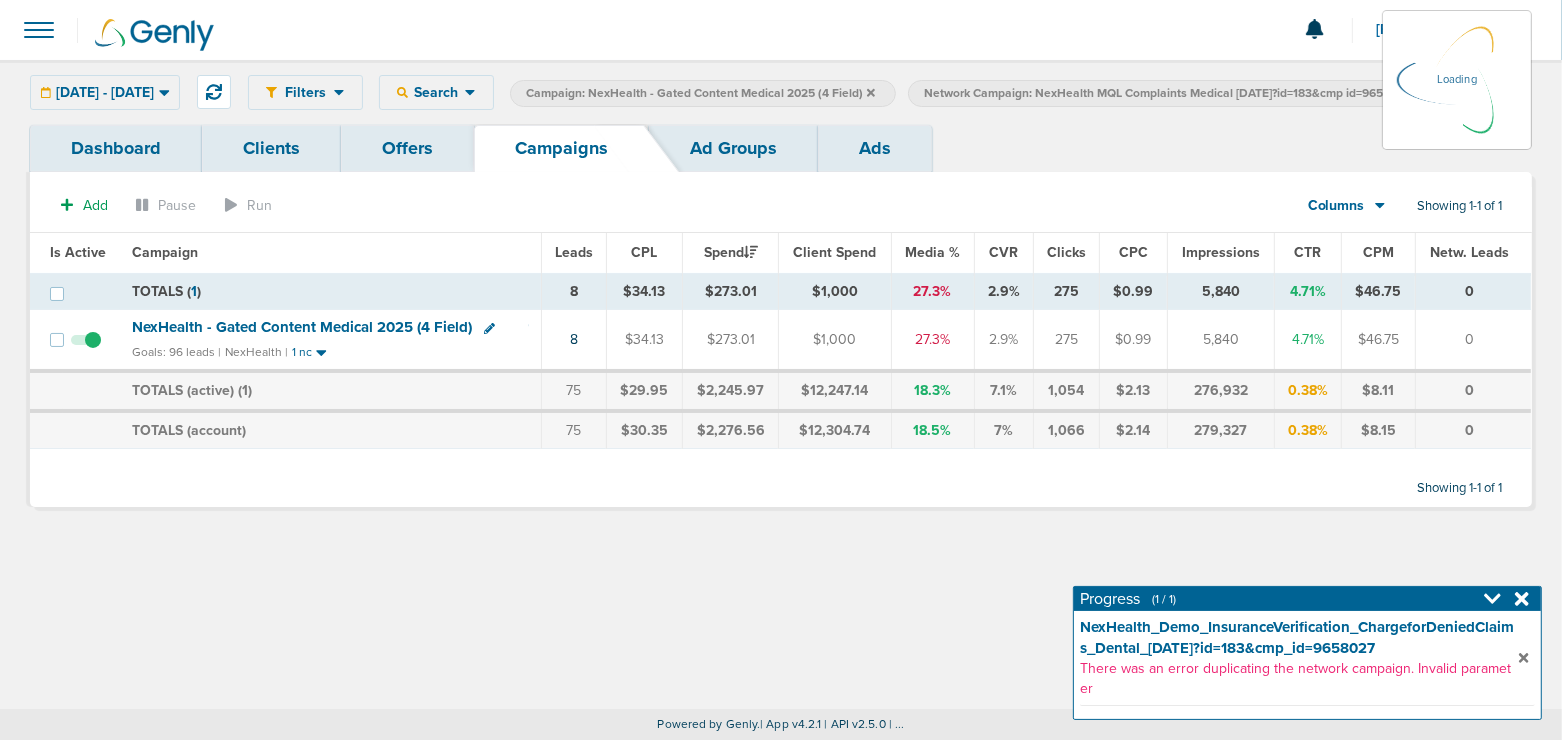 click 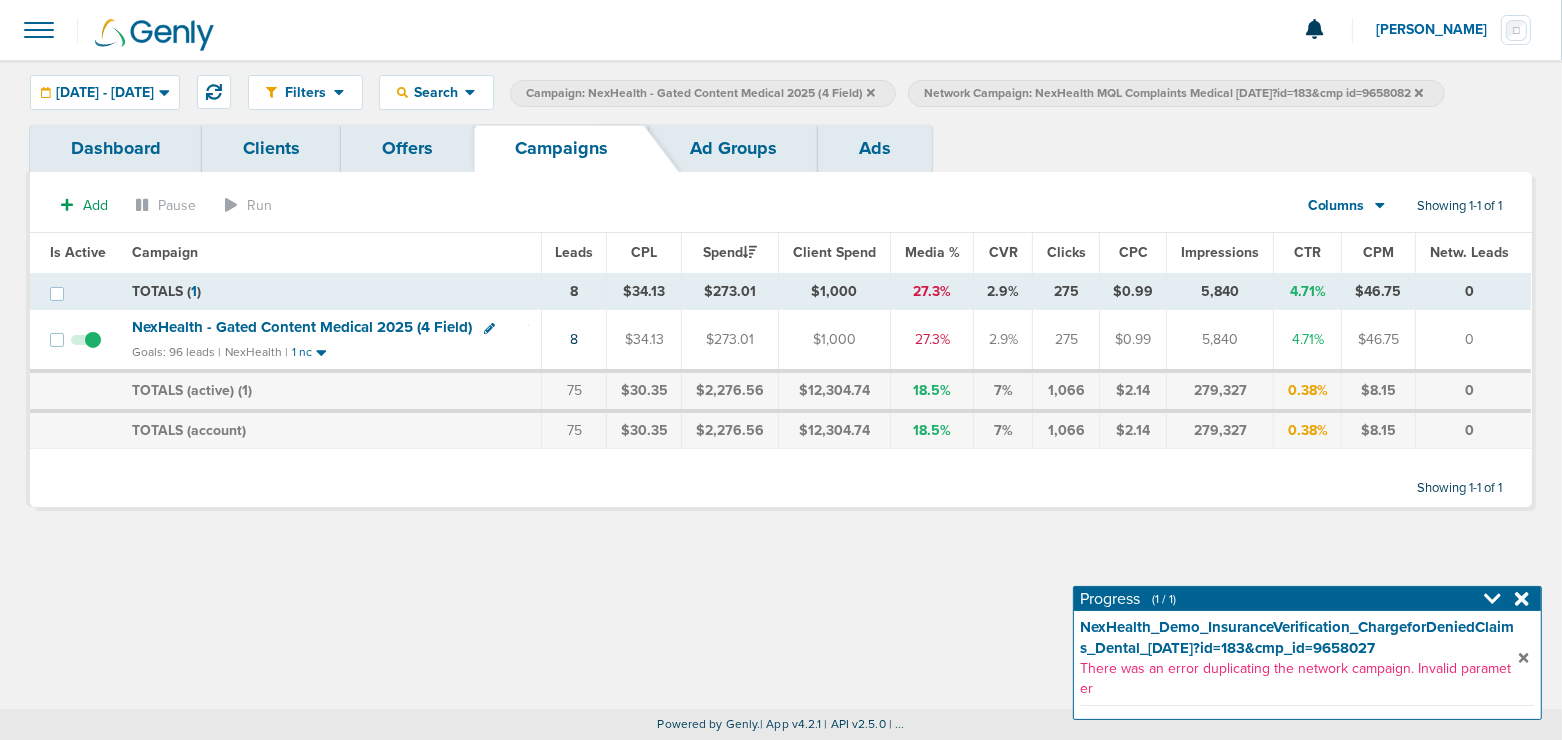 click 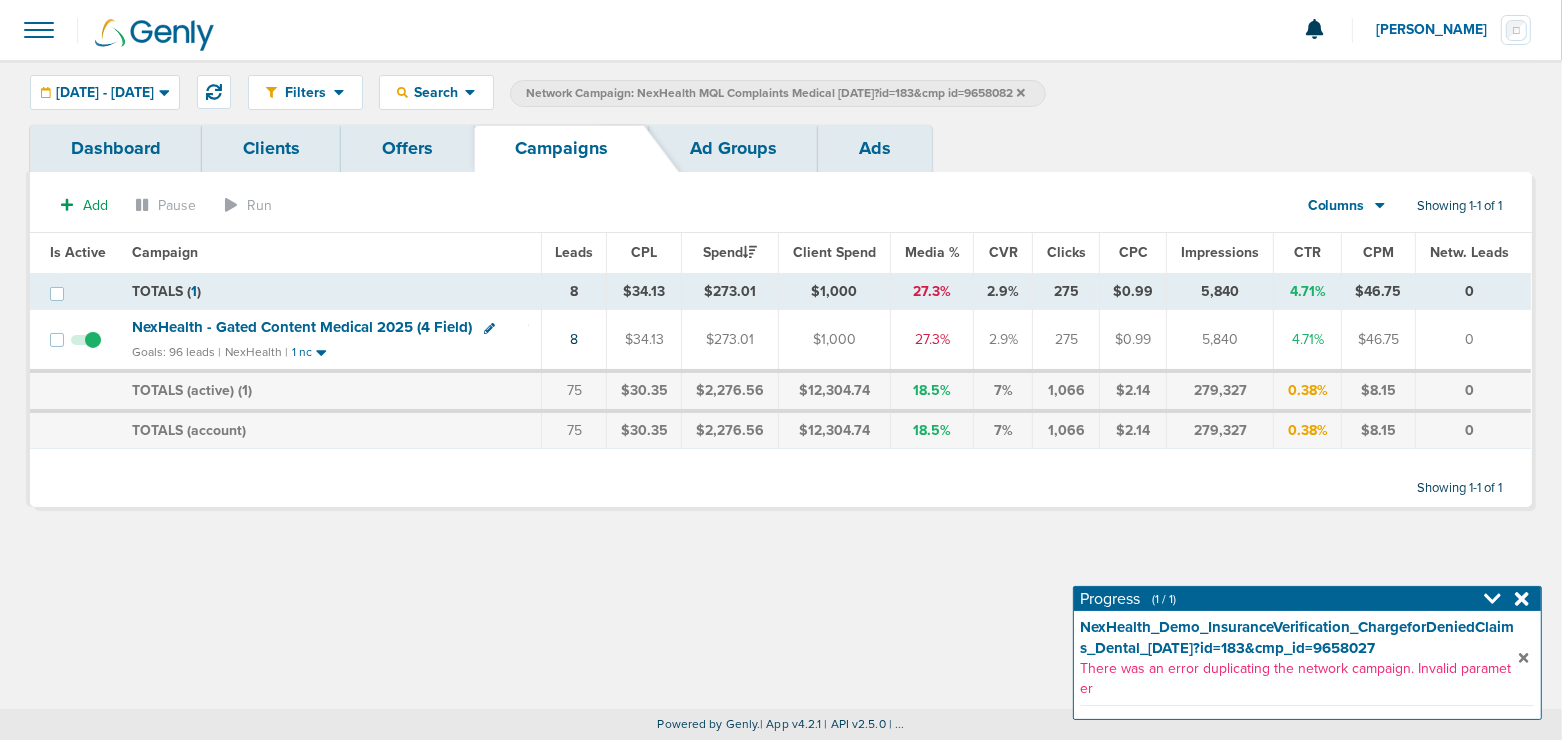 click 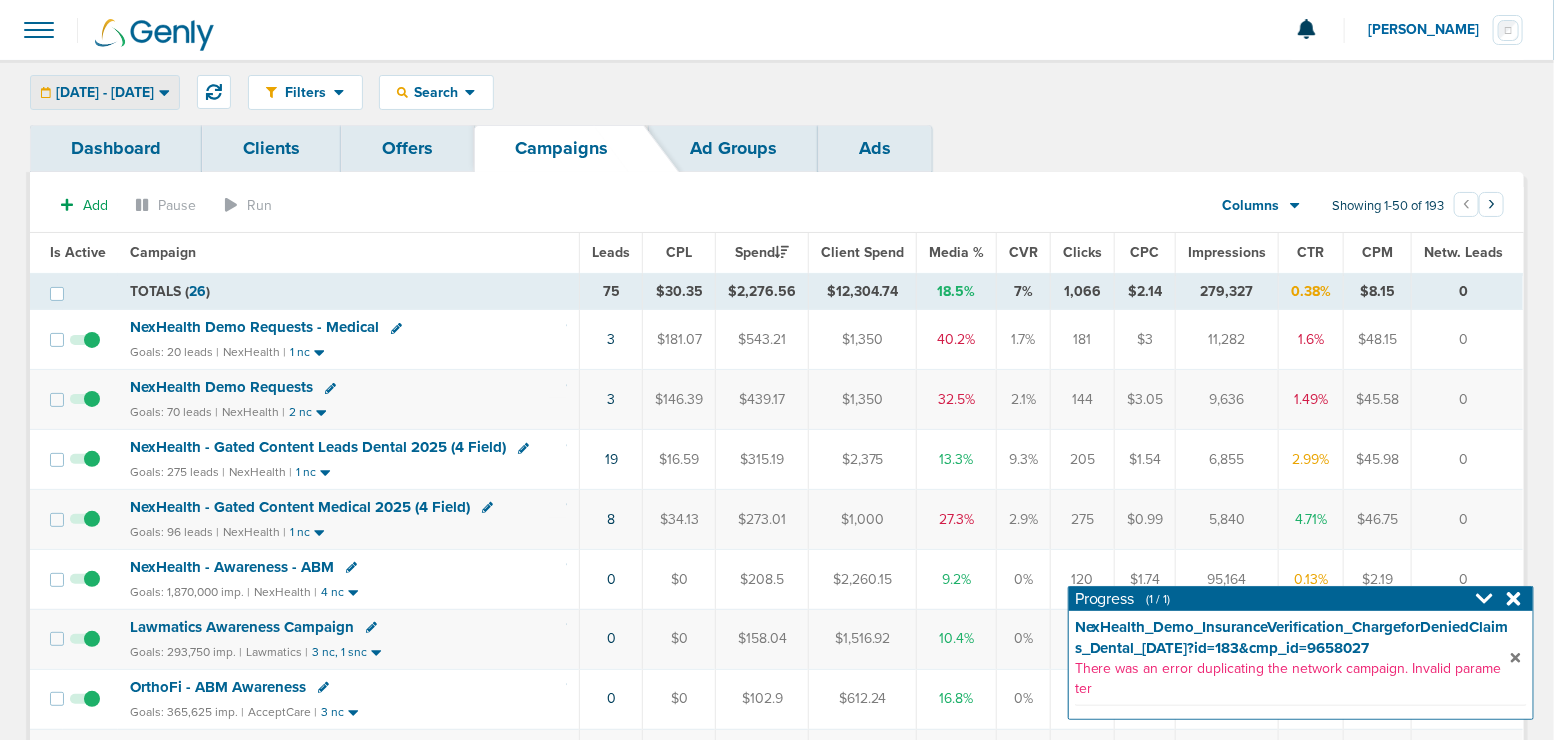 click on "[DATE] - [DATE]" at bounding box center (105, 93) 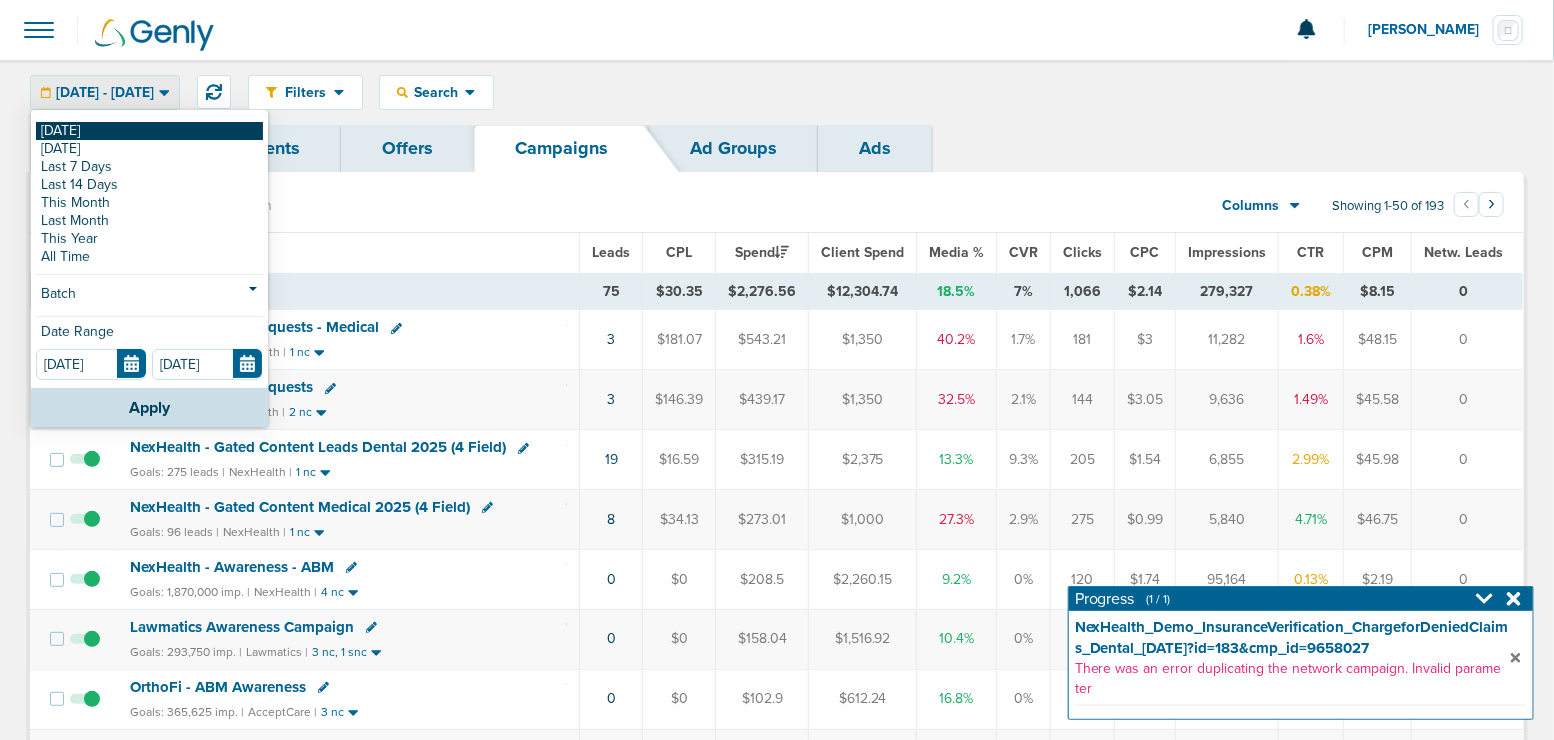 click on "[DATE]" at bounding box center (149, 131) 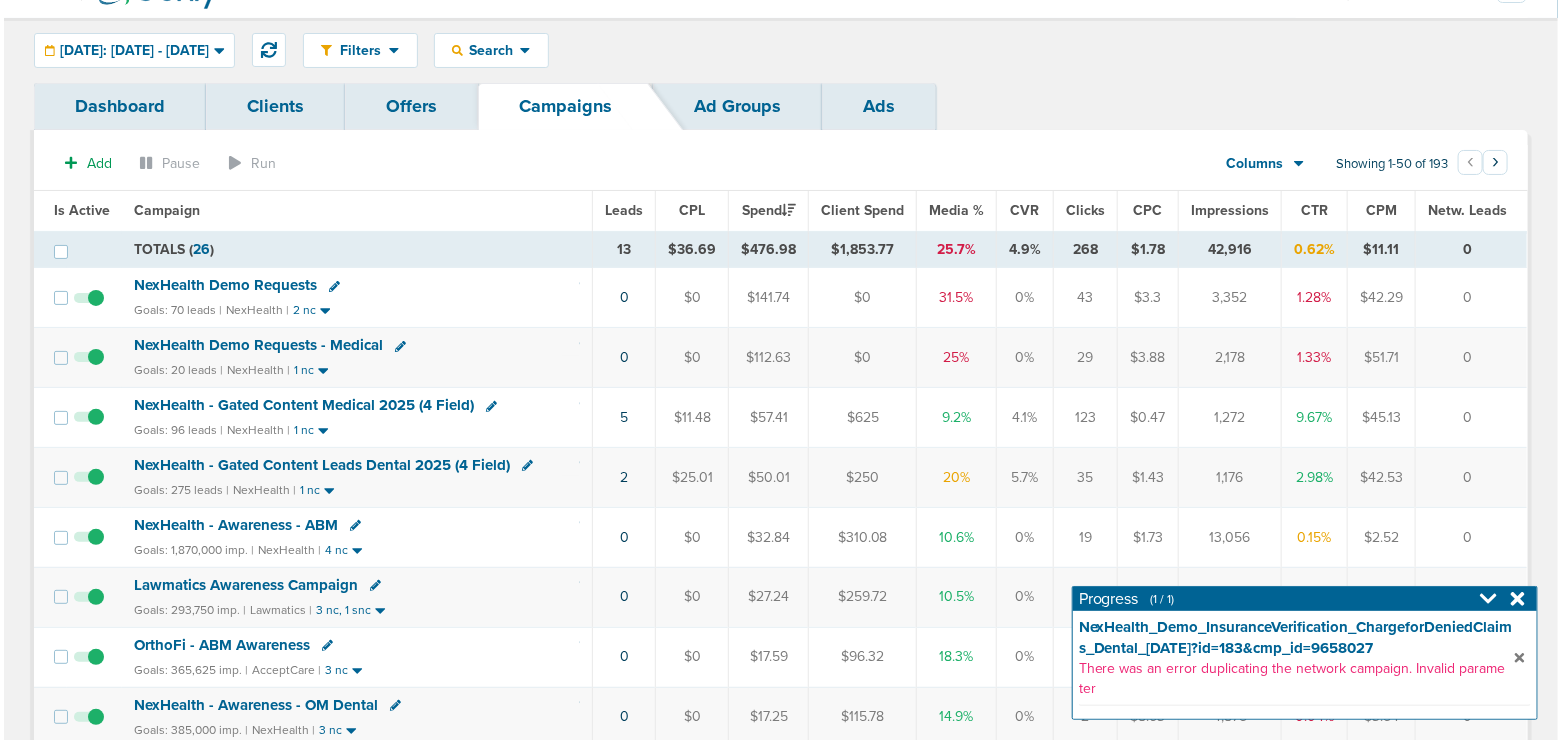 scroll, scrollTop: 0, scrollLeft: 0, axis: both 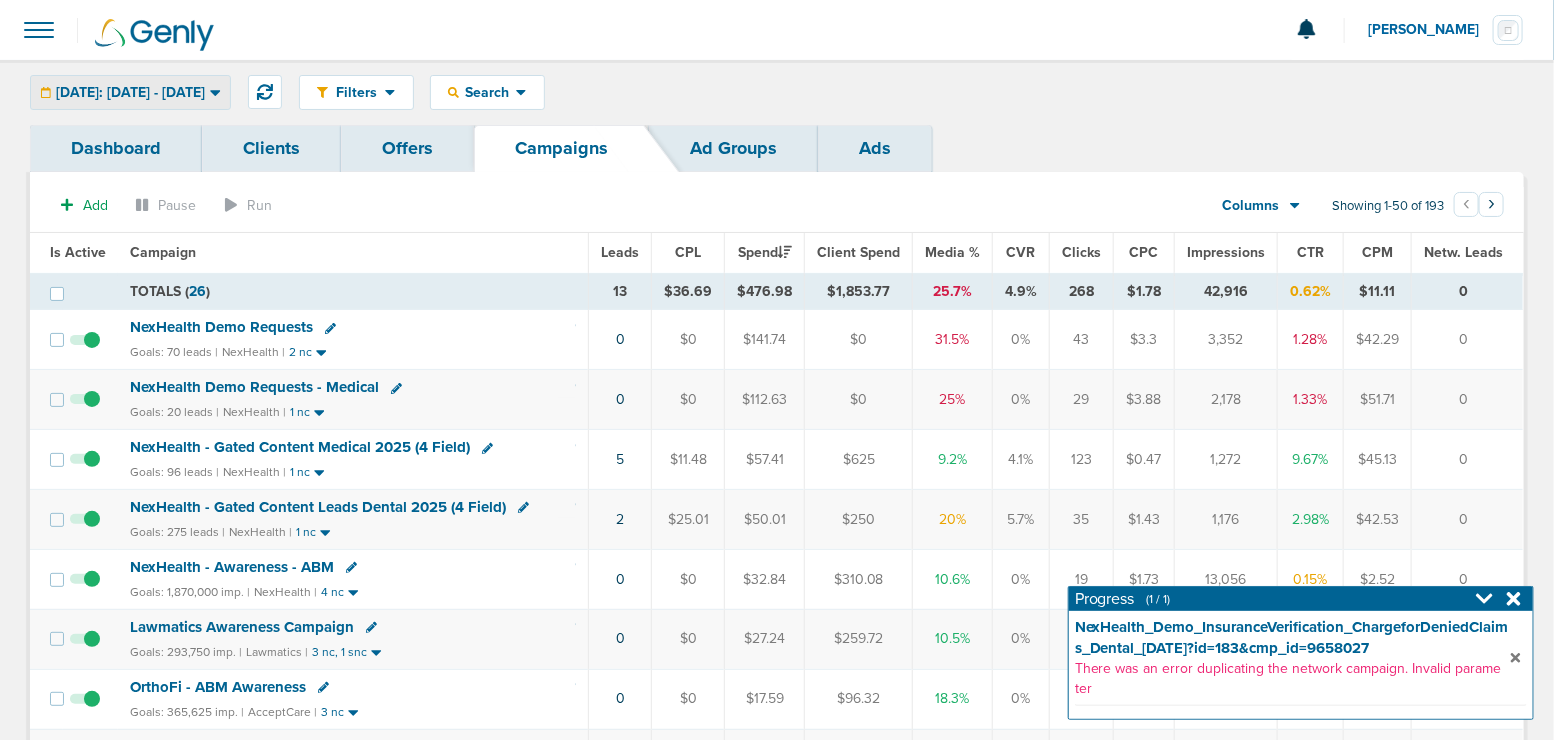 click on "[DATE]: [DATE] - [DATE]" at bounding box center (130, 93) 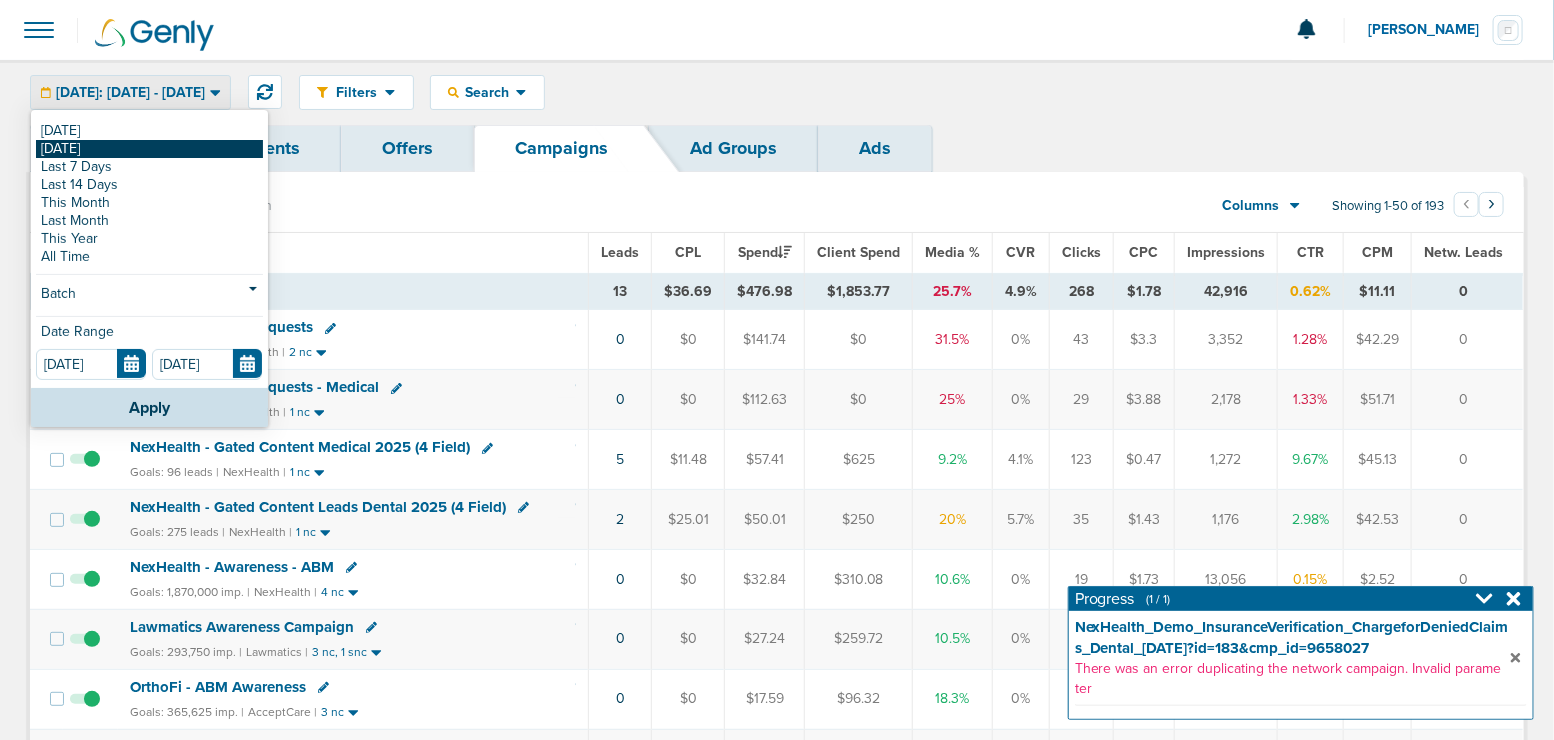 click on "[DATE]" at bounding box center (149, 149) 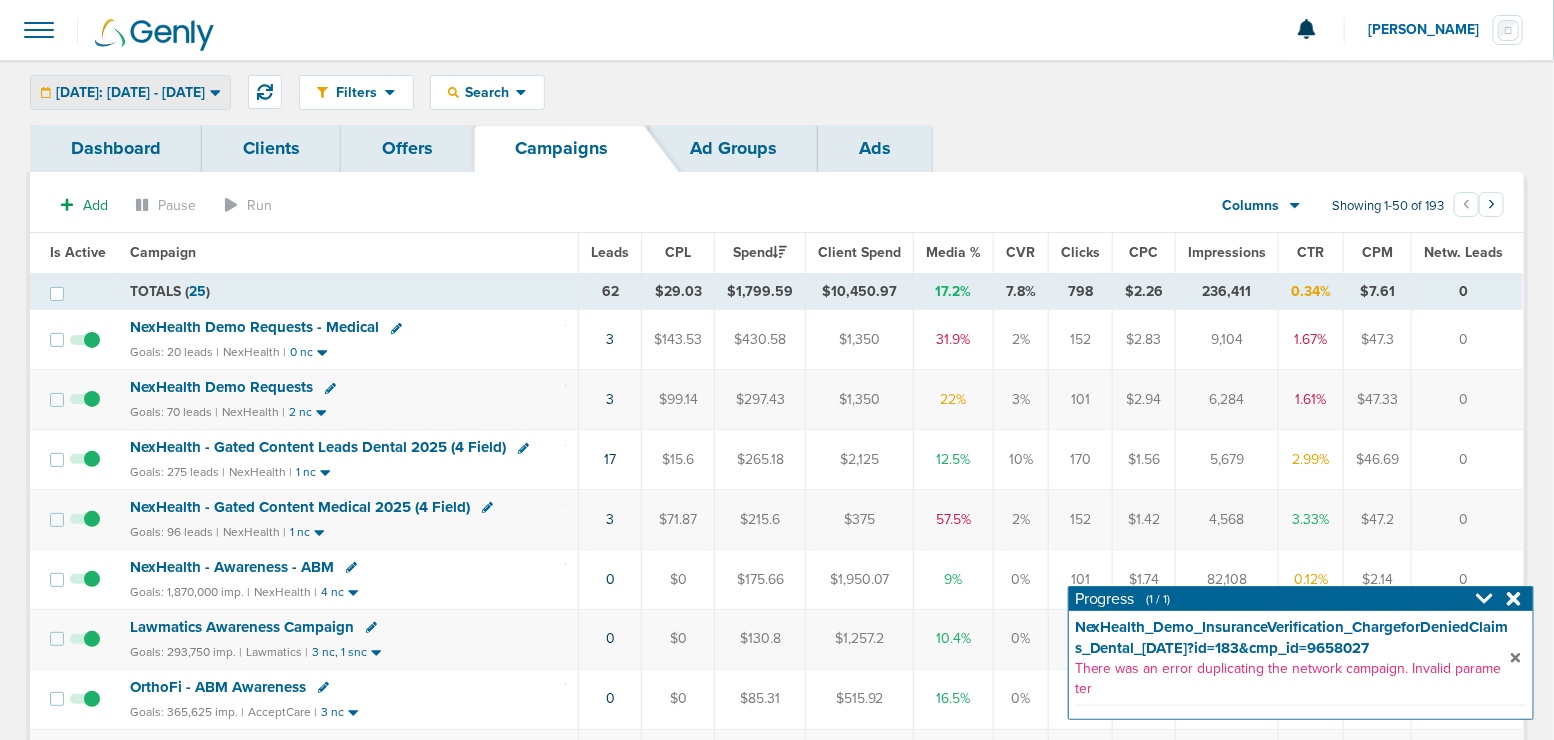 click on "[DATE]: [DATE] - [DATE]" at bounding box center (130, 93) 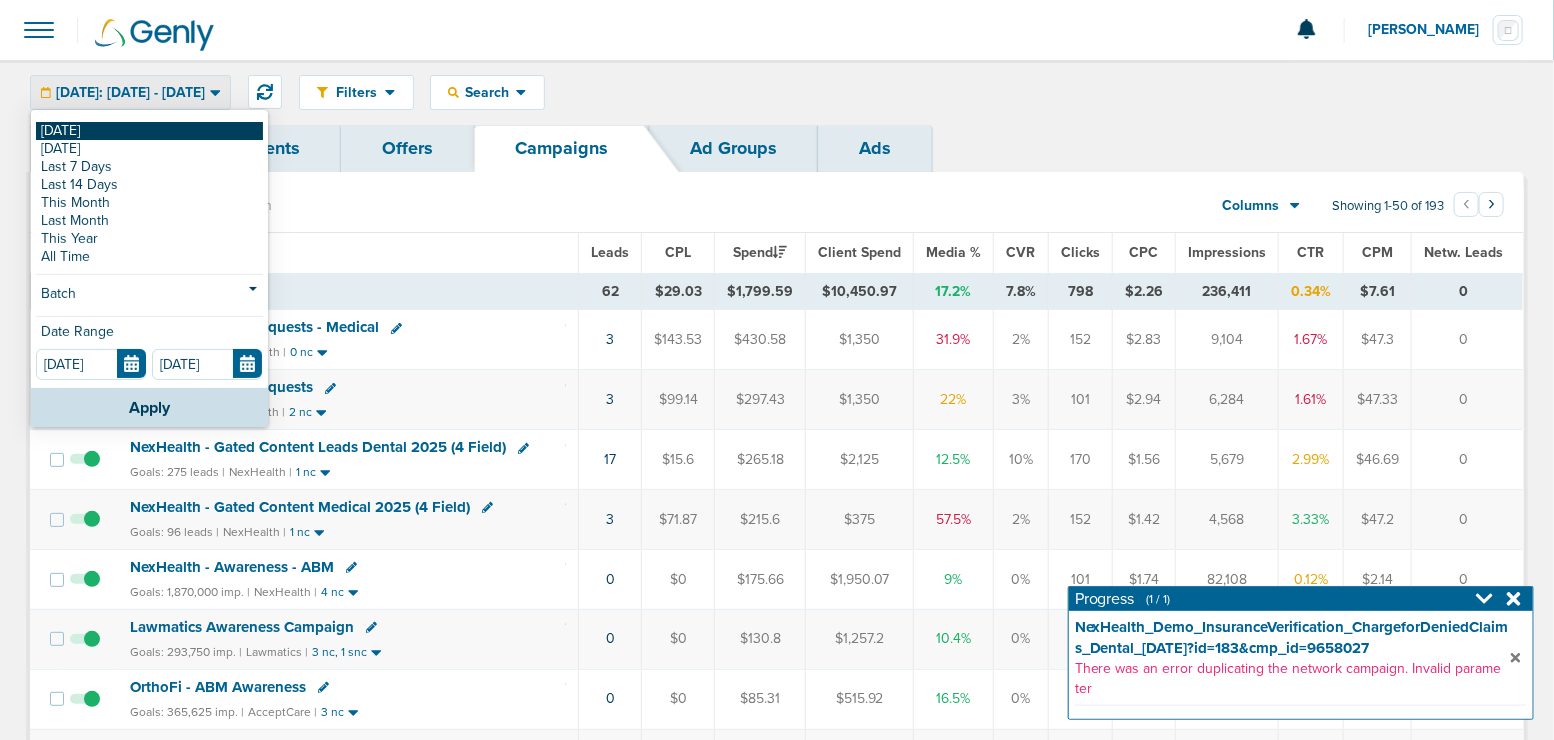 click on "[DATE]" at bounding box center (149, 131) 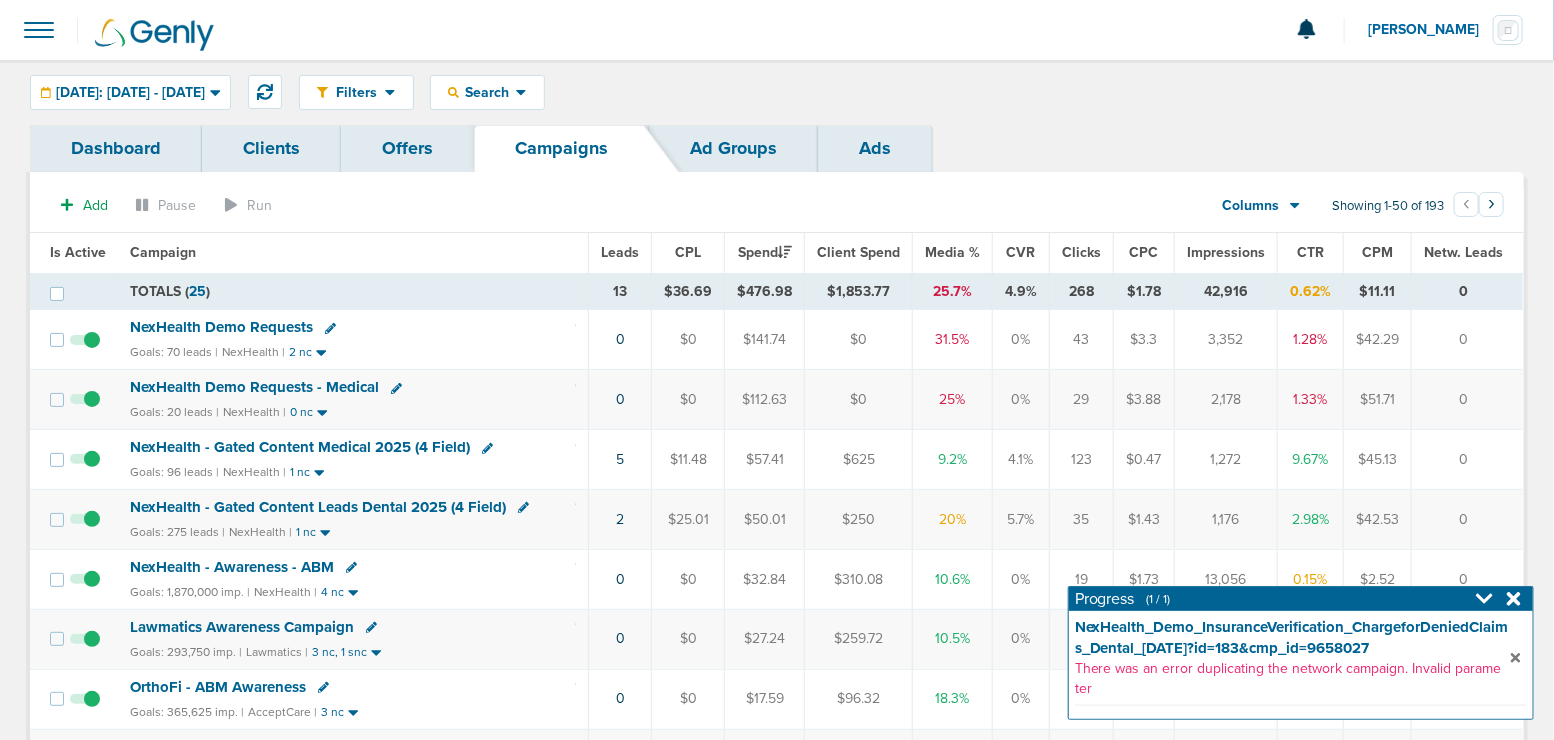 click 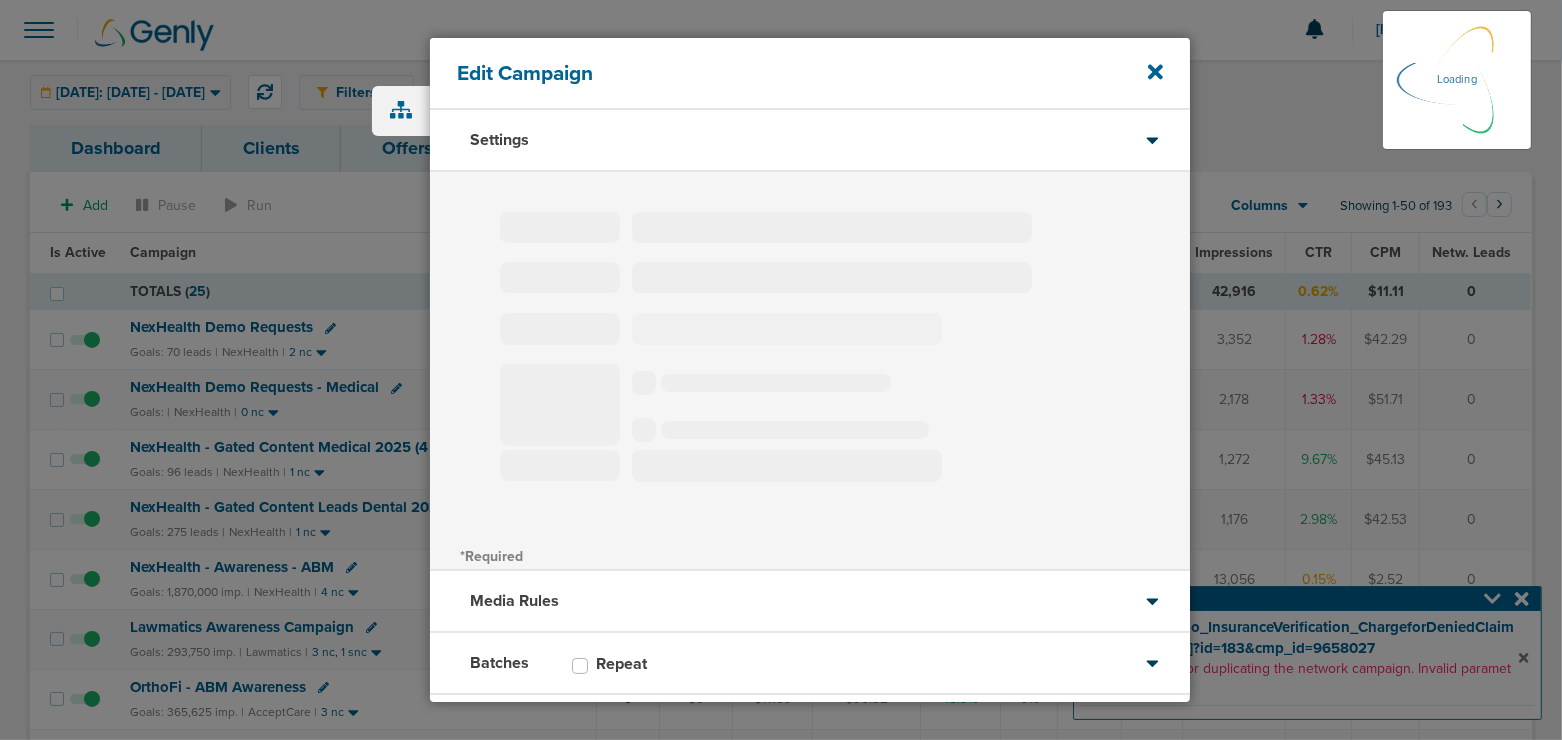 type on "NexHealth Demo Requests - Medical" 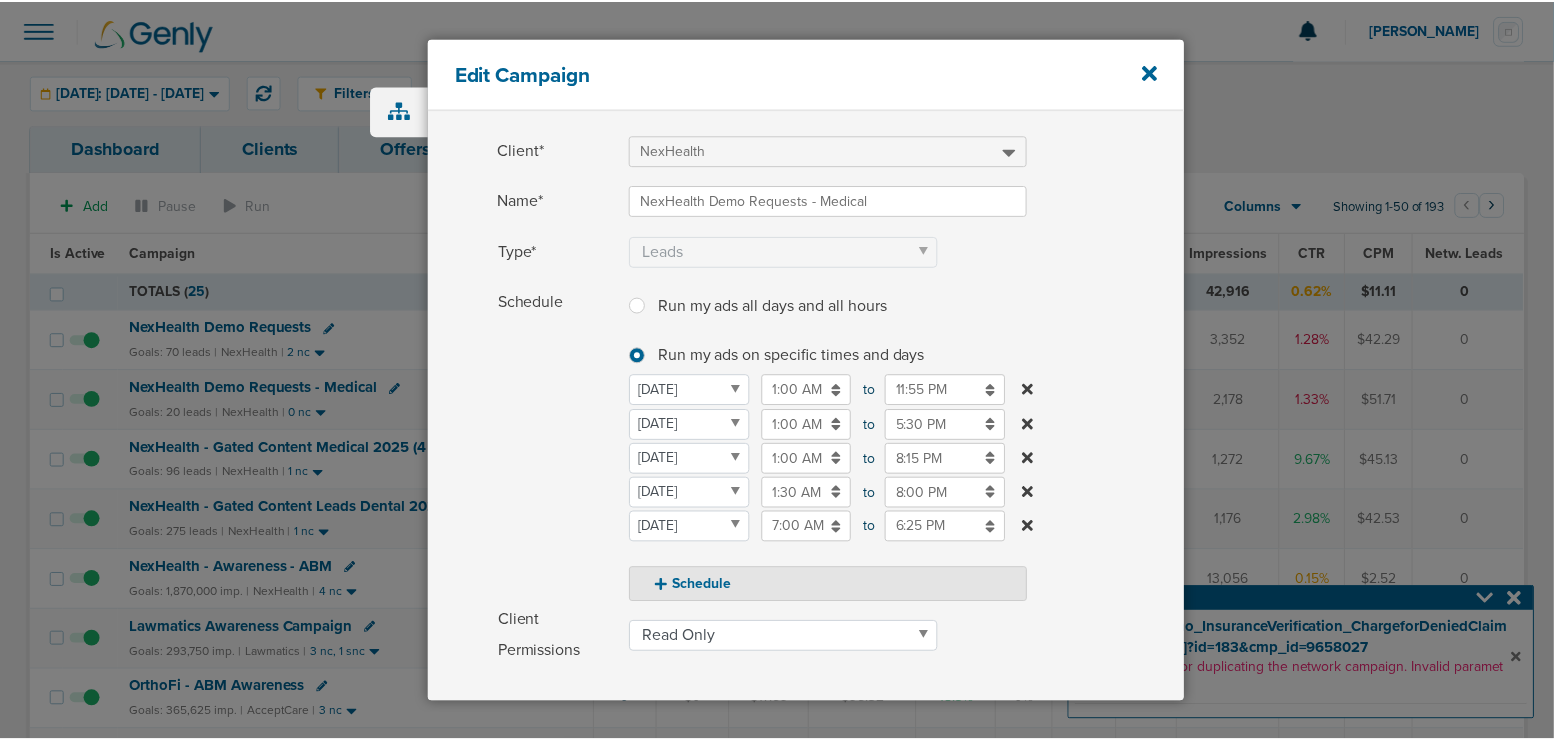 scroll, scrollTop: 82, scrollLeft: 0, axis: vertical 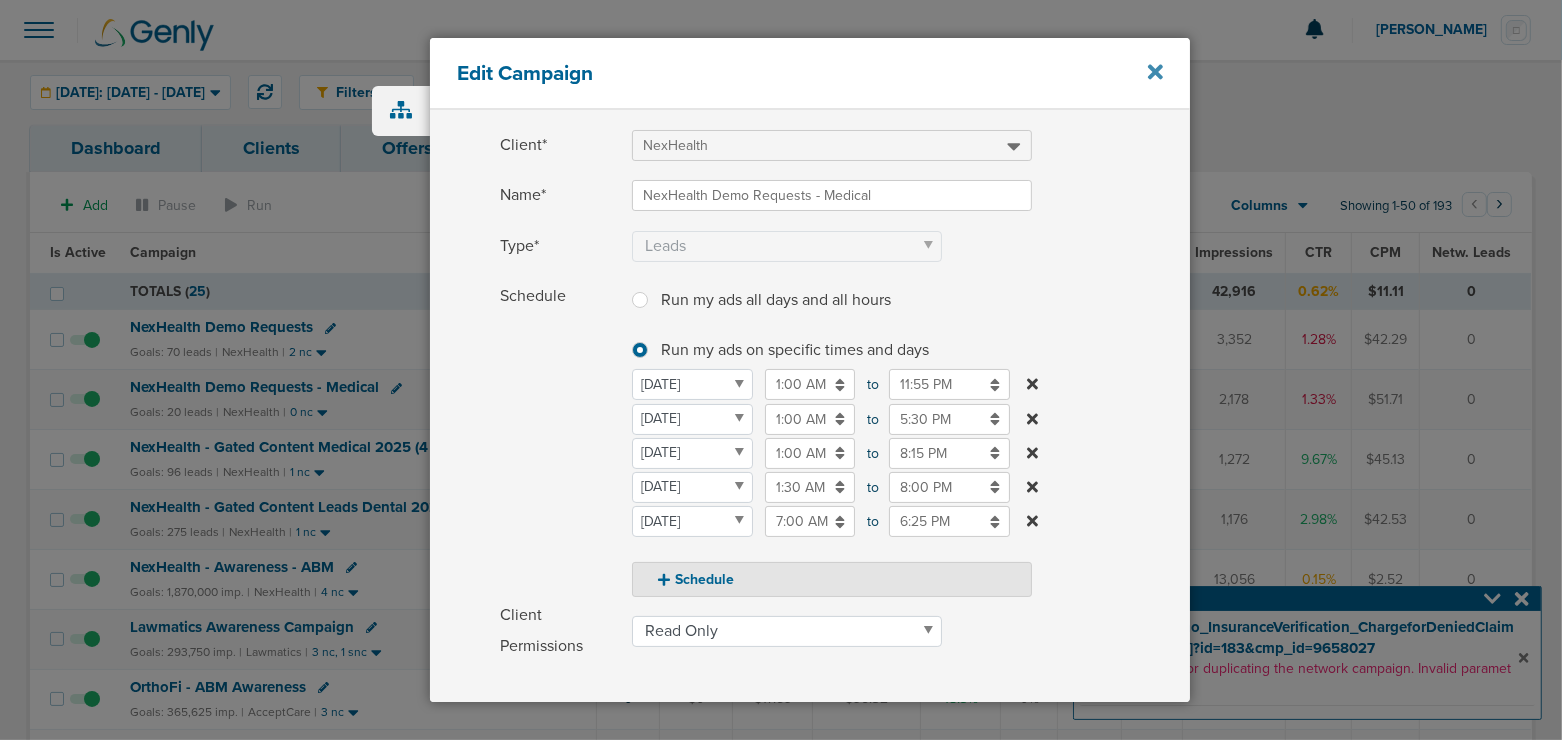 click 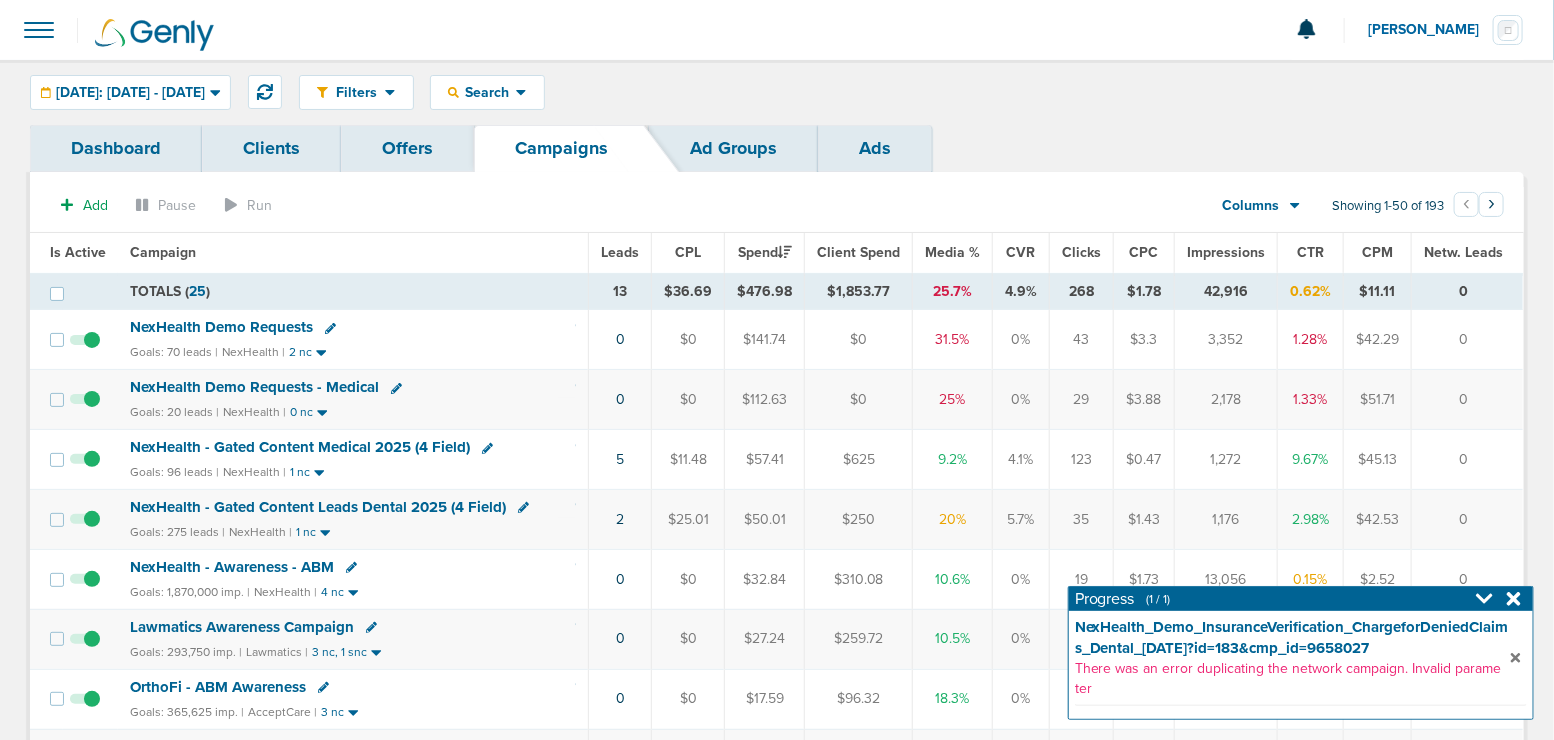 click on "NexHealth Demo Requests" at bounding box center (221, 327) 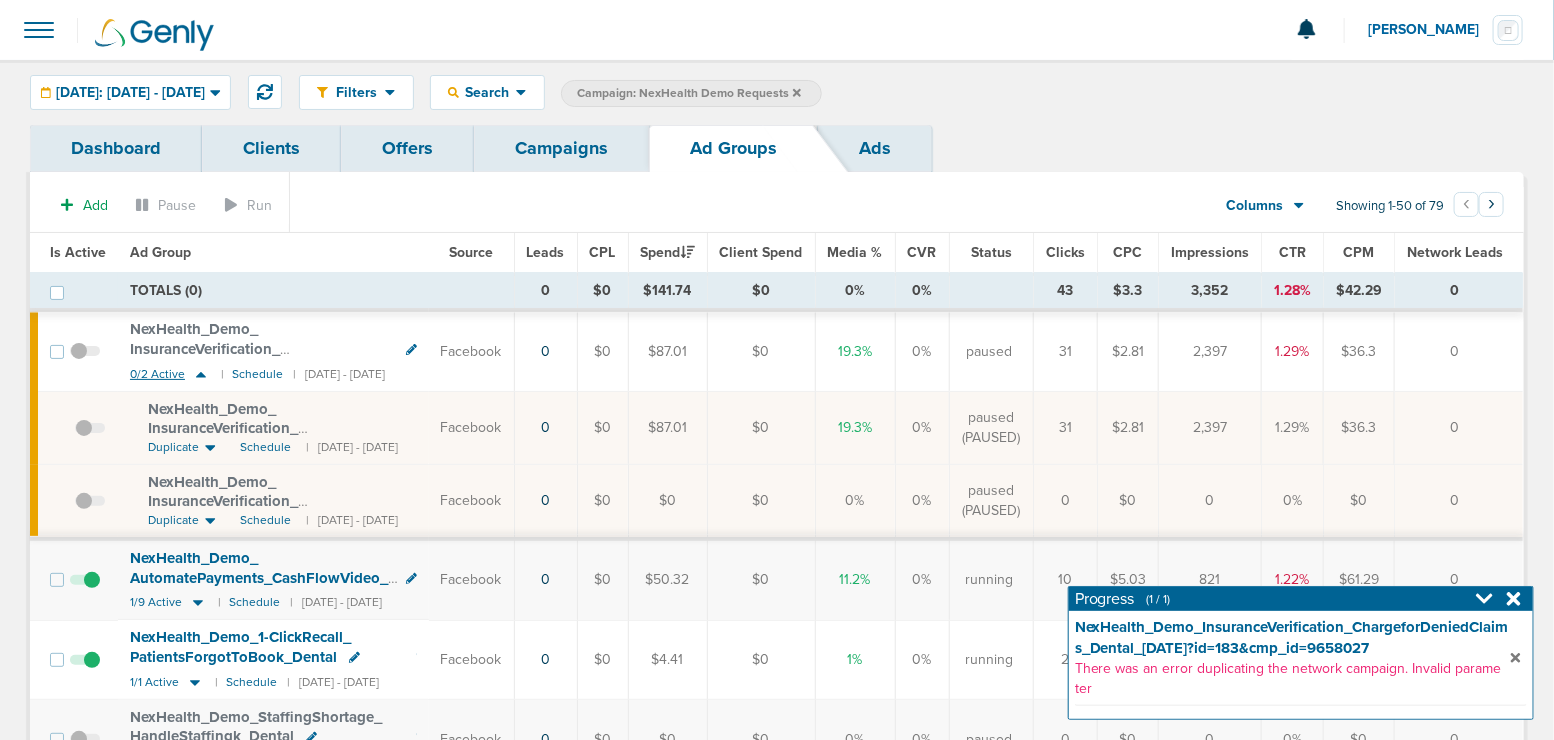 click 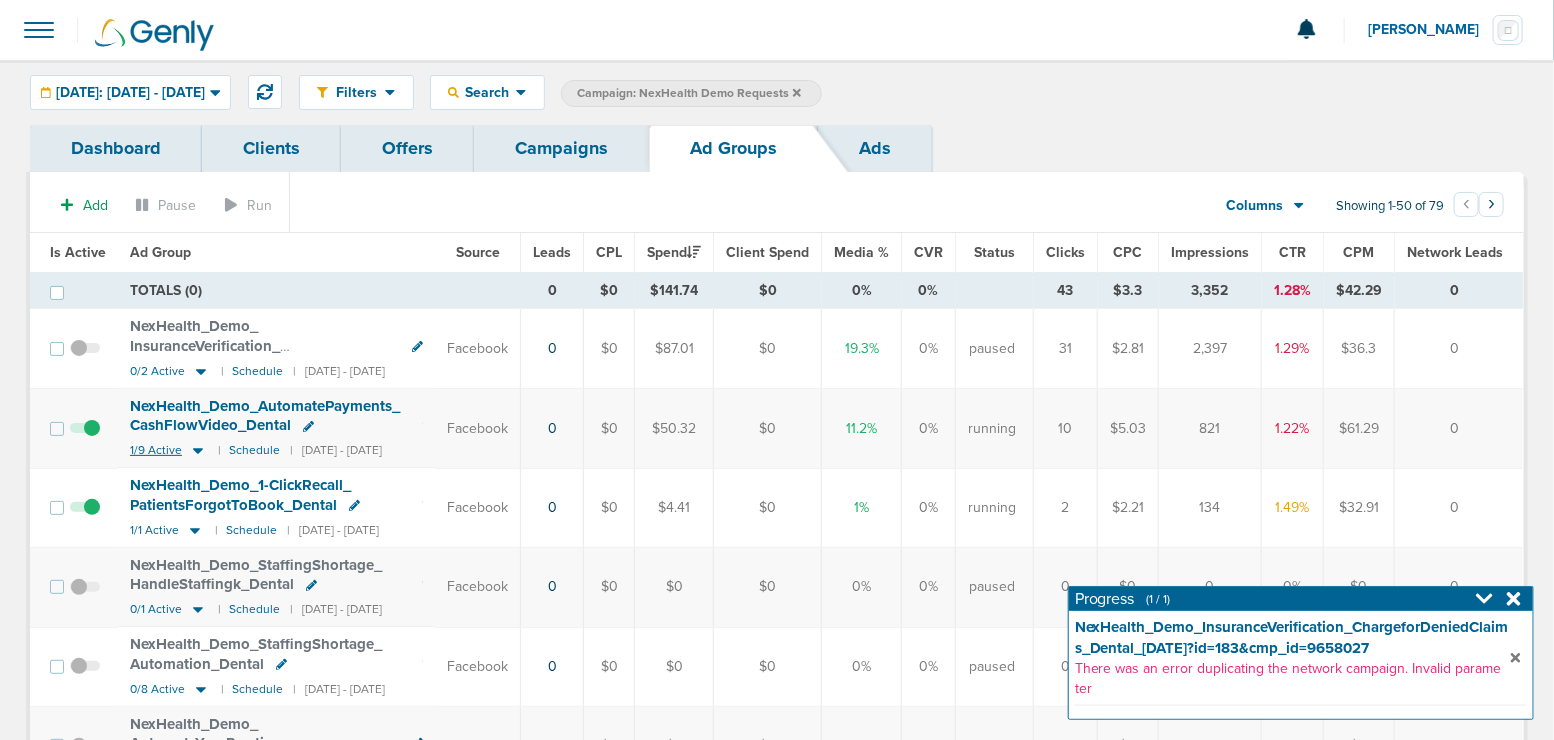 click 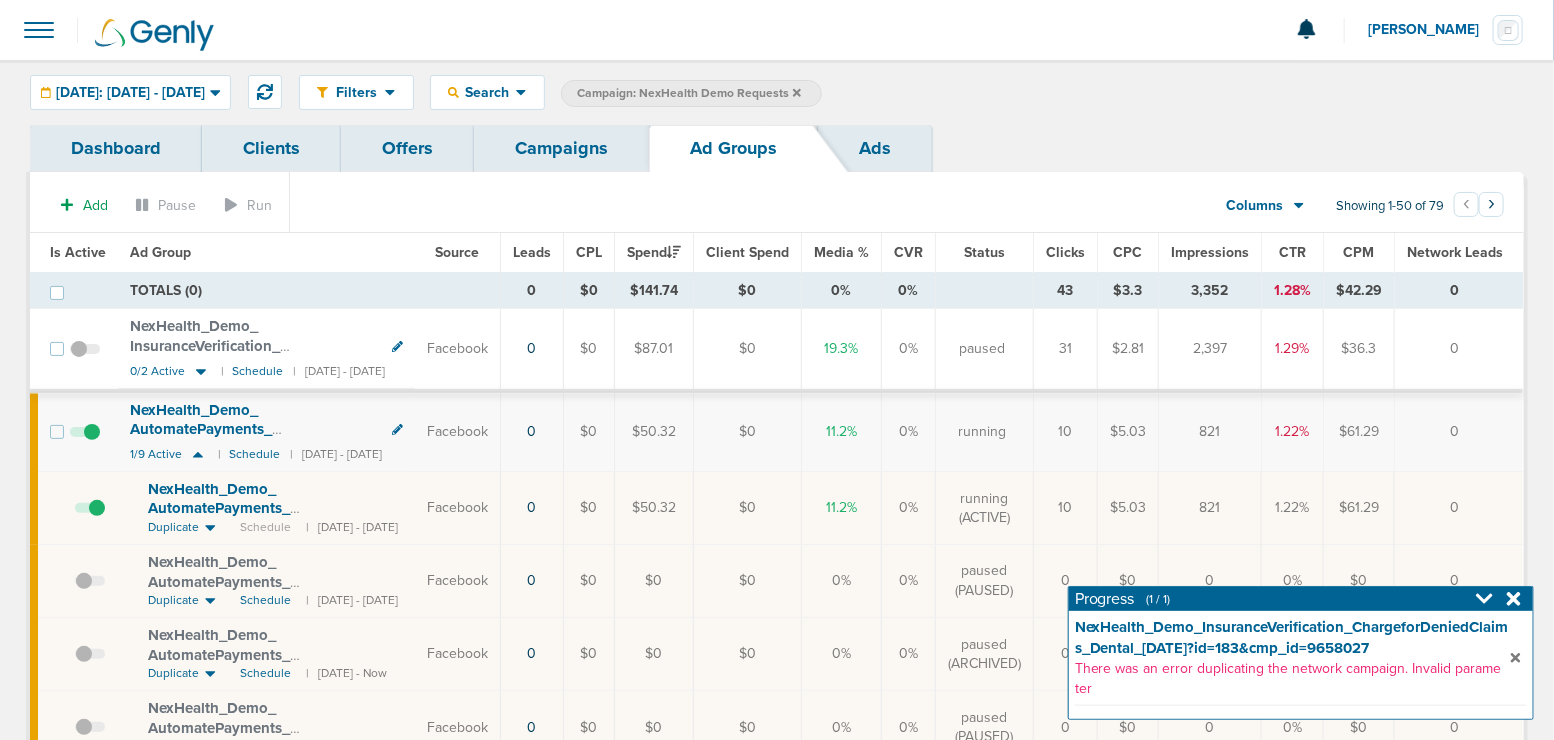 click at bounding box center (90, 518) 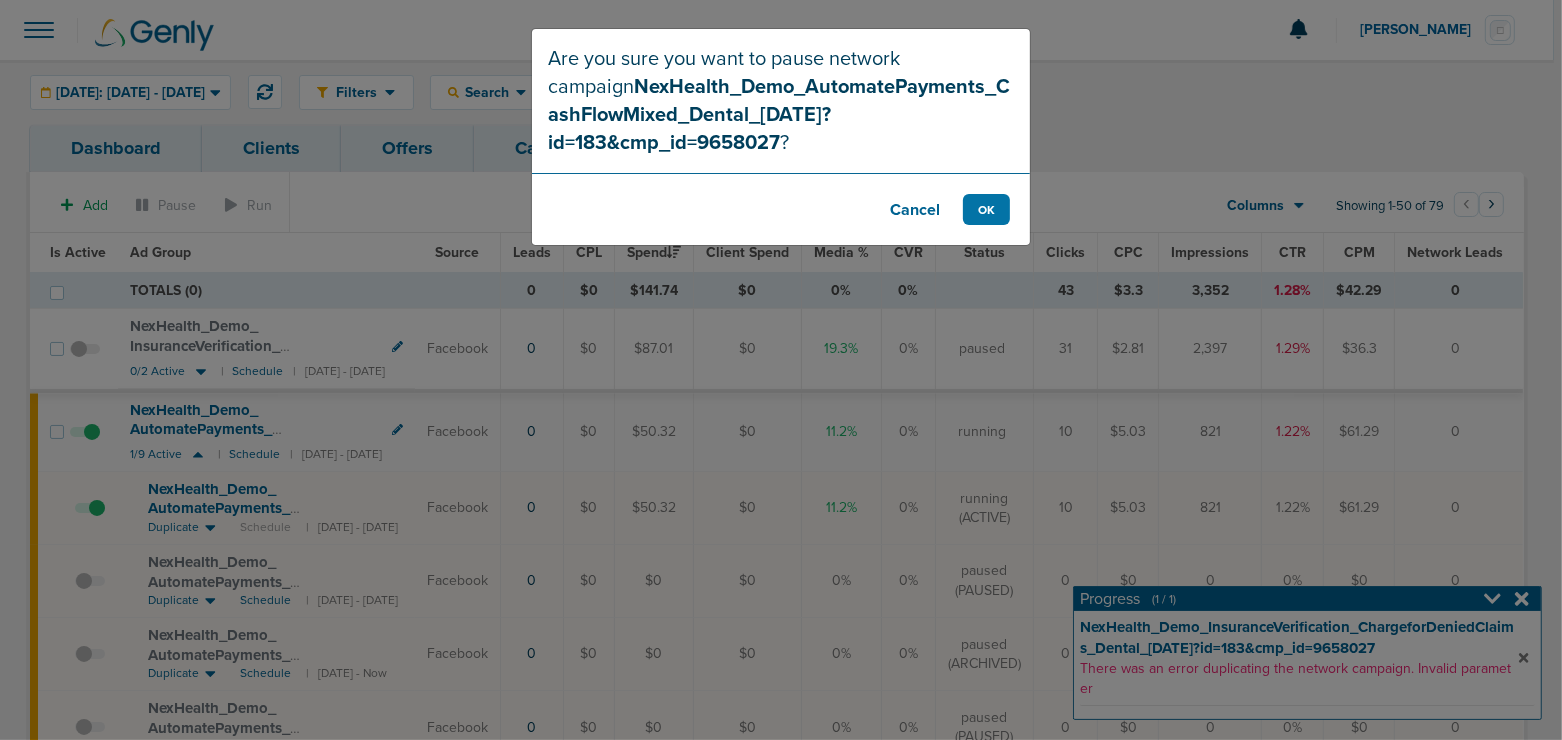 click on "Cancel" at bounding box center [915, 209] 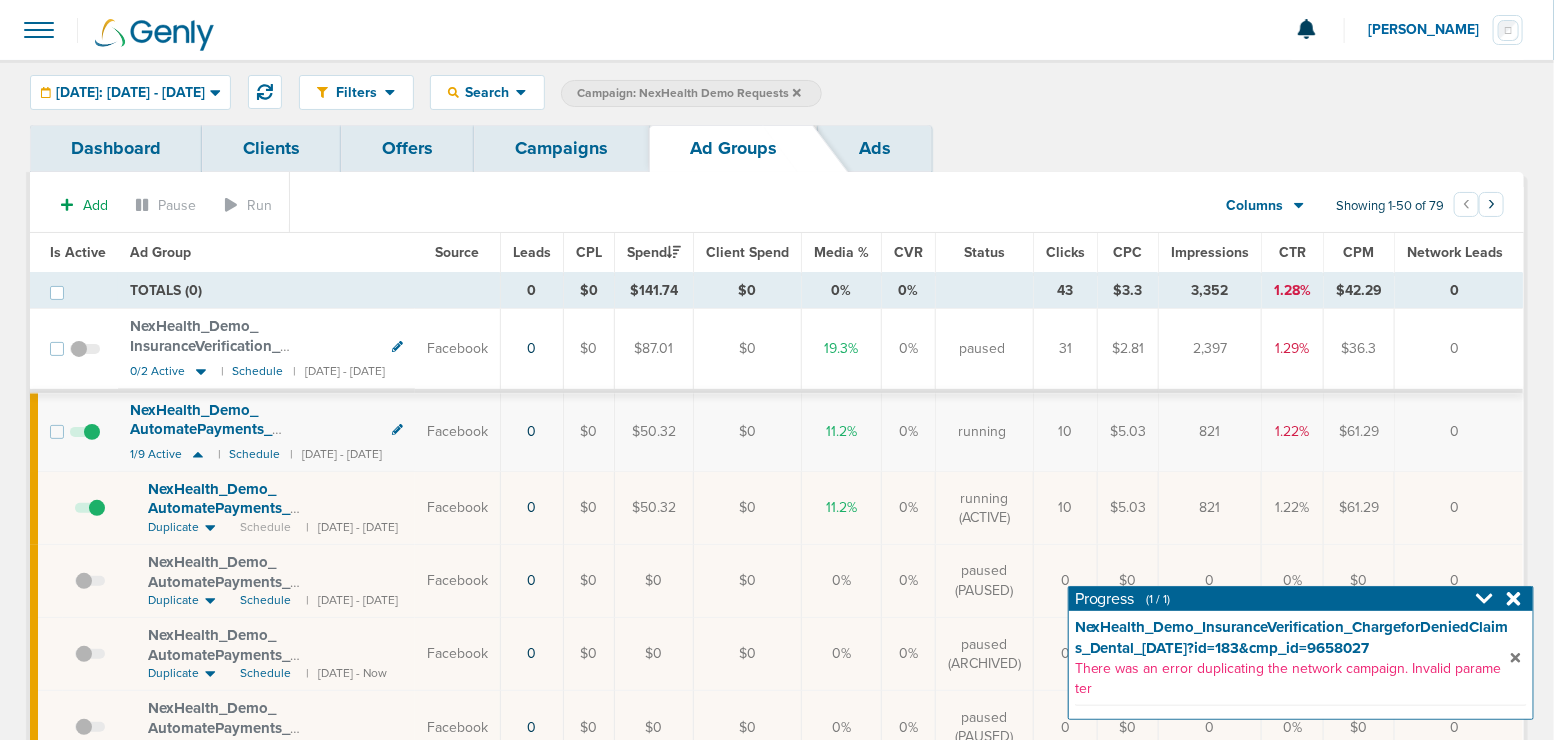 click 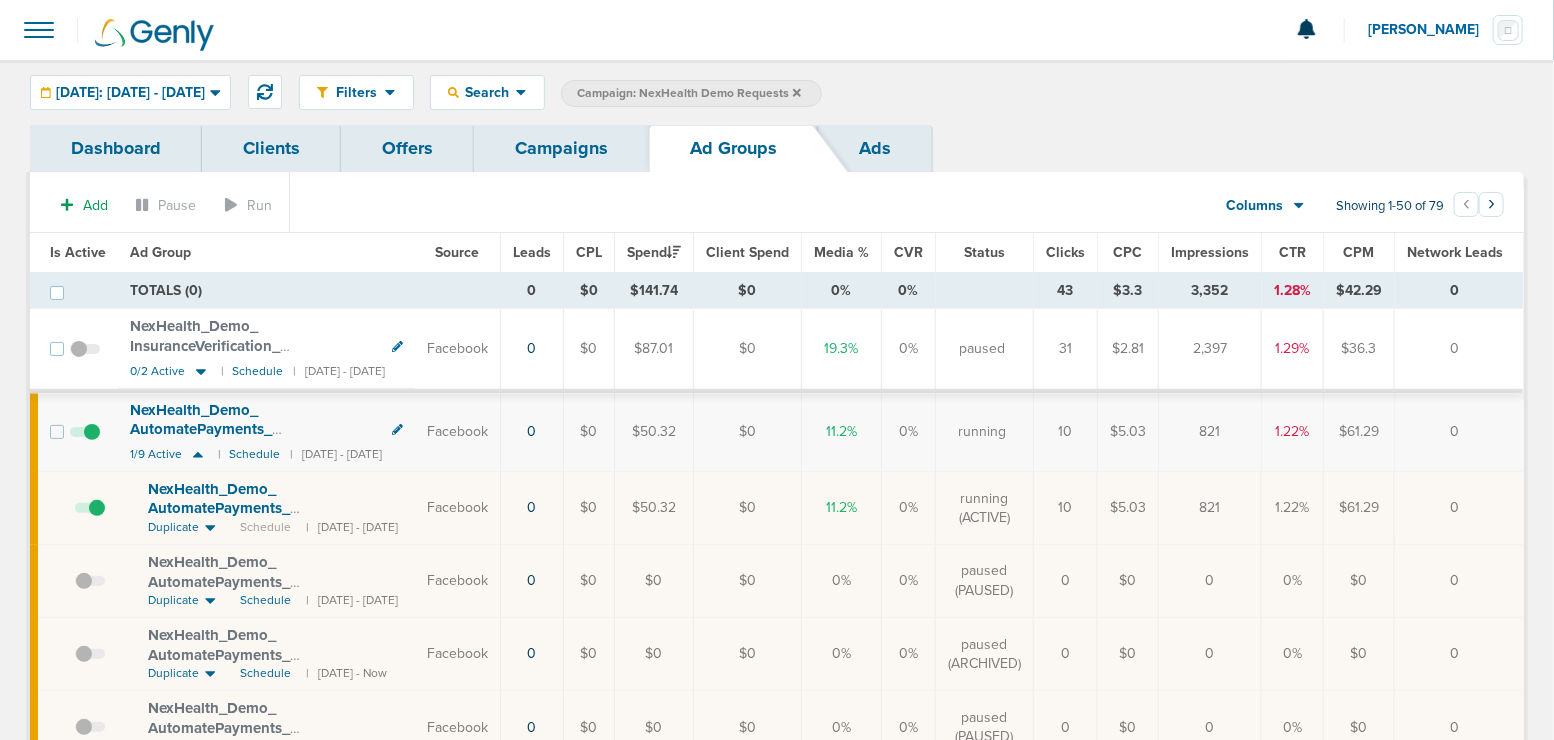click at bounding box center [90, 518] 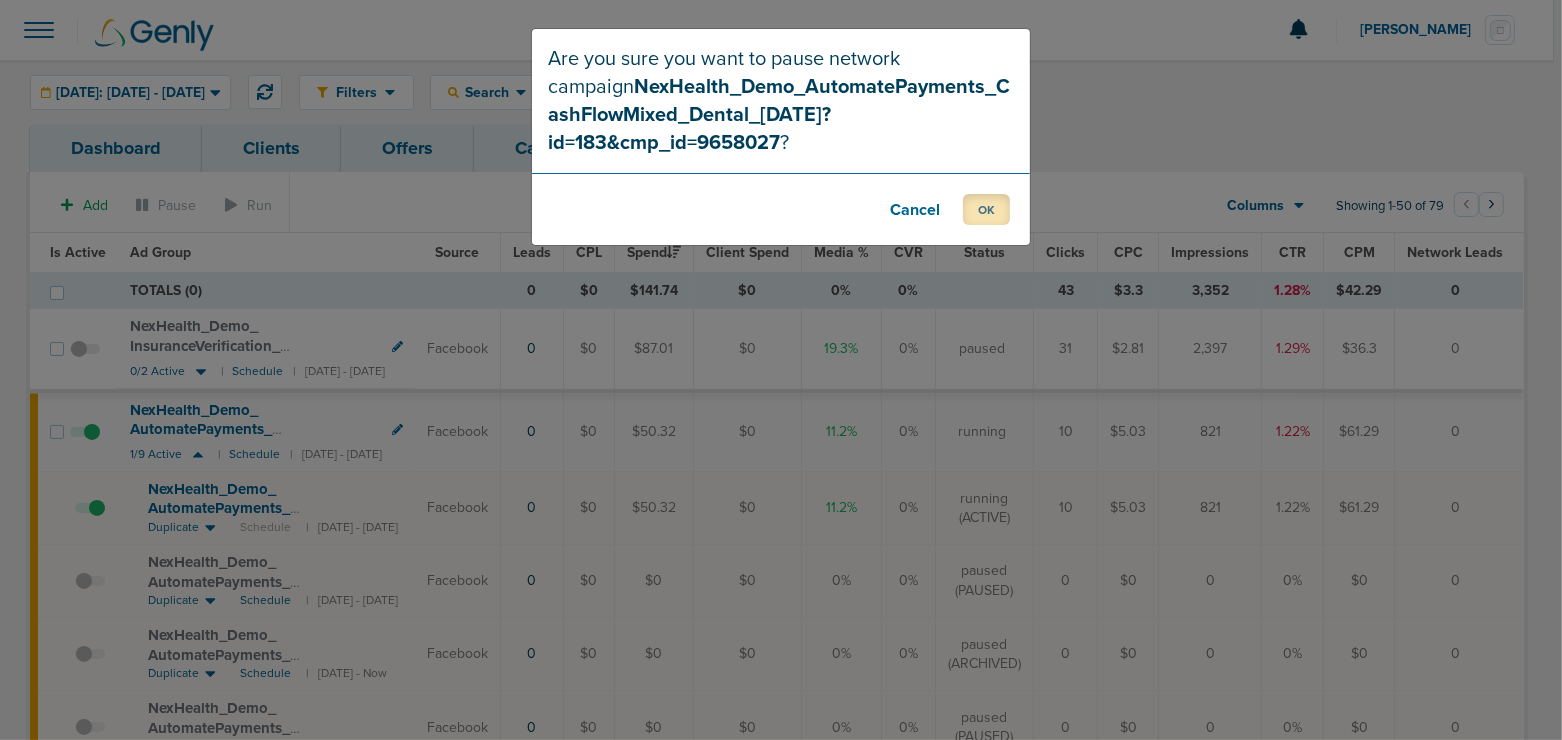 click on "OK" at bounding box center [986, 209] 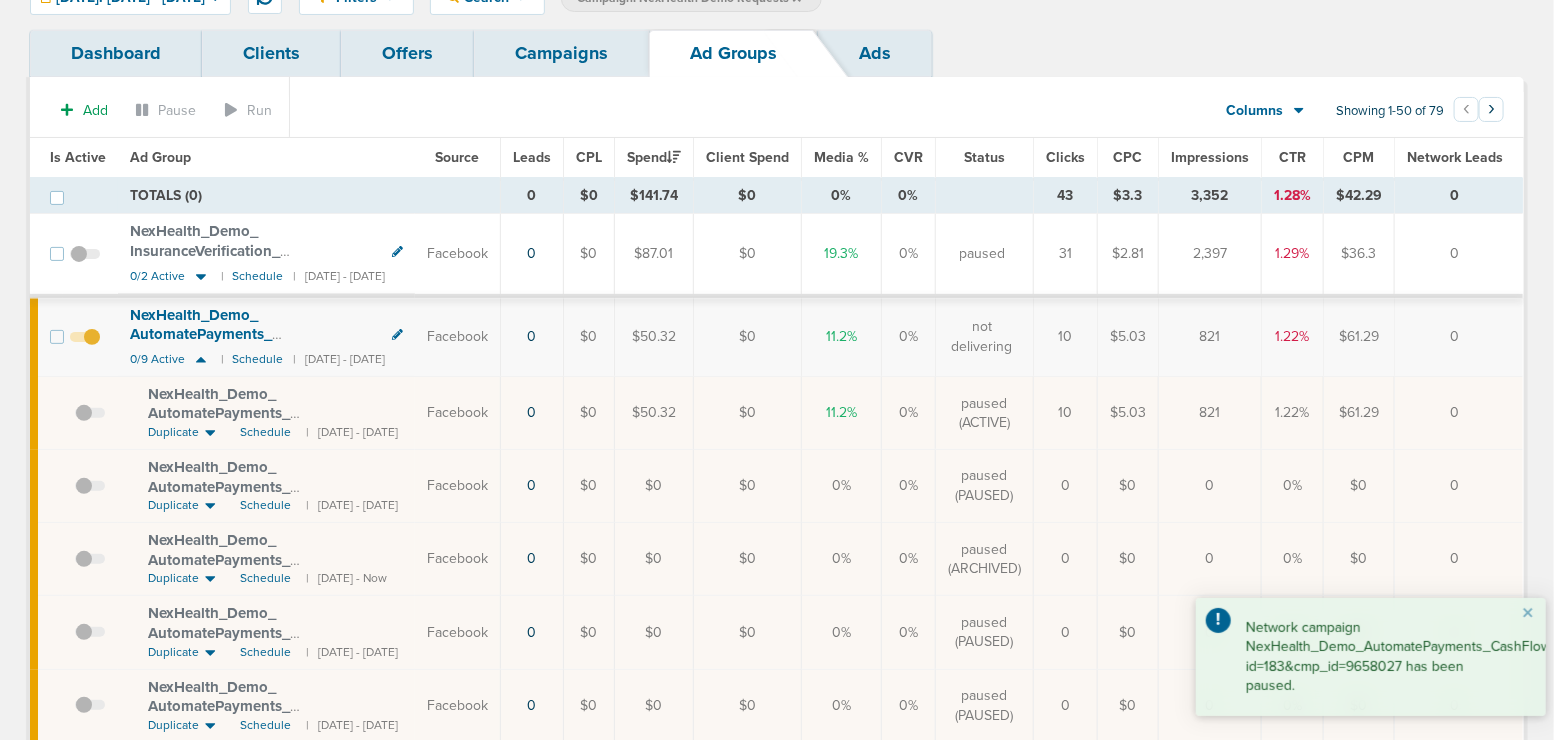 scroll, scrollTop: 127, scrollLeft: 0, axis: vertical 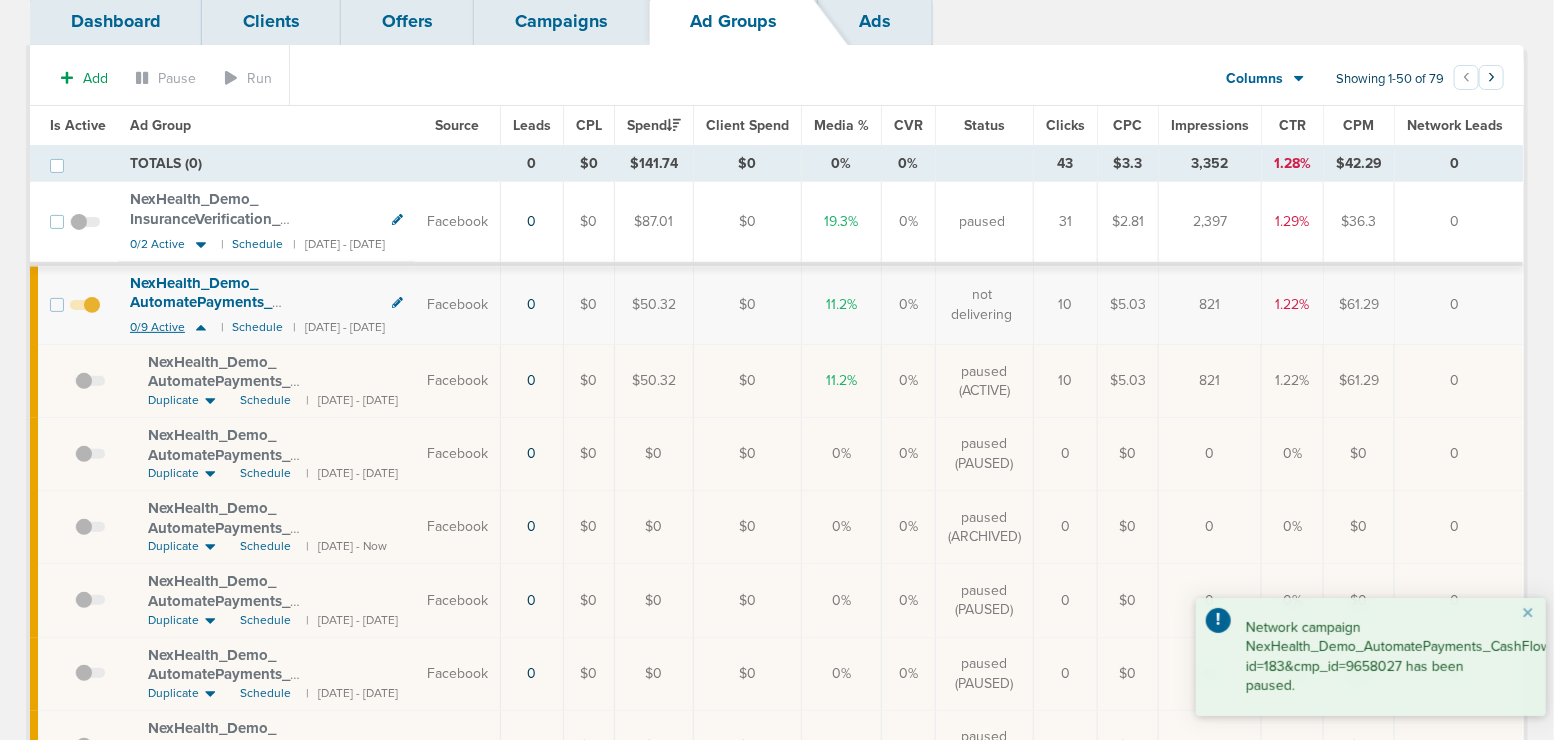 click 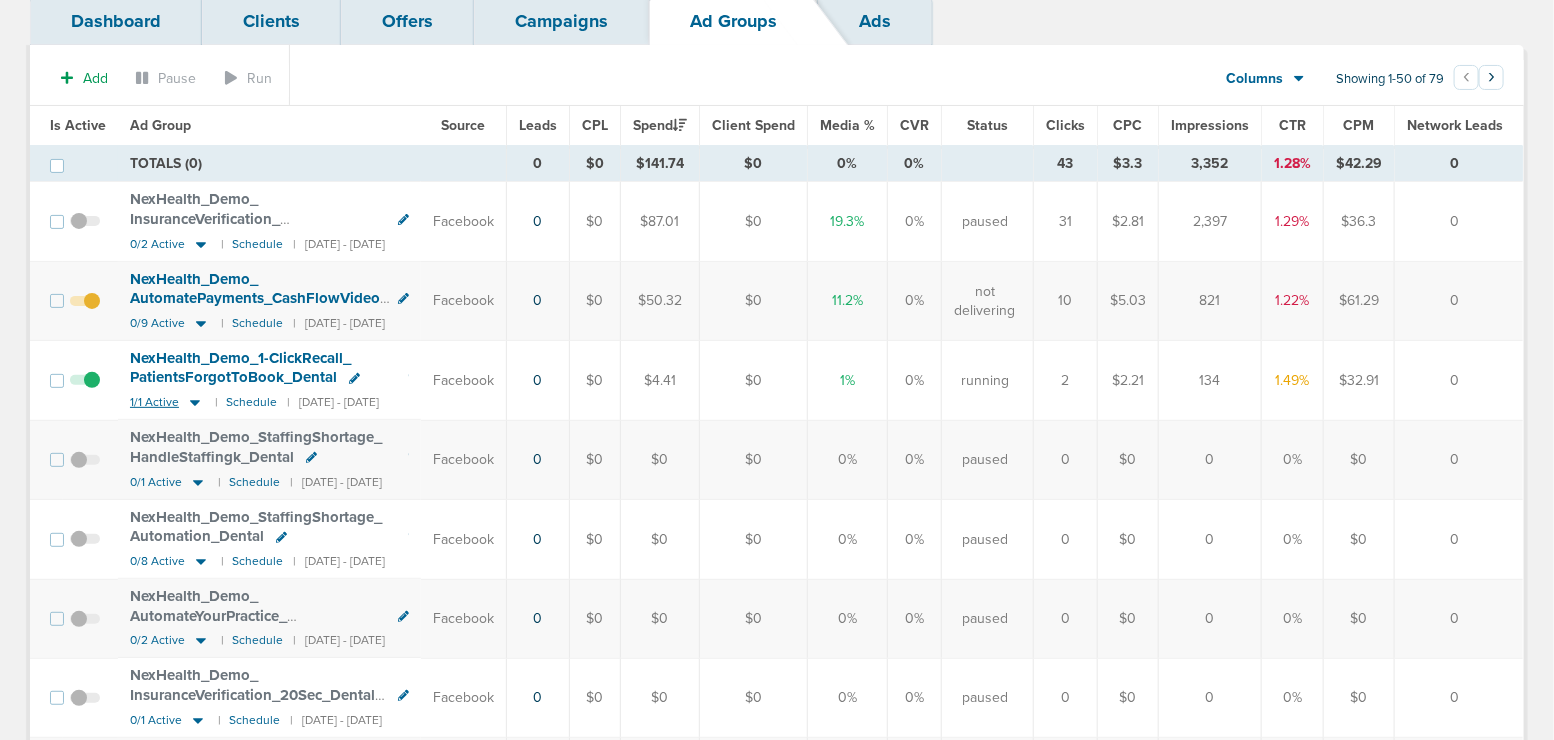 click 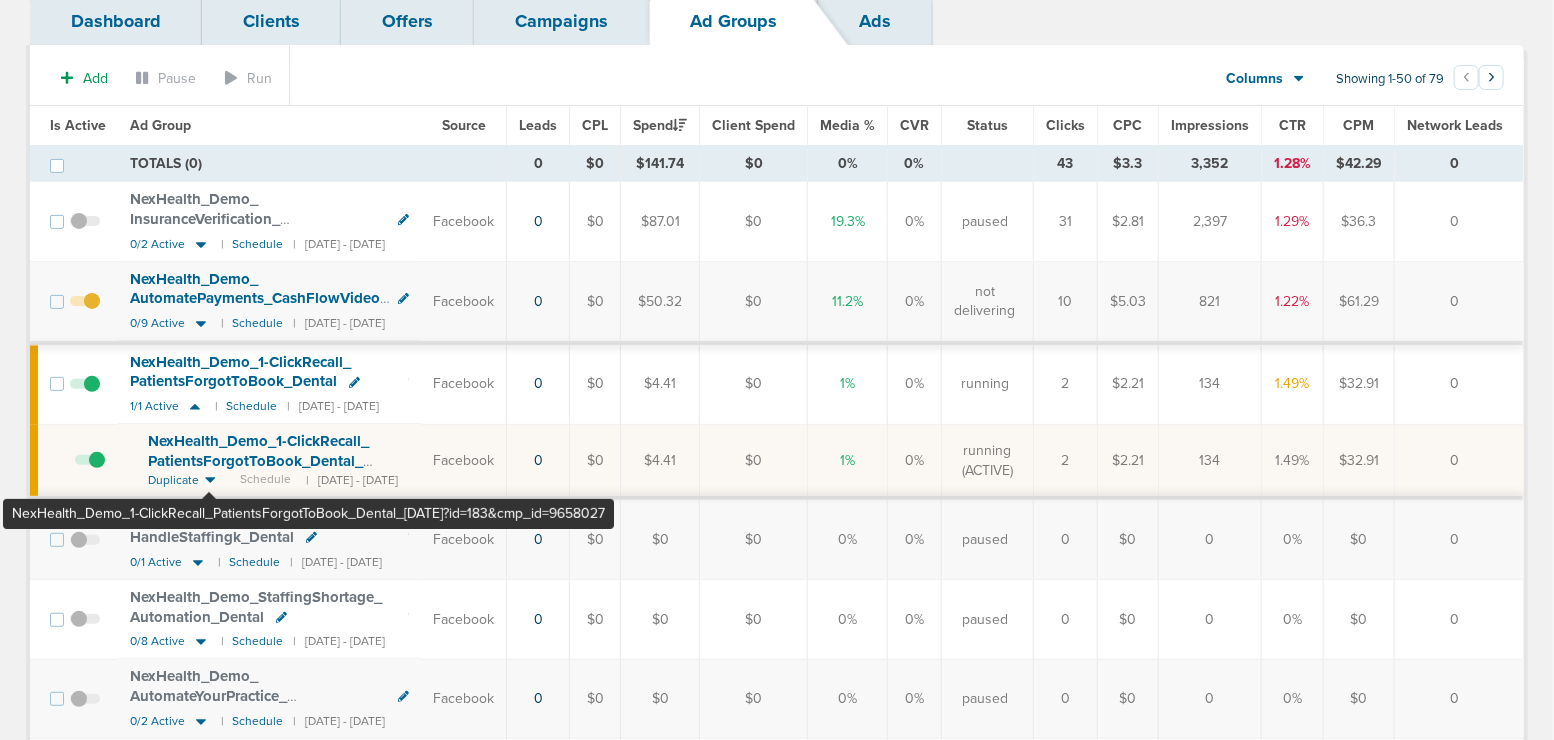 click on "NexHealth_ Demo_ 1-ClickRecall_ PatientsForgotToBook_ Dental_ [DATE]?id=183&cmp_ id=9658027" at bounding box center (261, 460) 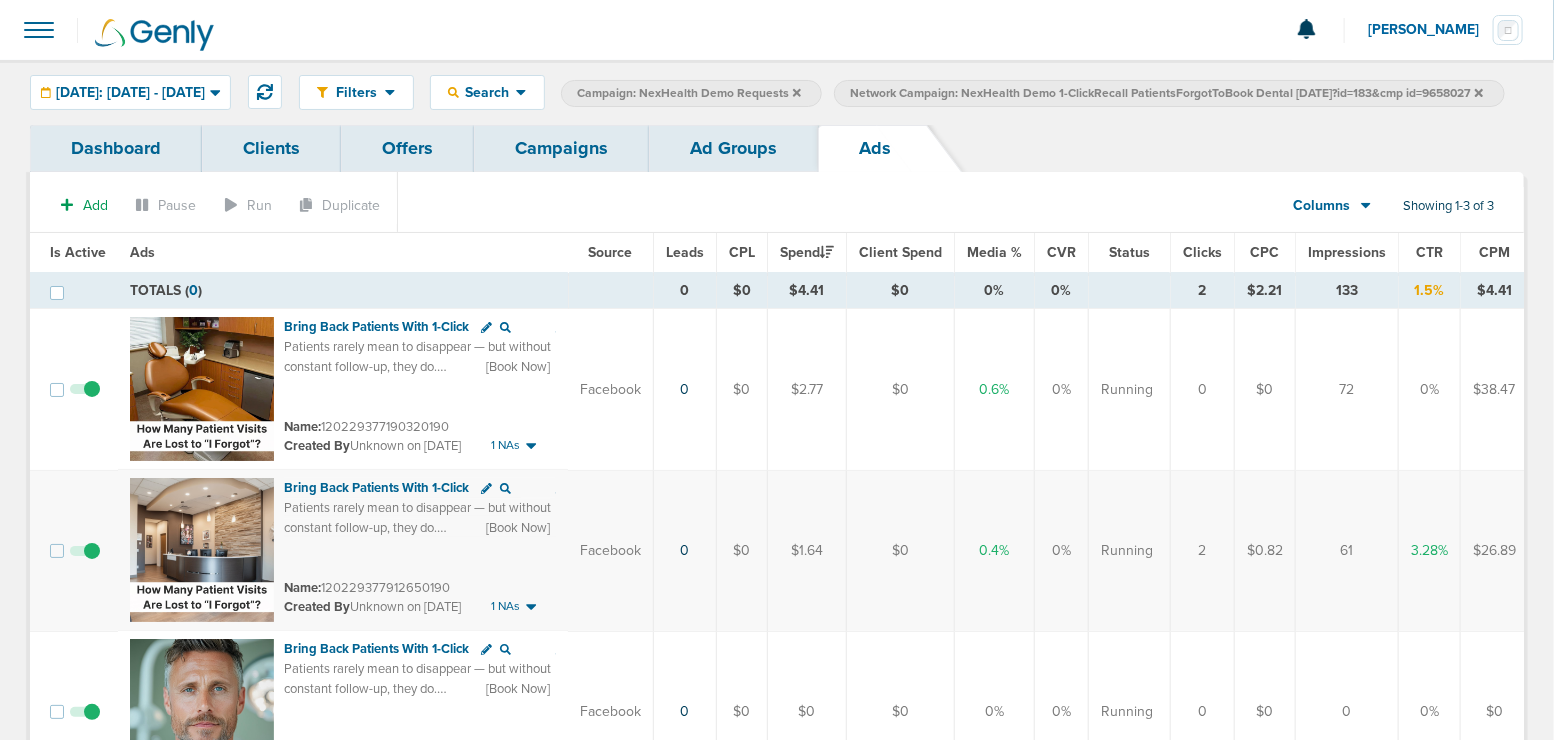 scroll, scrollTop: 157, scrollLeft: 0, axis: vertical 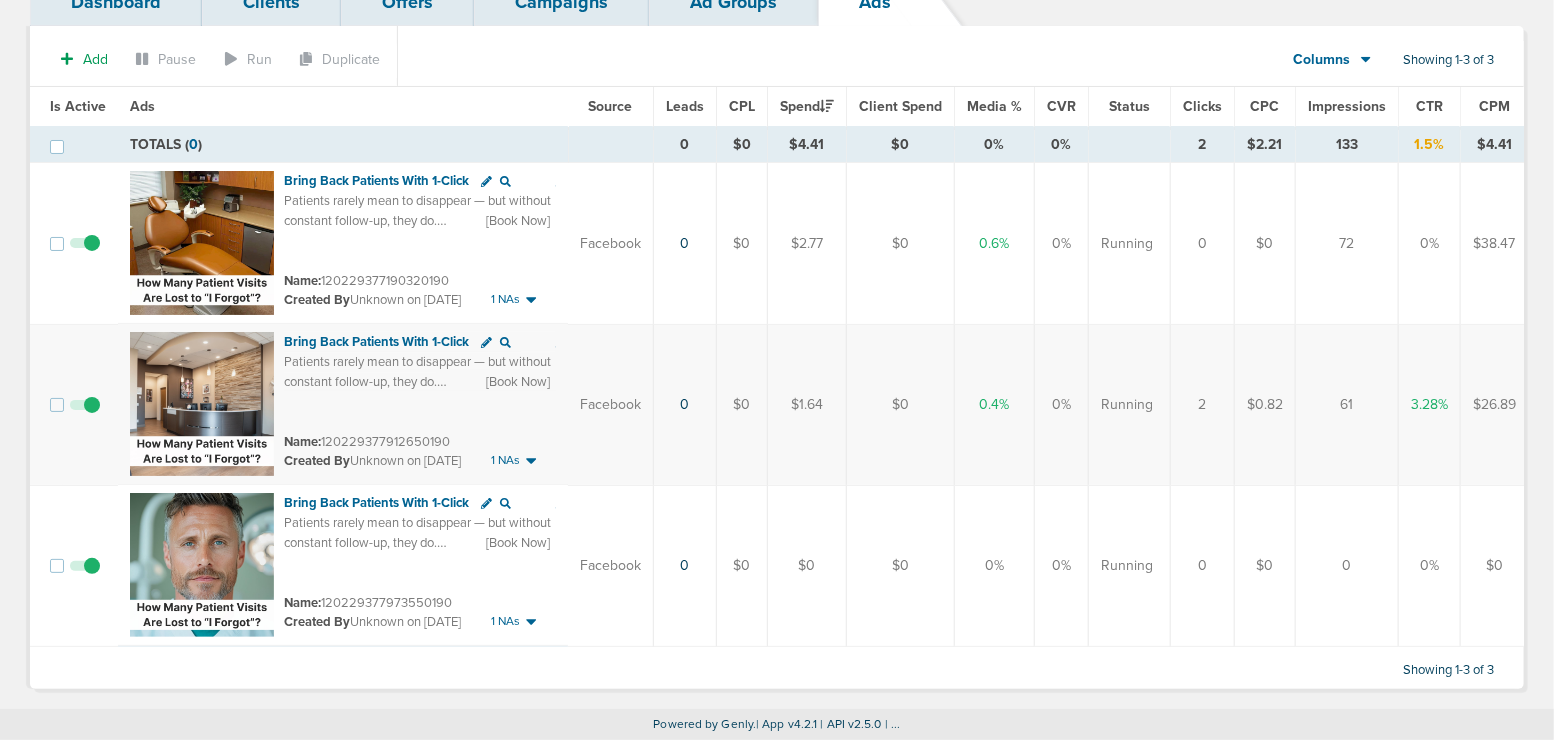 click at bounding box center [85, 253] 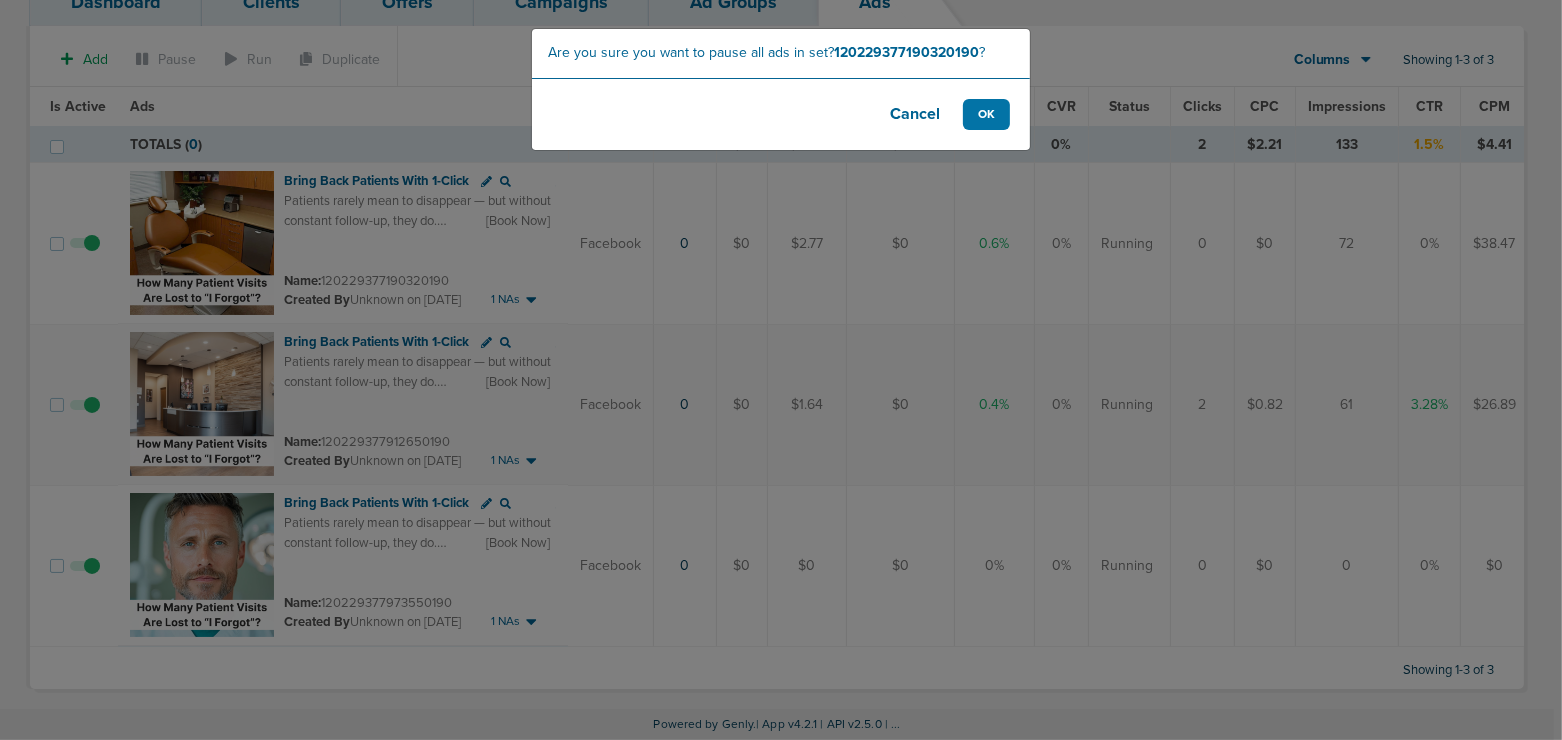 click on "Cancel" at bounding box center [915, 114] 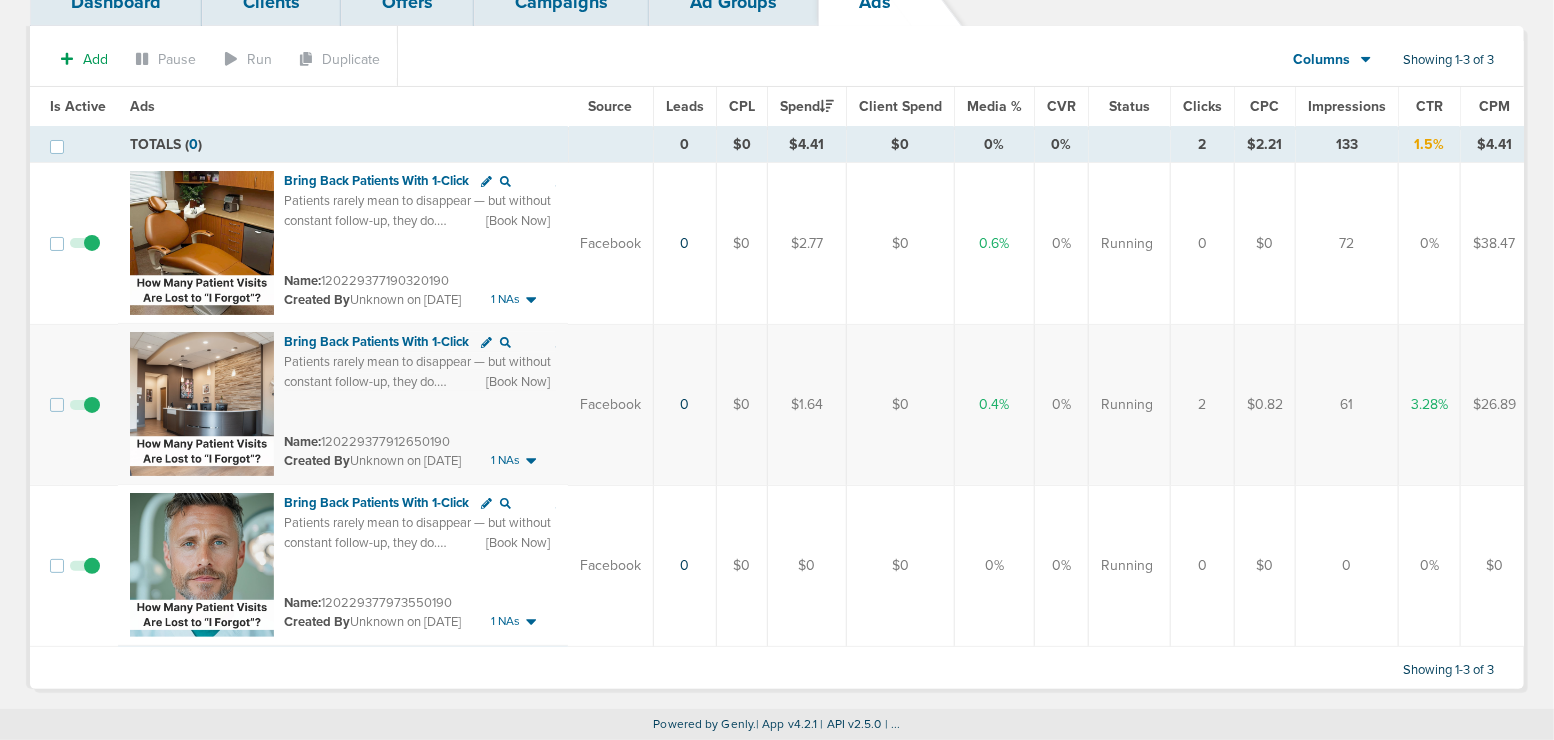 click at bounding box center [85, 576] 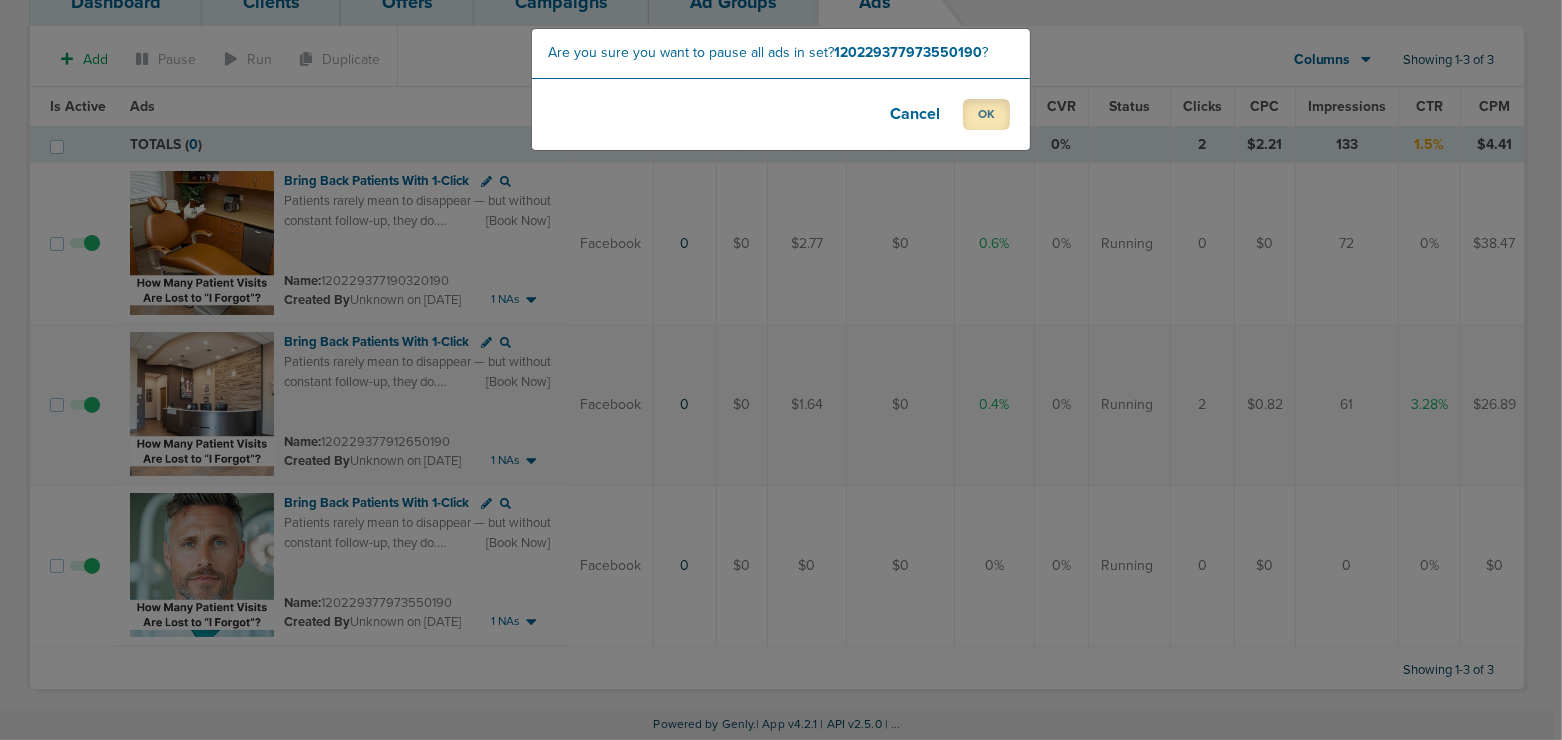click on "OK" at bounding box center [986, 114] 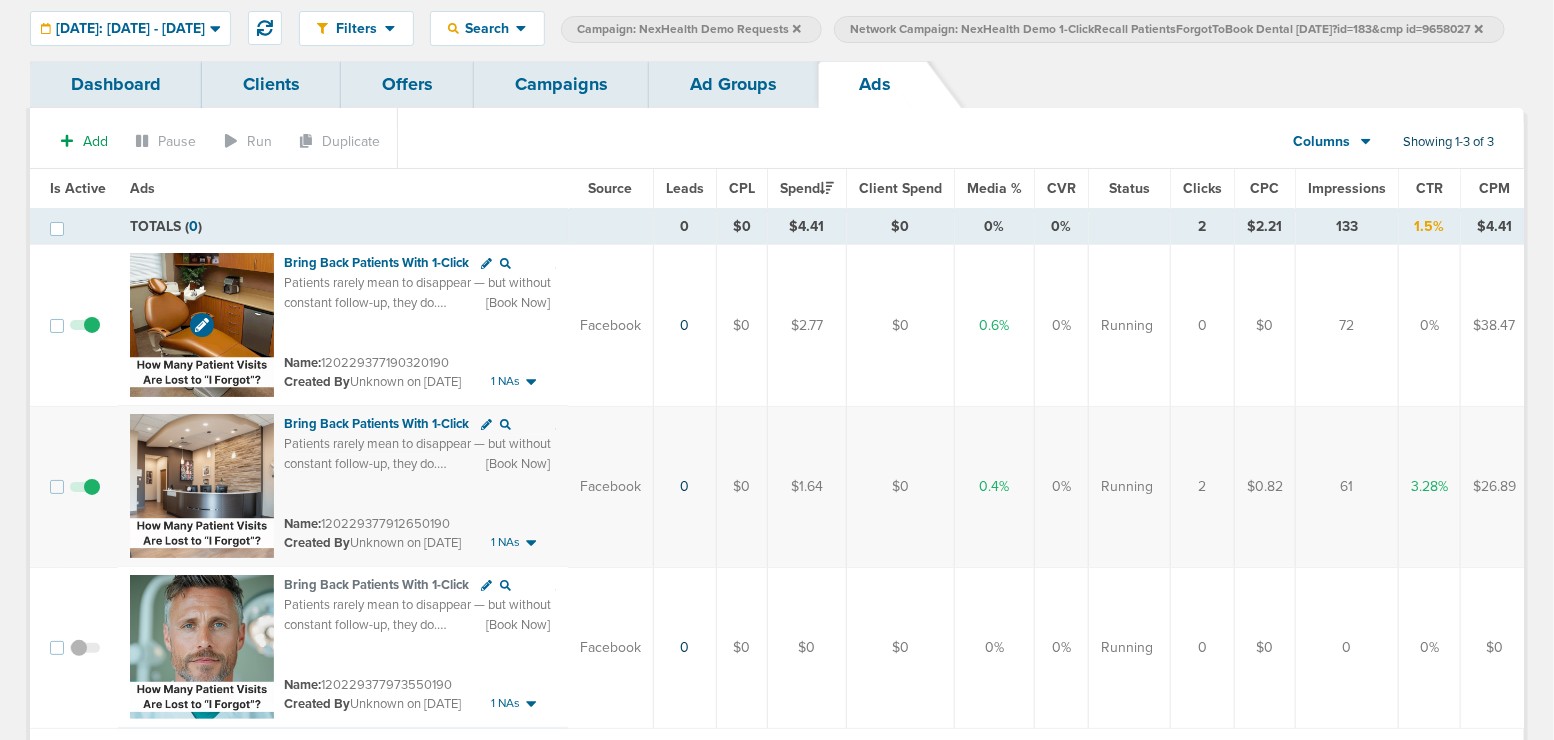 scroll, scrollTop: 0, scrollLeft: 0, axis: both 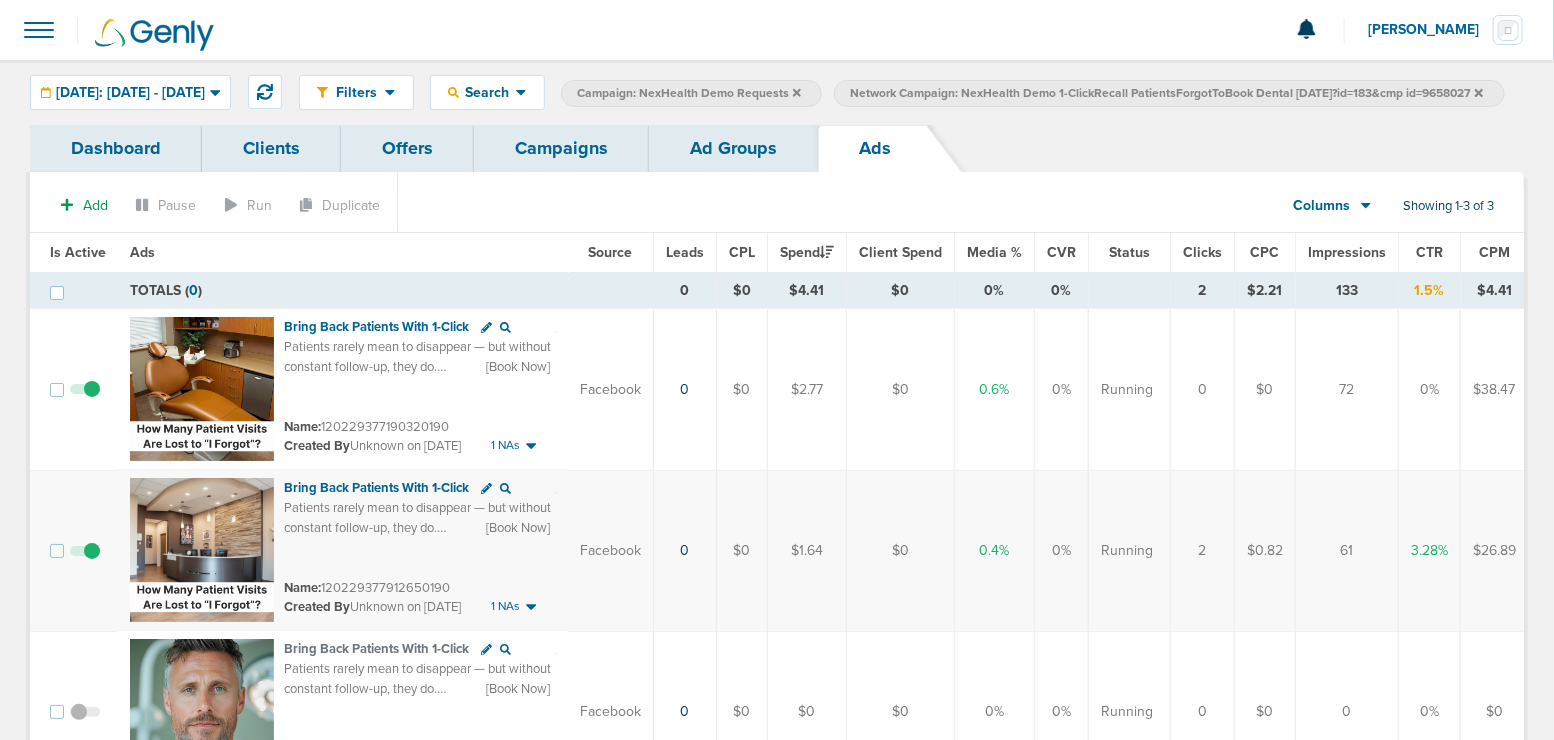 click on "Campaigns" at bounding box center (561, 148) 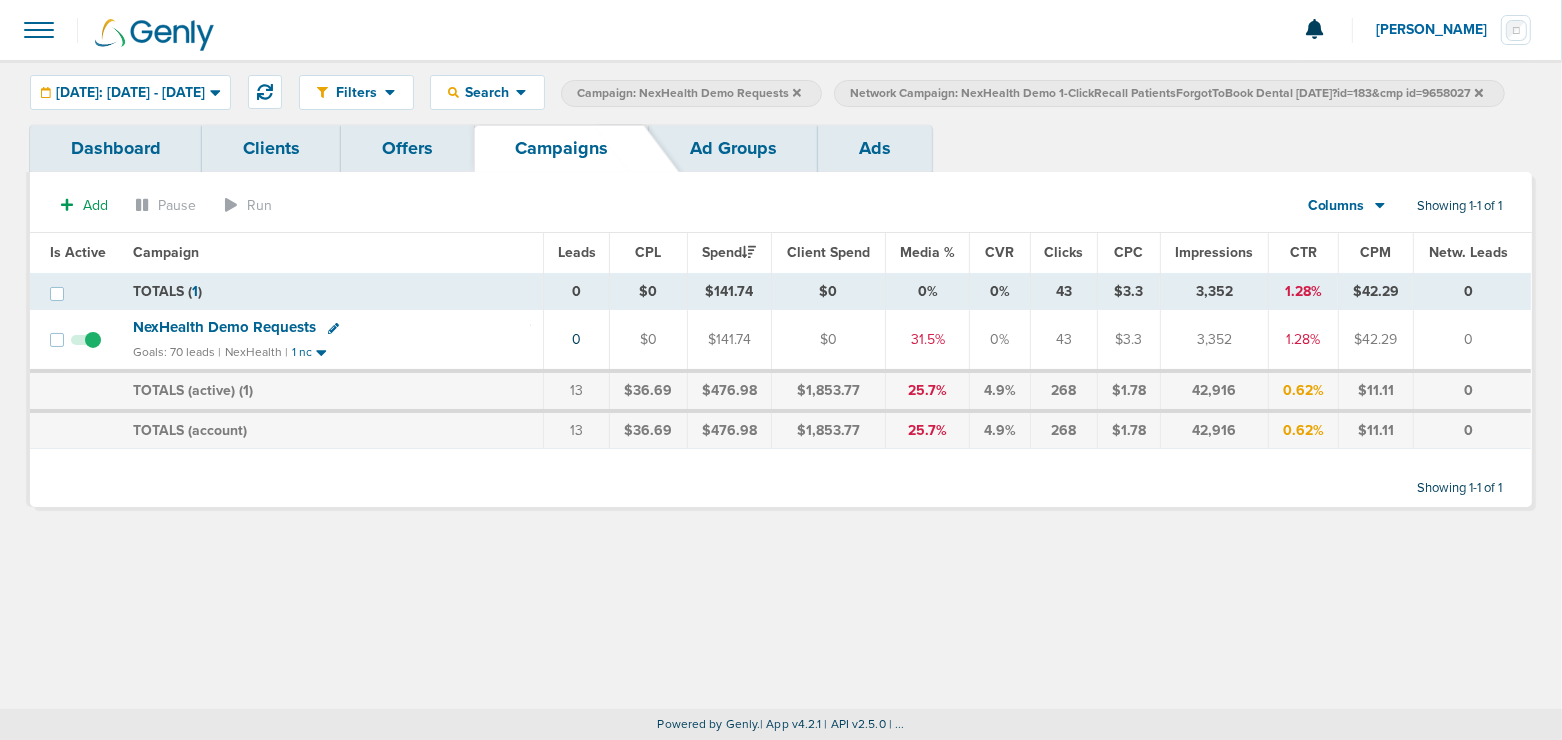 click on "Network Campaign: NexHealth Demo 1-ClickRecall PatientsForgotToBook Dental [DATE]?id=183&cmp id=9658027" at bounding box center (1169, 93) 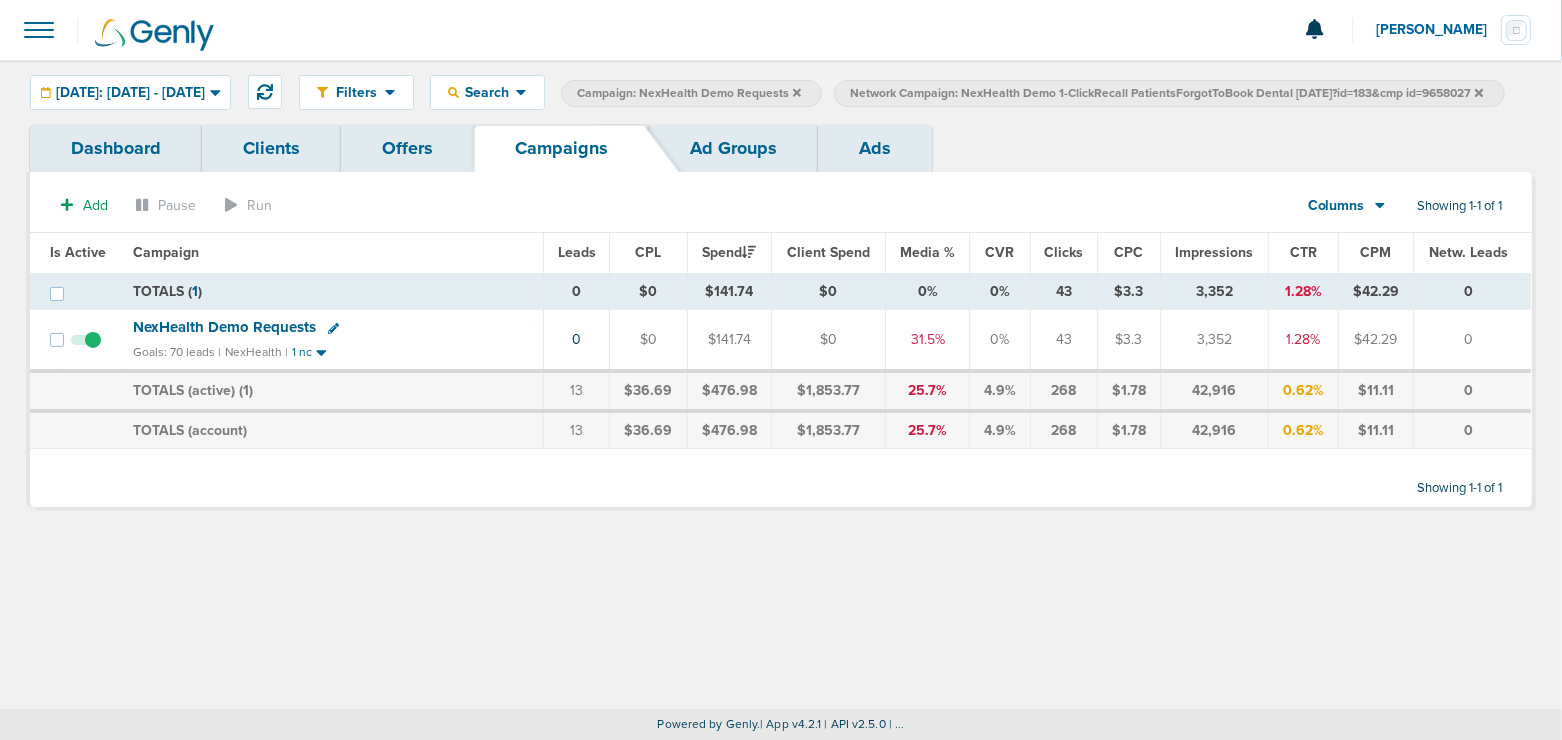 click 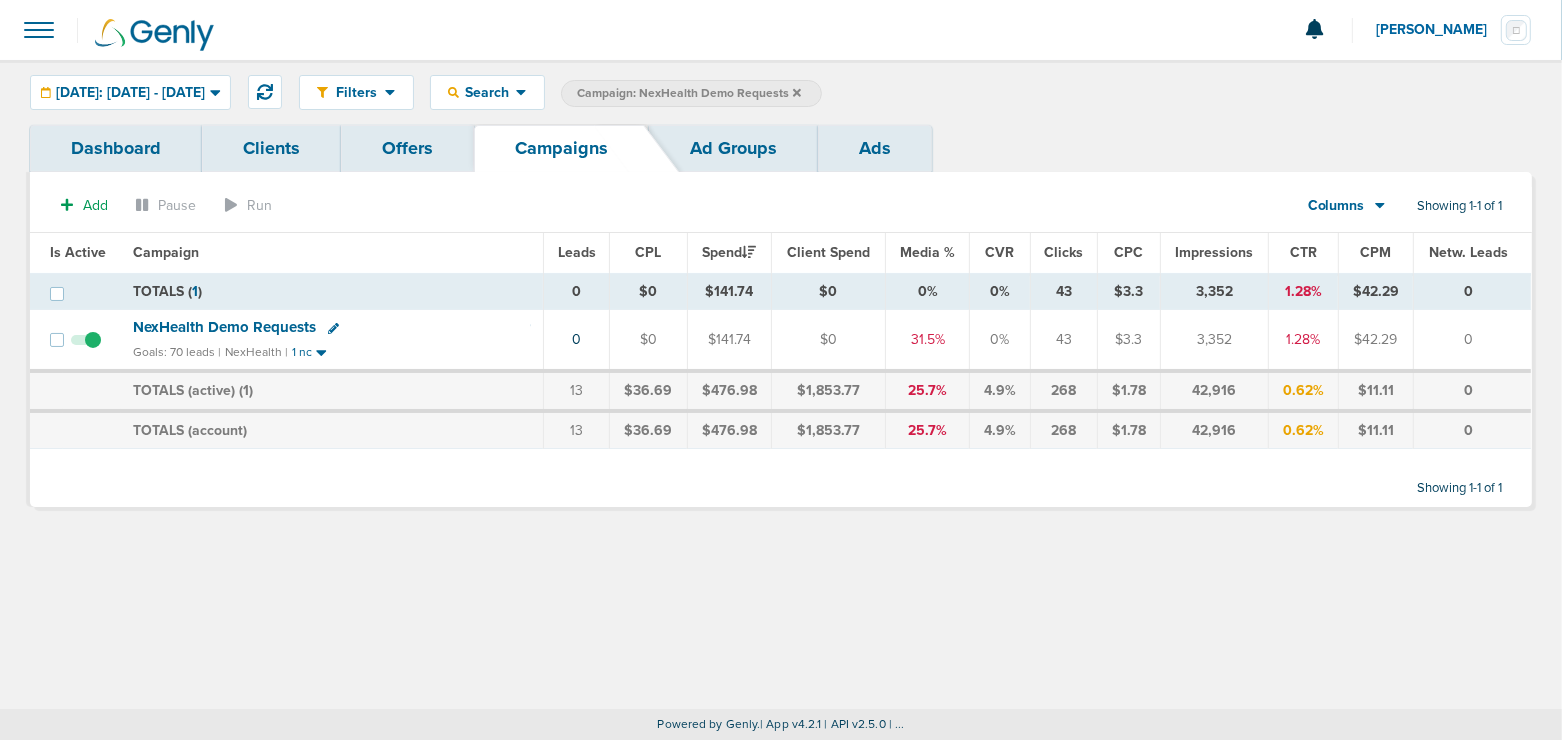 click 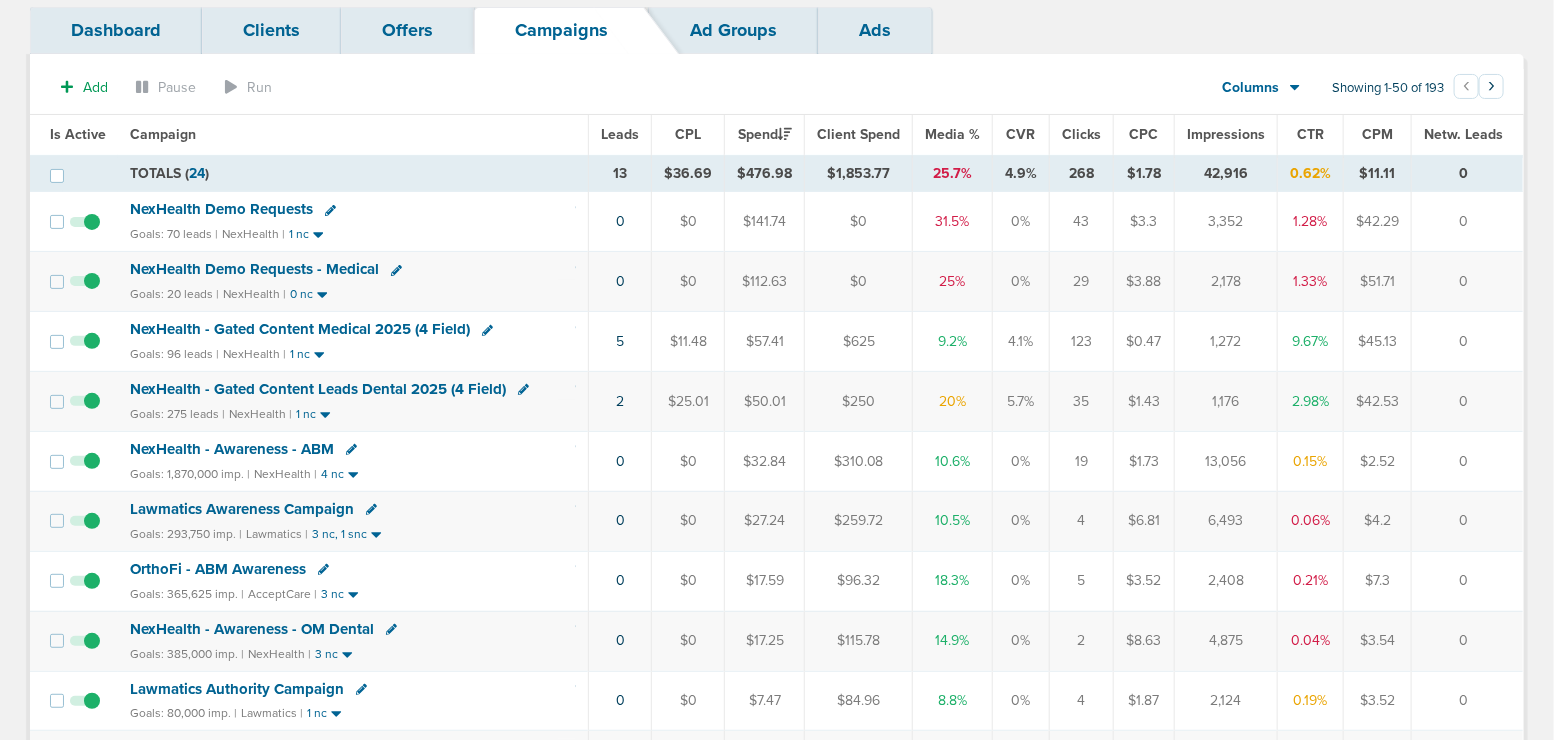 scroll, scrollTop: 123, scrollLeft: 0, axis: vertical 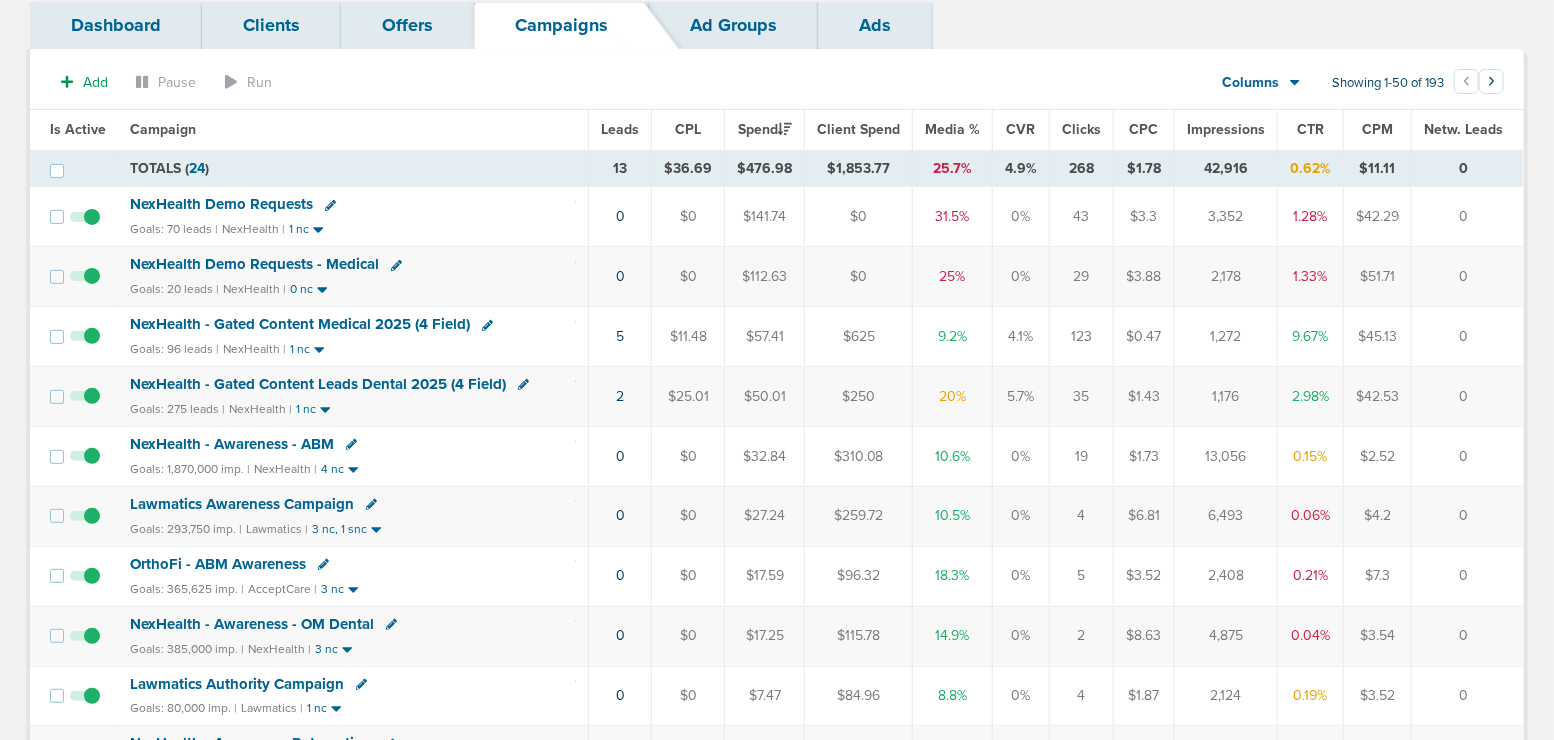 click on "NexHealth - Gated Content Leads Dental 2025 (4 Field)" at bounding box center (318, 384) 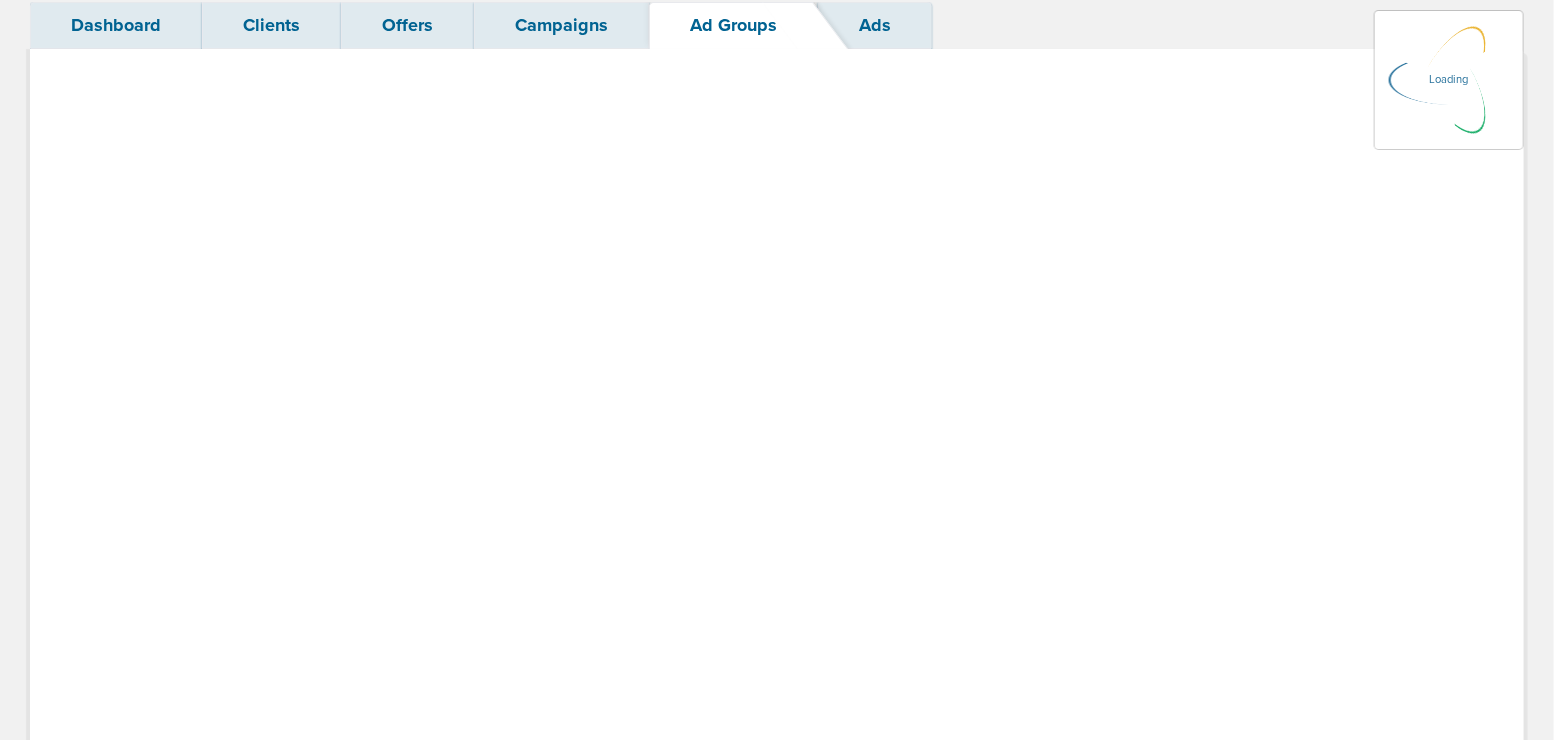 scroll, scrollTop: 0, scrollLeft: 0, axis: both 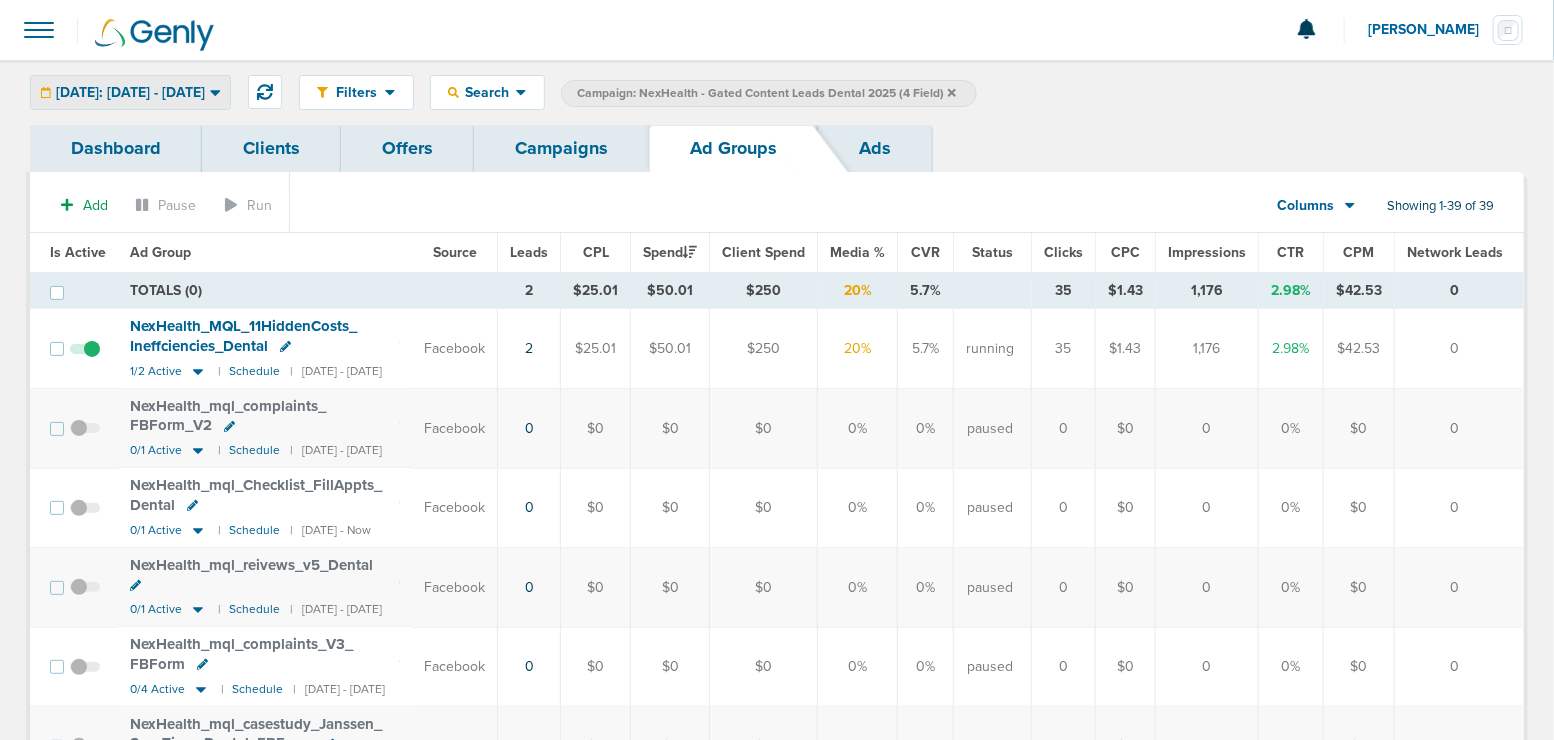 click on "[DATE]: [DATE] - [DATE]" at bounding box center [130, 93] 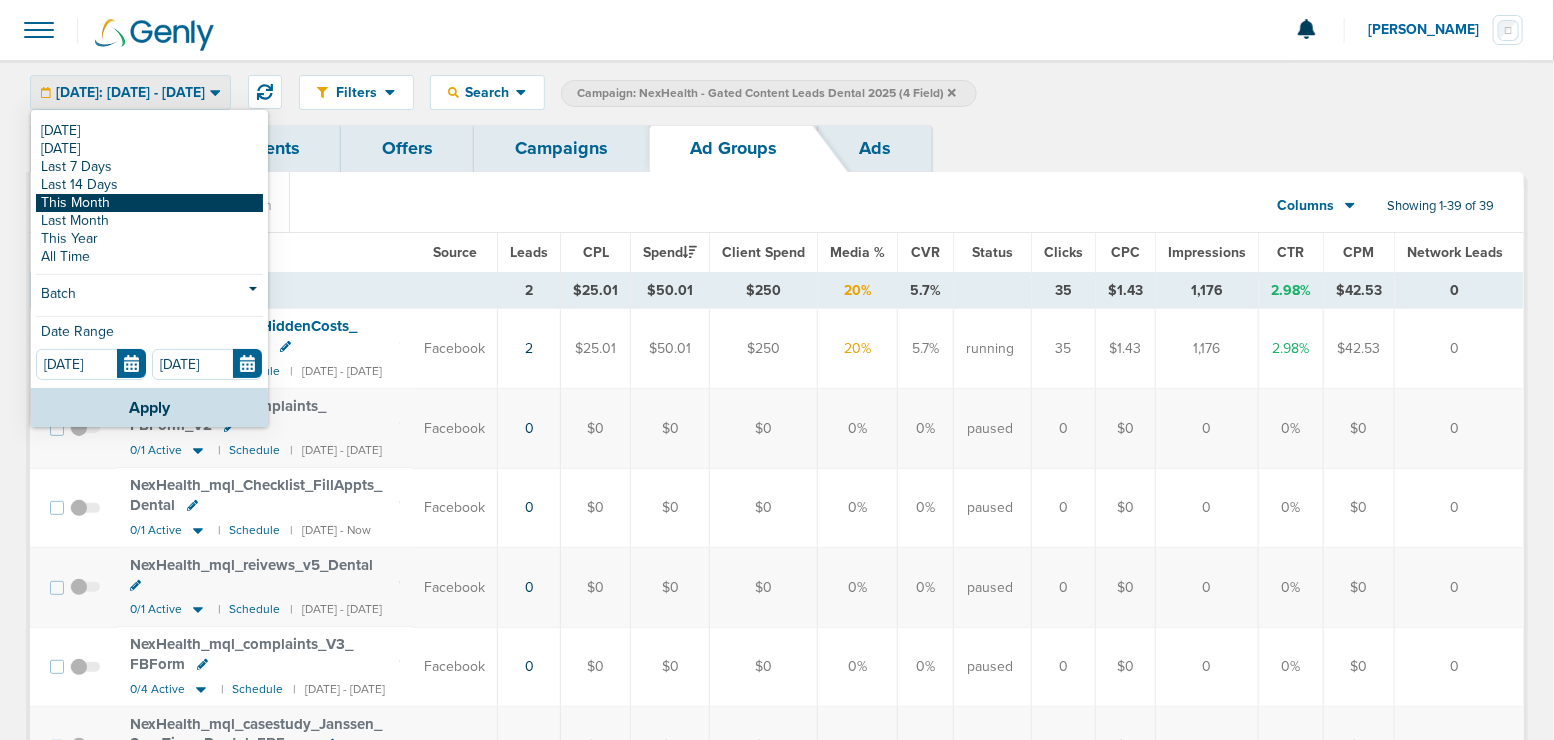 click on "This Month" at bounding box center [149, 203] 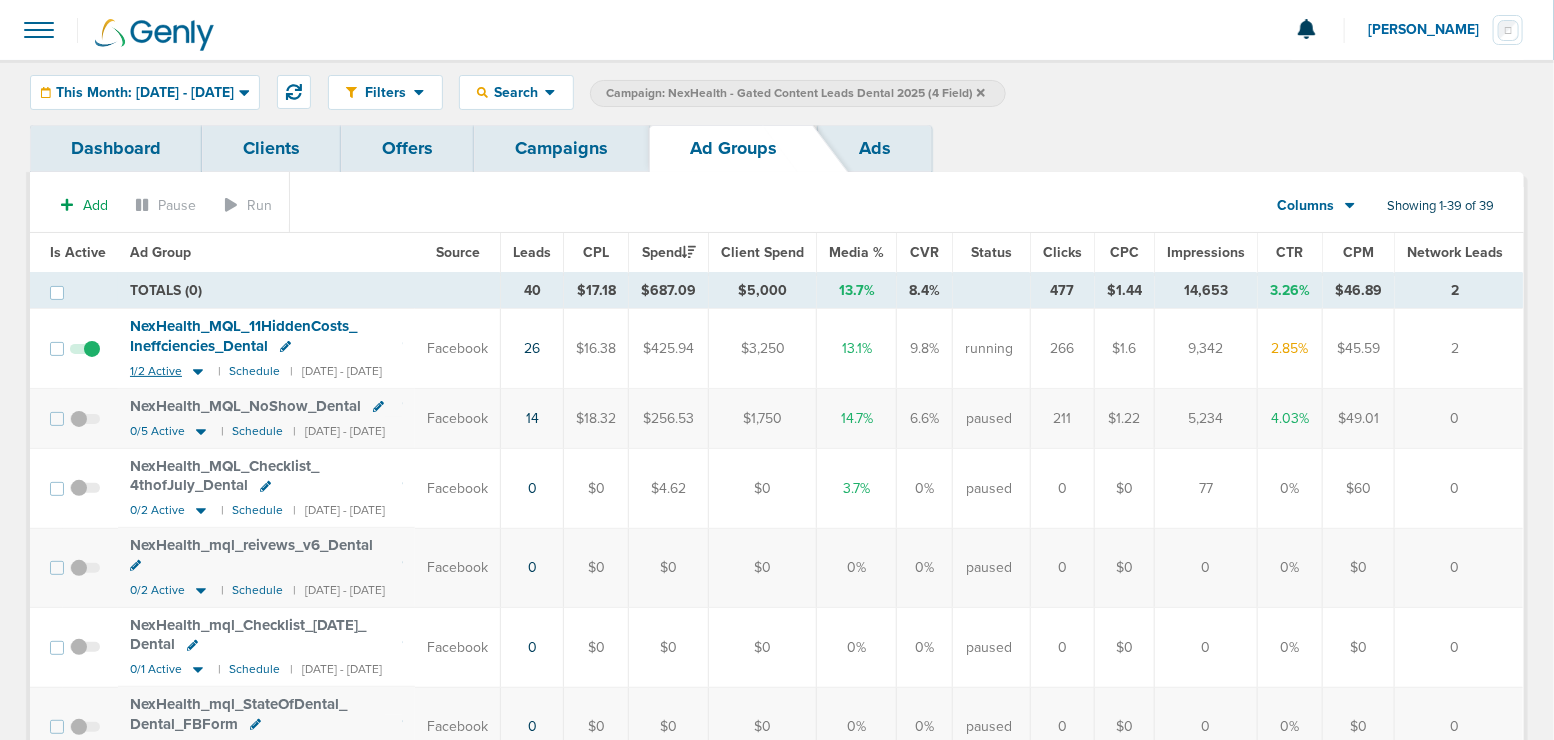 click 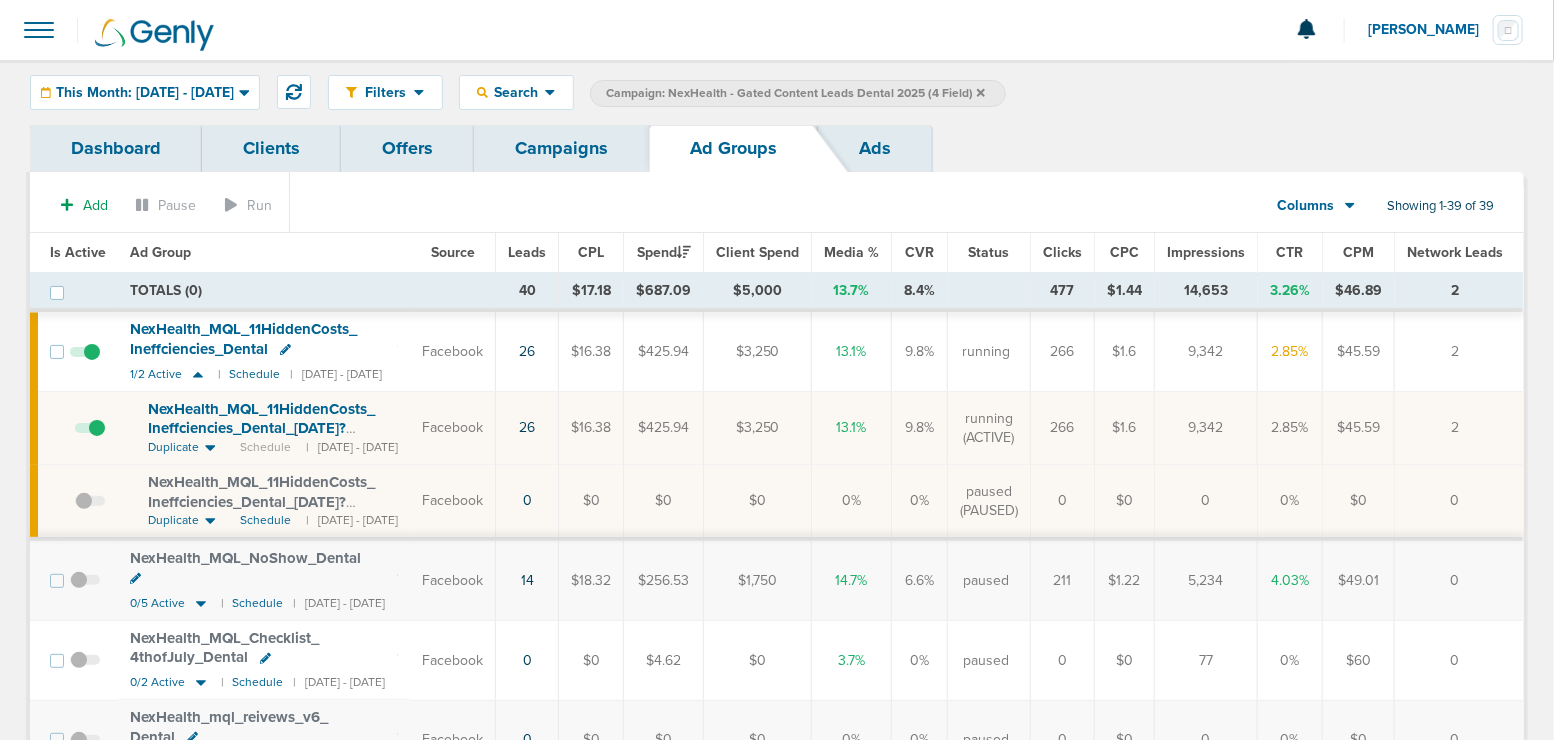 click at bounding box center [90, 438] 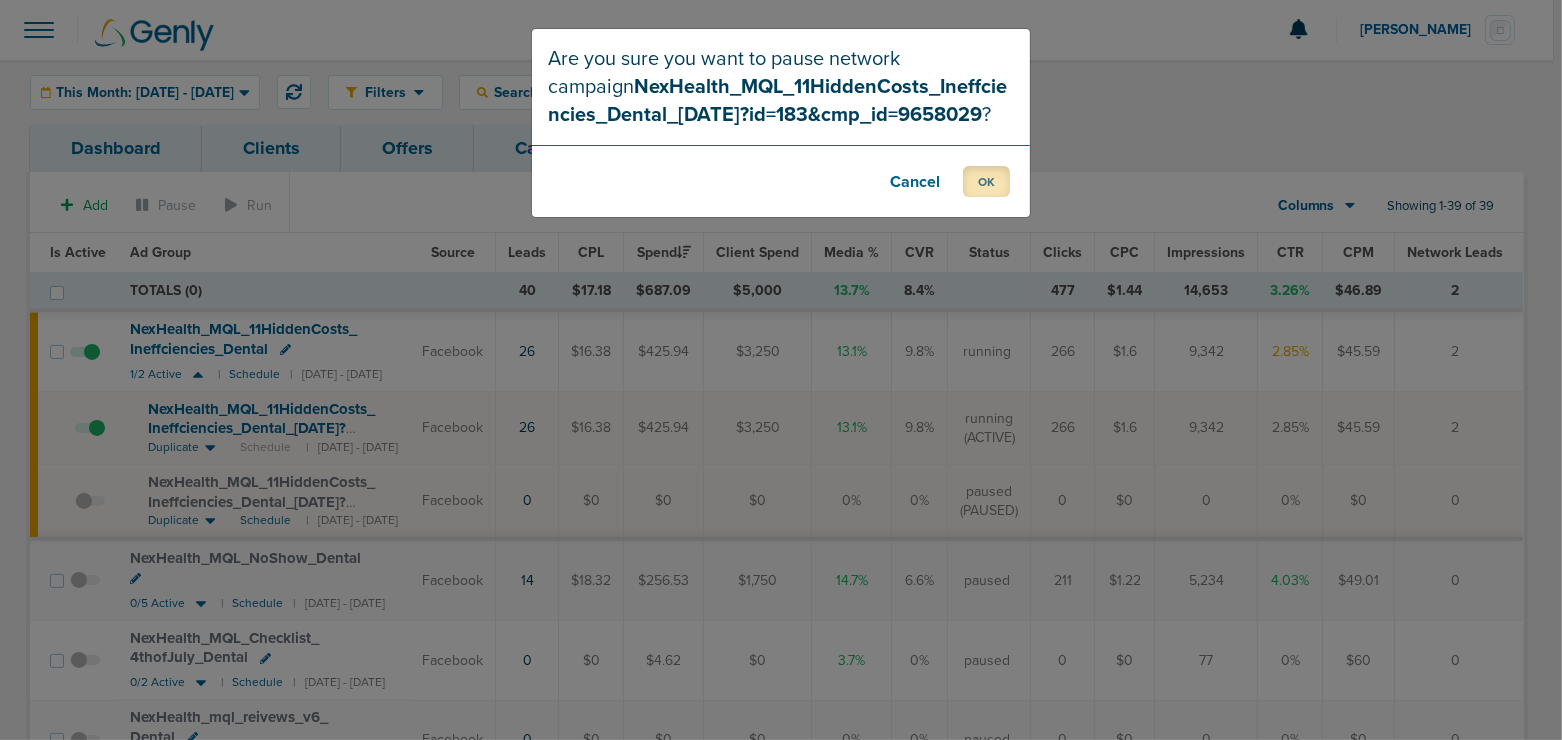 click on "OK" at bounding box center (986, 181) 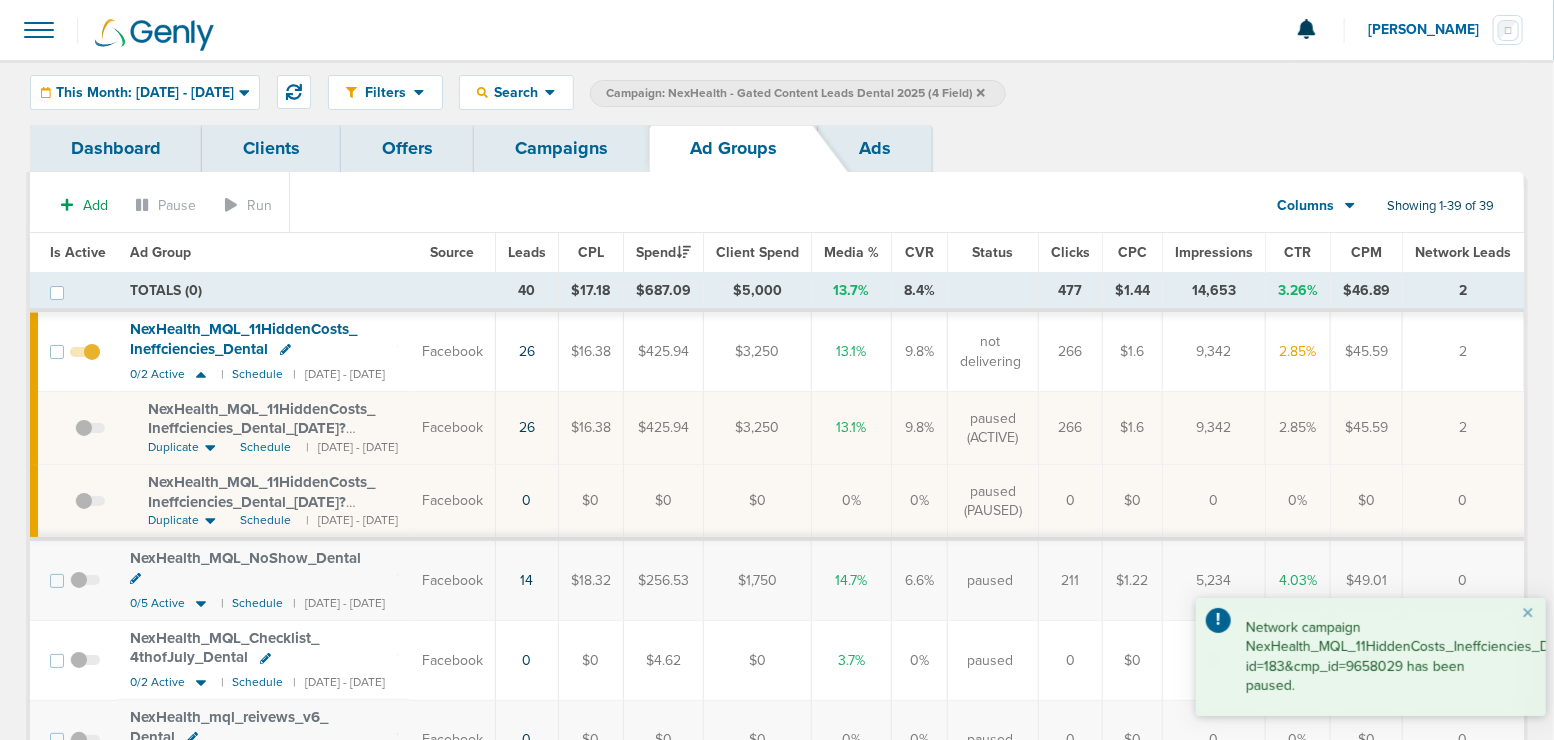 click at bounding box center [90, 438] 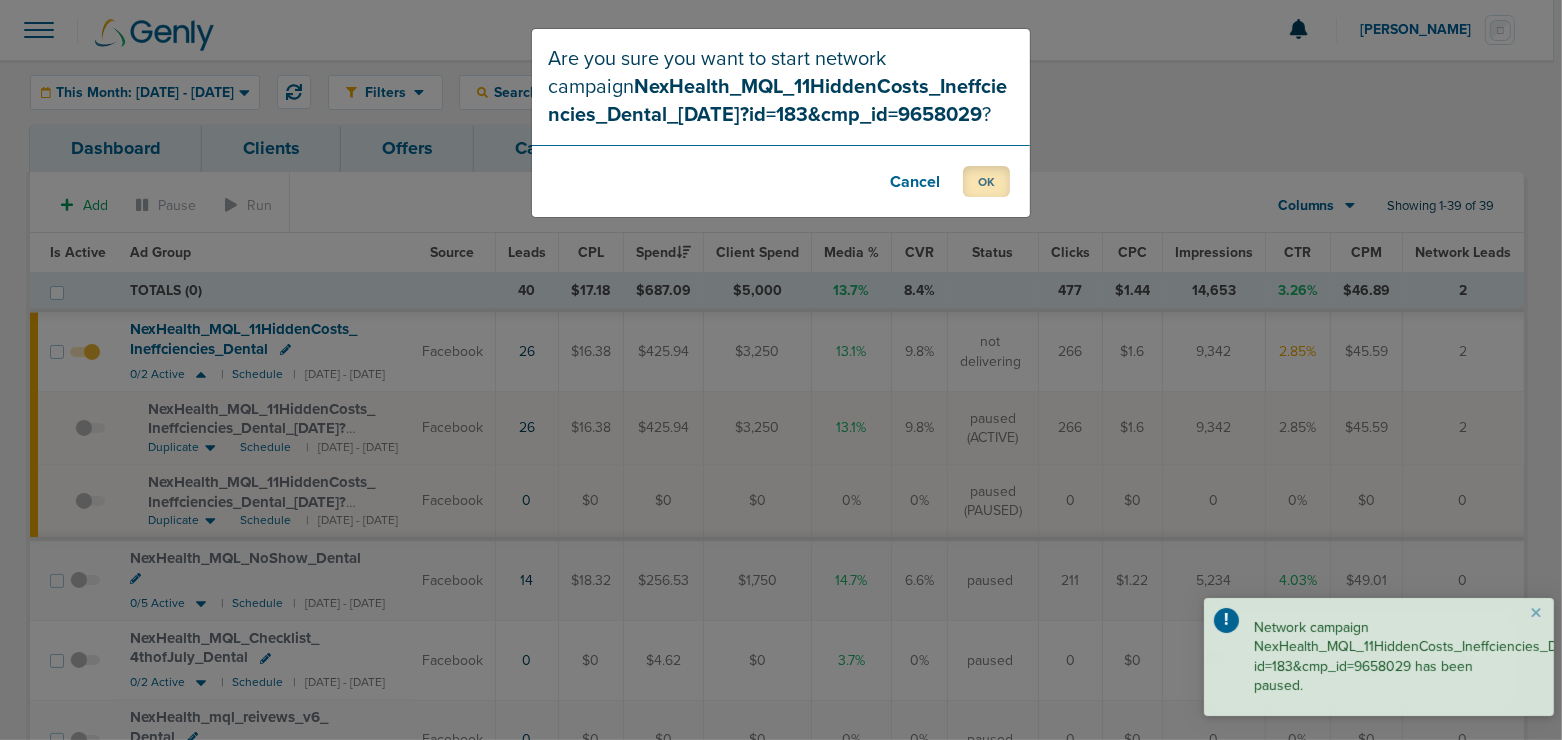 click on "OK" at bounding box center [986, 181] 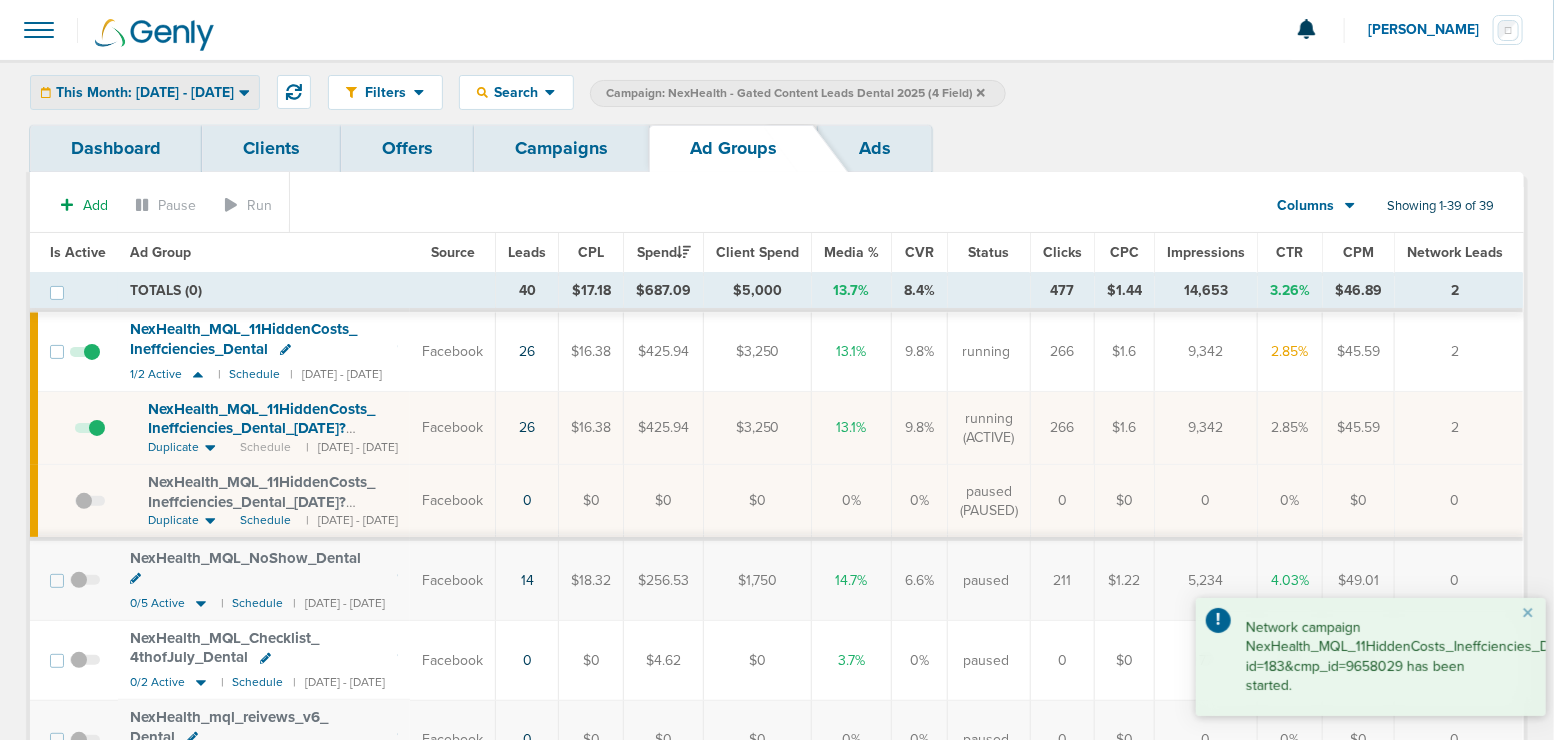 click on "This Month: [DATE] - [DATE]" at bounding box center (145, 93) 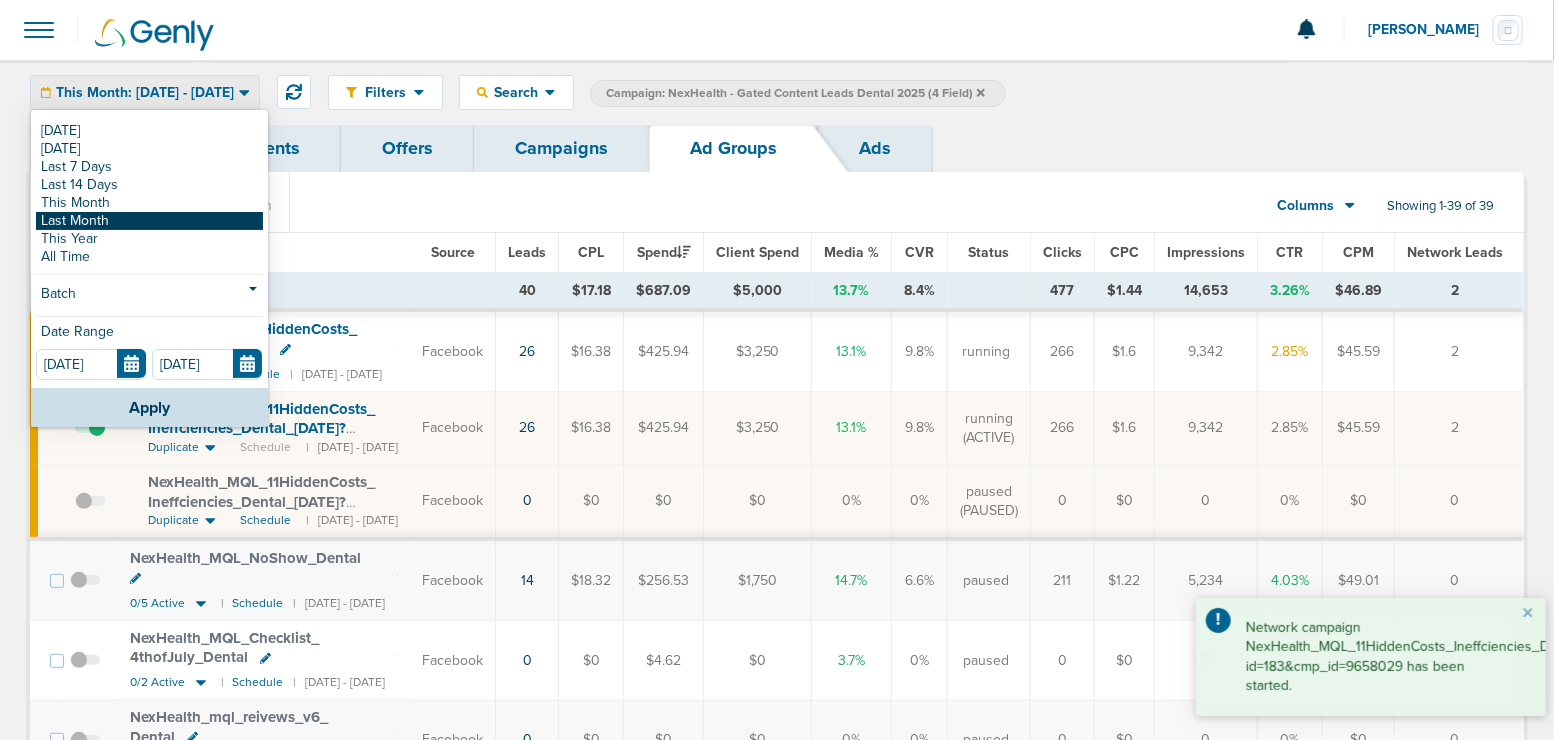 click on "Last Month" at bounding box center (149, 221) 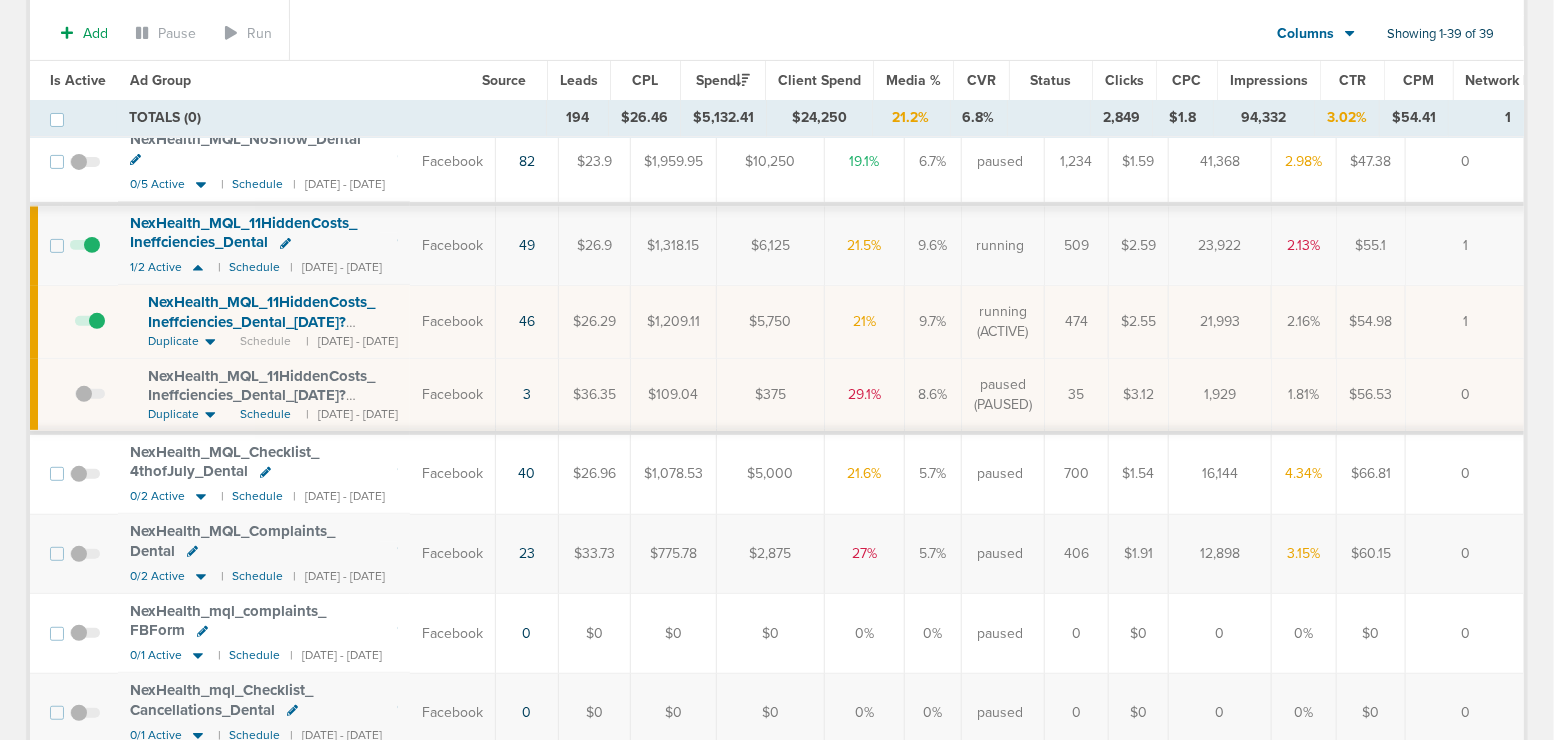 scroll, scrollTop: 204, scrollLeft: 0, axis: vertical 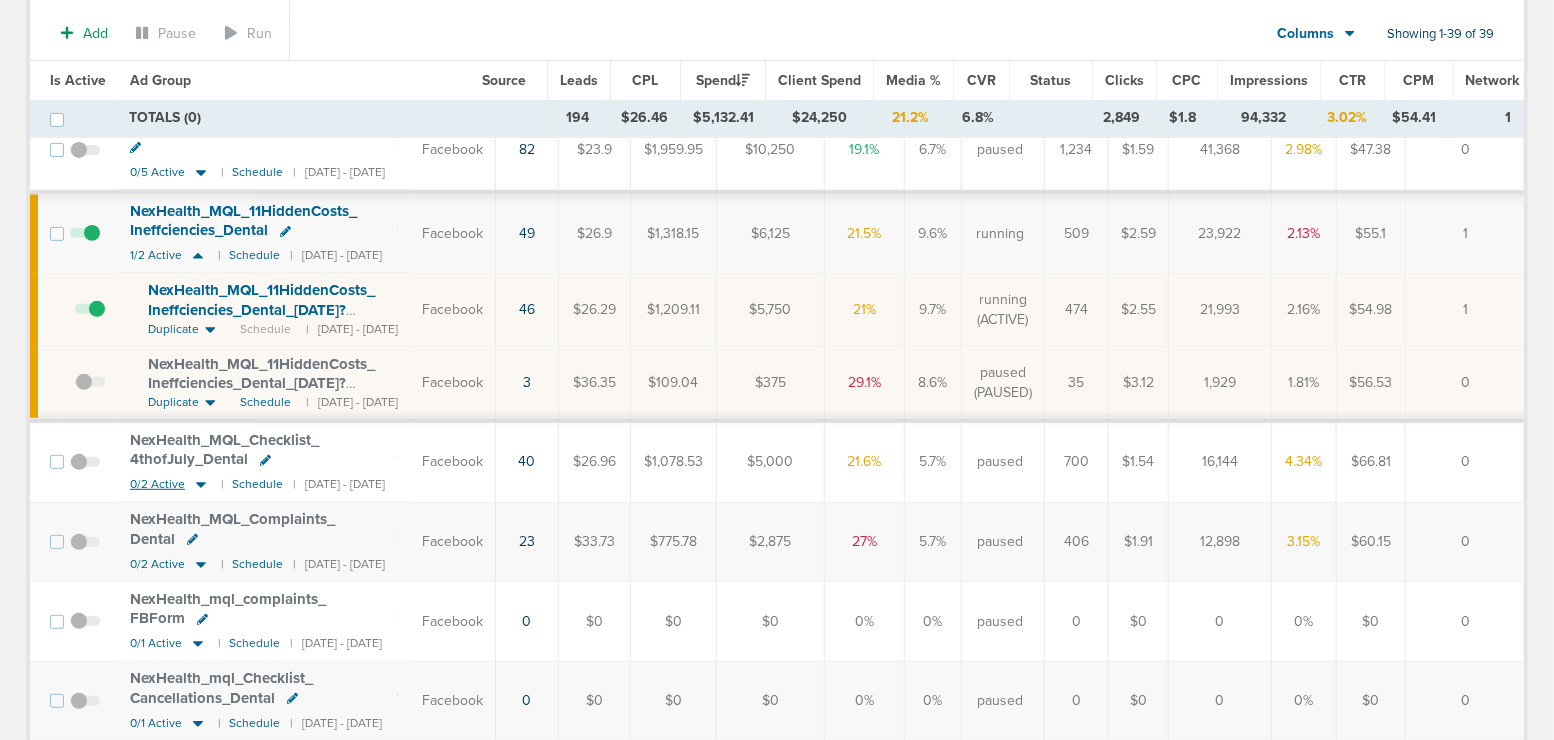 click 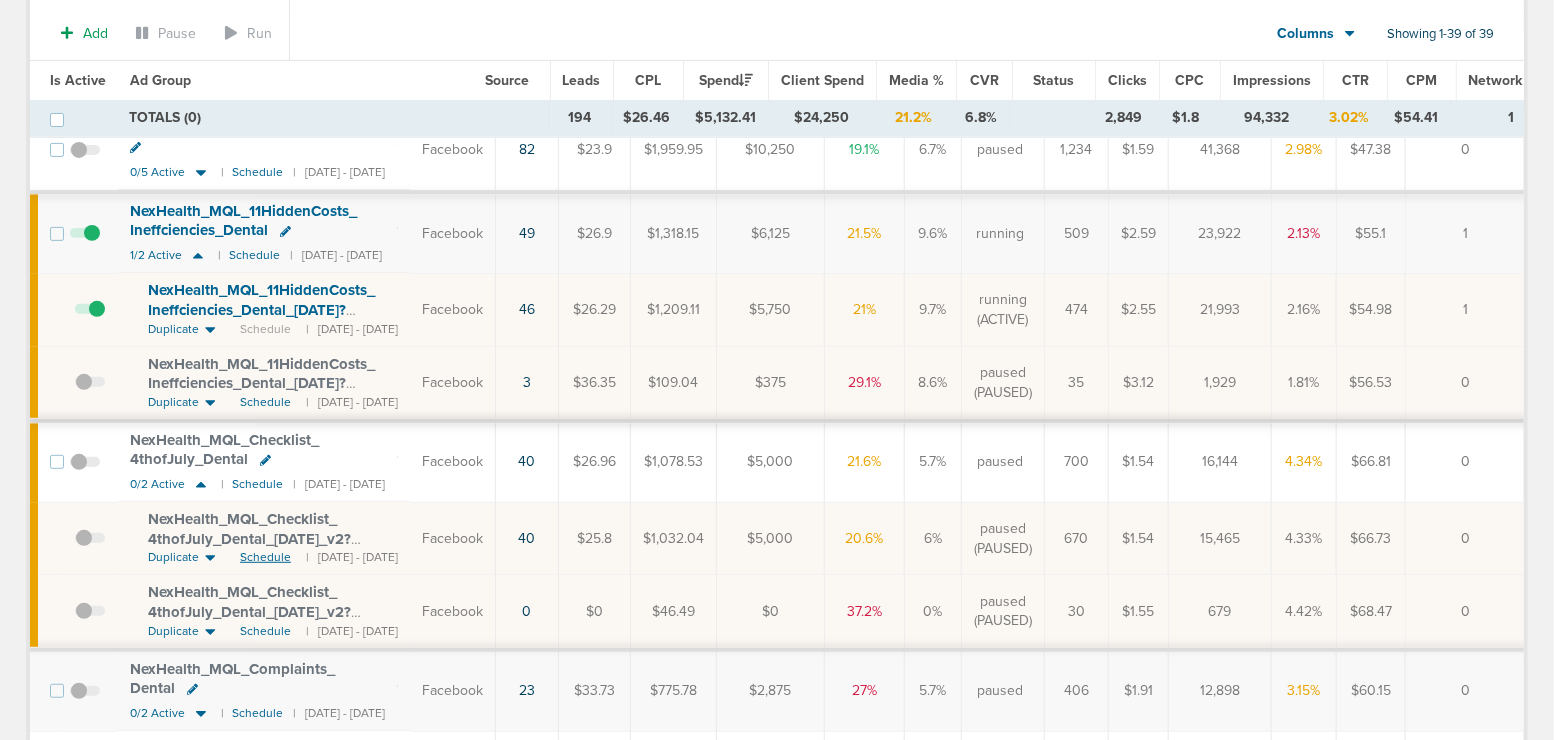 click on "Schedule" at bounding box center (265, 557) 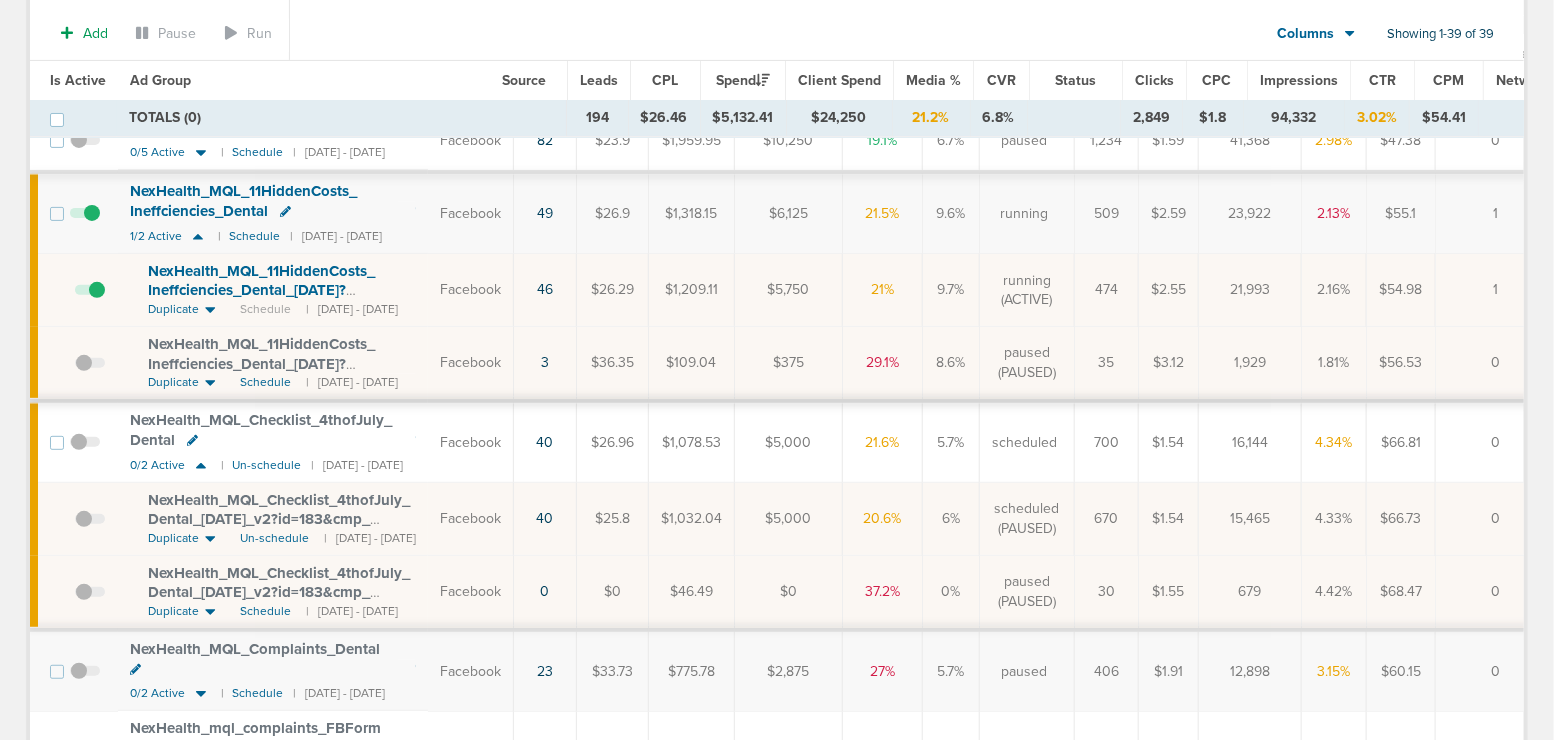 click at bounding box center [85, 452] 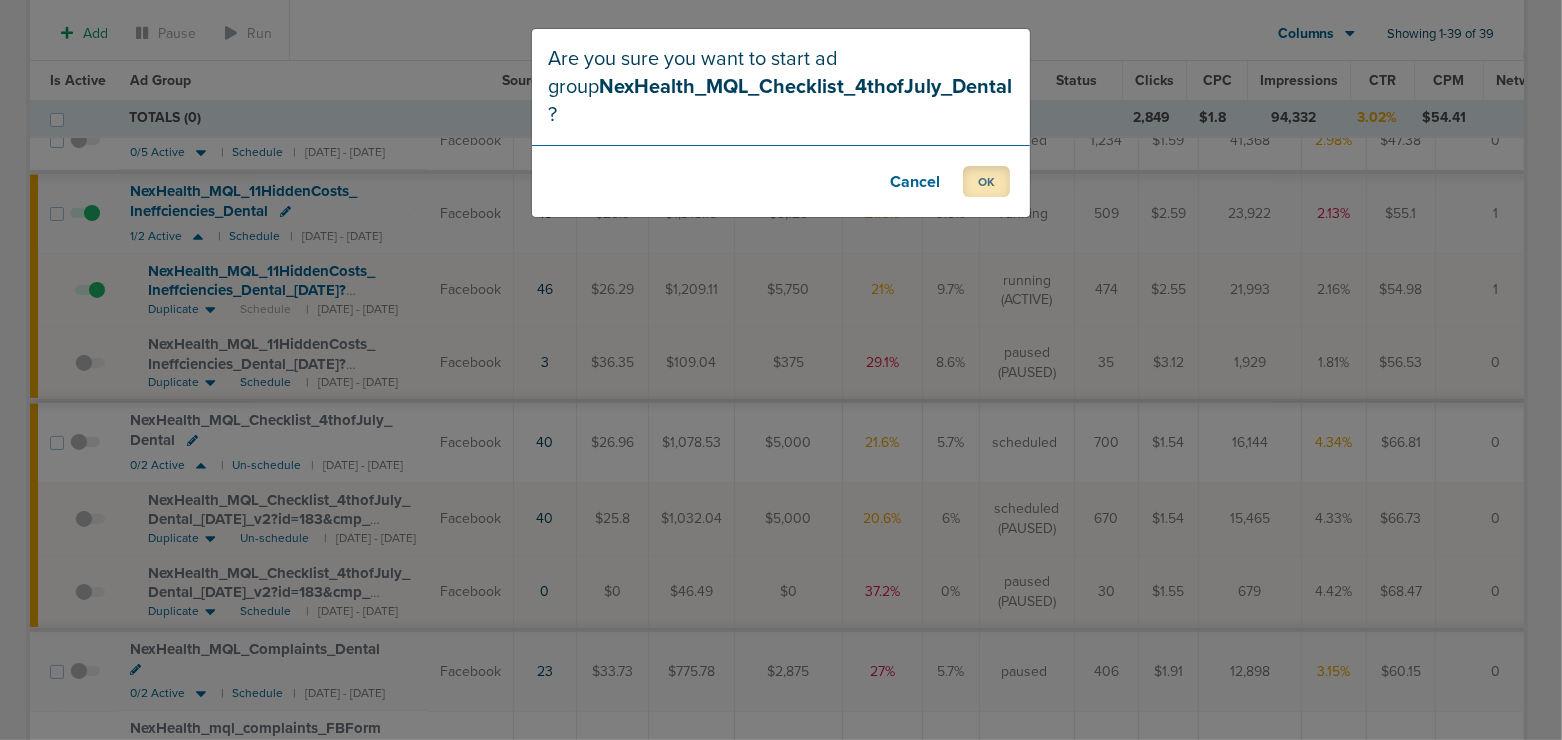 click on "OK" at bounding box center [986, 181] 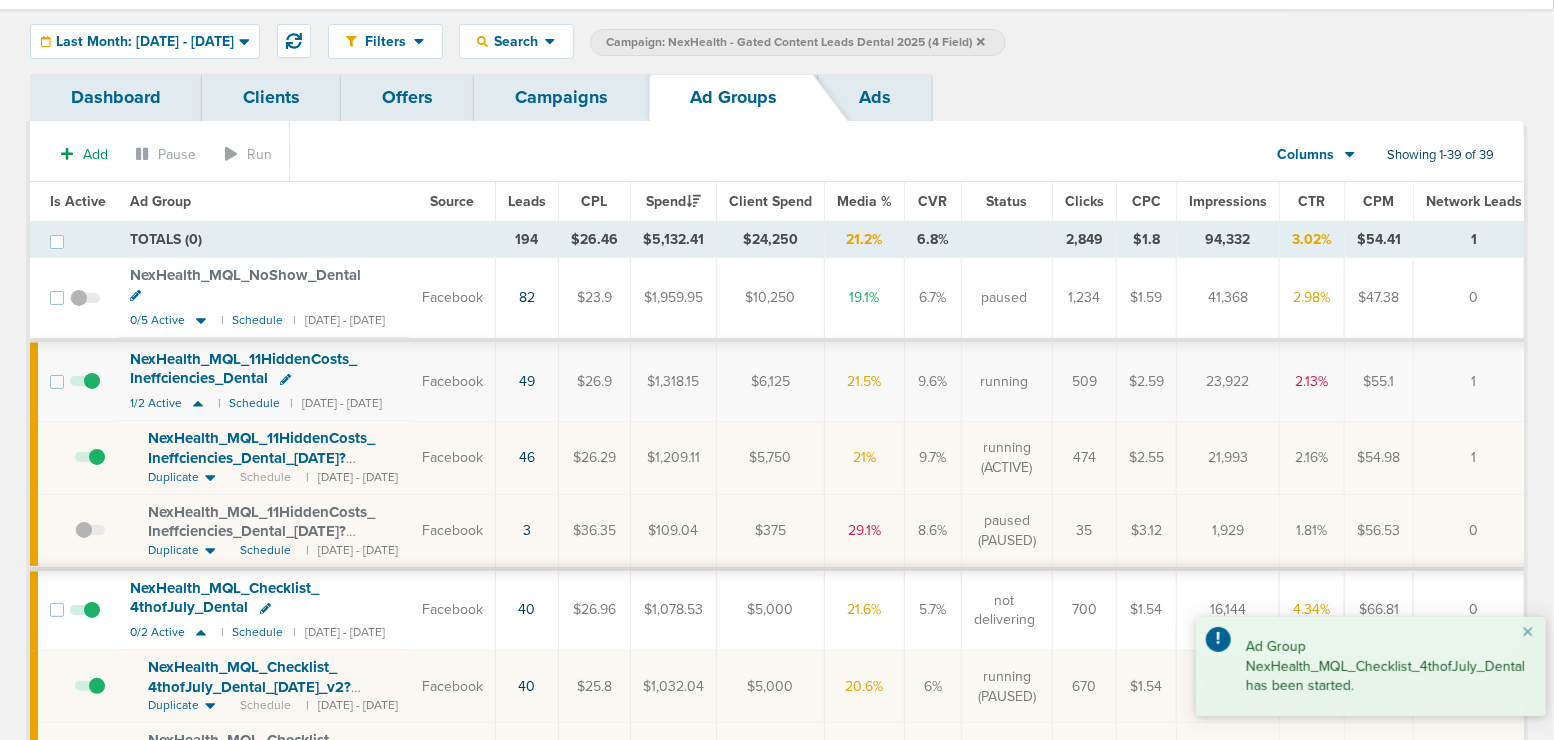scroll, scrollTop: 0, scrollLeft: 0, axis: both 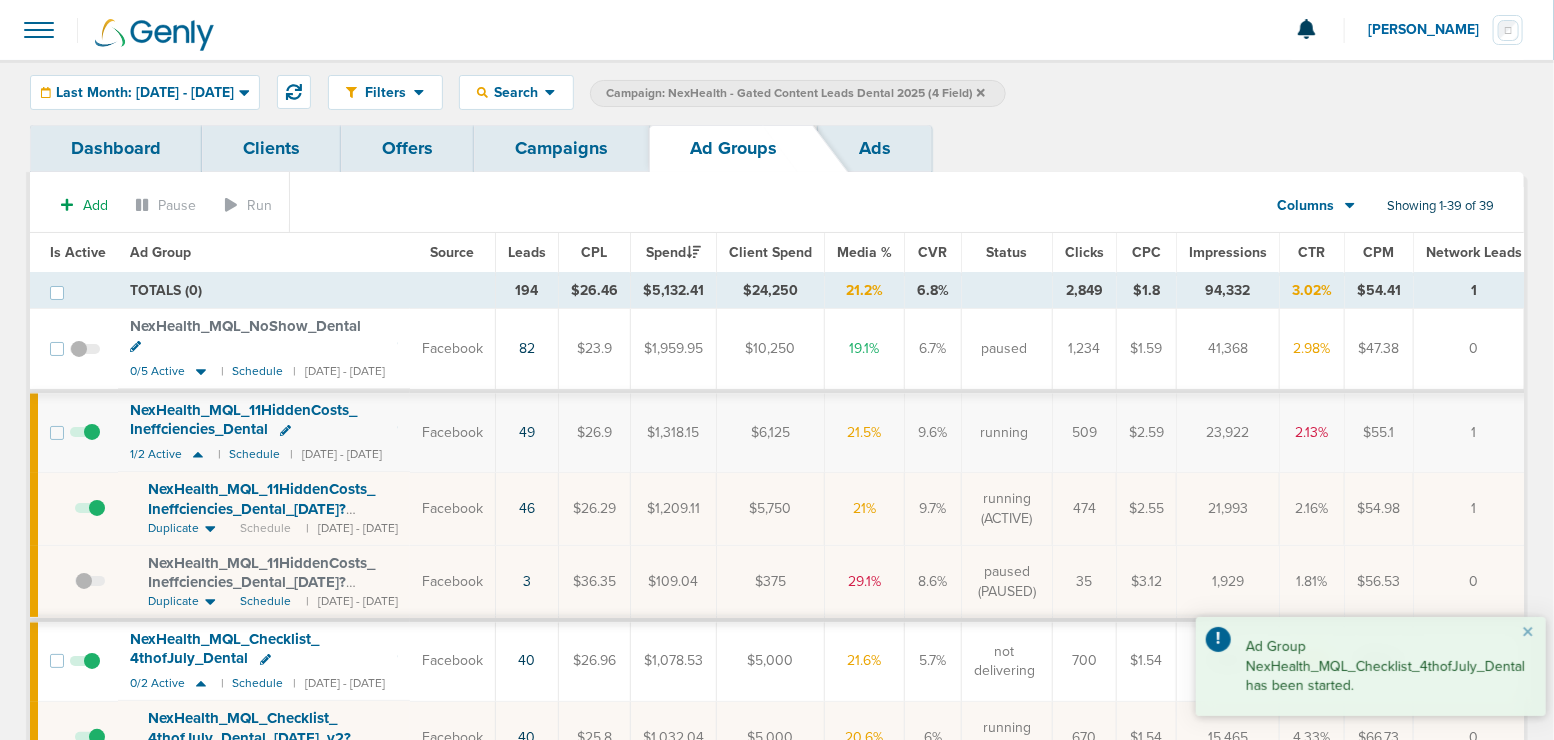 click on "Campaigns" at bounding box center [561, 148] 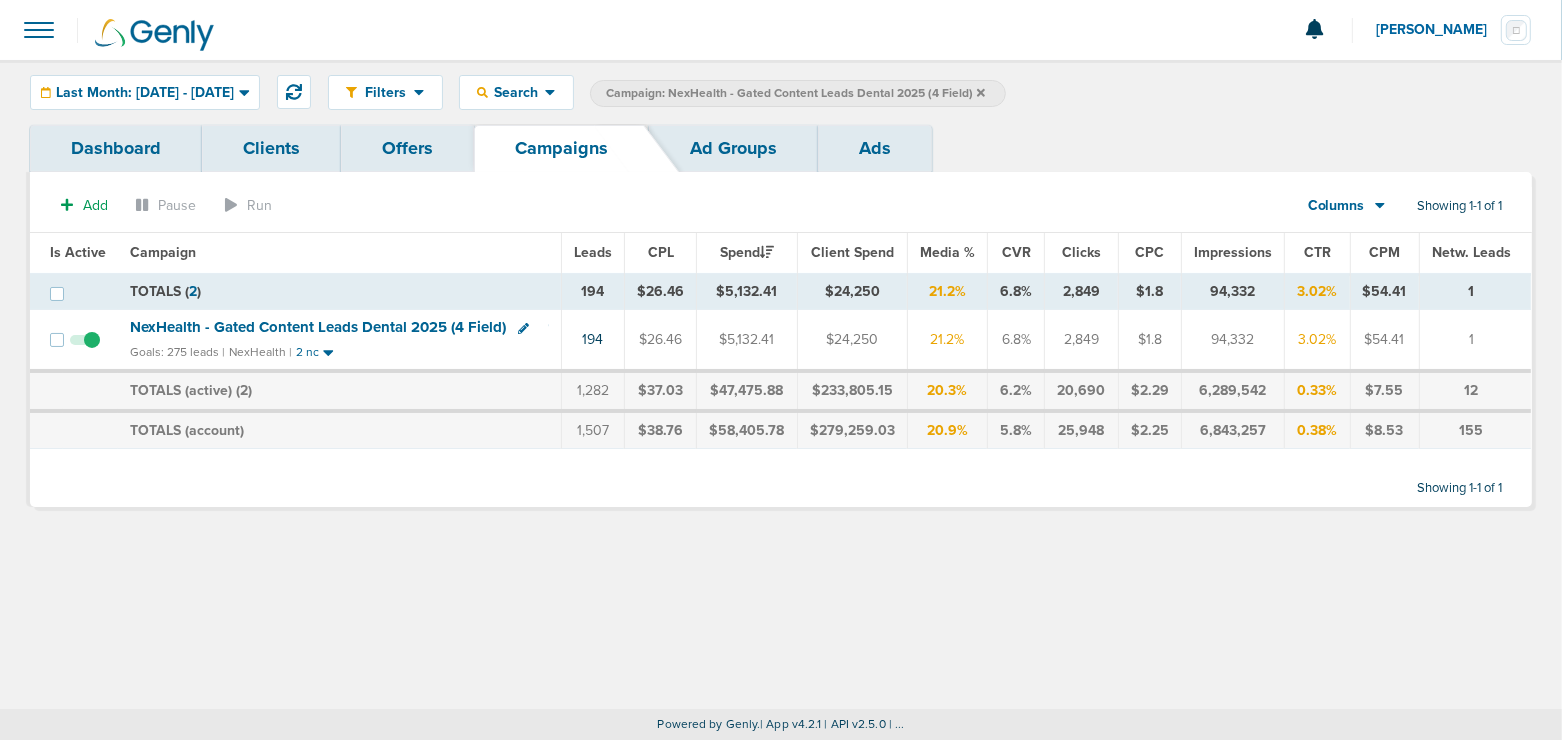 click 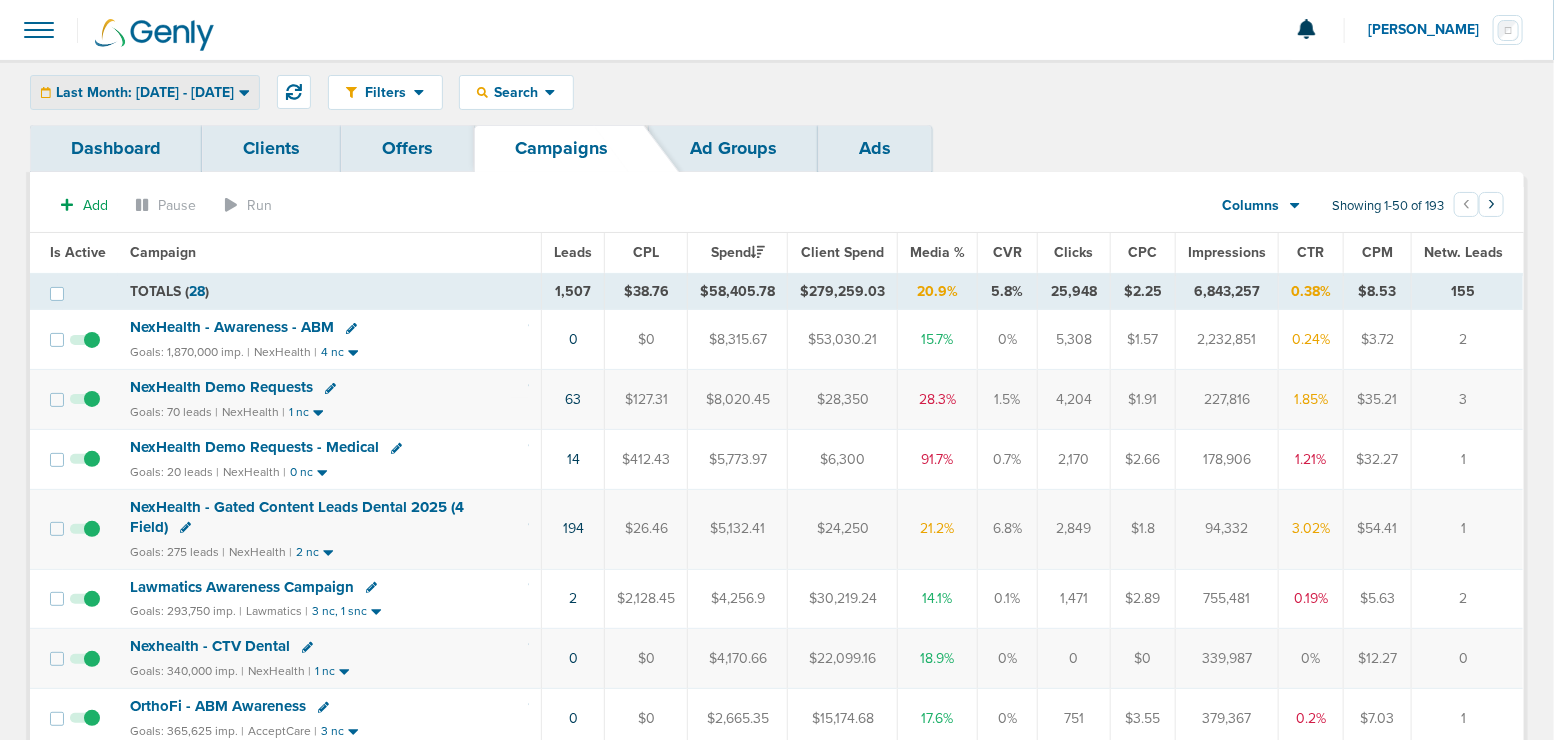 click on "Last Month: [DATE] - [DATE]" at bounding box center (145, 93) 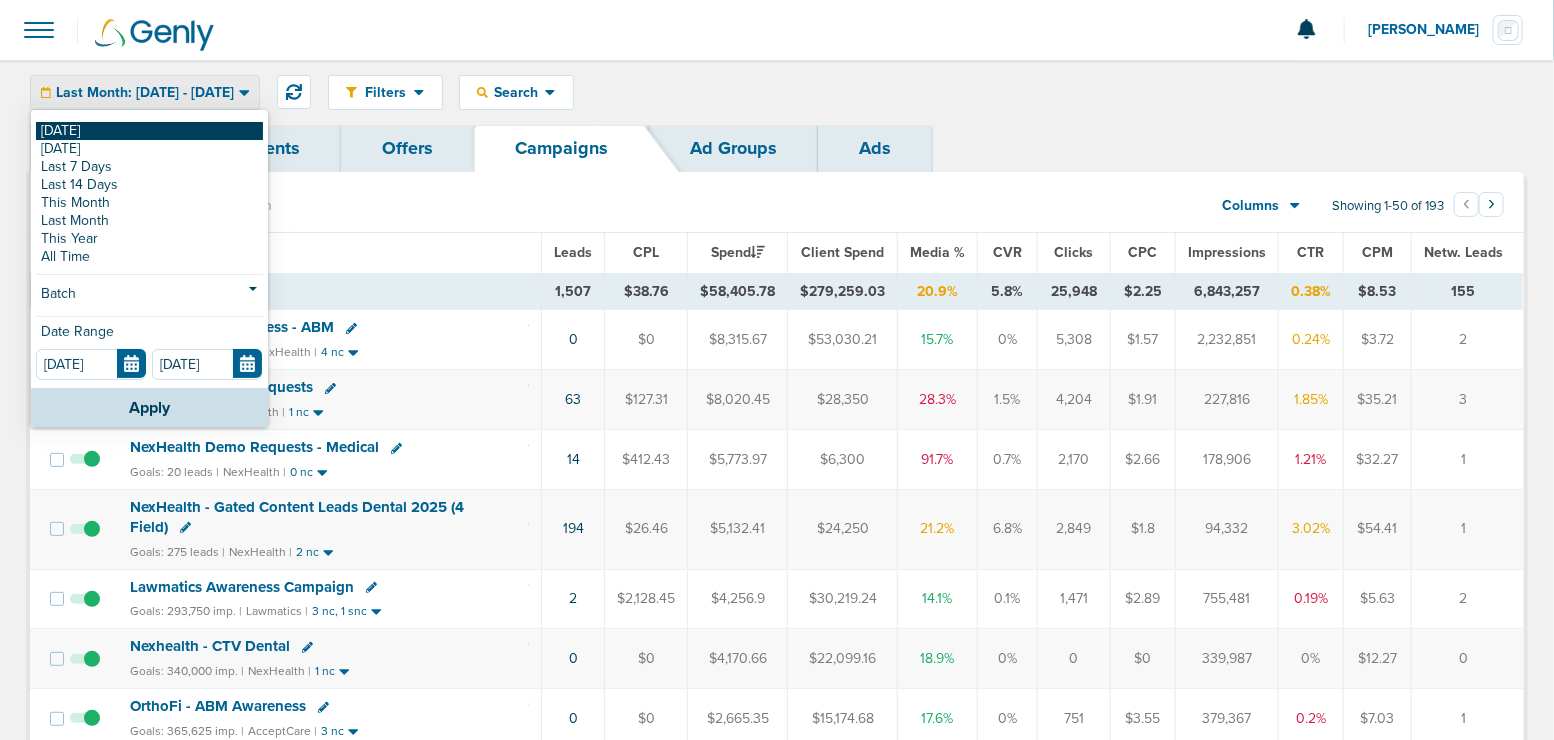 click on "[DATE]" at bounding box center [149, 131] 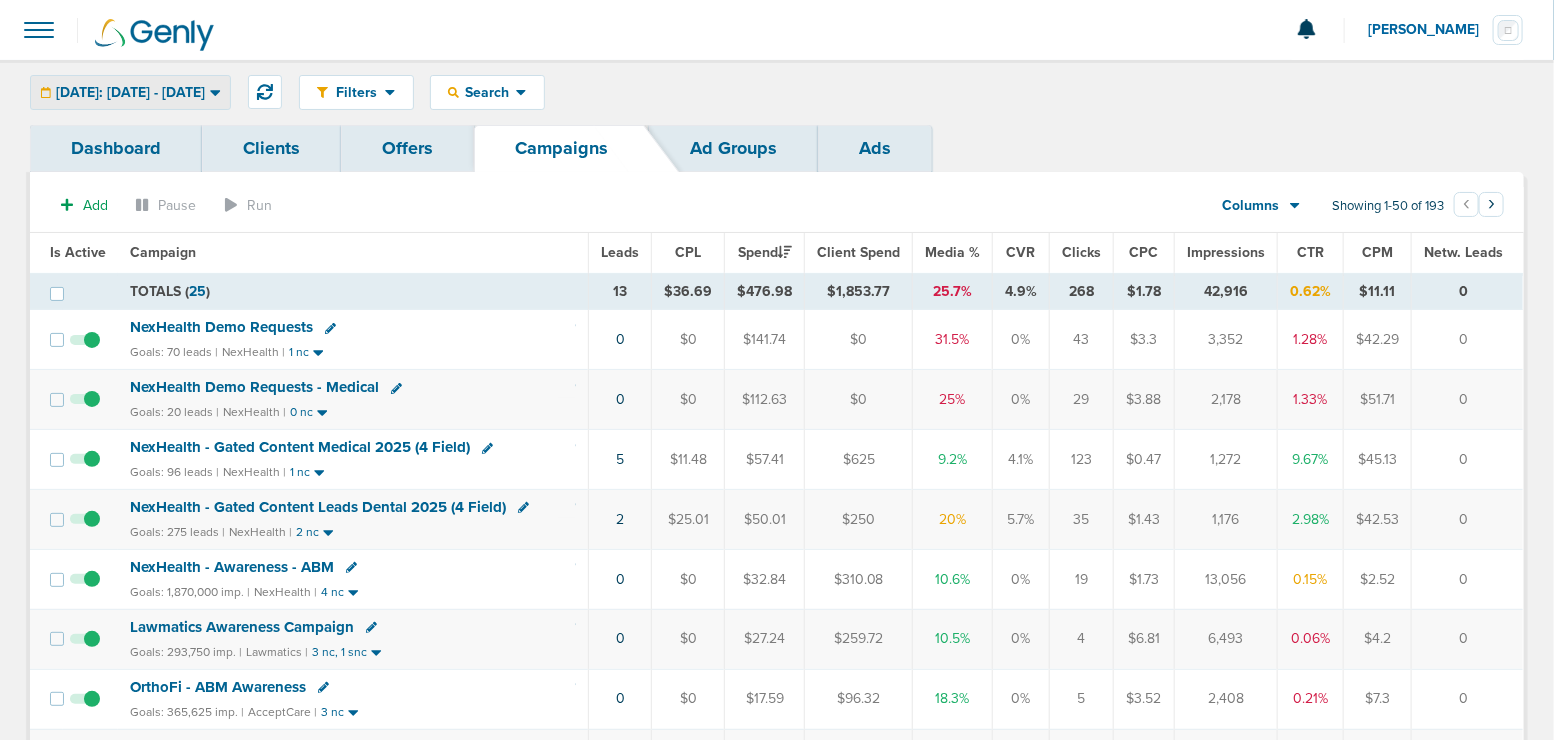 click on "[DATE]: [DATE] - [DATE]" at bounding box center (130, 93) 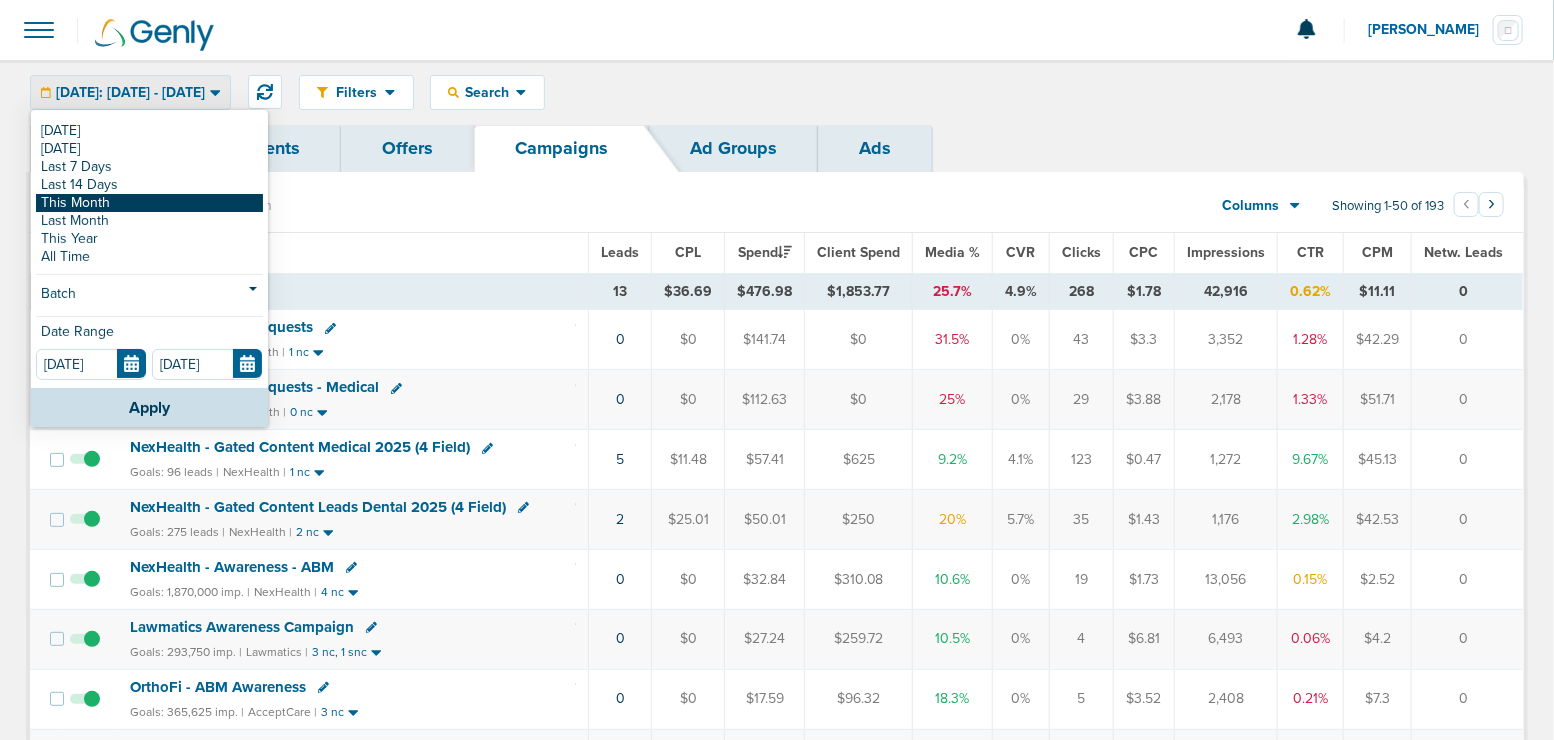 click on "This Month" at bounding box center [149, 203] 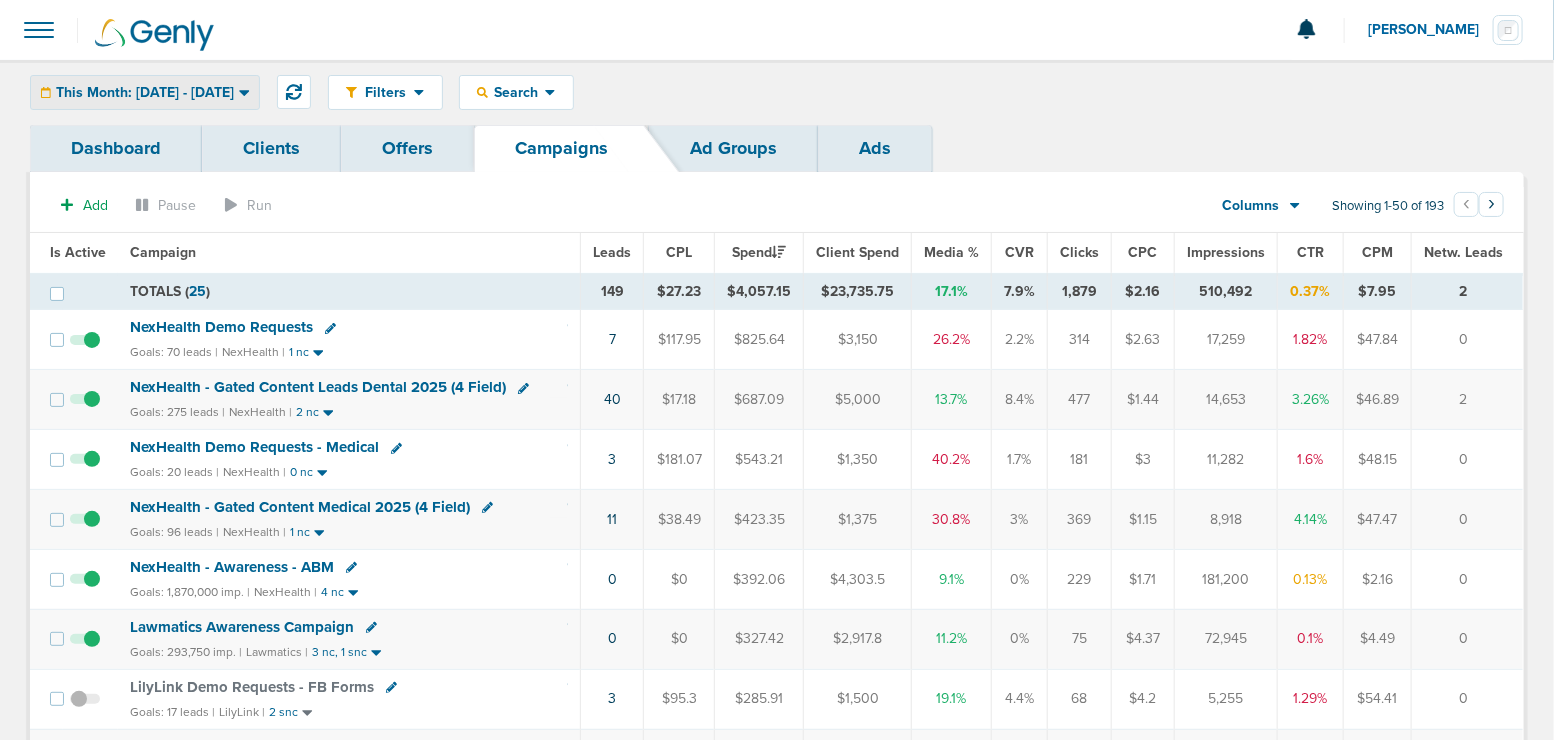click on "This Month: [DATE] - [DATE]" at bounding box center (145, 93) 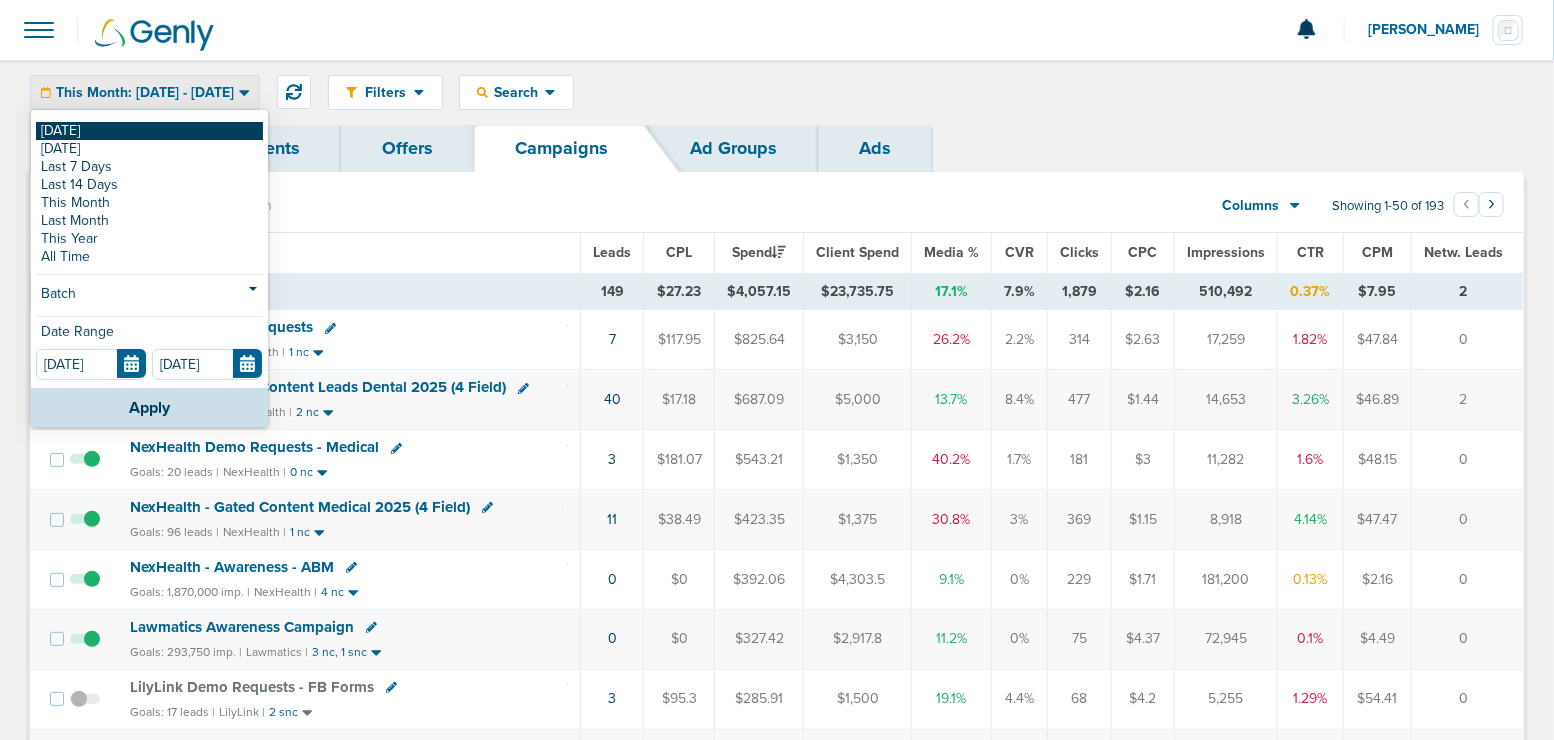 click on "[DATE]" at bounding box center [149, 131] 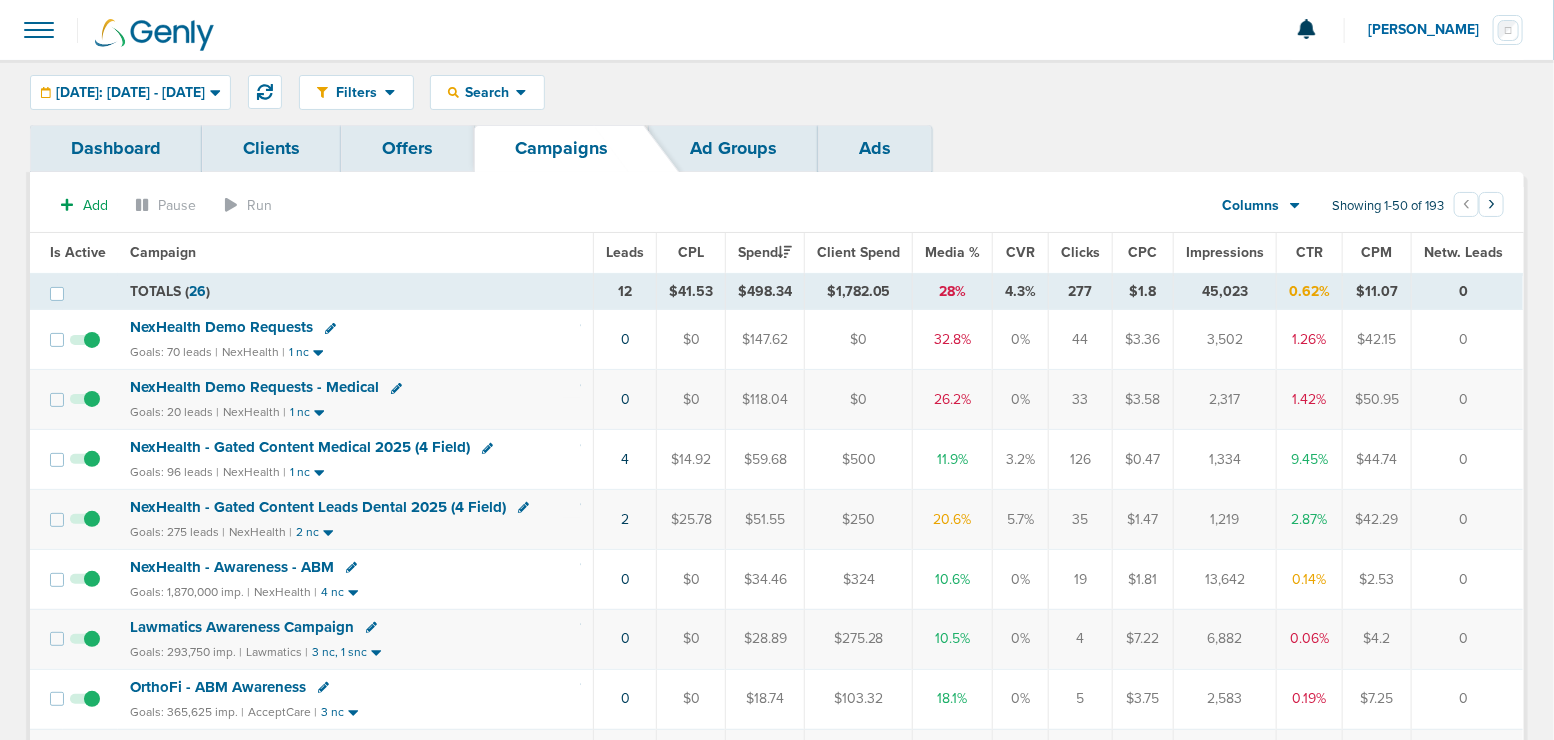 click on "NexHealth Demo Requests - Medical" at bounding box center [254, 387] 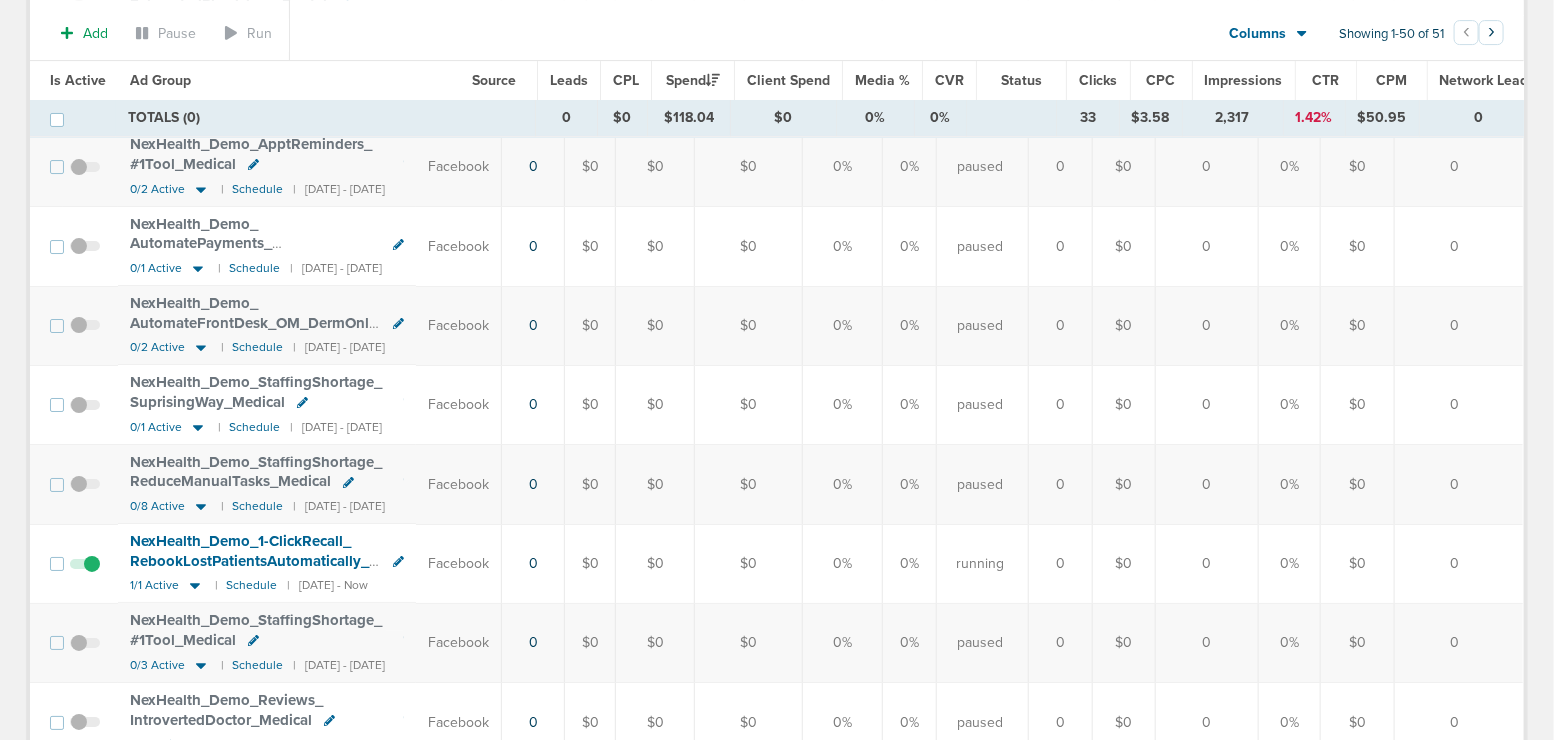 scroll, scrollTop: 3152, scrollLeft: 0, axis: vertical 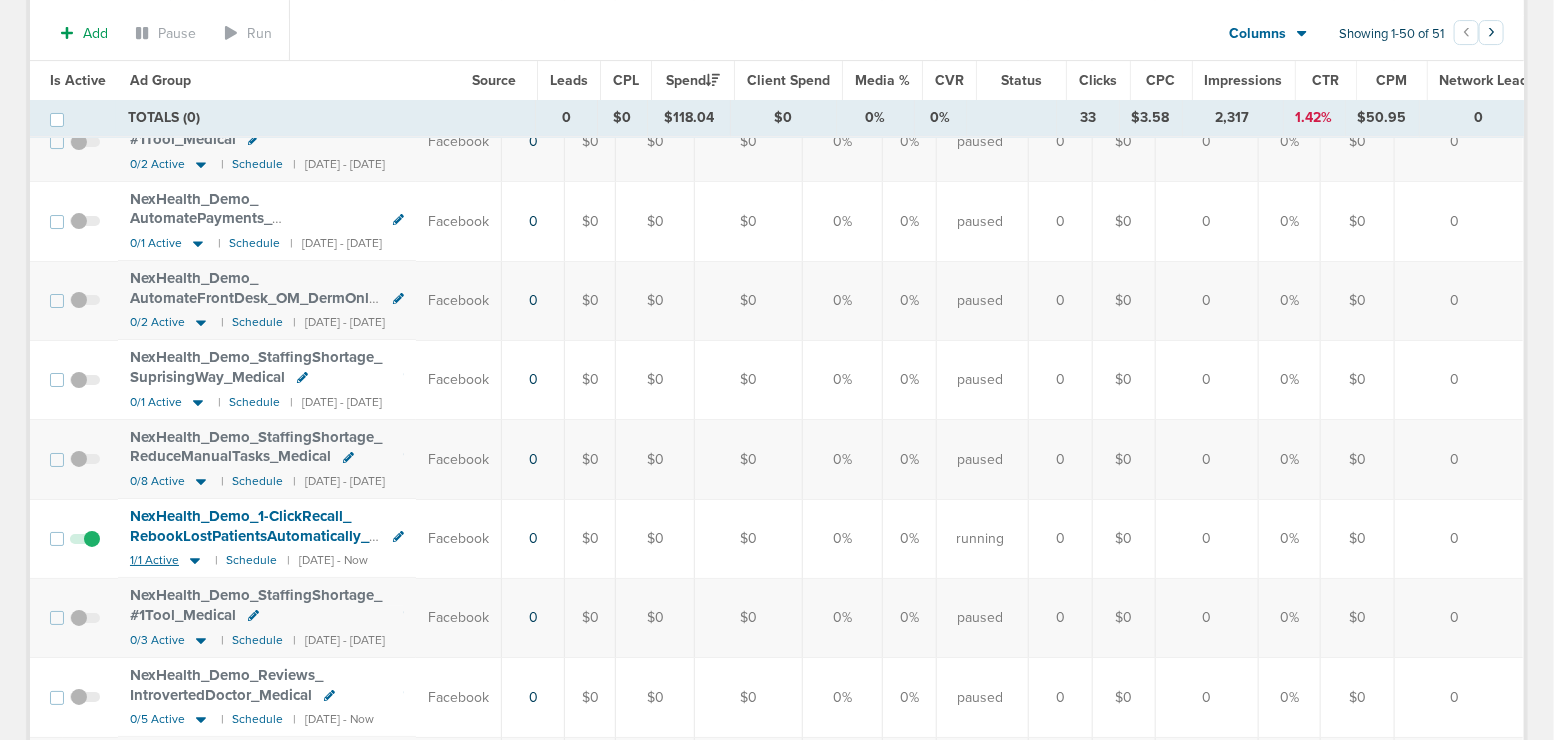 click 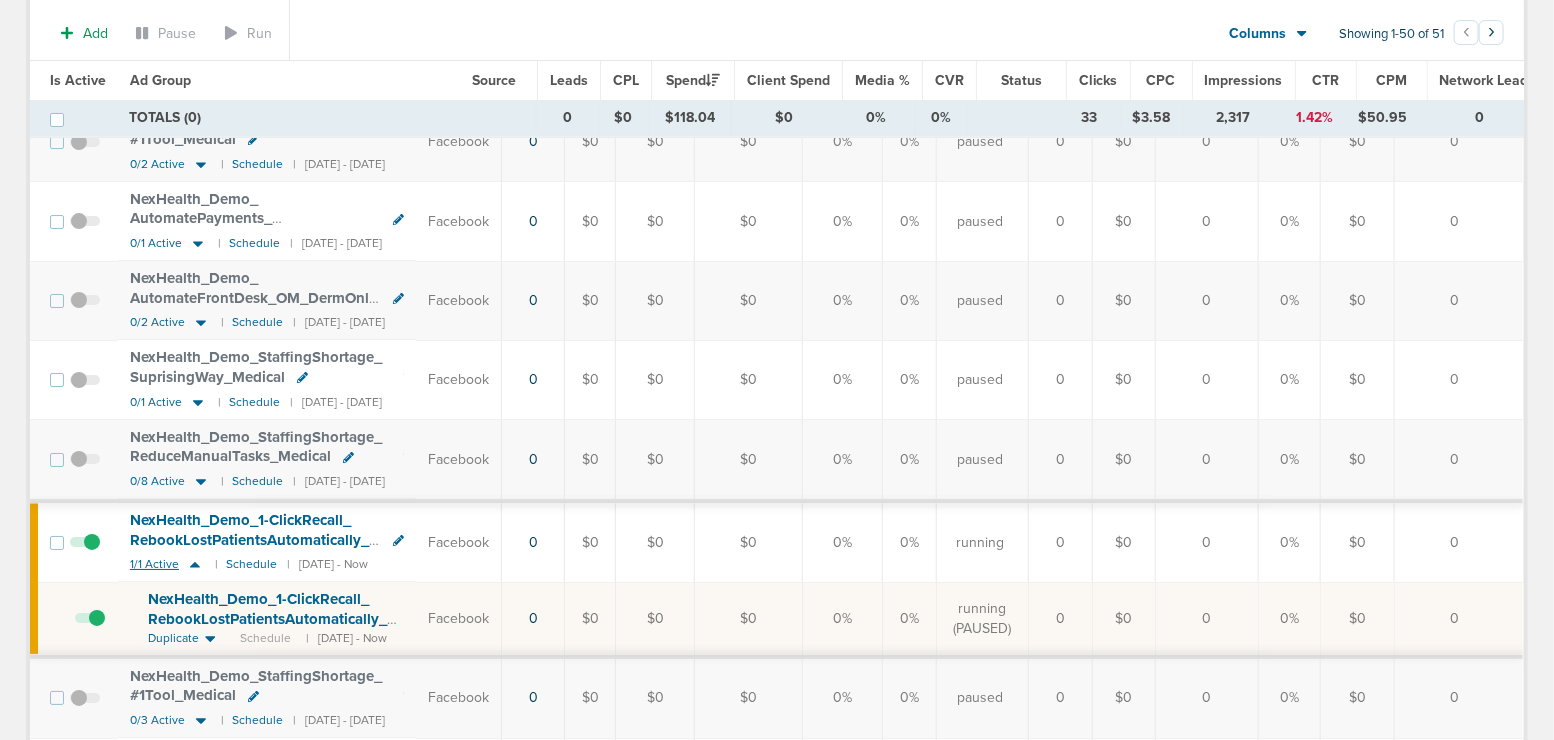 click 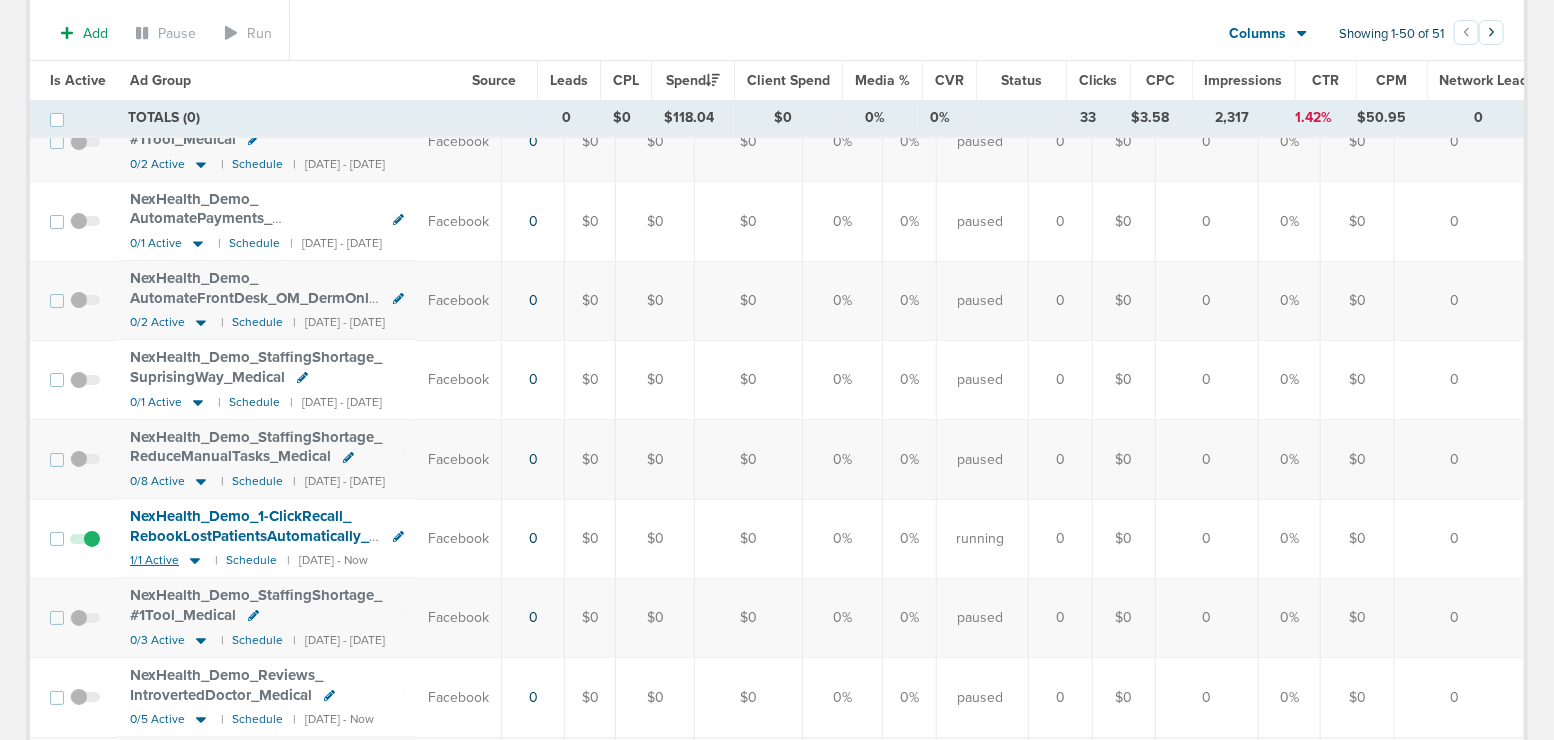 click 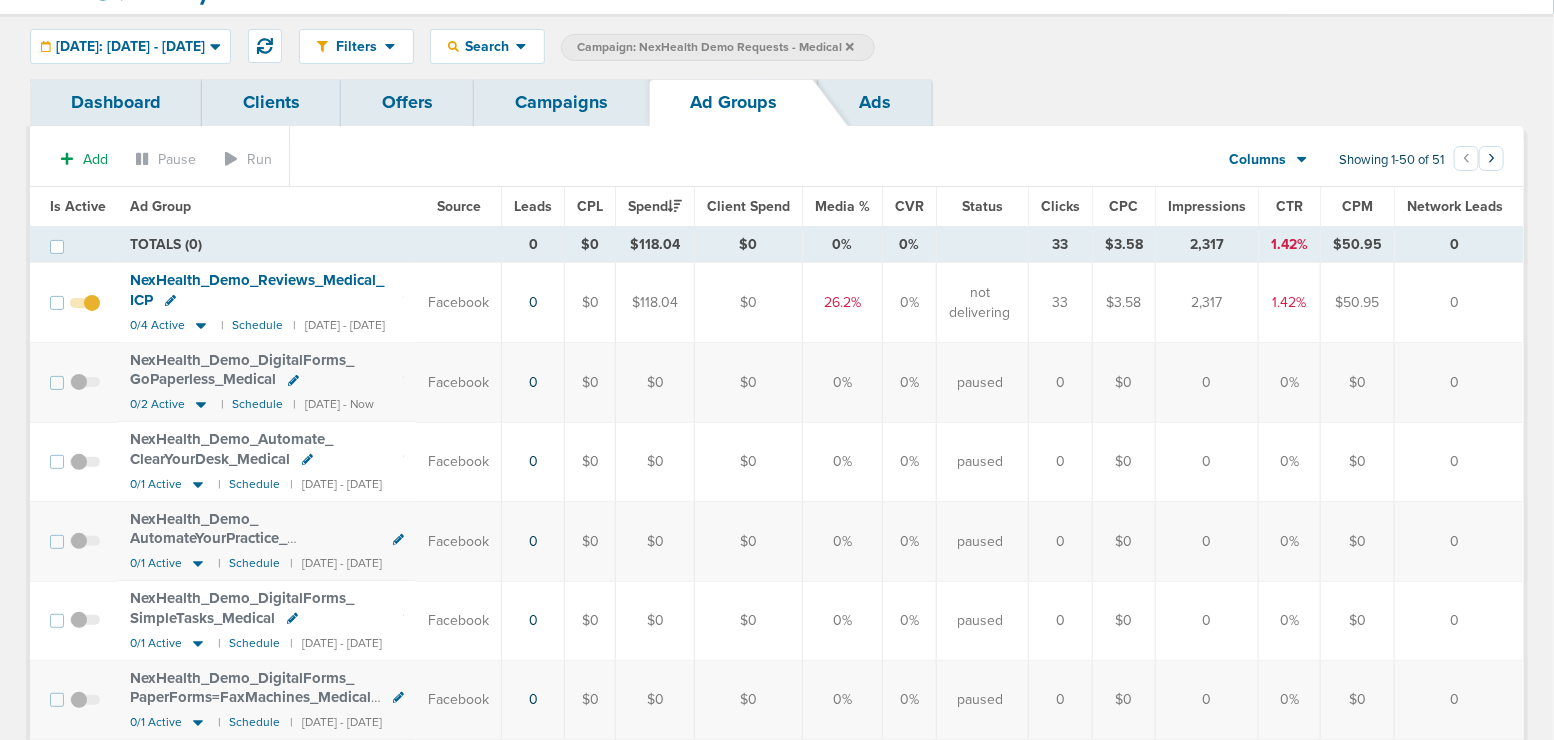 scroll, scrollTop: 0, scrollLeft: 0, axis: both 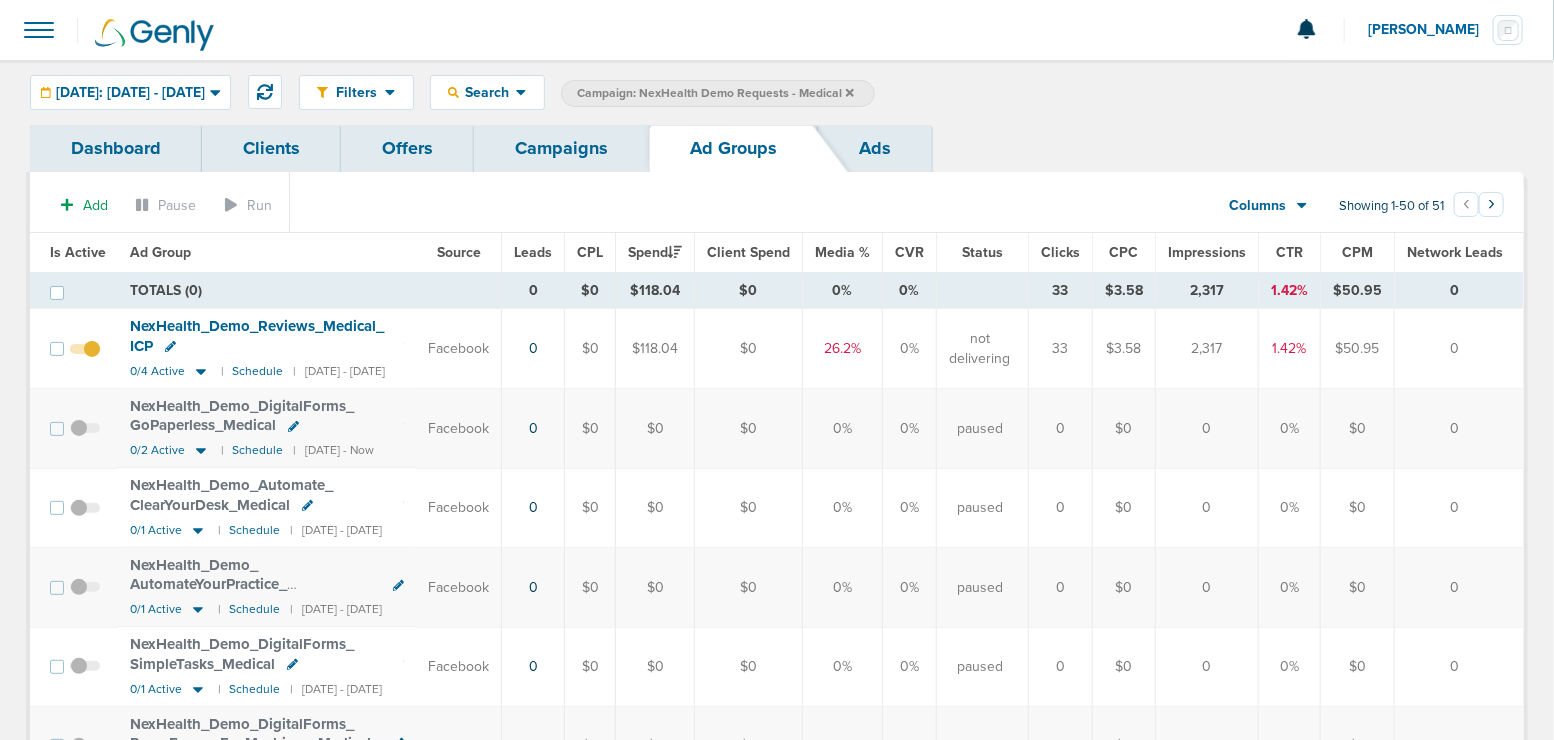 click at bounding box center (39, 30) 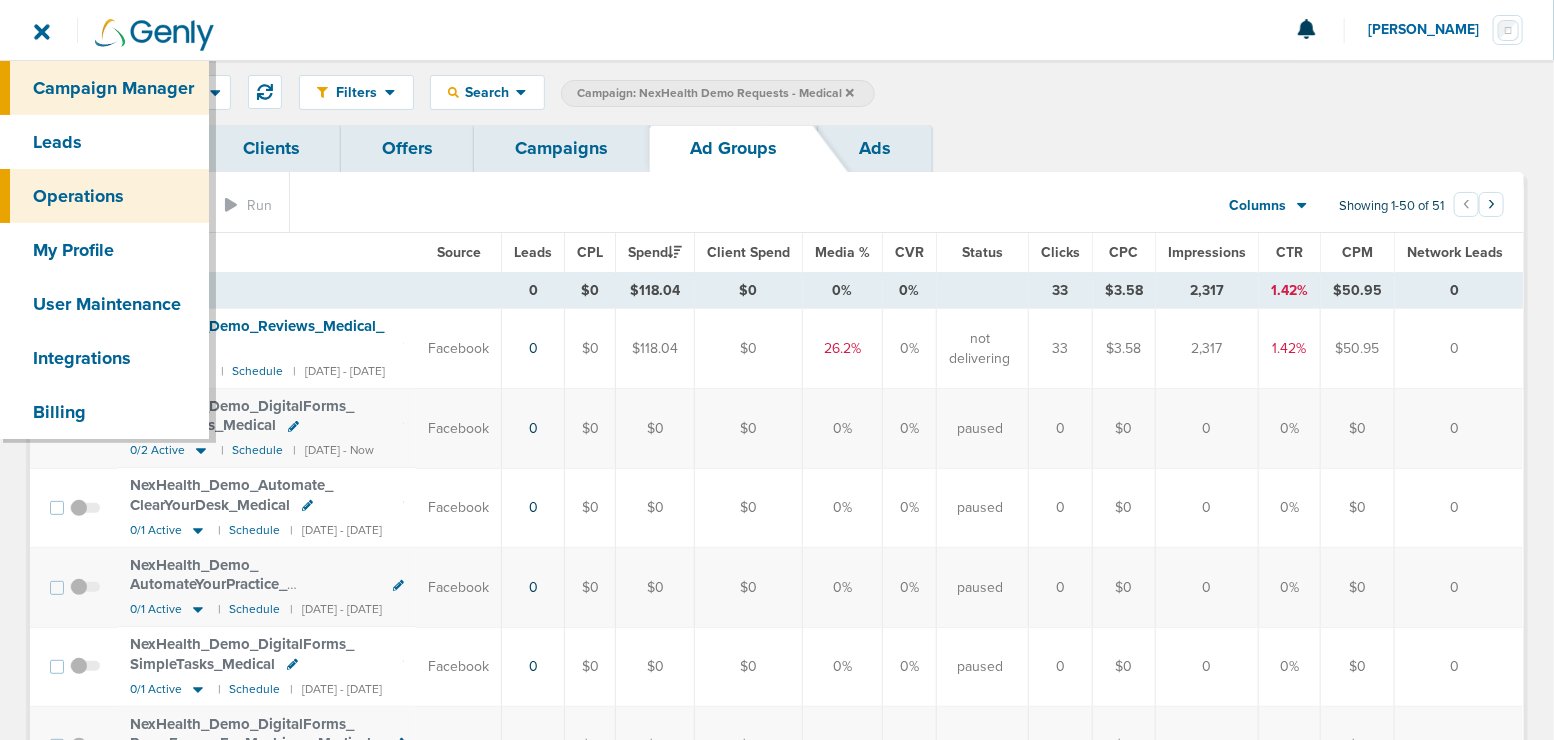 click on "Operations" at bounding box center (104, 196) 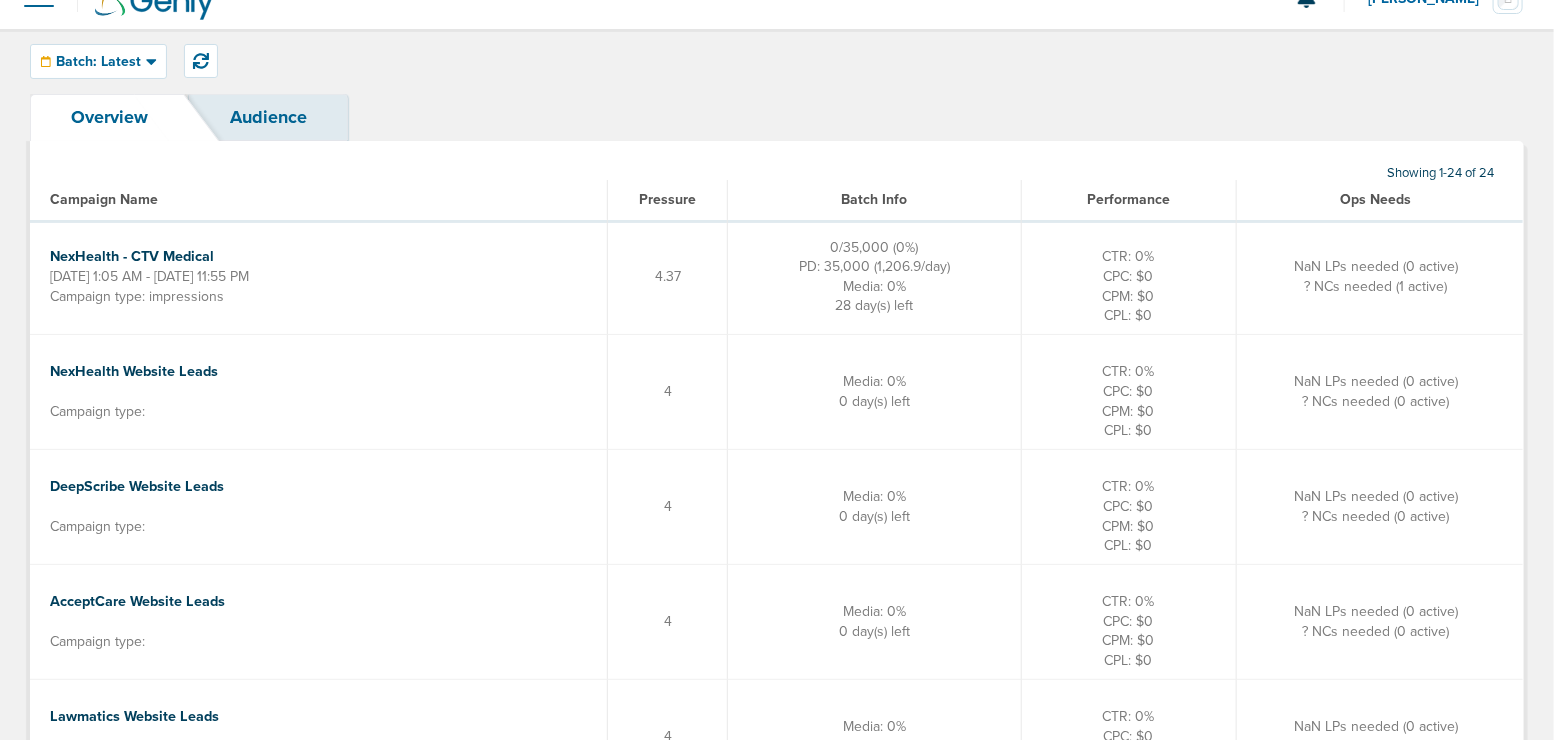 scroll, scrollTop: 0, scrollLeft: 0, axis: both 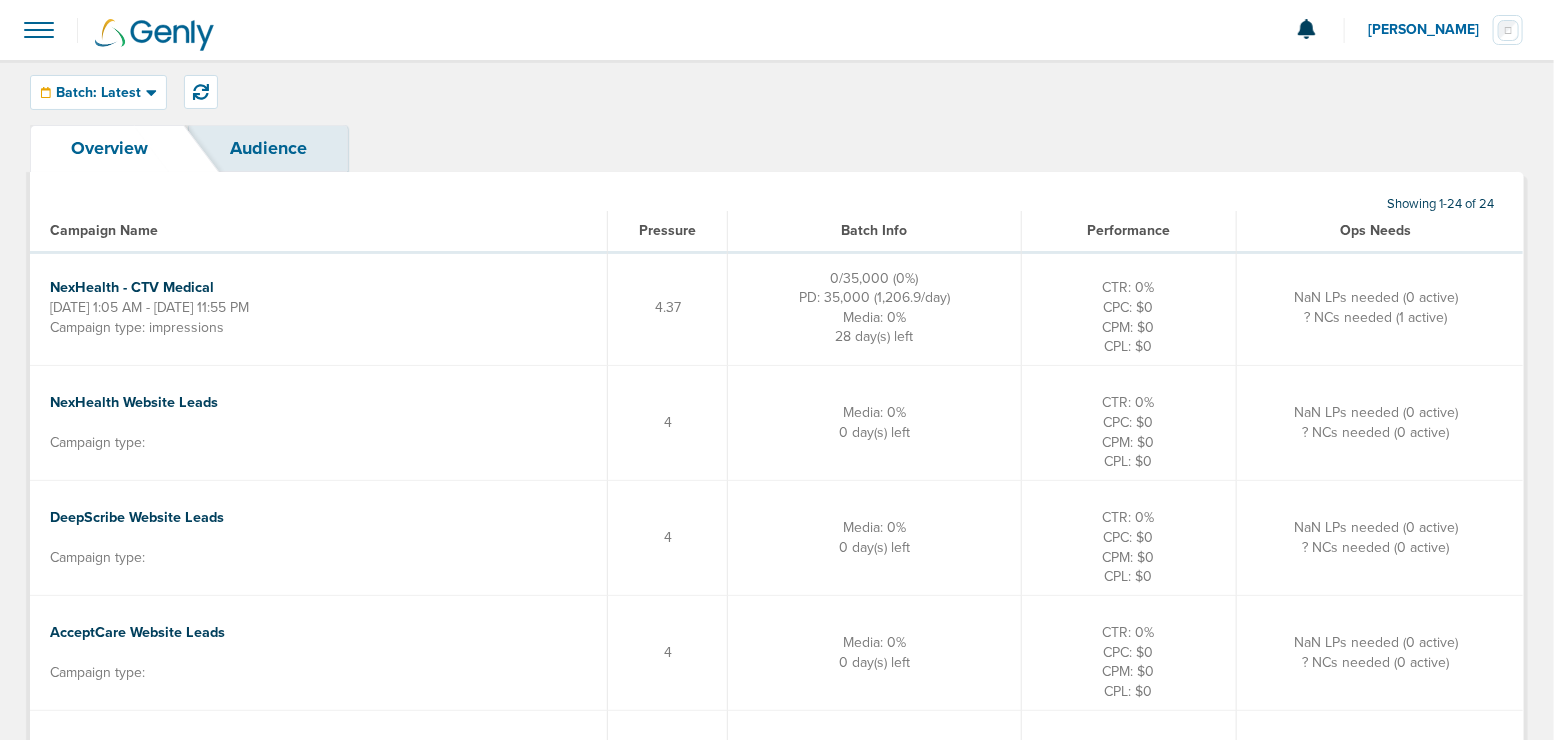 click at bounding box center [39, 30] 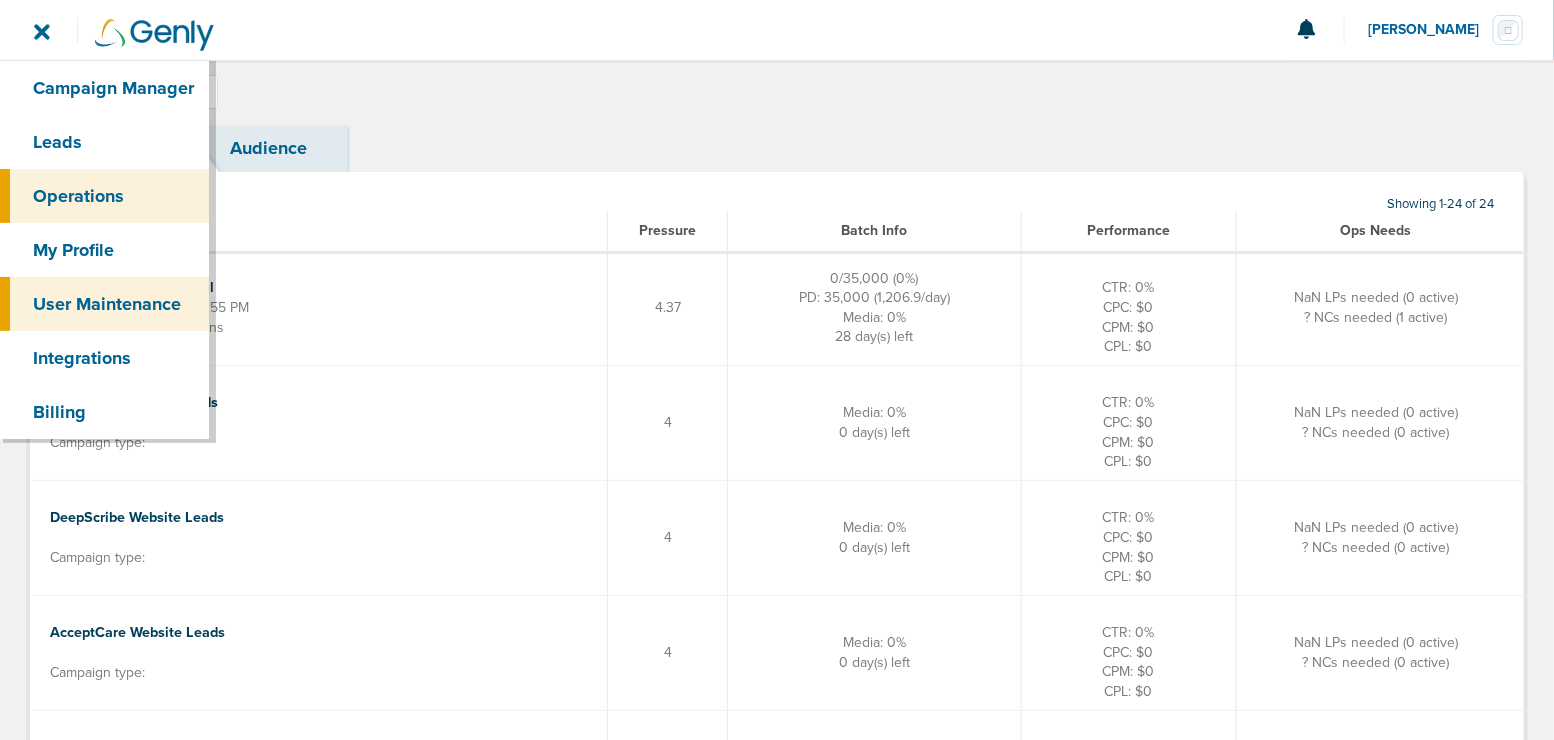 click on "User Maintenance" at bounding box center (104, 304) 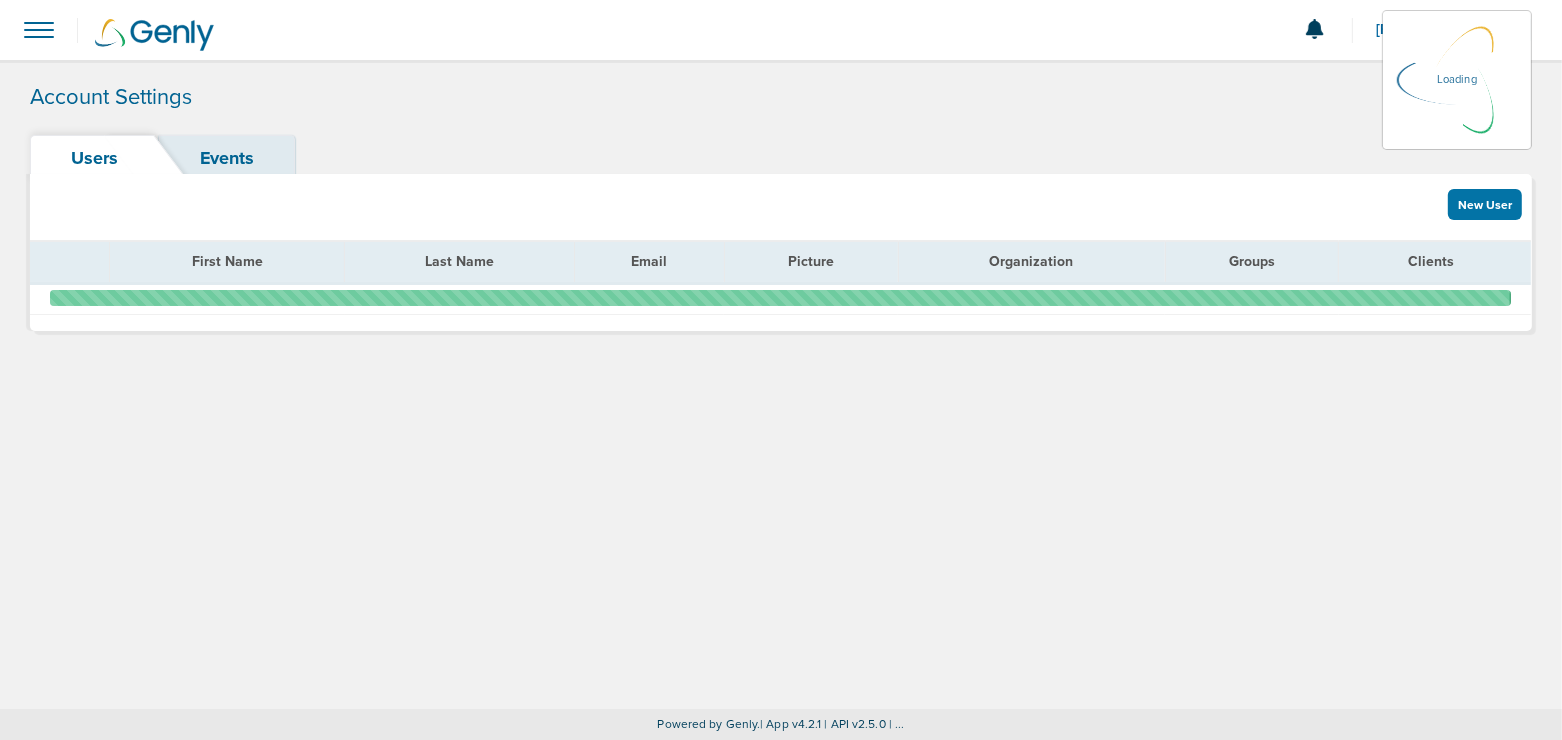 click on "Events" at bounding box center [227, 158] 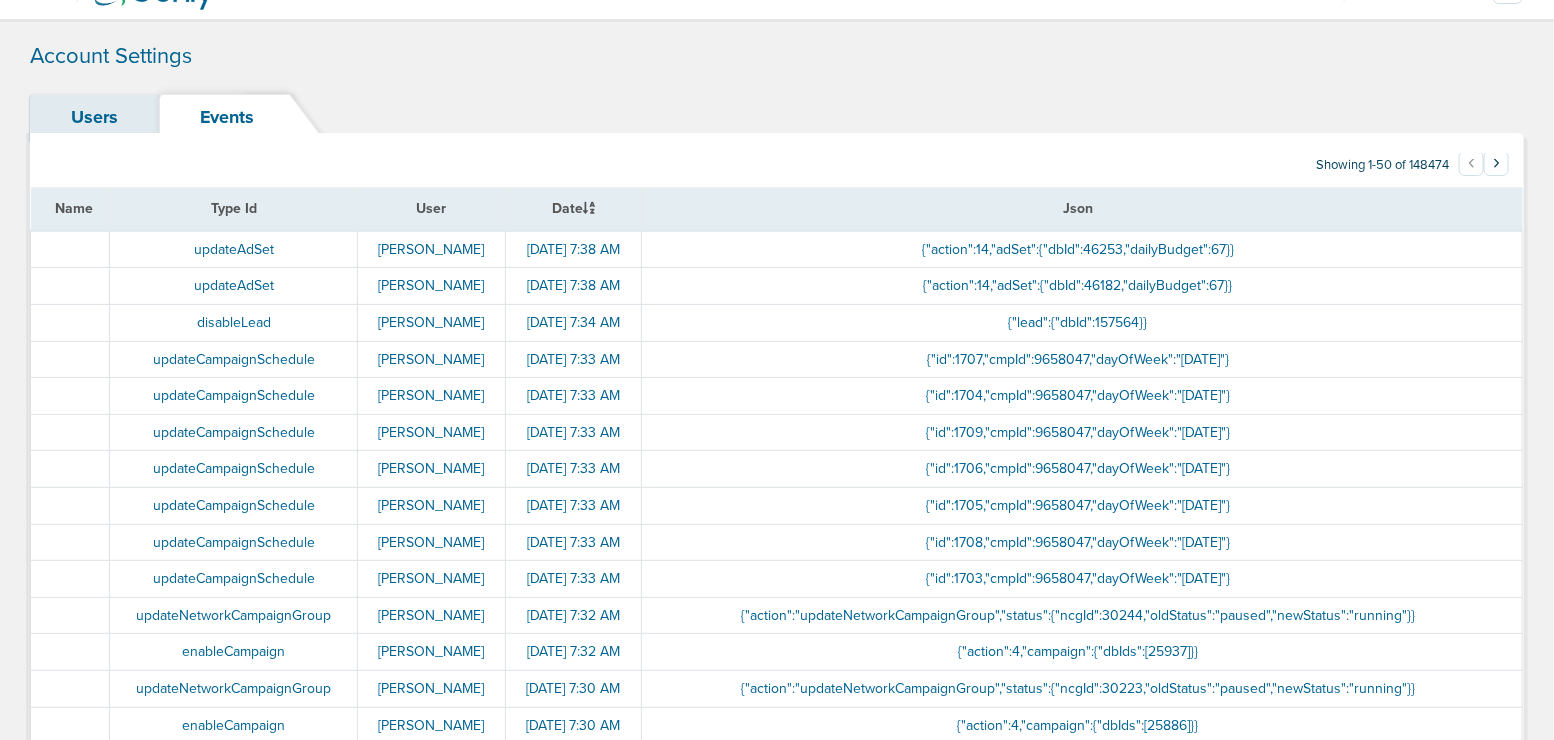 scroll, scrollTop: 0, scrollLeft: 0, axis: both 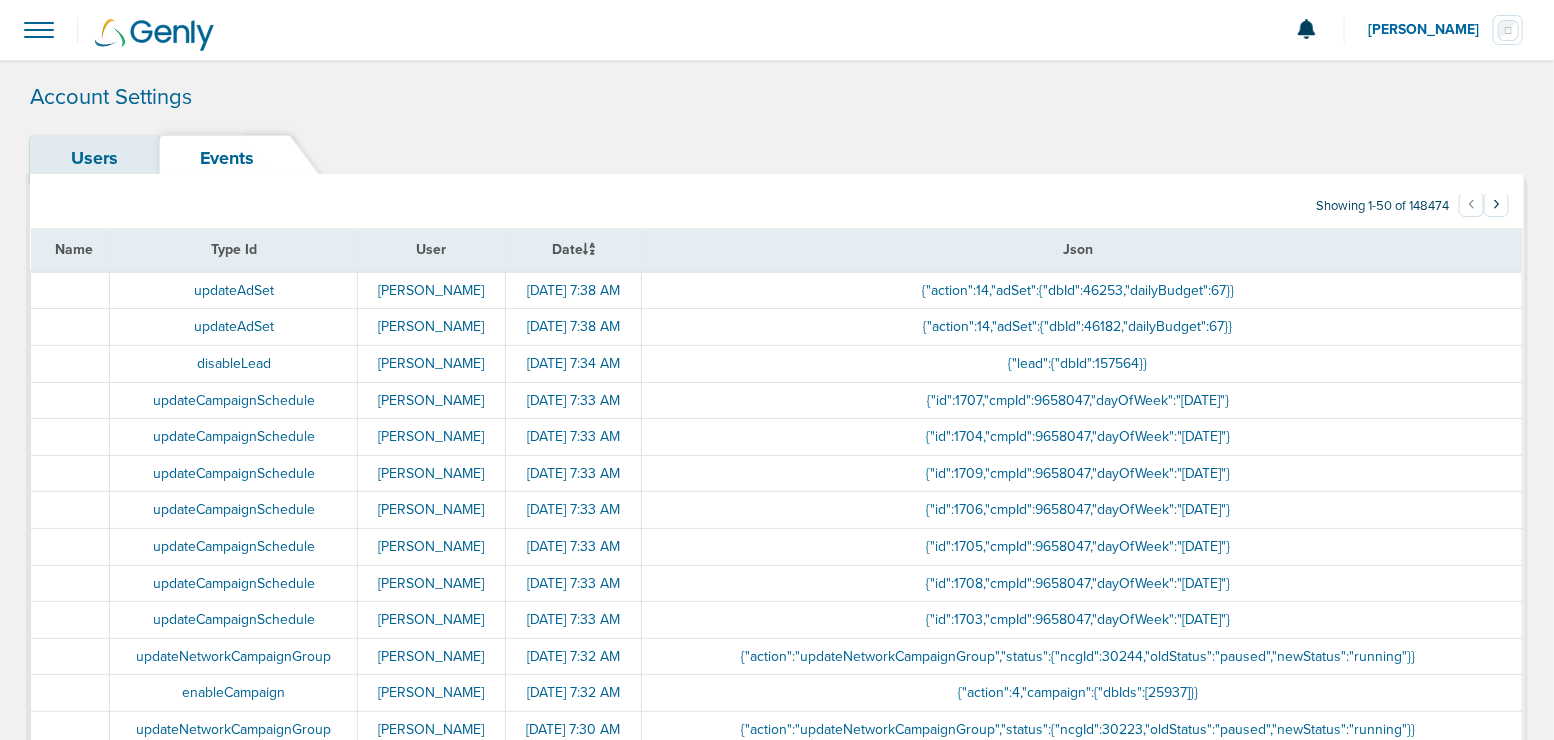 click on "Users" at bounding box center [94, 158] 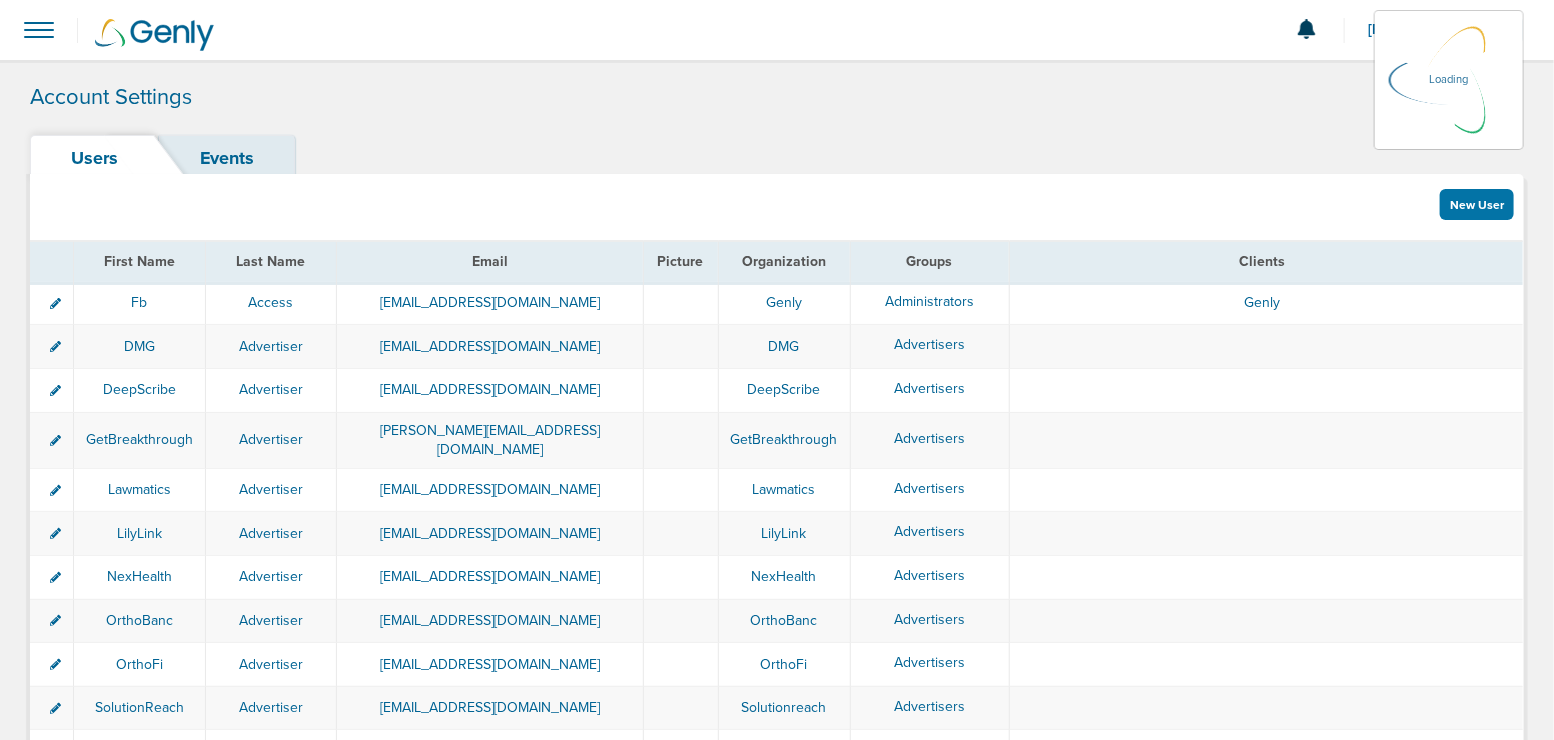 click at bounding box center [39, 30] 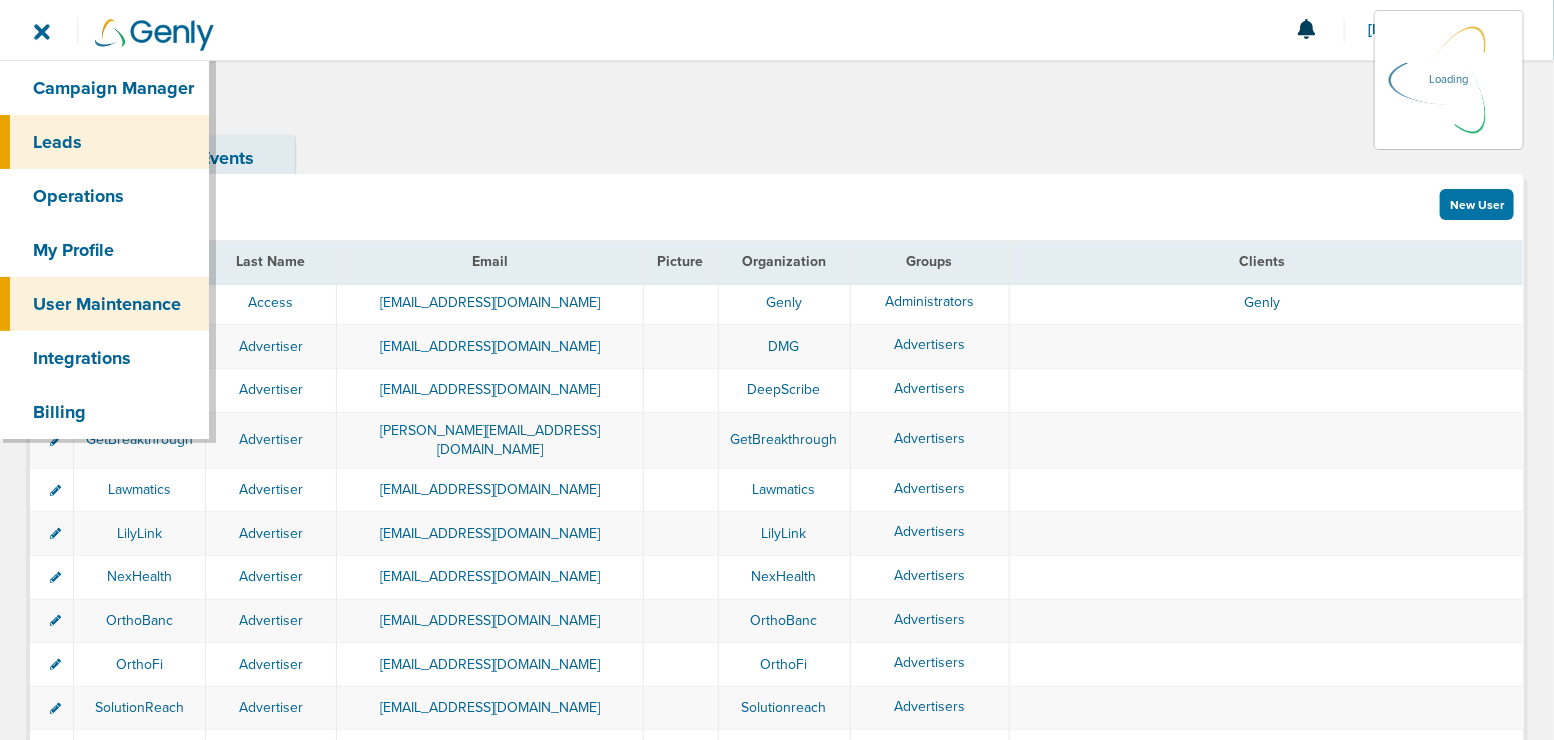 click on "Leads" at bounding box center (104, 142) 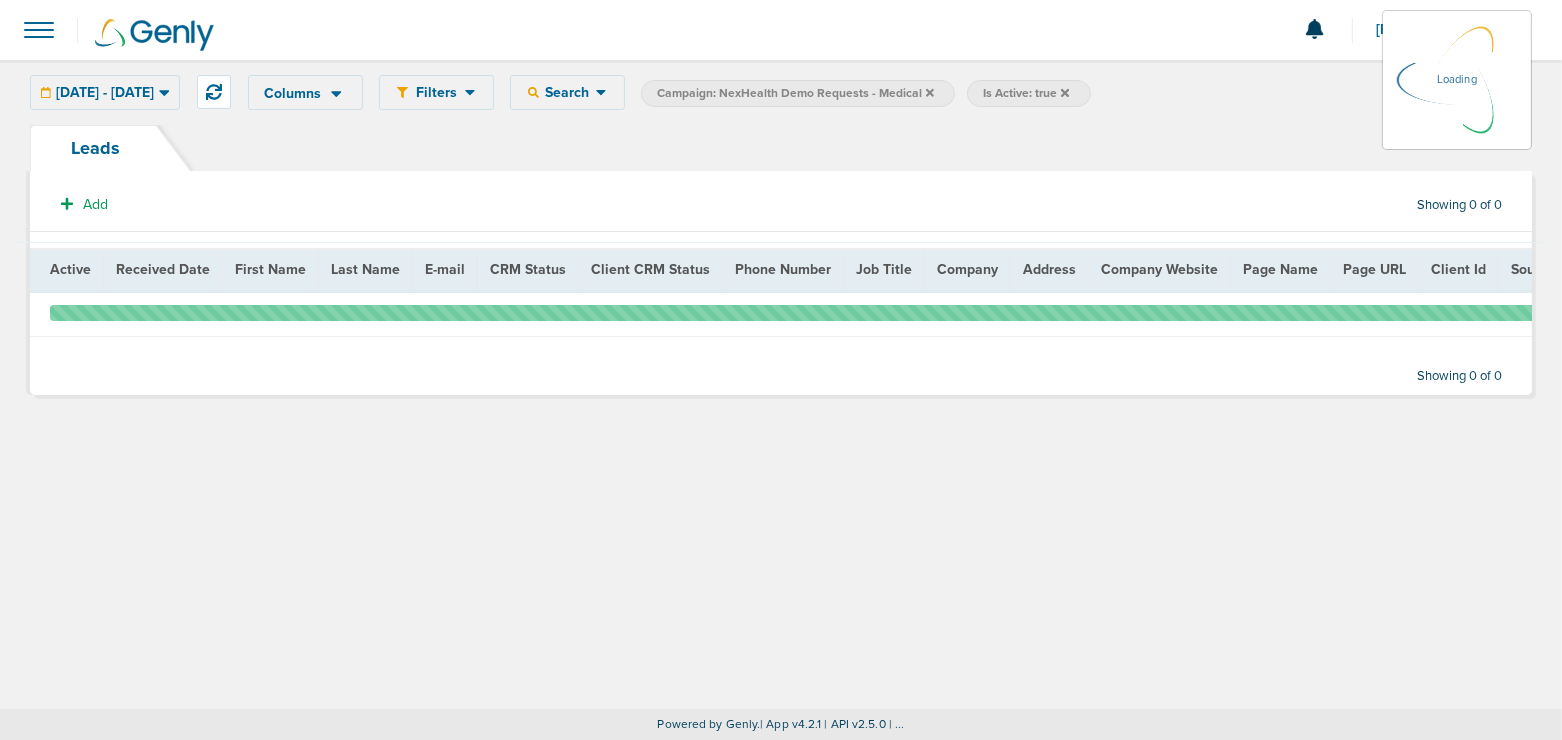 click at bounding box center (39, 30) 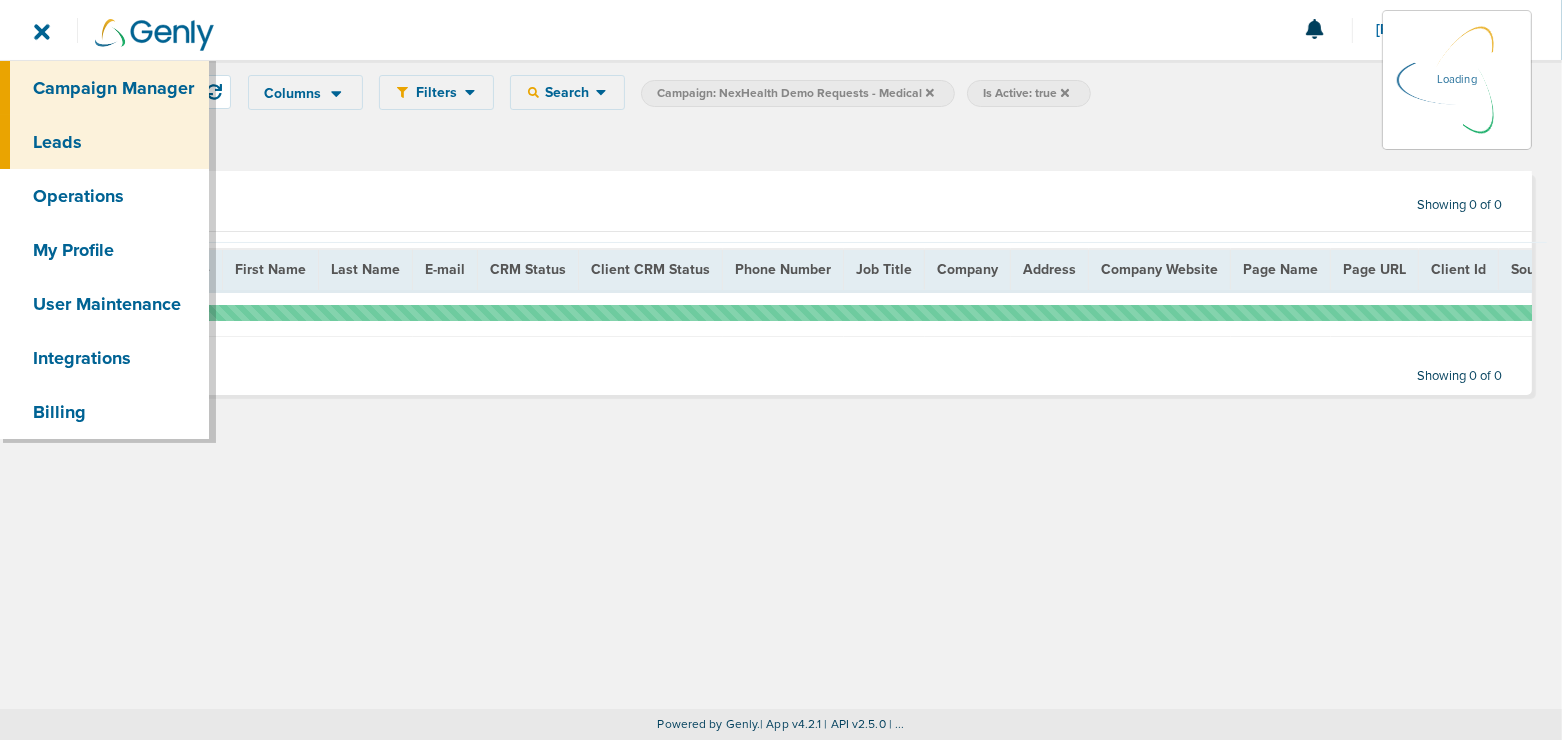 click on "Campaign Manager" at bounding box center [104, 88] 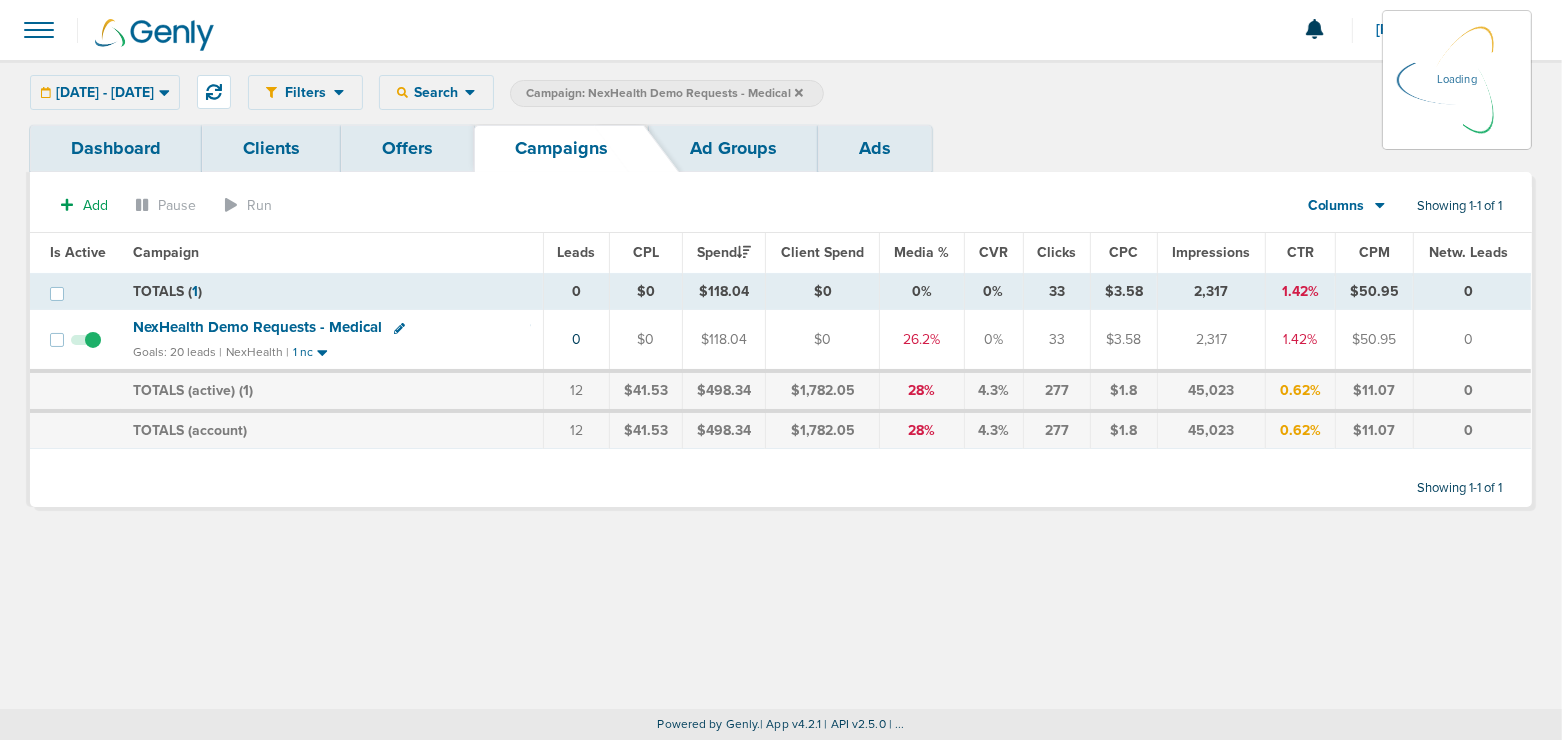 click on "NexHealth Demo Requests - Medical" at bounding box center [257, 327] 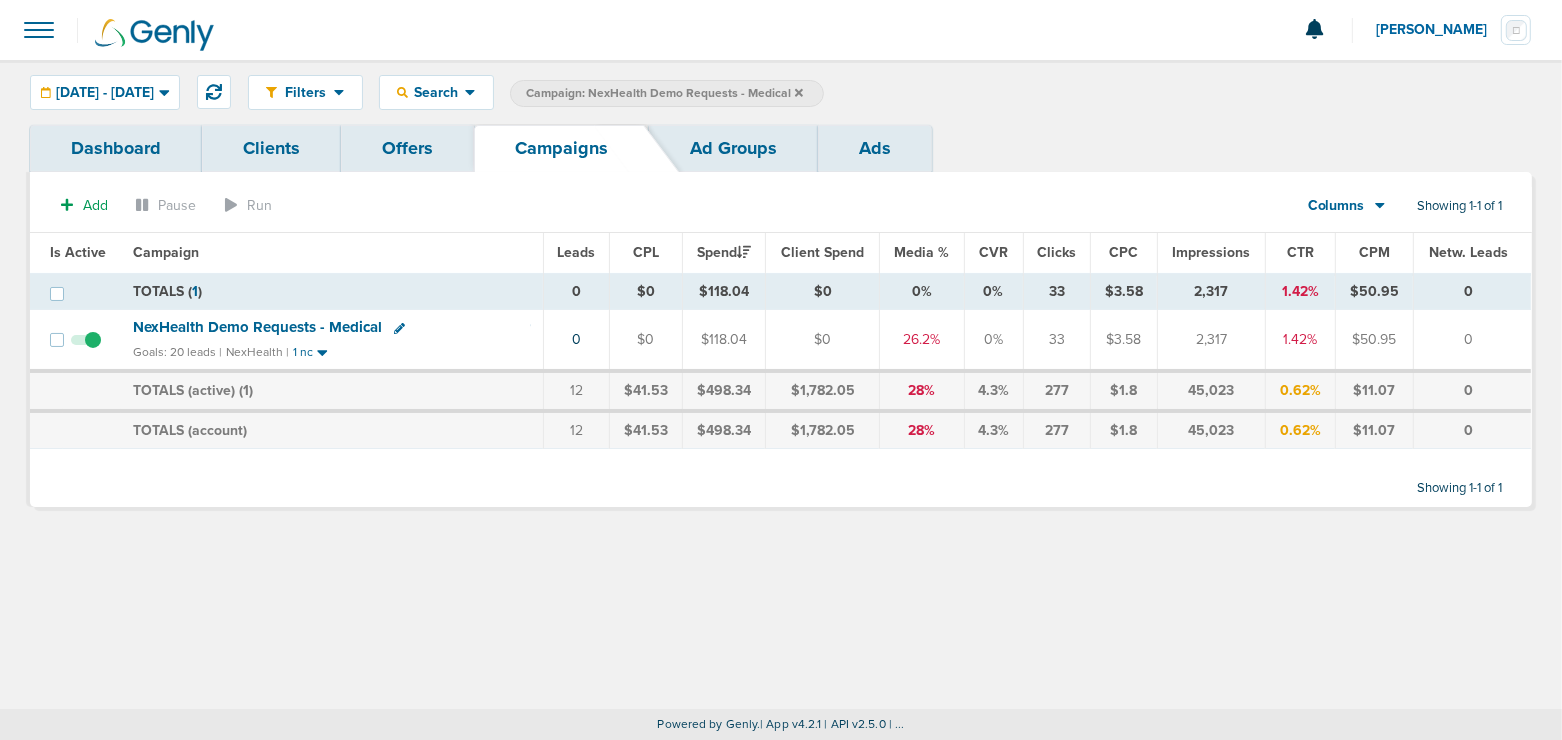 click on "NexHealth Demo Requests - Medical" at bounding box center (257, 327) 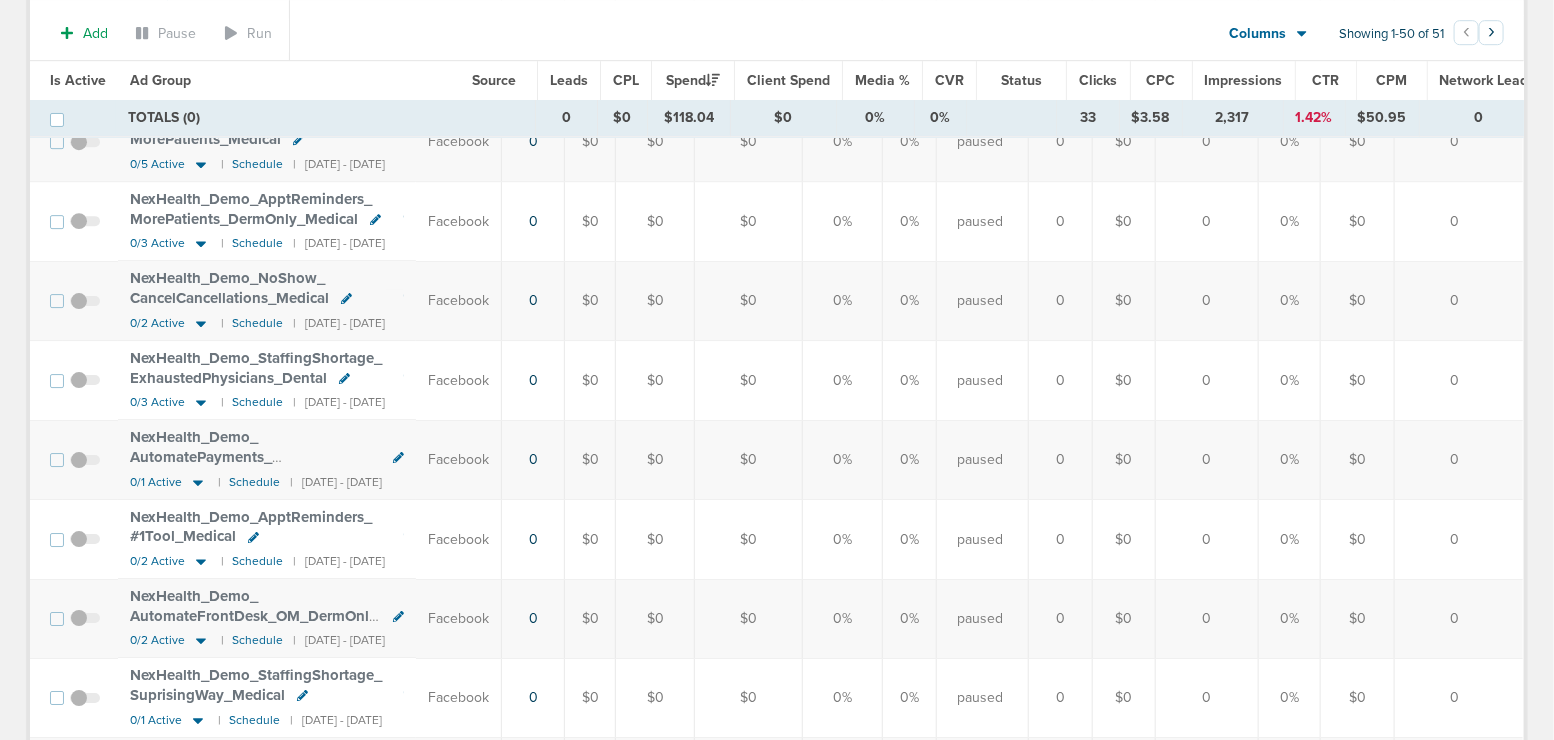 scroll, scrollTop: 3078, scrollLeft: 0, axis: vertical 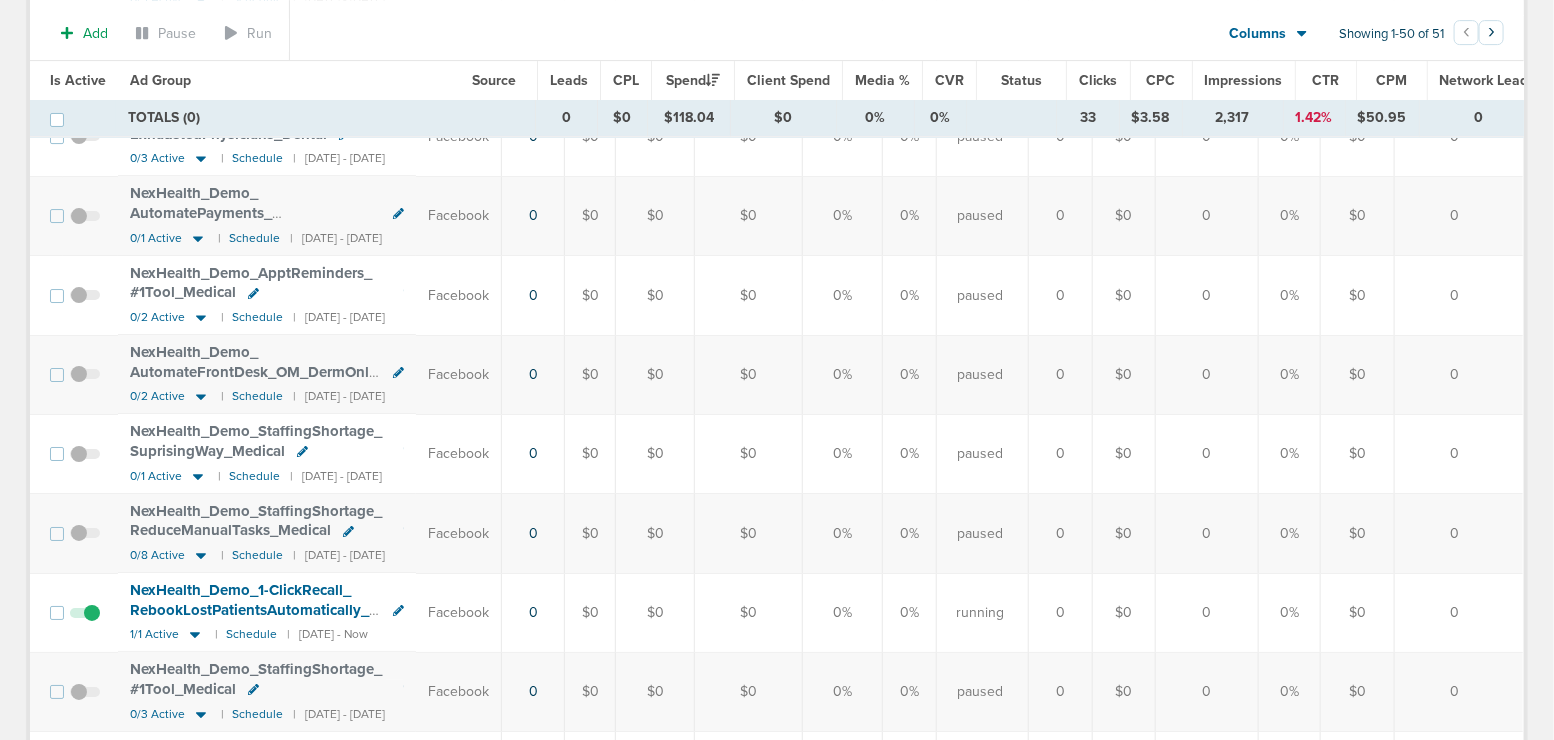 click at bounding box center (85, 623) 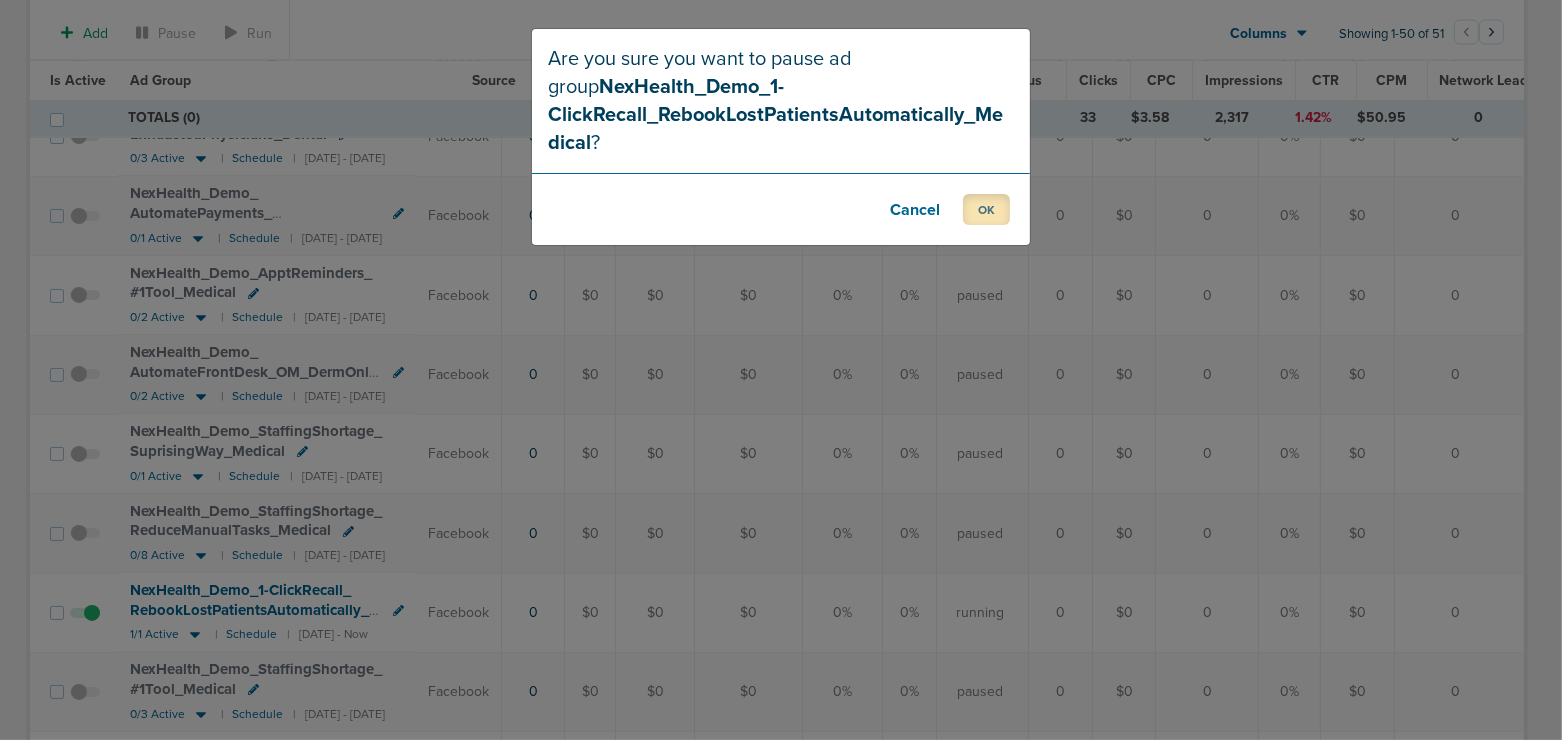 click on "OK" at bounding box center (986, 209) 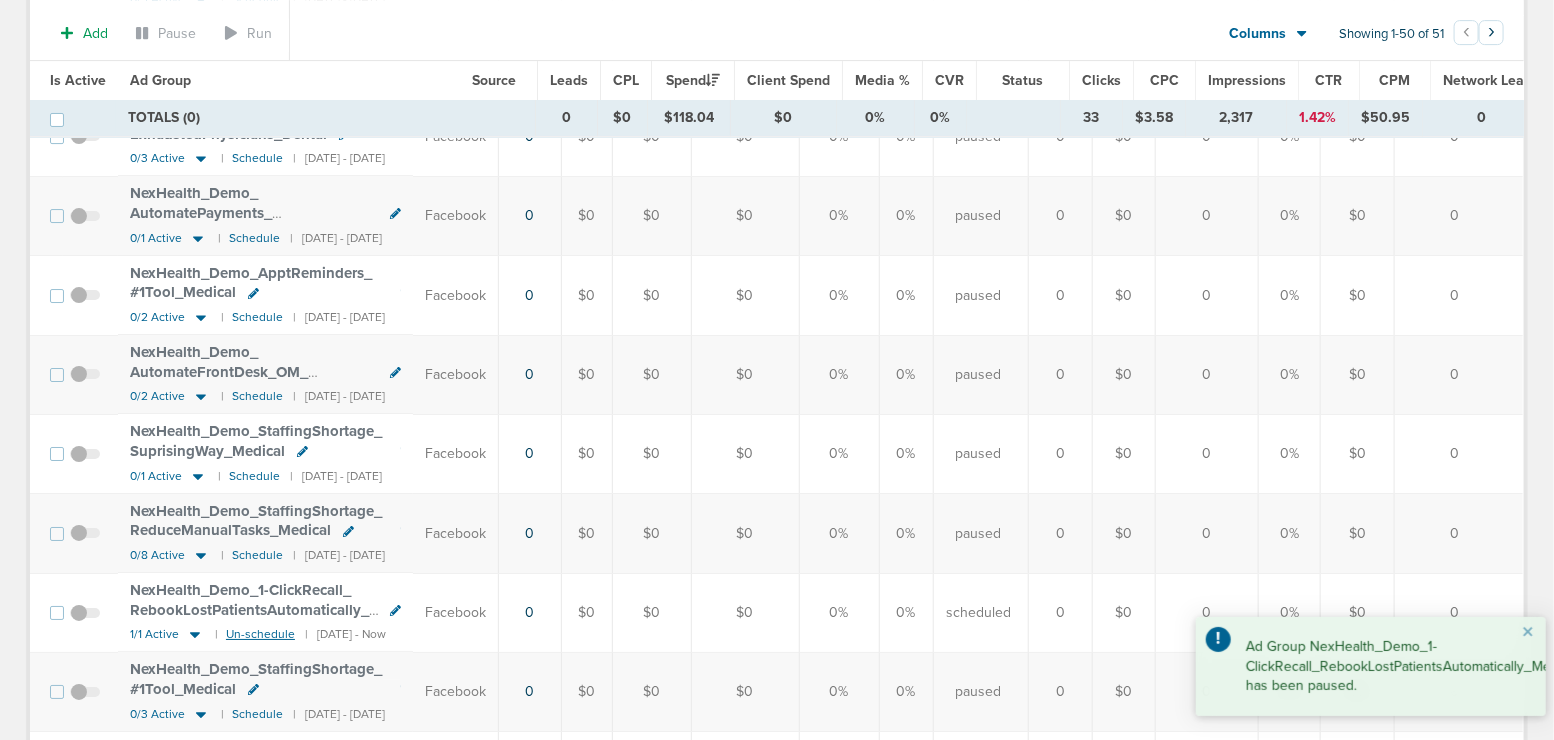 click on "Un-schedule" at bounding box center (260, 634) 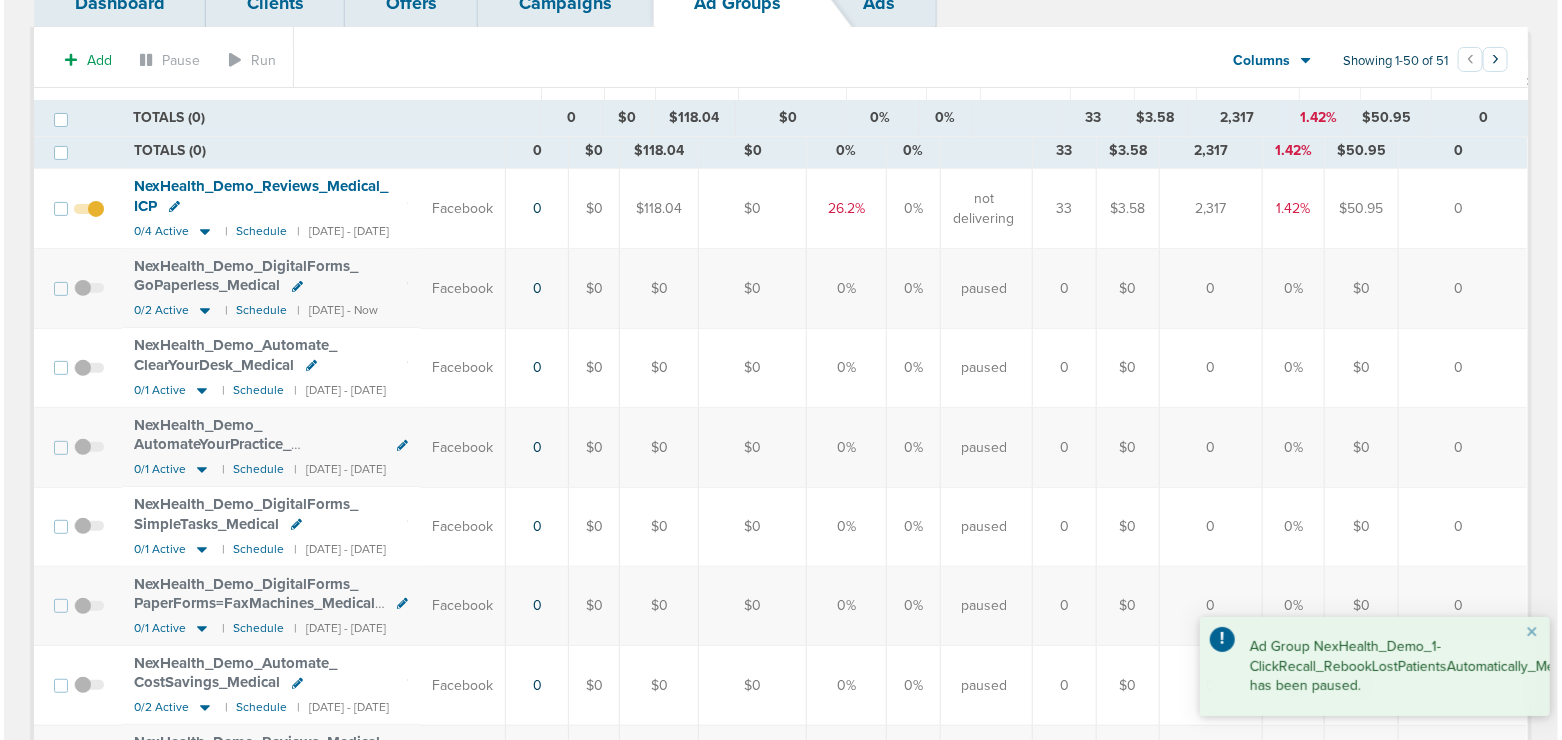 scroll, scrollTop: 0, scrollLeft: 0, axis: both 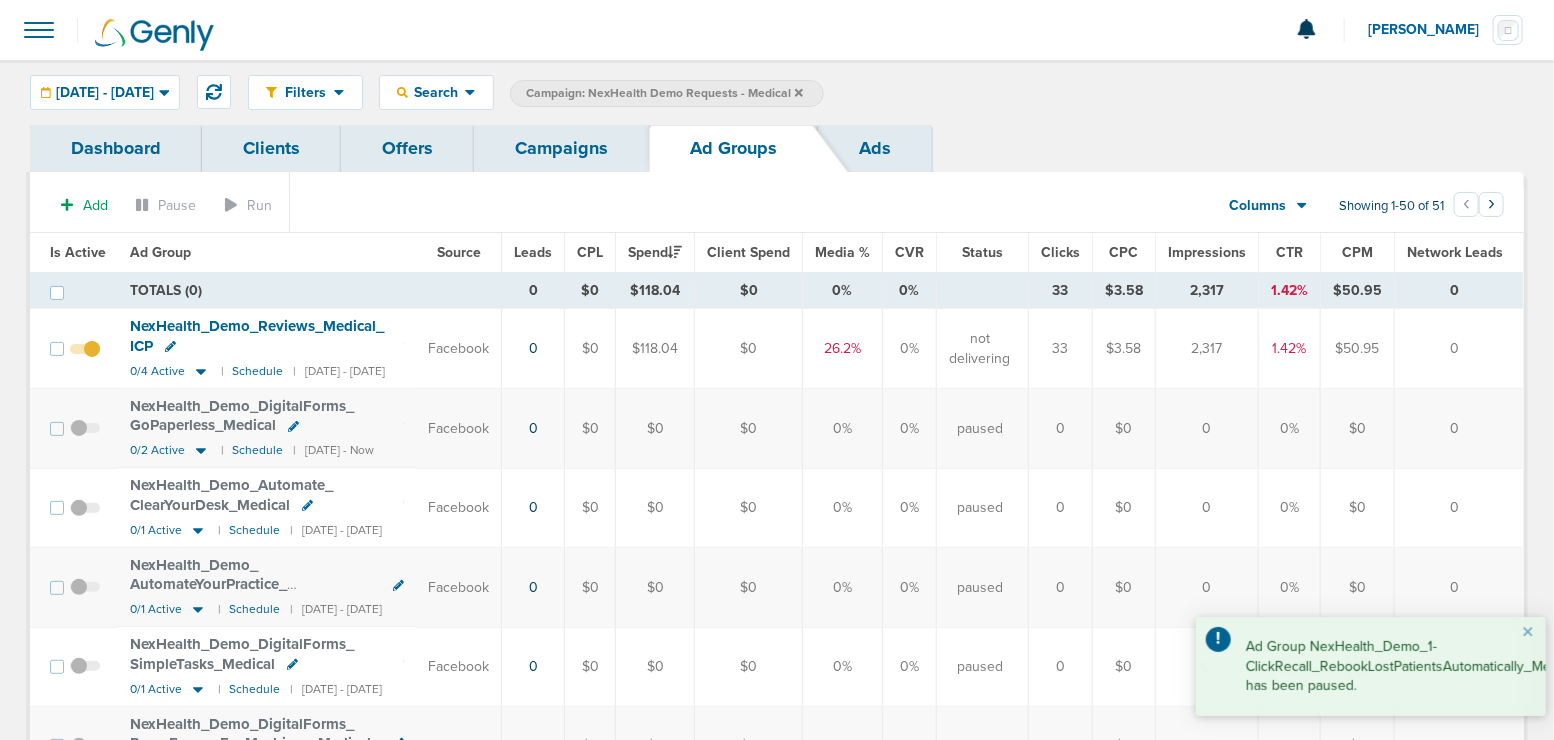 click on "Campaigns" at bounding box center (561, 148) 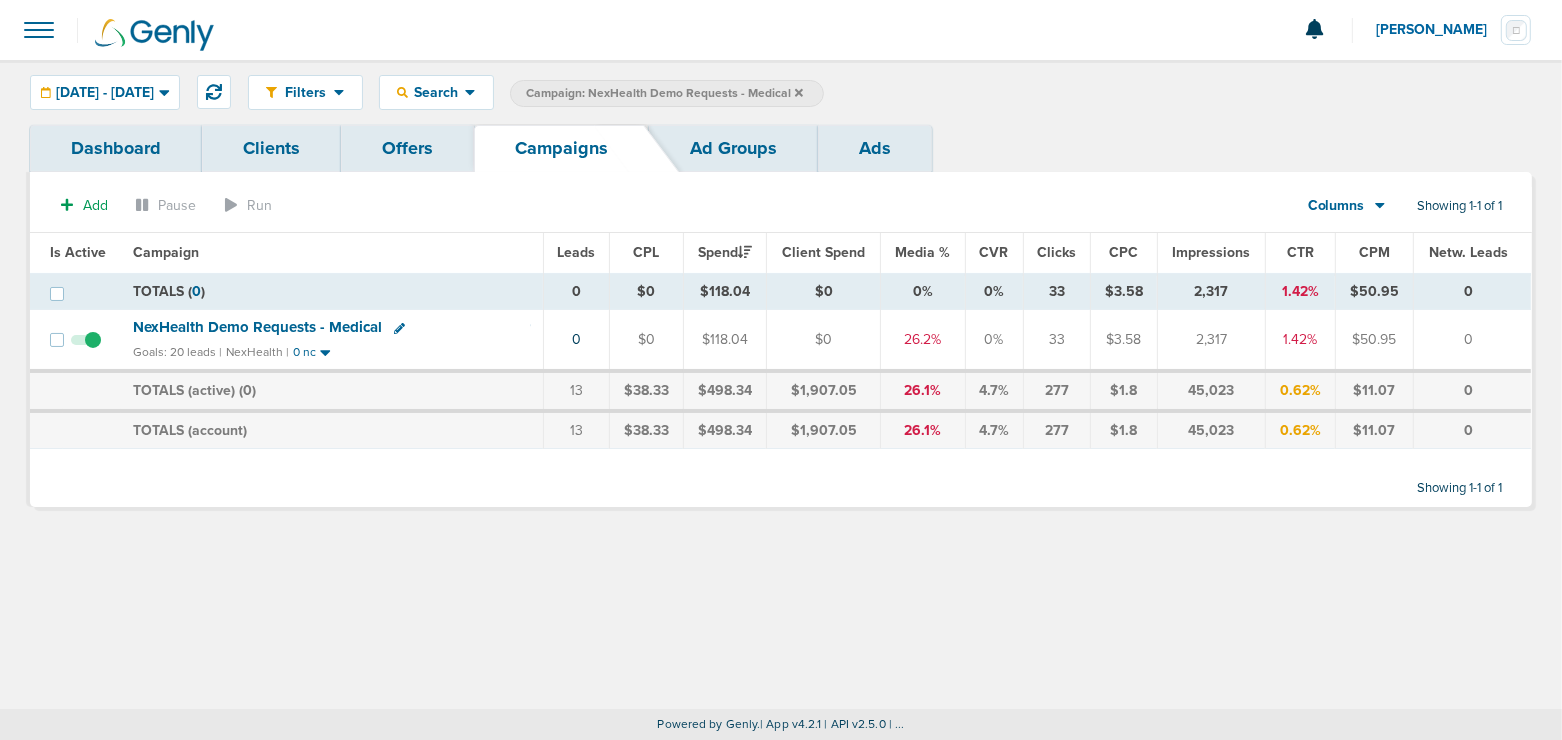 click 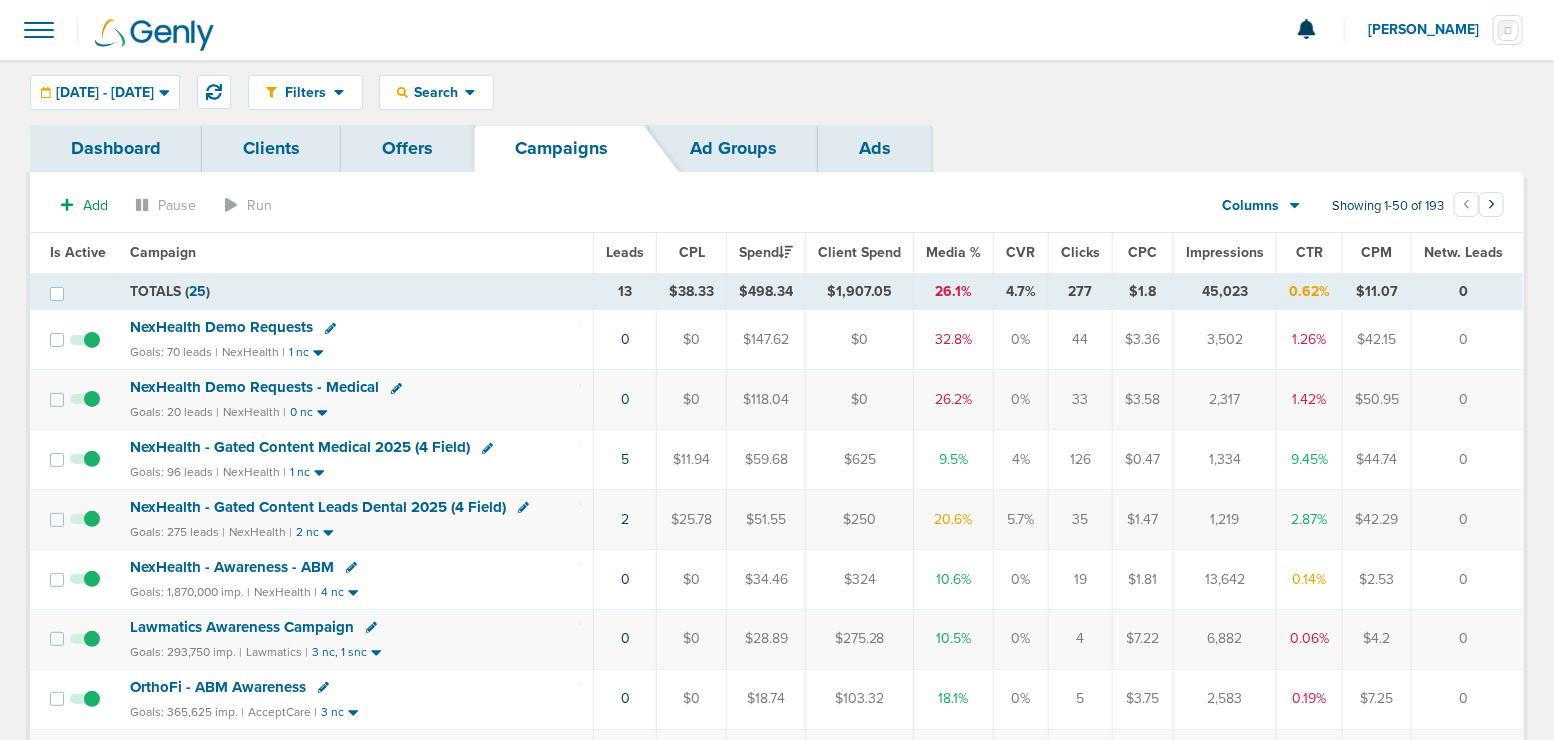 click on "NexHealth Demo Requests" at bounding box center [221, 327] 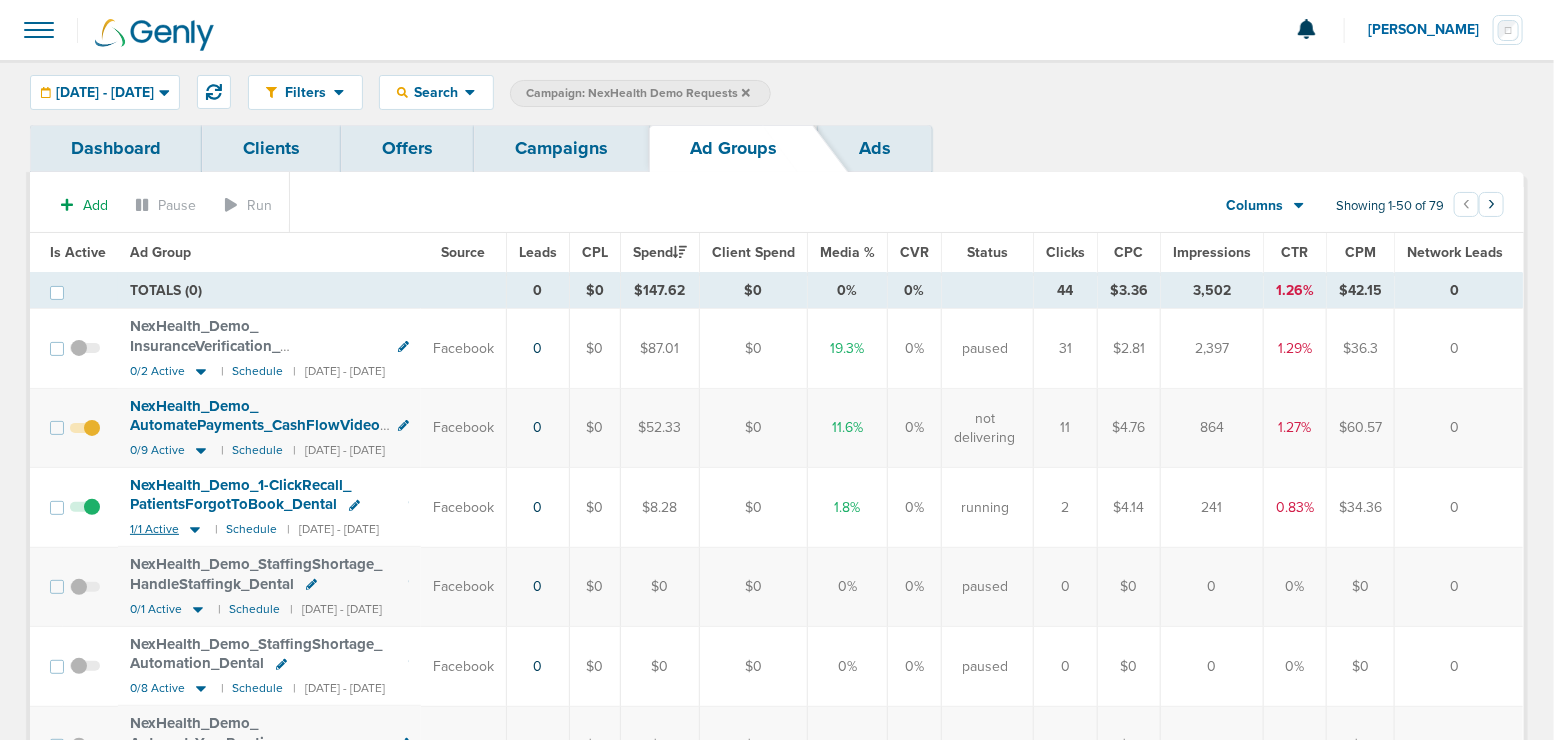 click 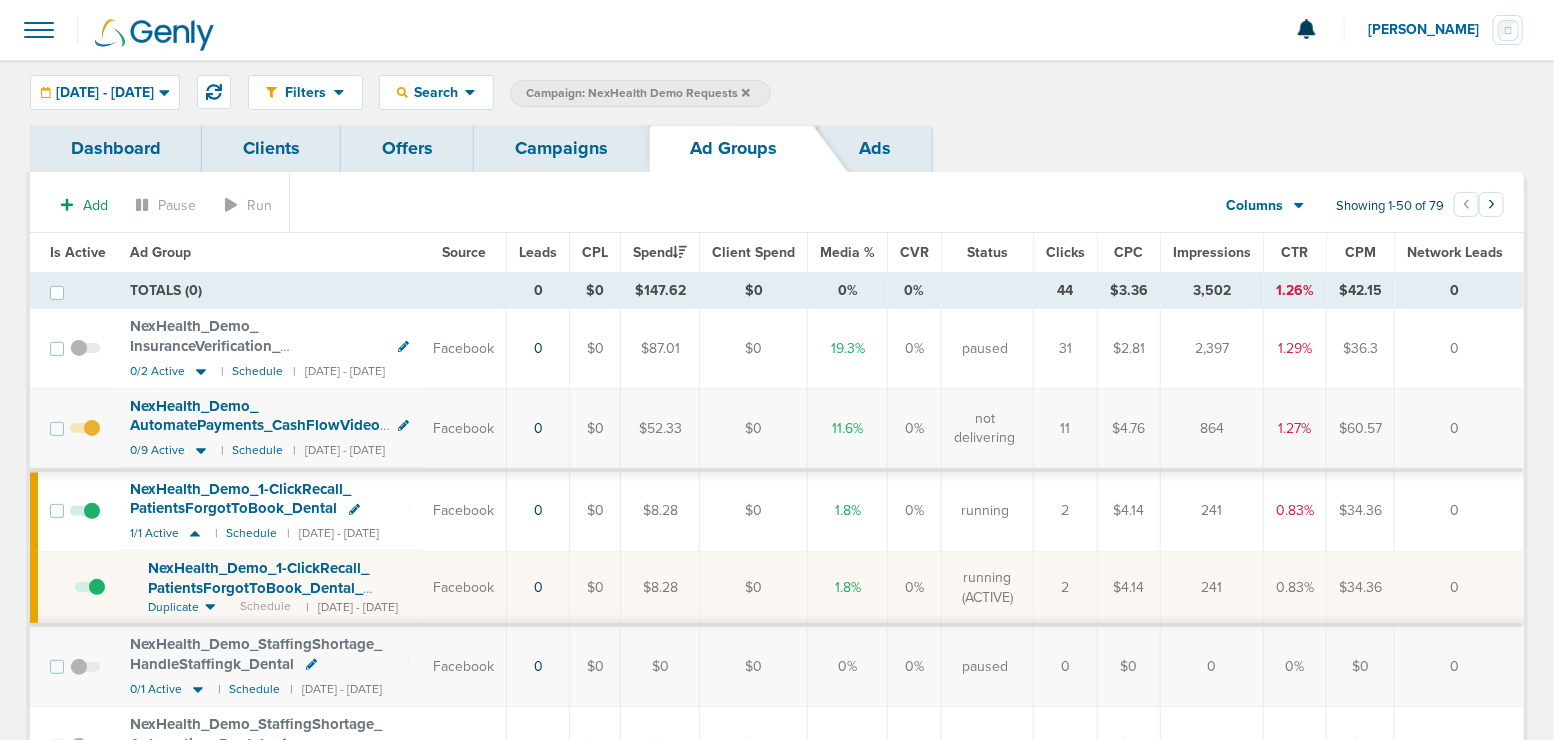 click on "NexHealth_ Demo_ 1-ClickRecall_ PatientsForgotToBook_ Dental_ [DATE]?id=183&cmp_ id=9658027" at bounding box center [278, 578] 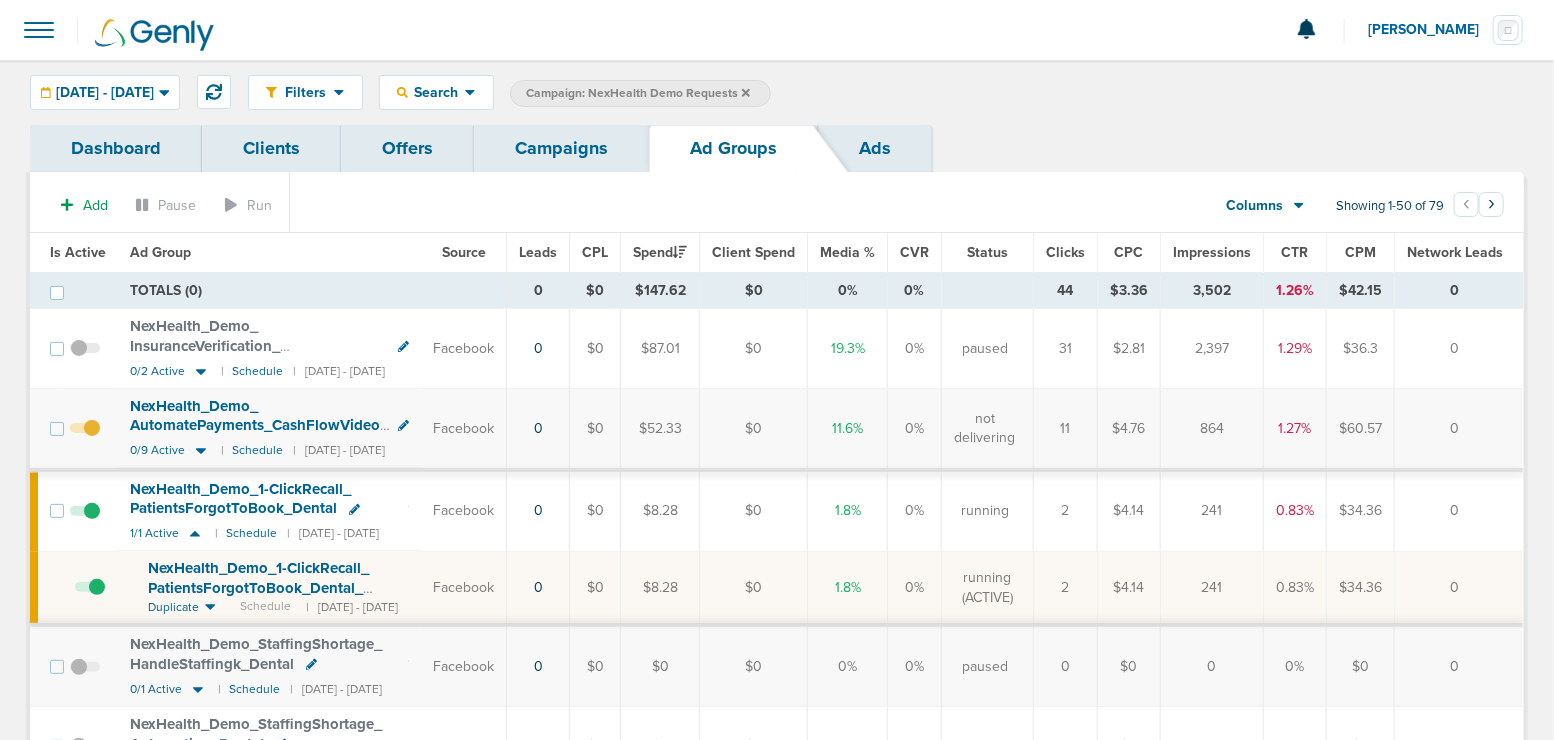 click on "NexHealth_ Demo_ 1-ClickRecall_ PatientsForgotToBook_ Dental_ [DATE]?id=183&cmp_ id=9658027" at bounding box center [261, 587] 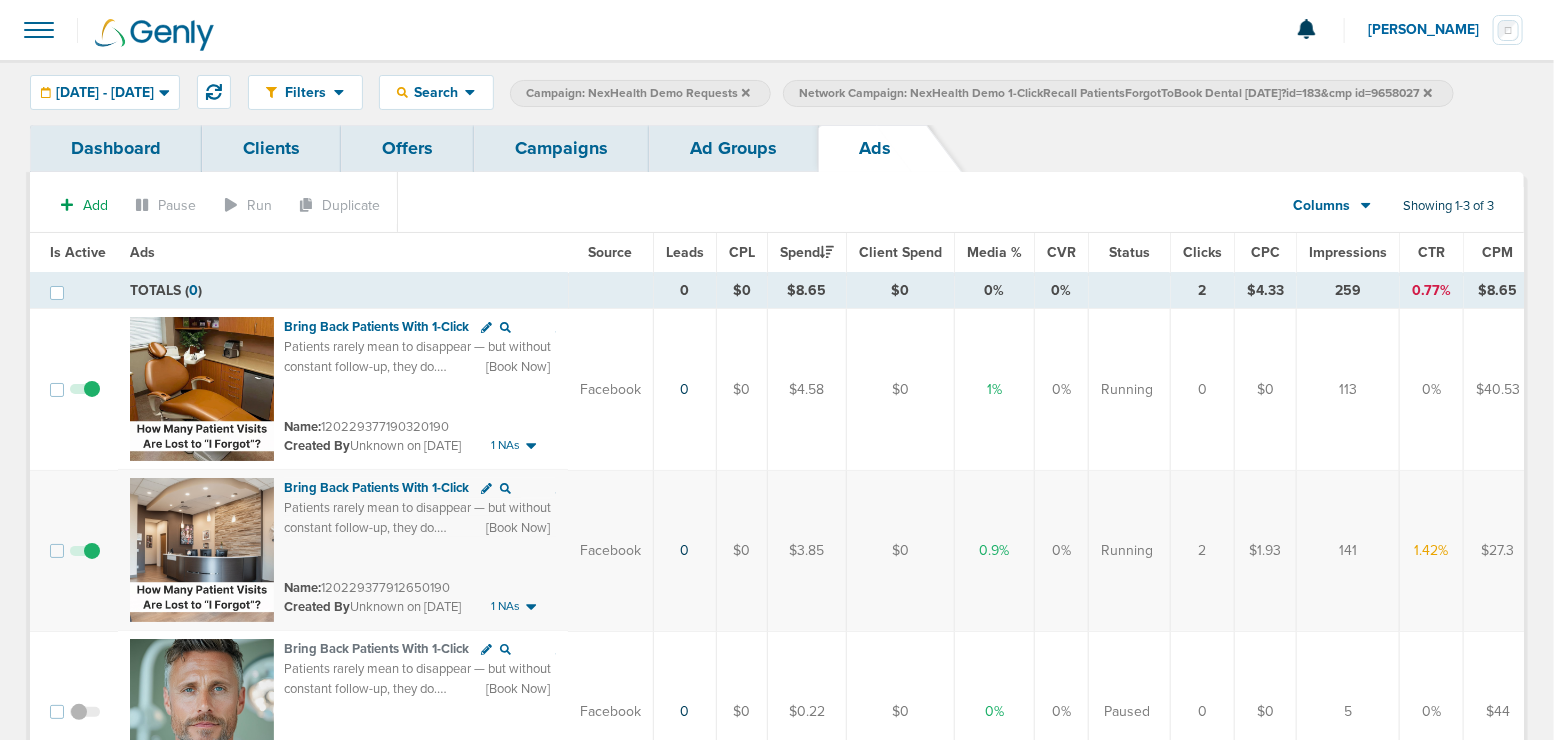 click on "Ad Groups" at bounding box center (733, 148) 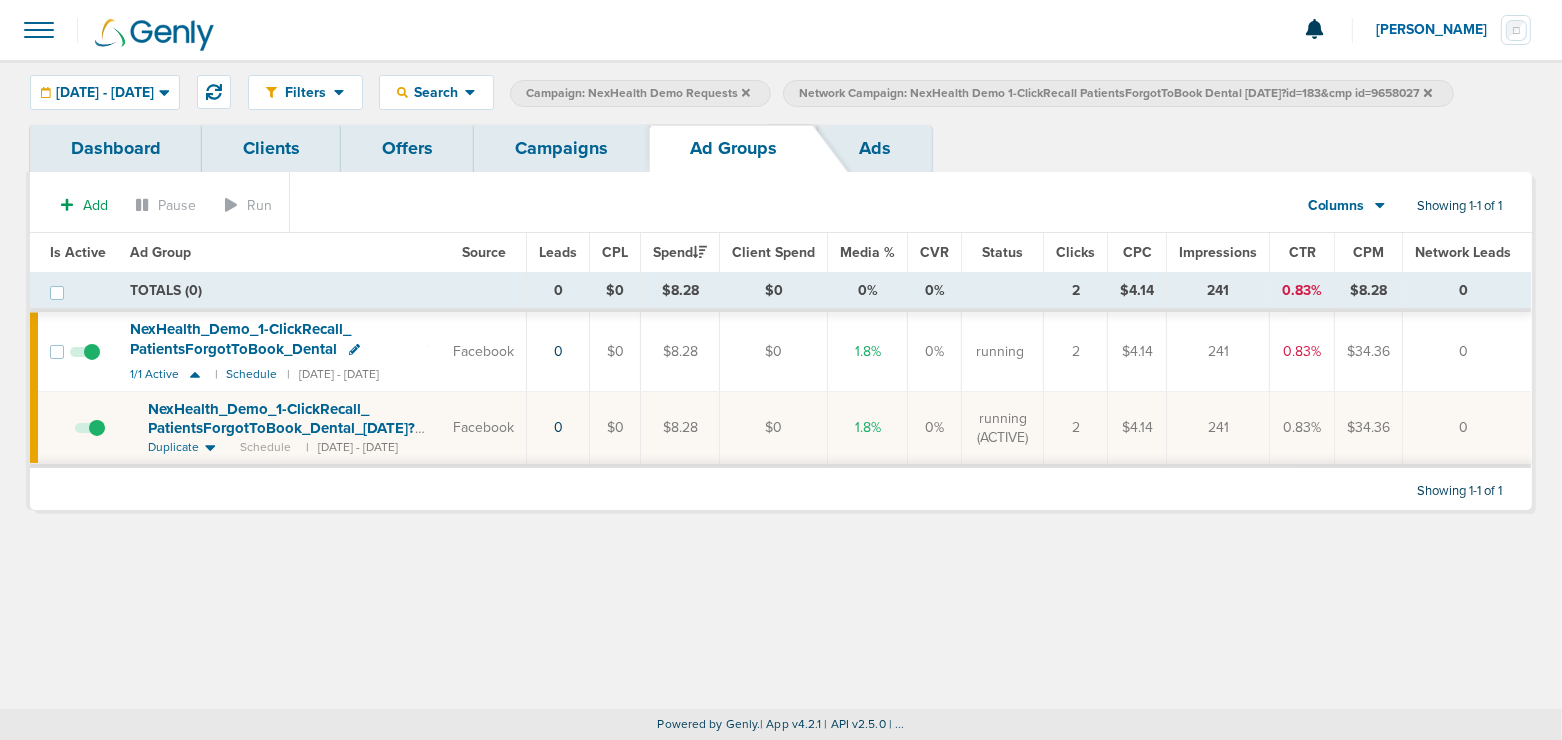 click on "Campaigns" at bounding box center (561, 148) 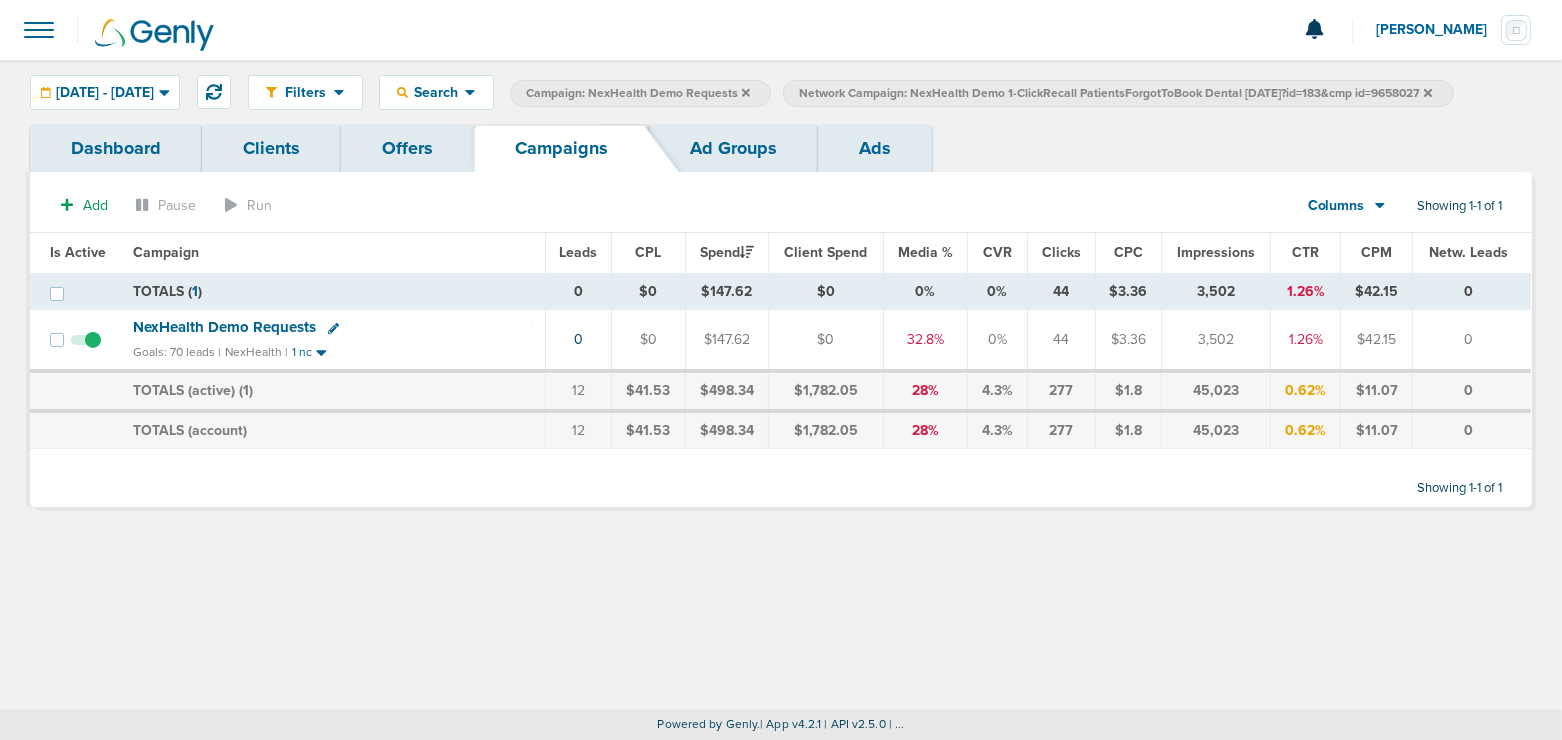 click 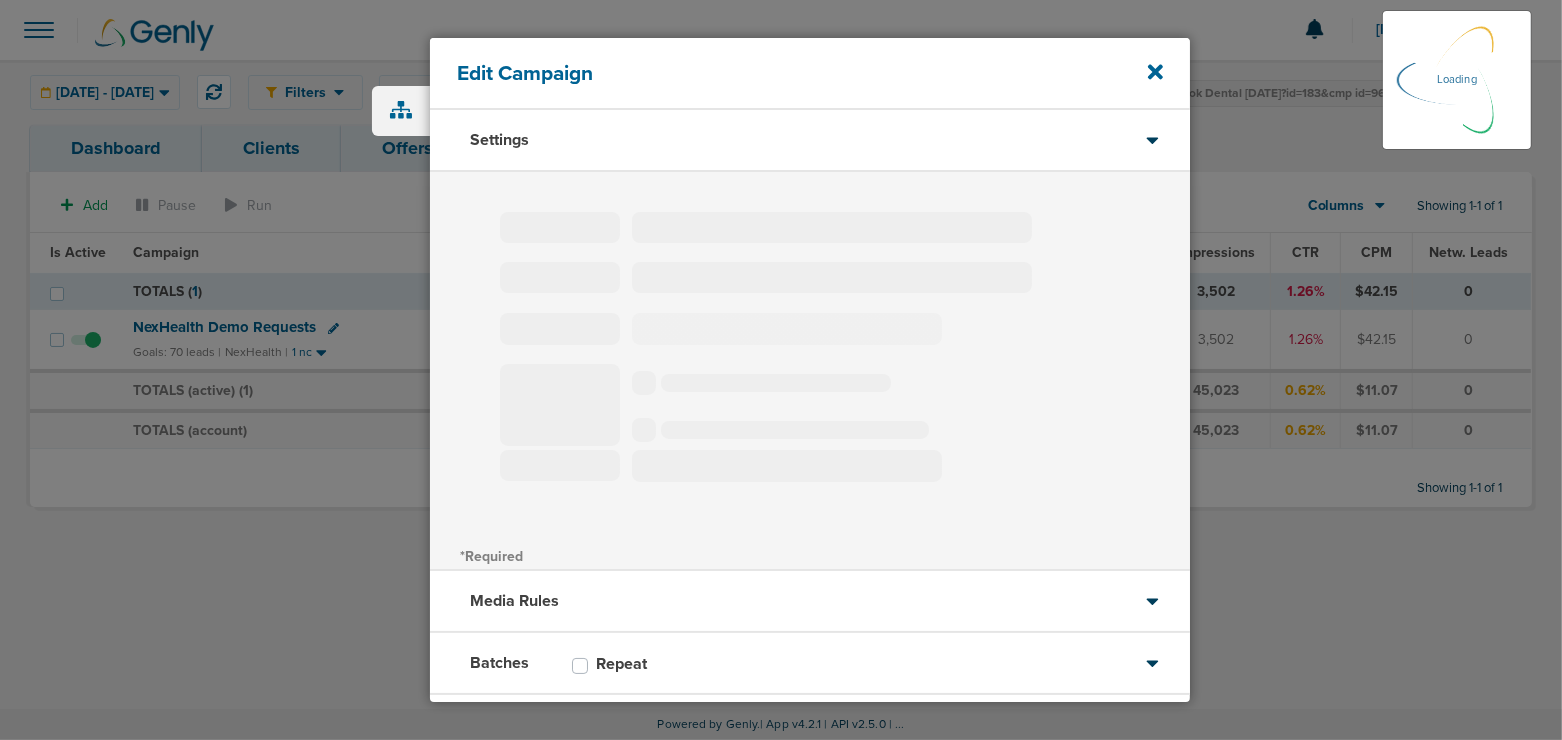 type on "NexHealth Demo Requests" 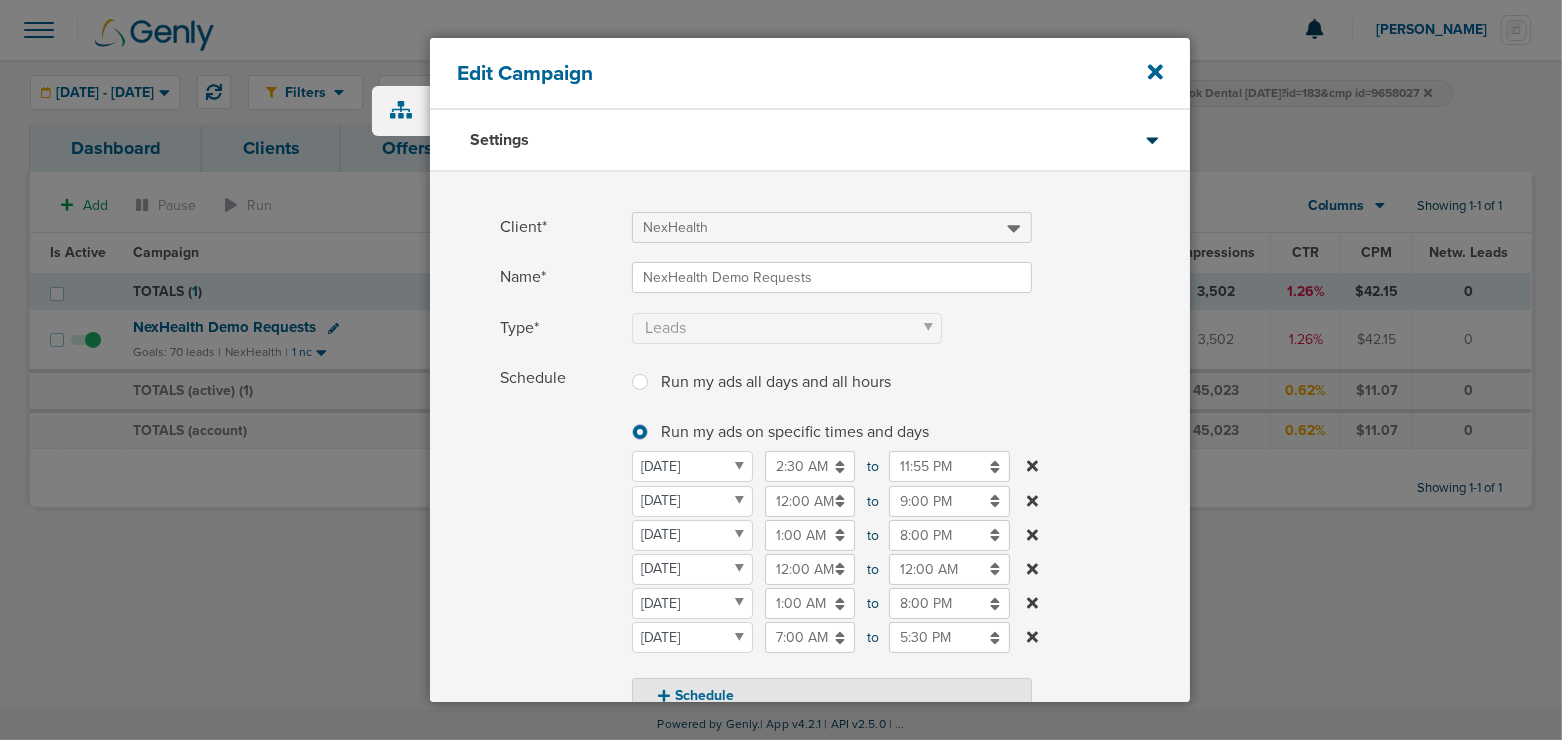 click 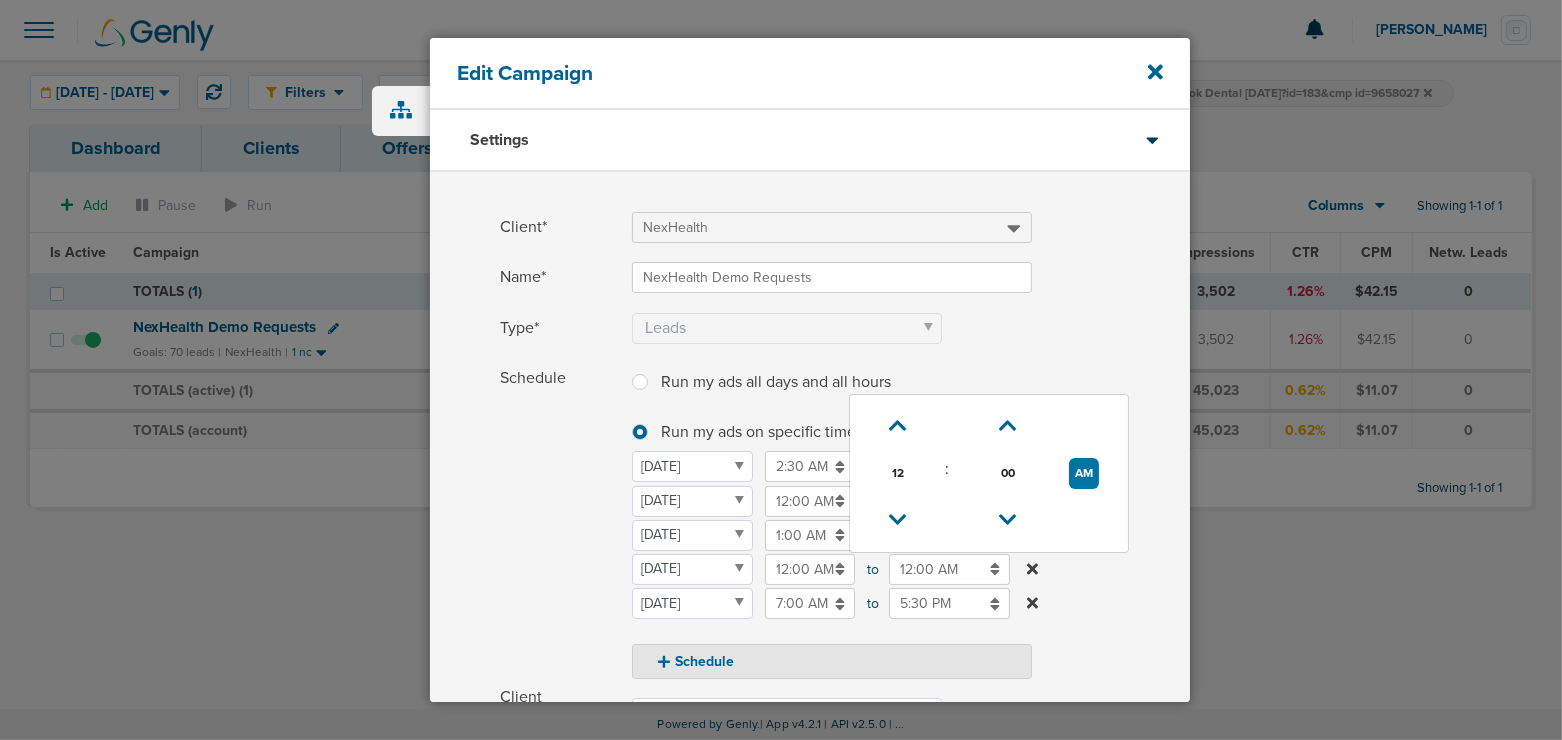 click on "12:00 AM" at bounding box center [949, 569] 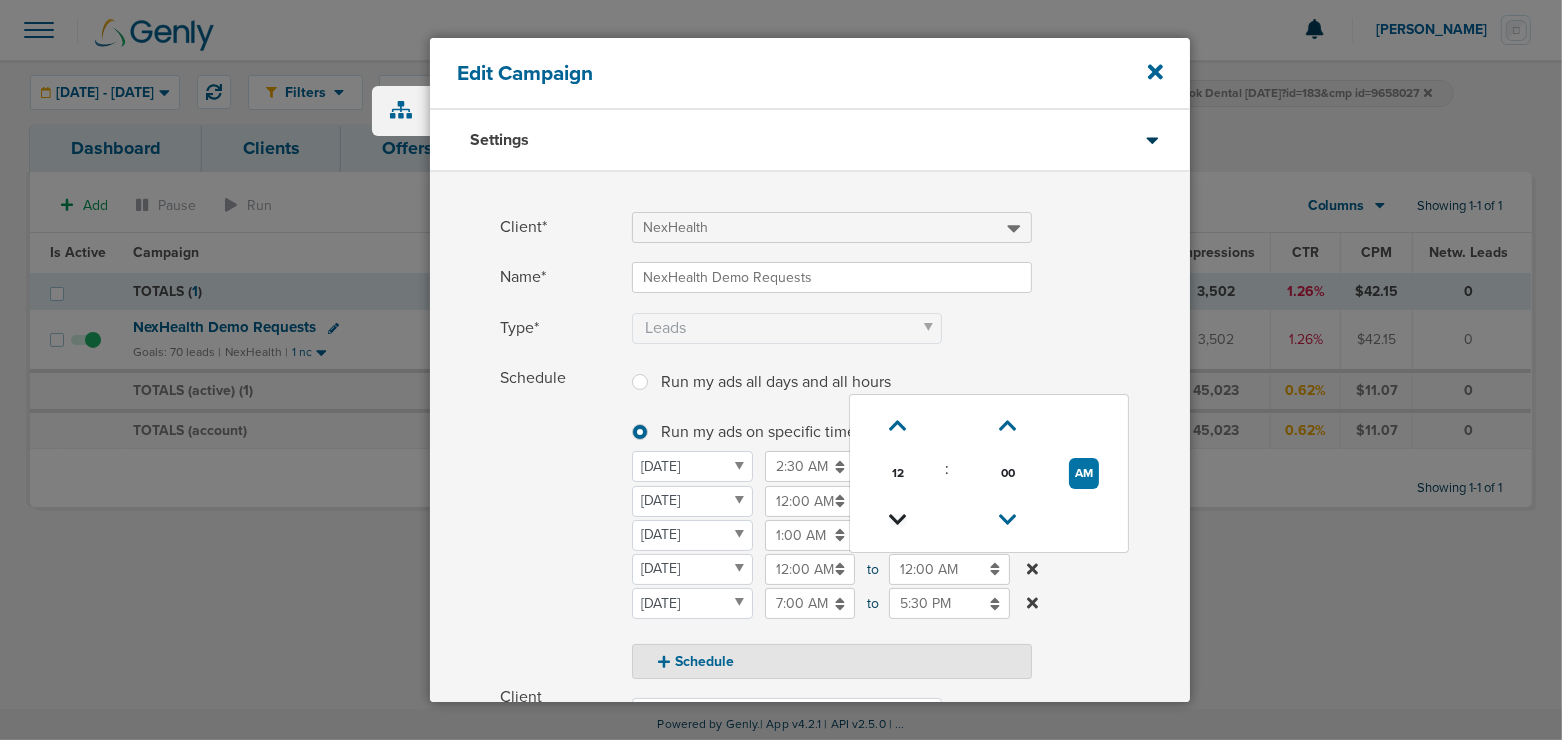click at bounding box center (898, 520) 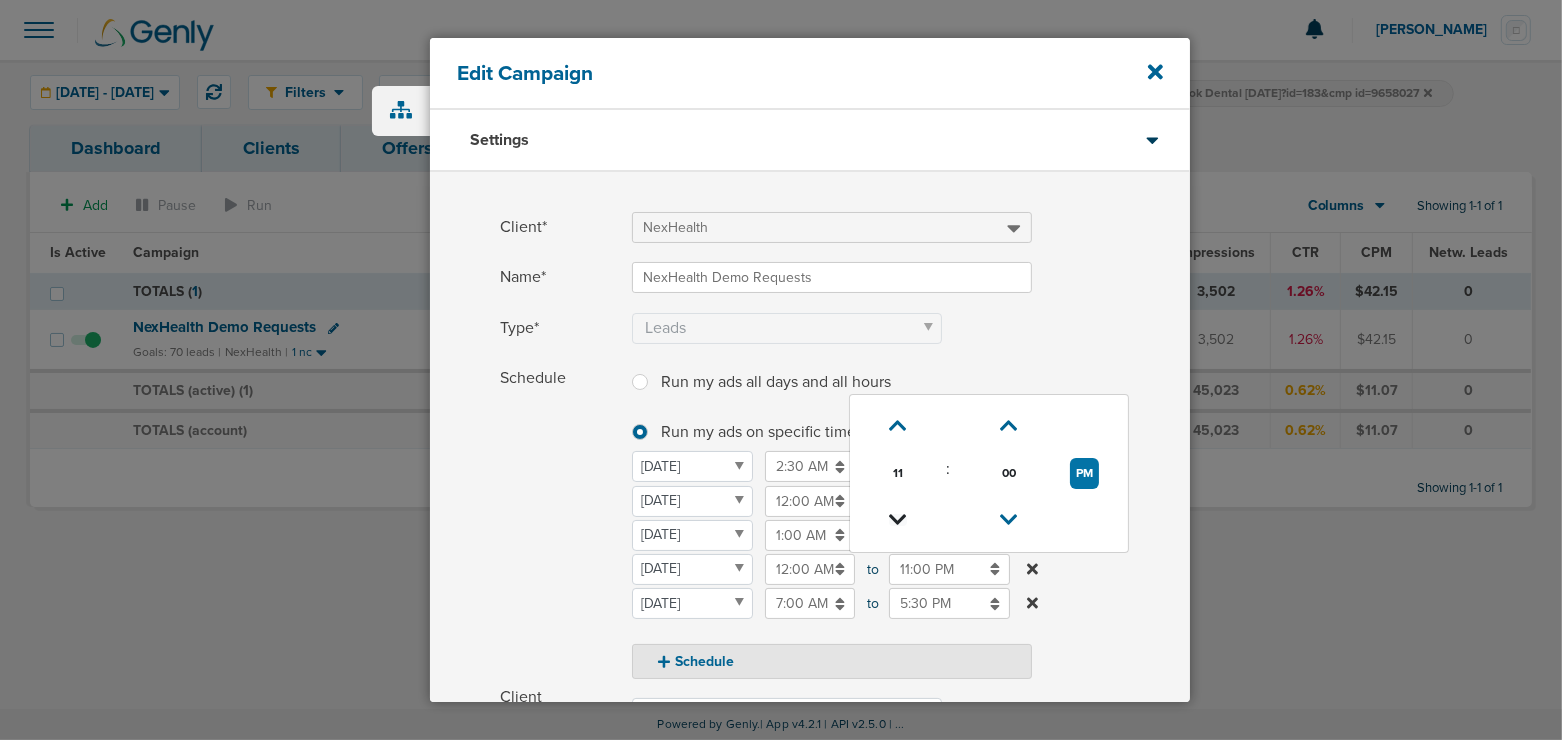 click at bounding box center [898, 520] 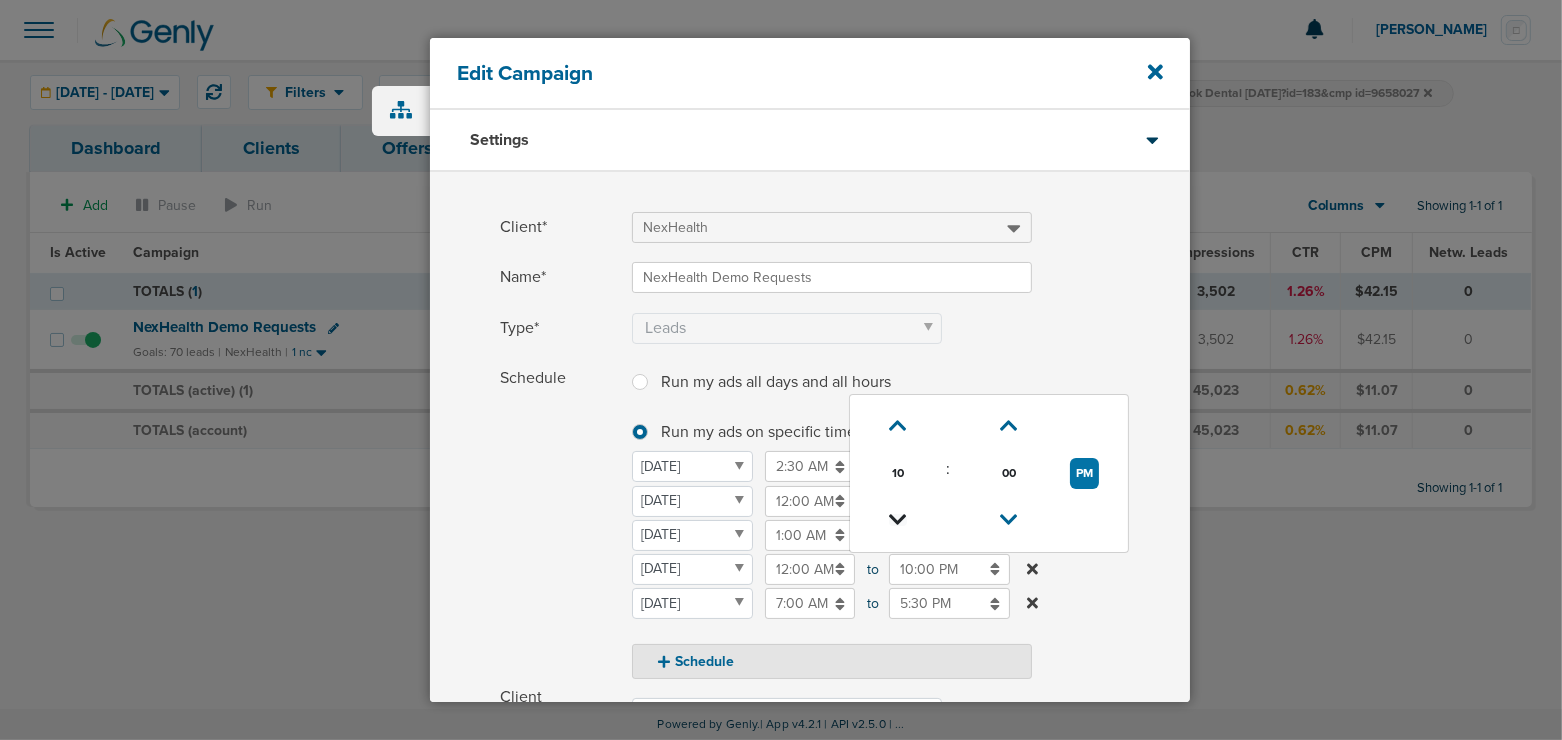 click at bounding box center (898, 520) 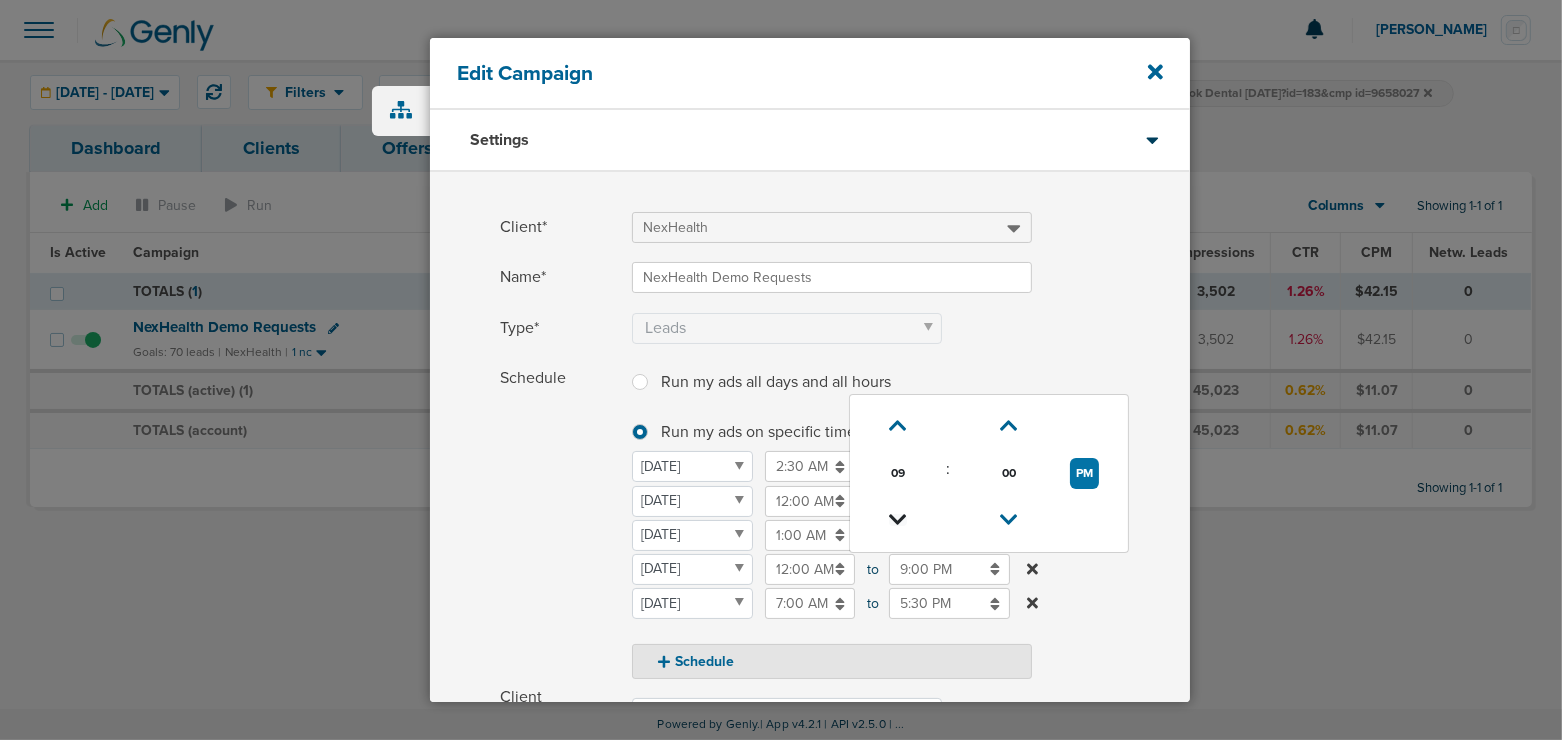 click at bounding box center (898, 520) 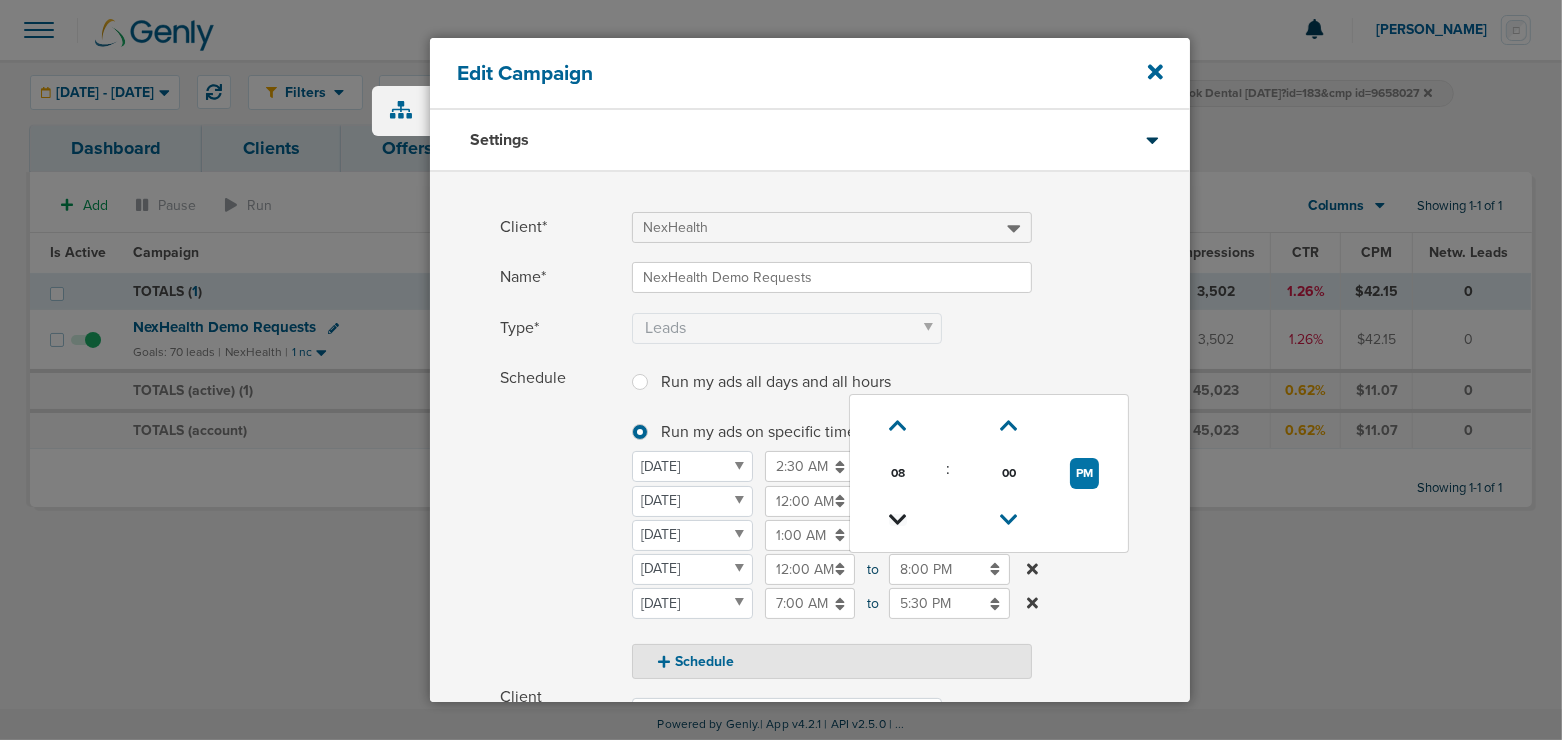 click at bounding box center [898, 520] 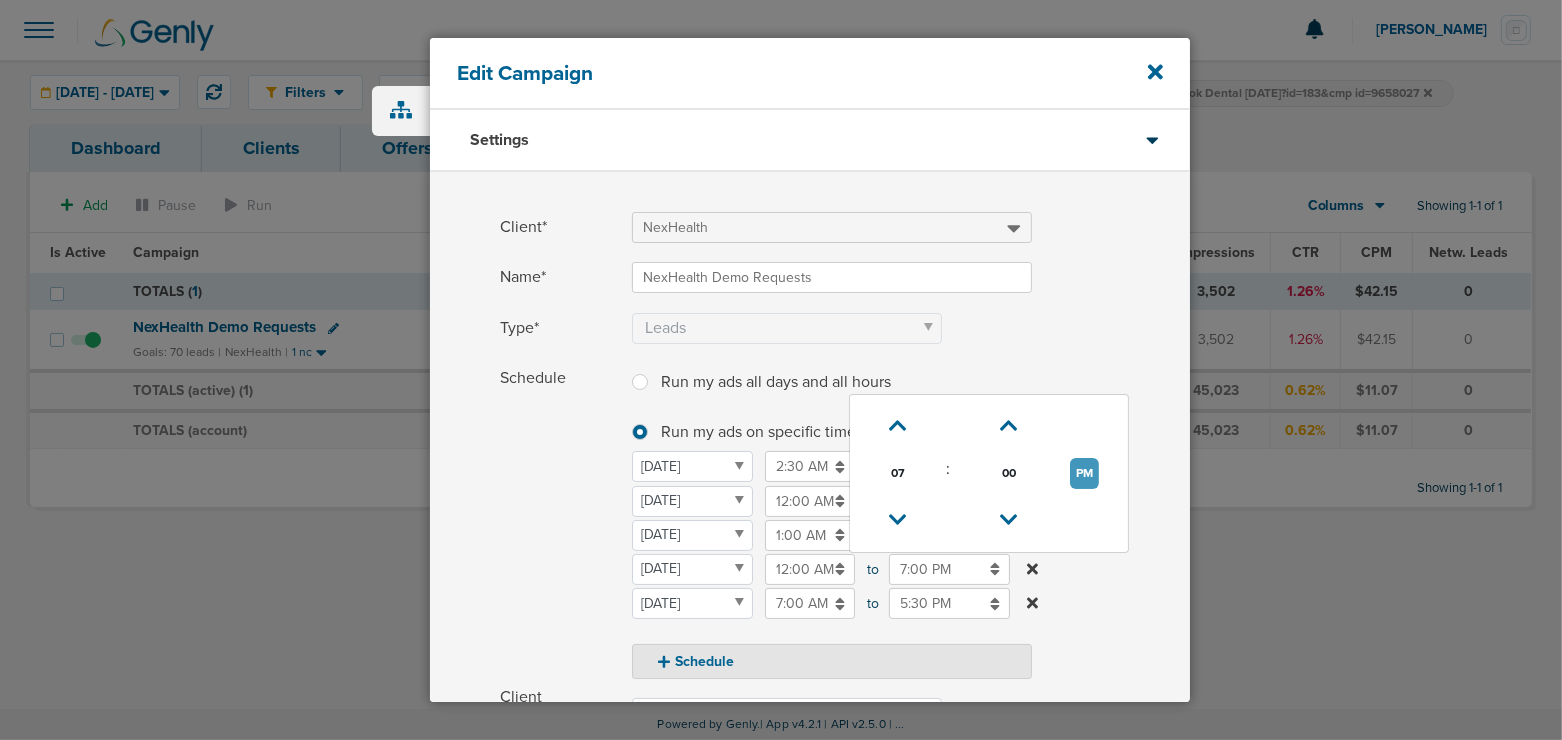 click on "PM" at bounding box center [1084, 473] 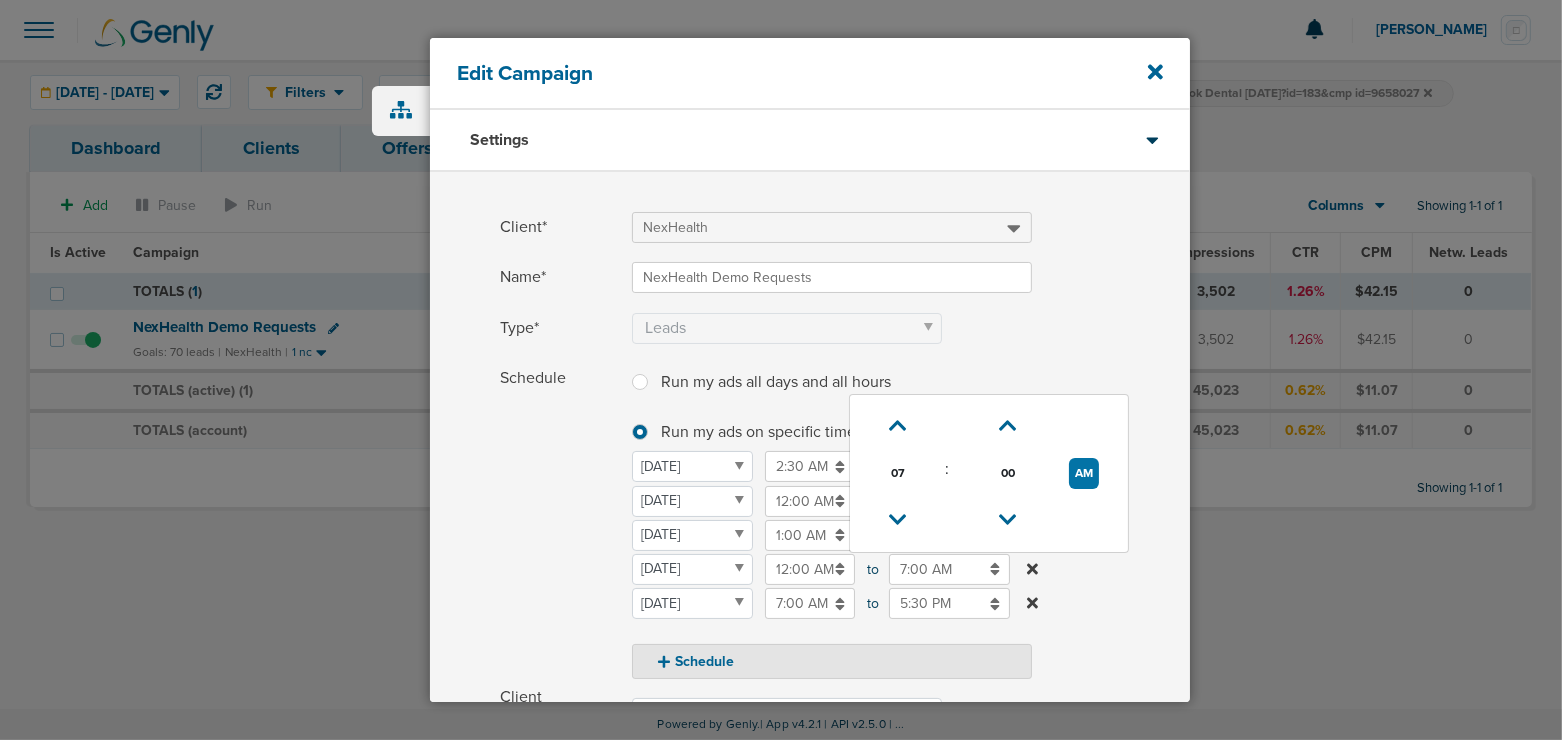 click on "Schedule" at bounding box center [560, 521] 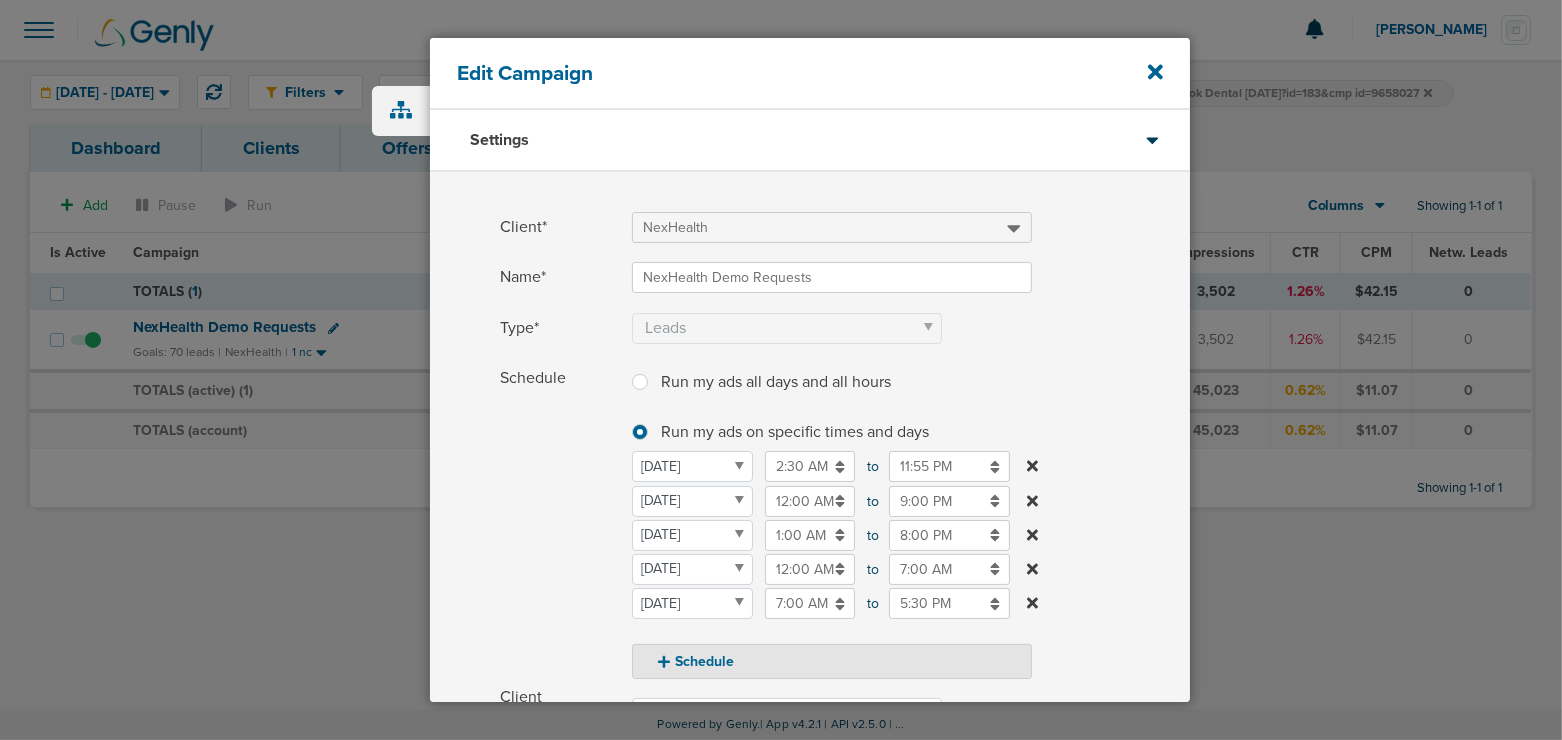 scroll, scrollTop: 370, scrollLeft: 0, axis: vertical 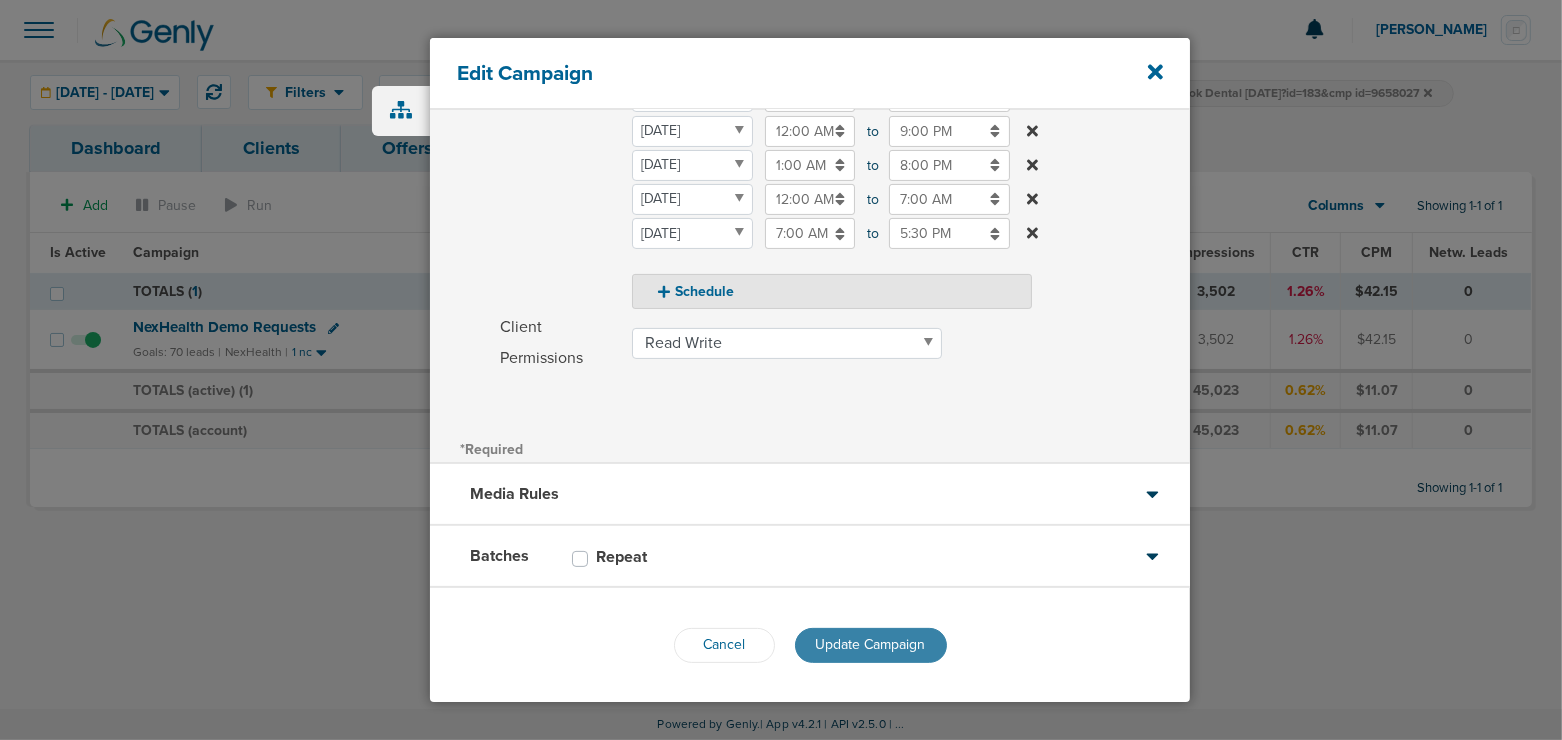 click on "Update Campaign" at bounding box center (871, 644) 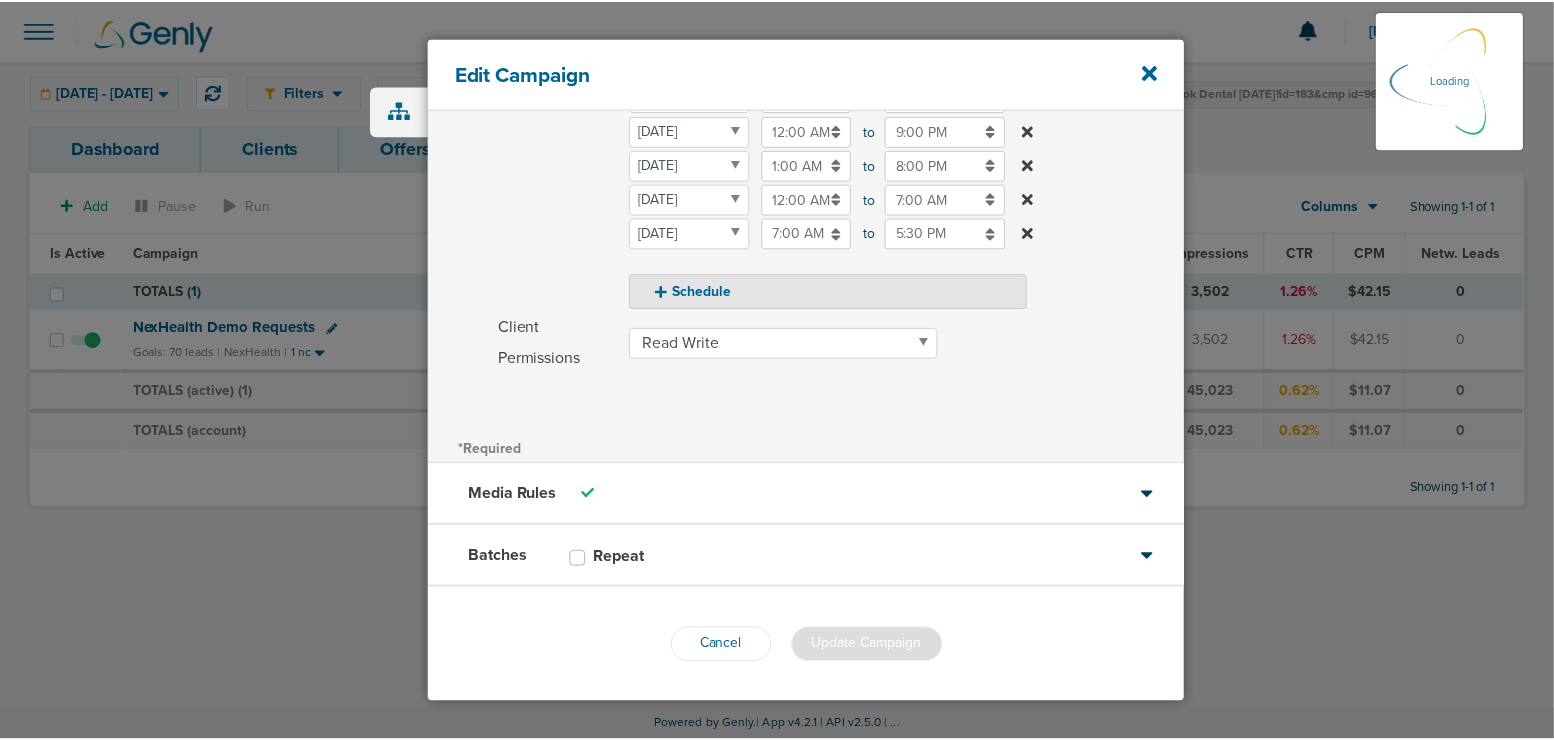 scroll, scrollTop: 307, scrollLeft: 0, axis: vertical 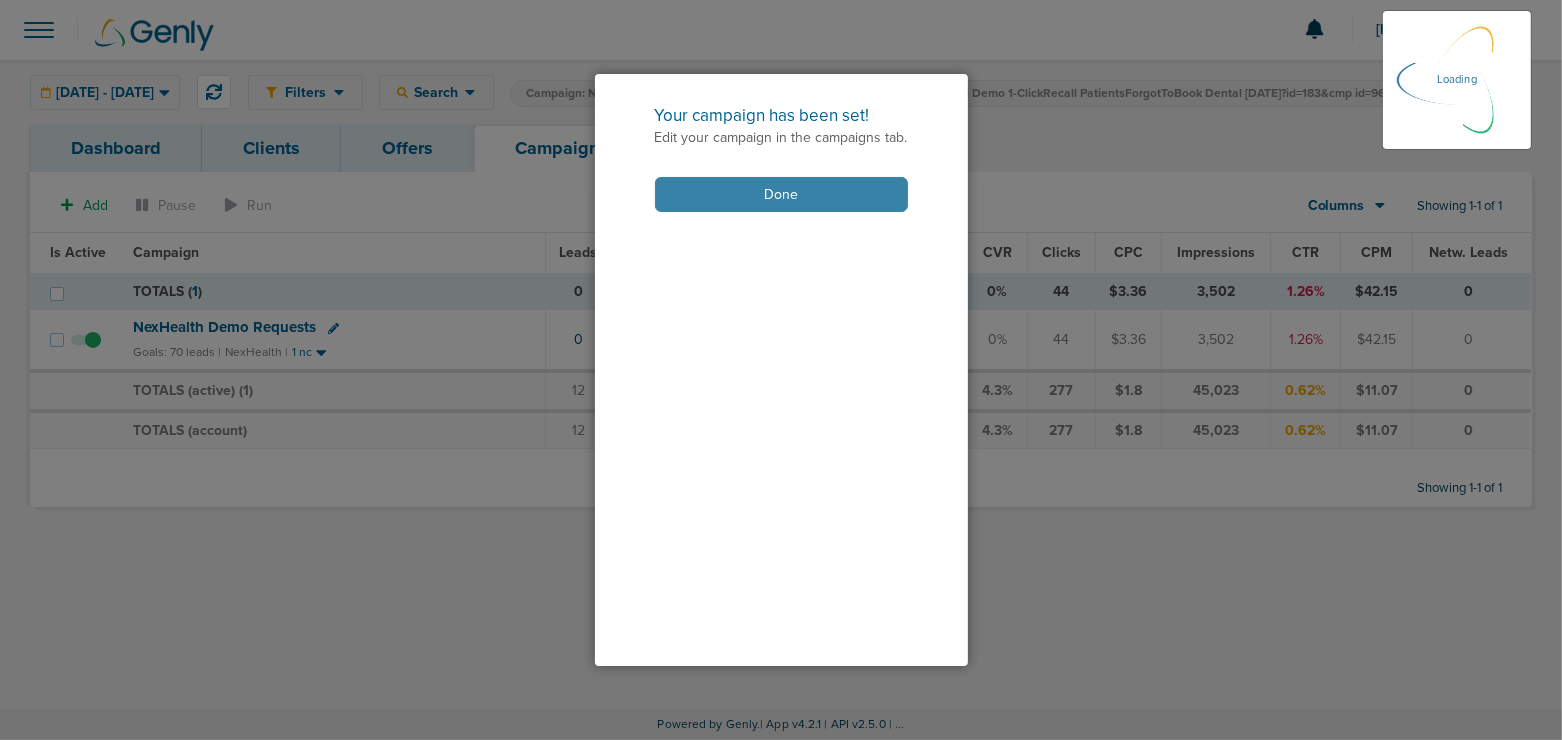 click on "Done" at bounding box center [781, 194] 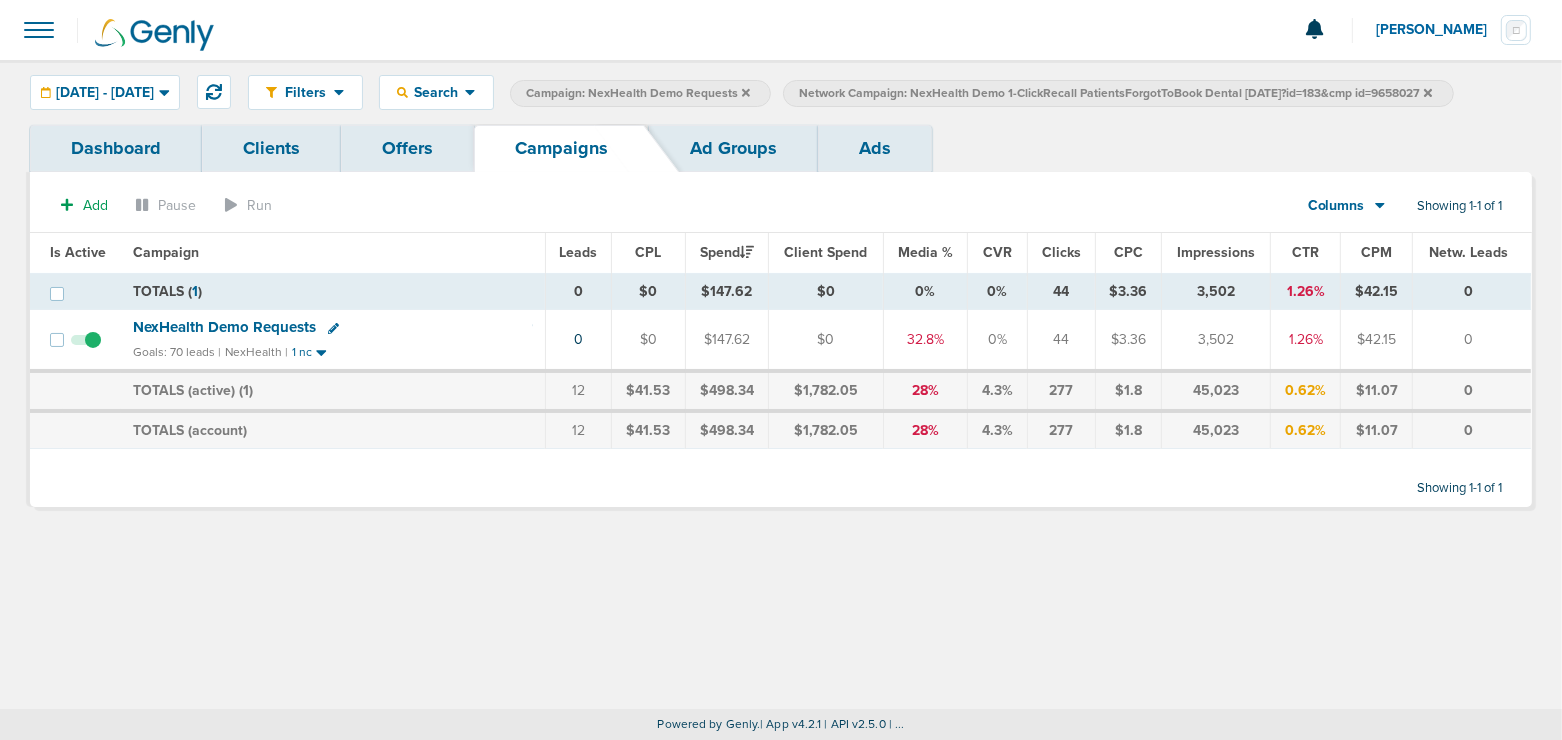 click on "Network Campaign: NexHealth Demo 1-ClickRecall PatientsForgotToBook Dental [DATE]?id=183&cmp id=9658027" at bounding box center [1115, 93] 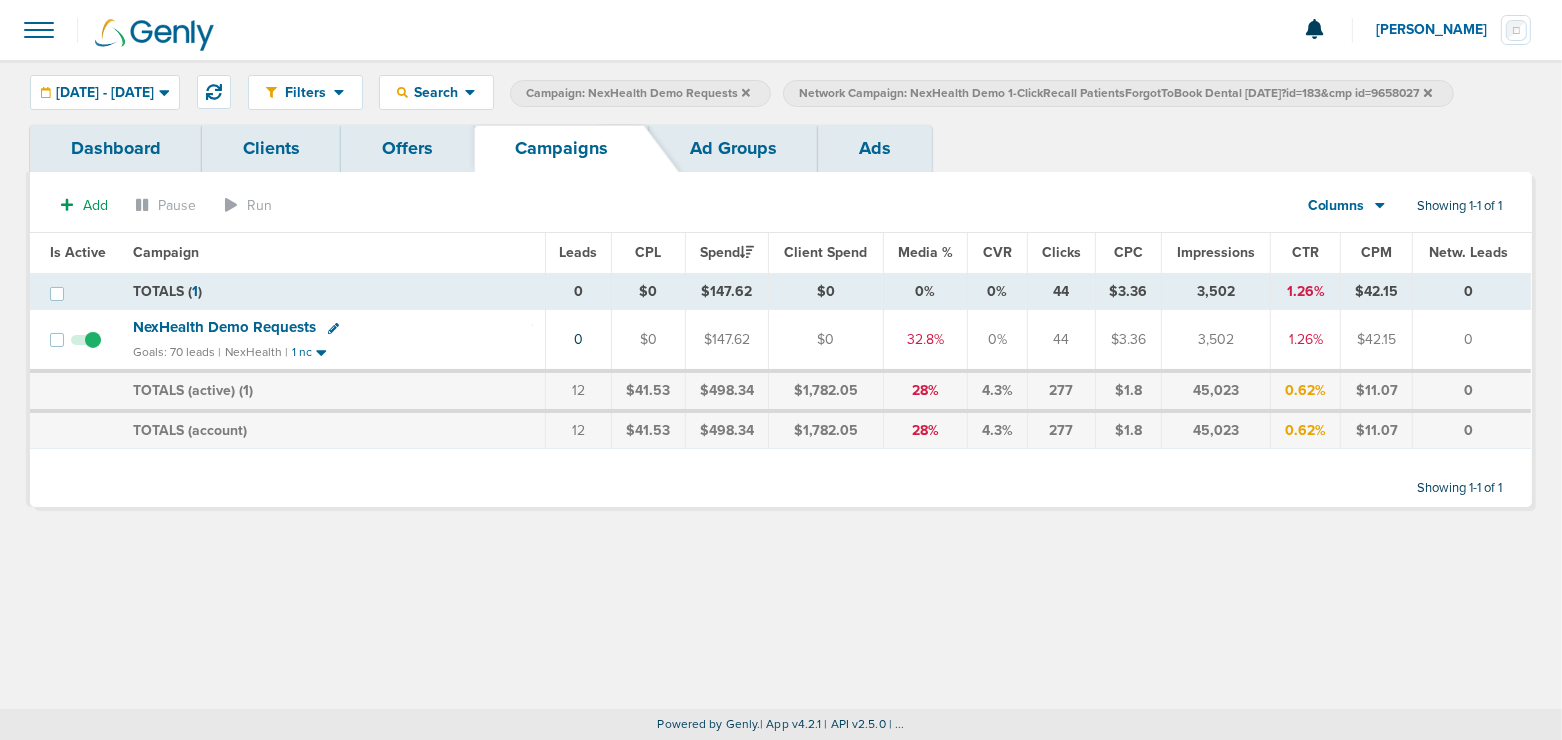 click 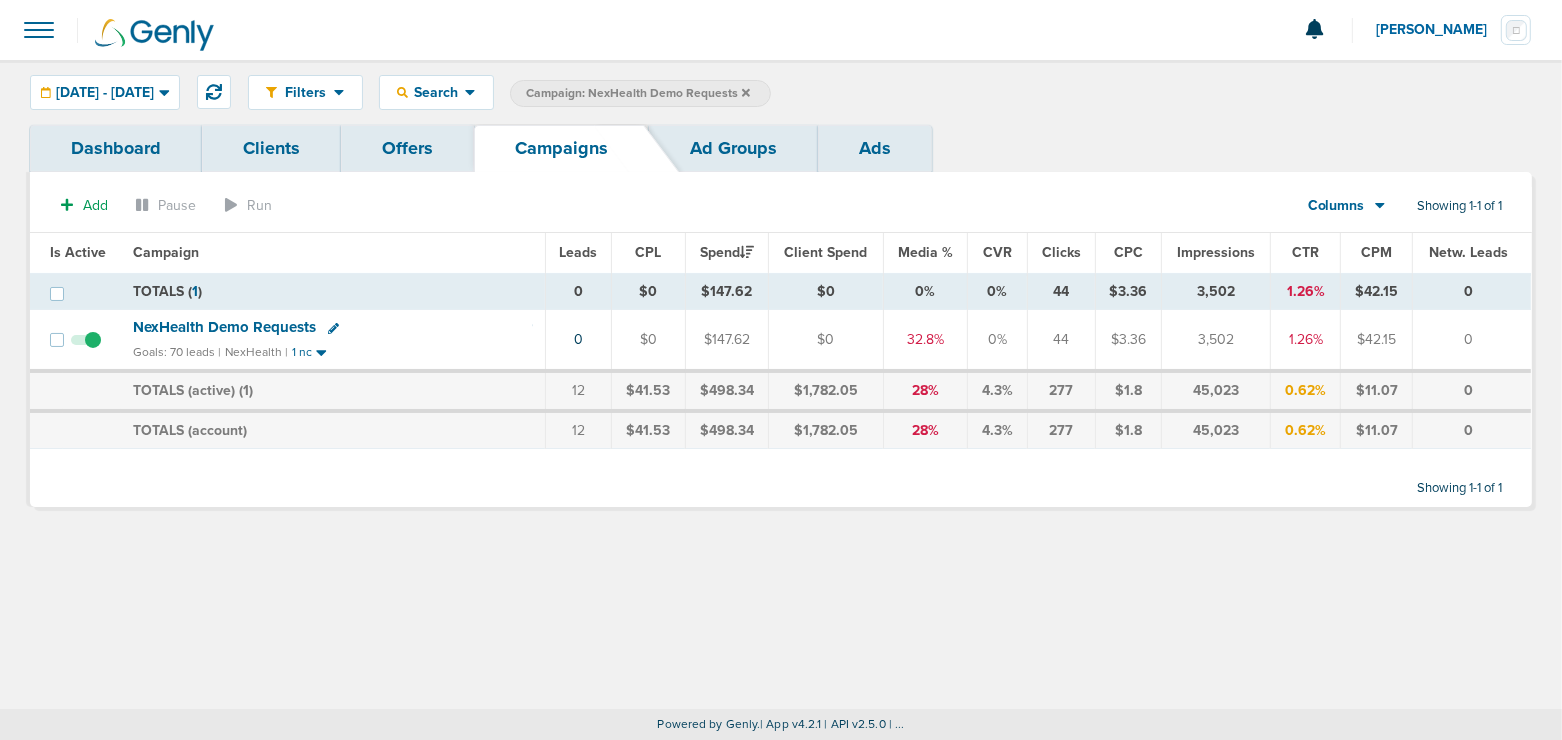 click on "NexHealth Demo Requests" at bounding box center [224, 327] 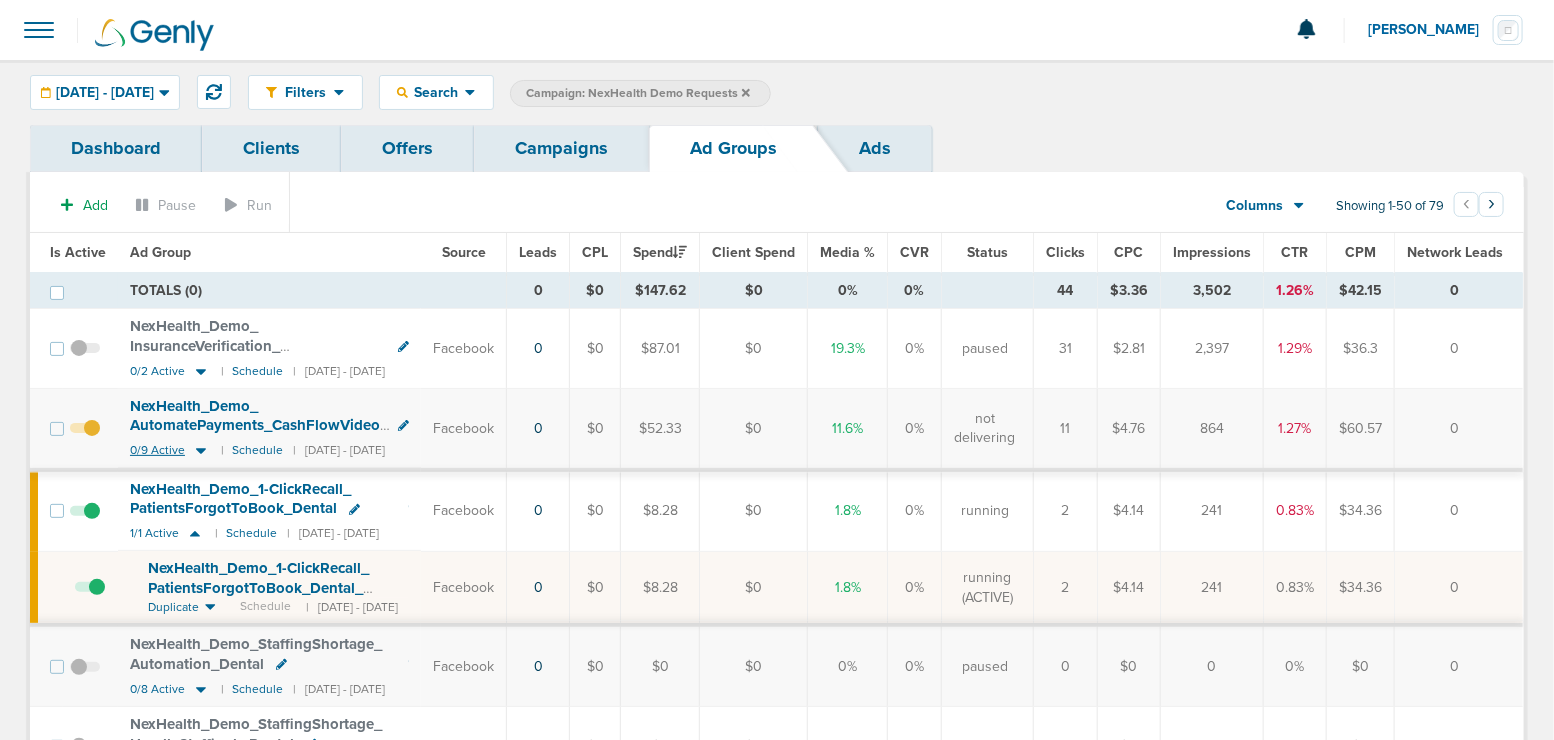 click 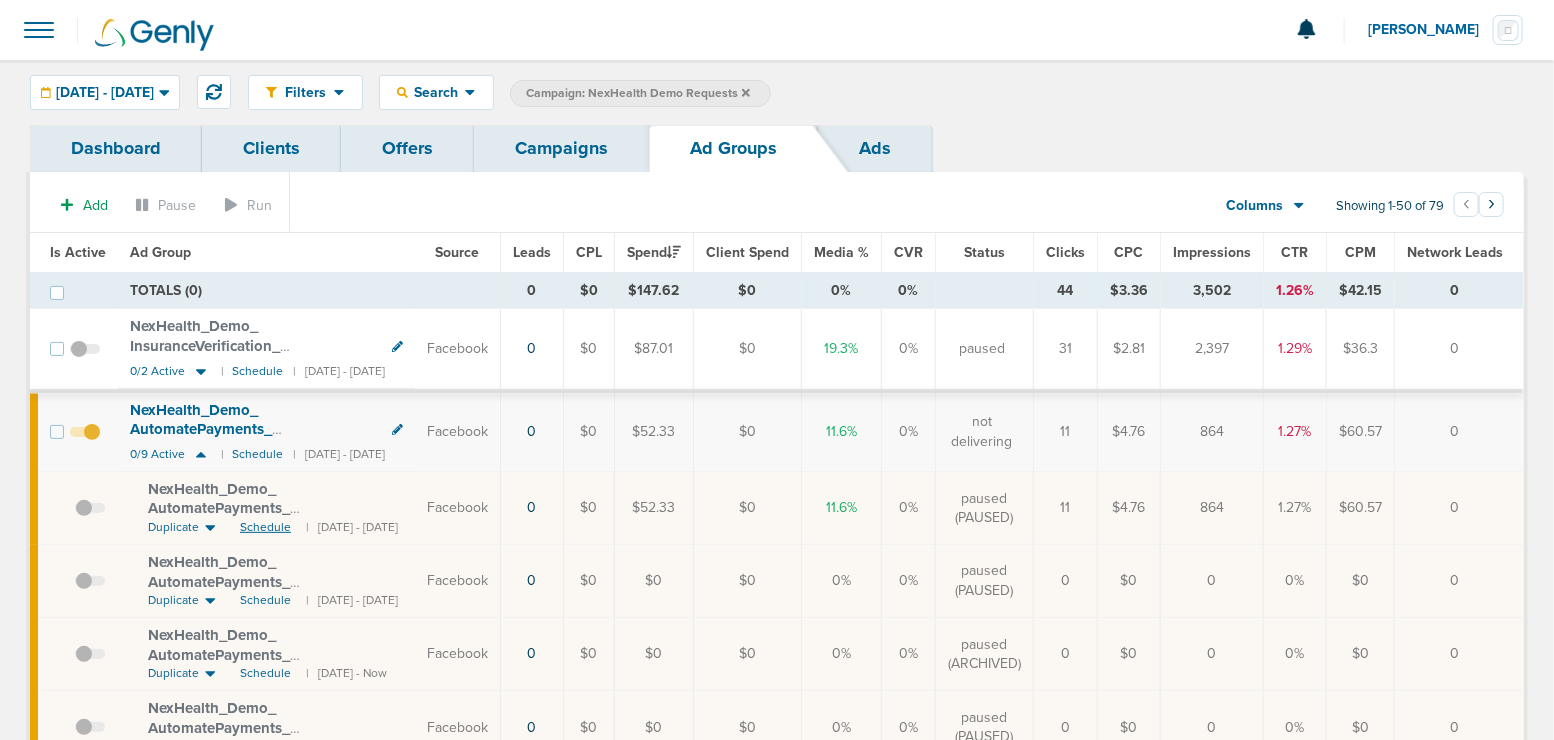 click on "Schedule" at bounding box center (265, 527) 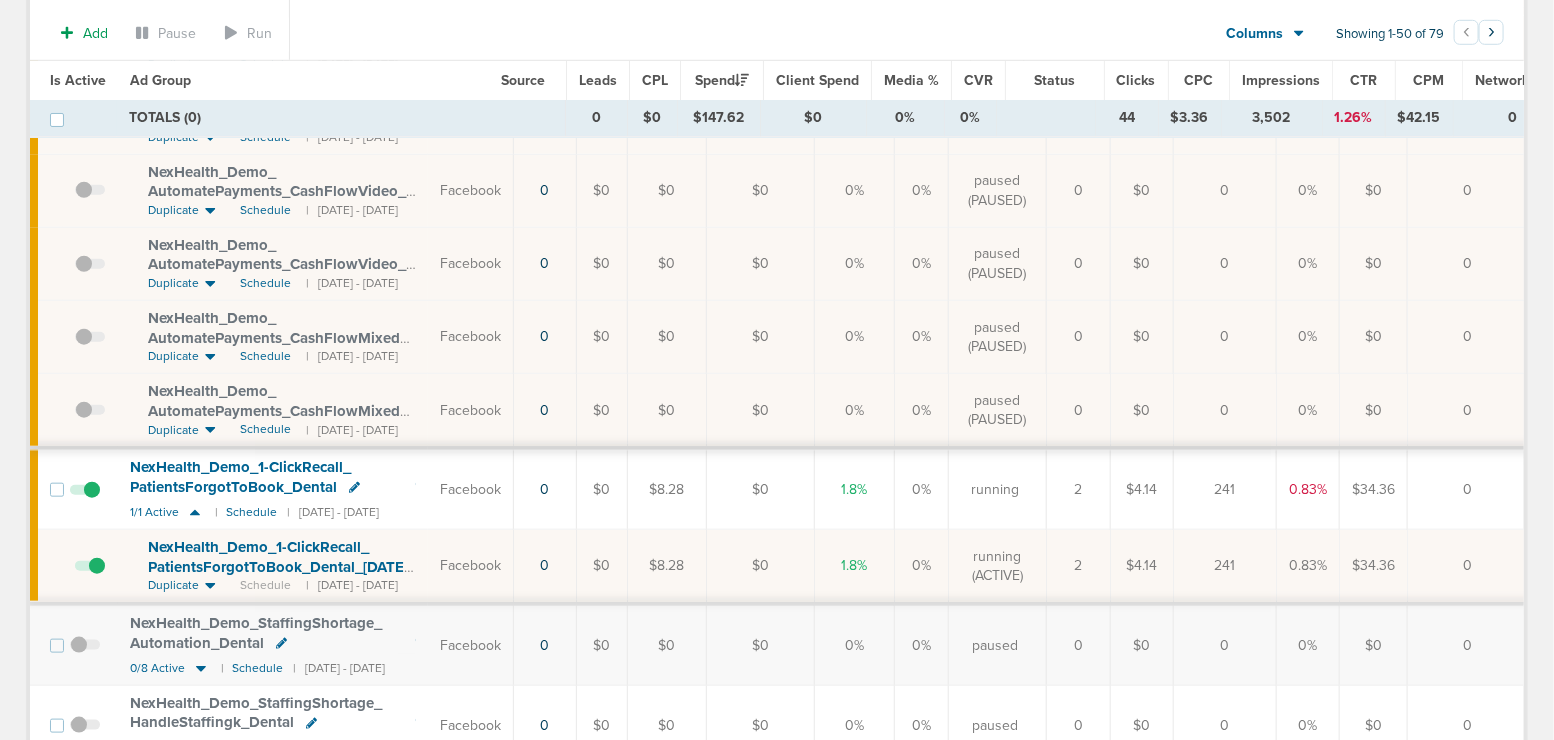 scroll, scrollTop: 744, scrollLeft: 0, axis: vertical 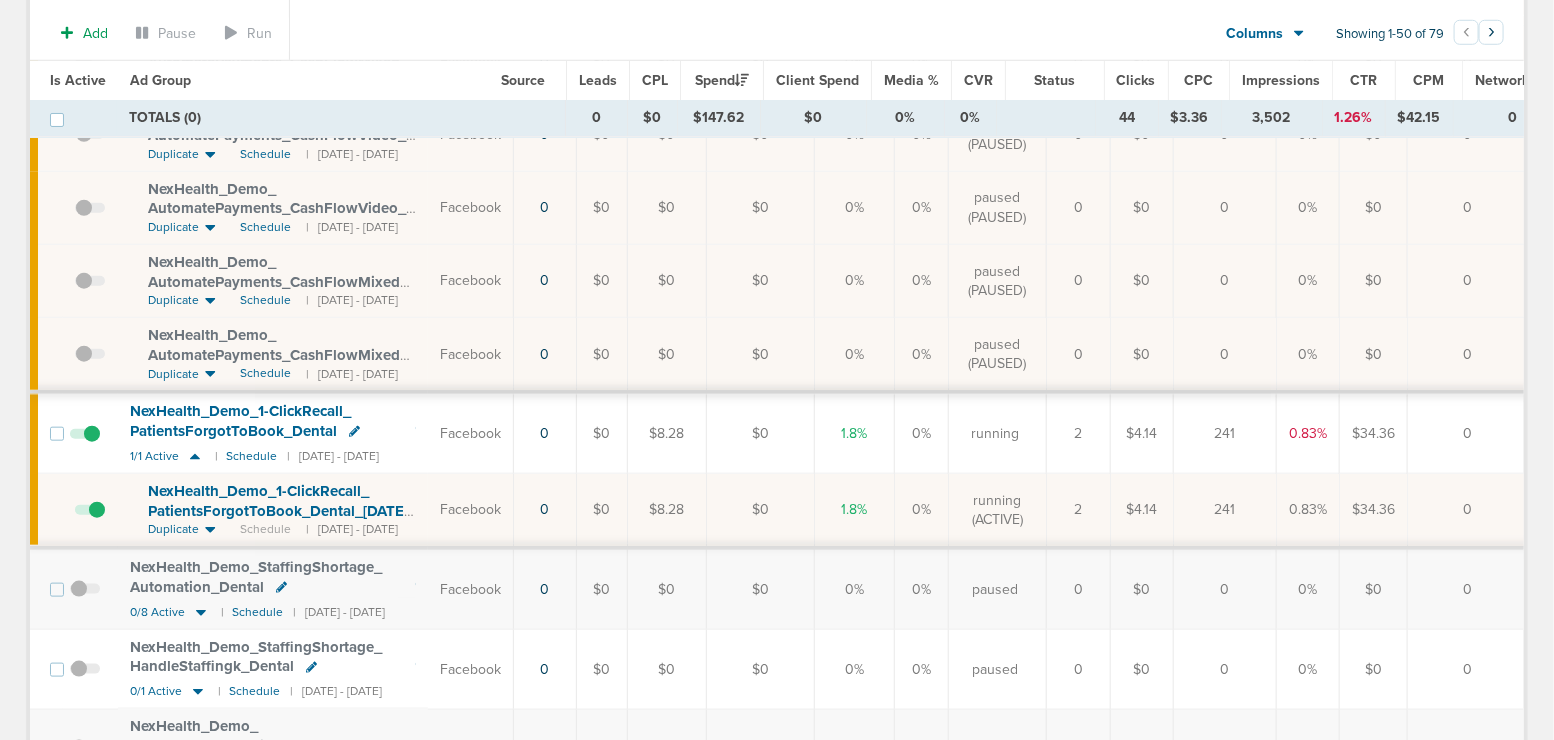 click at bounding box center [90, 520] 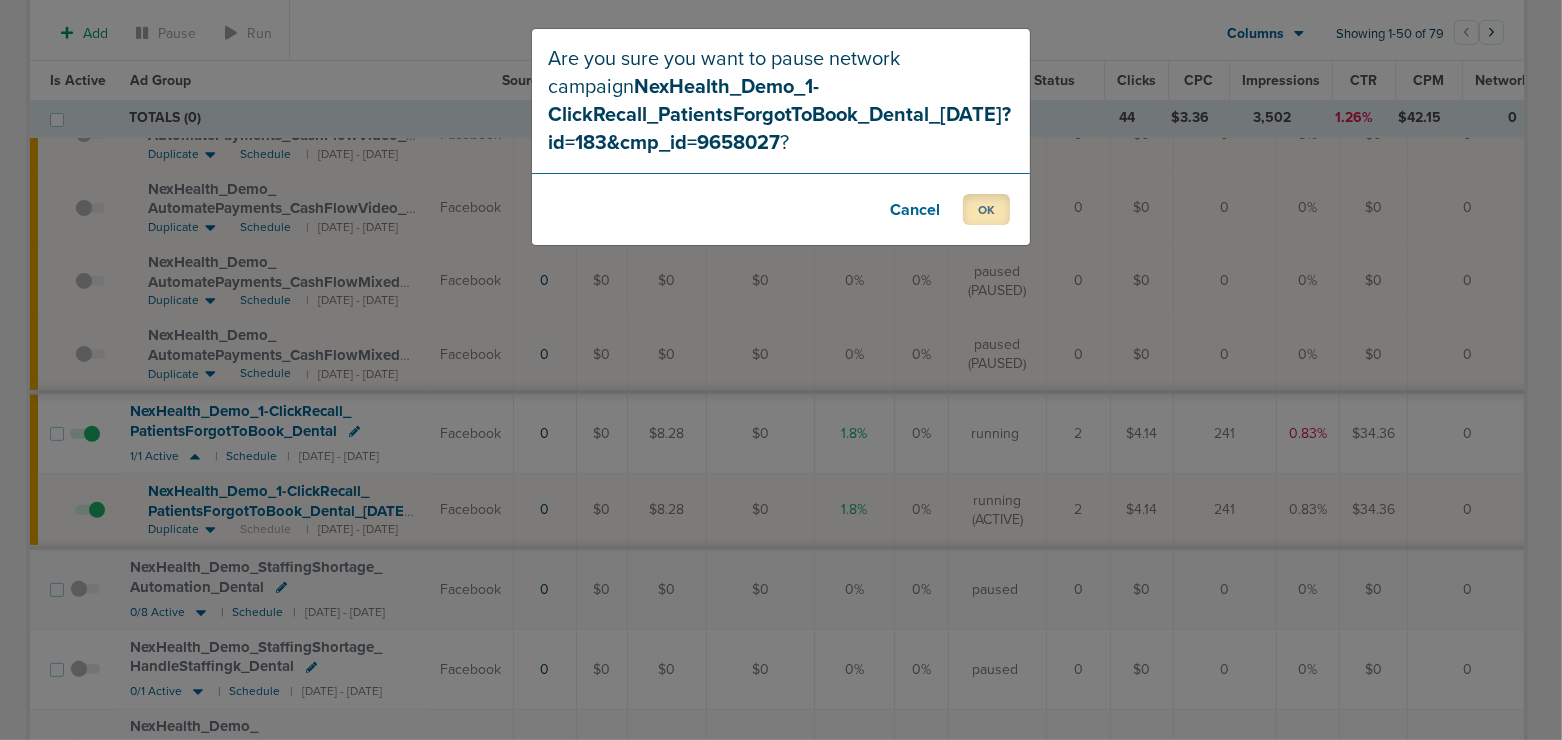 click on "OK" at bounding box center [986, 209] 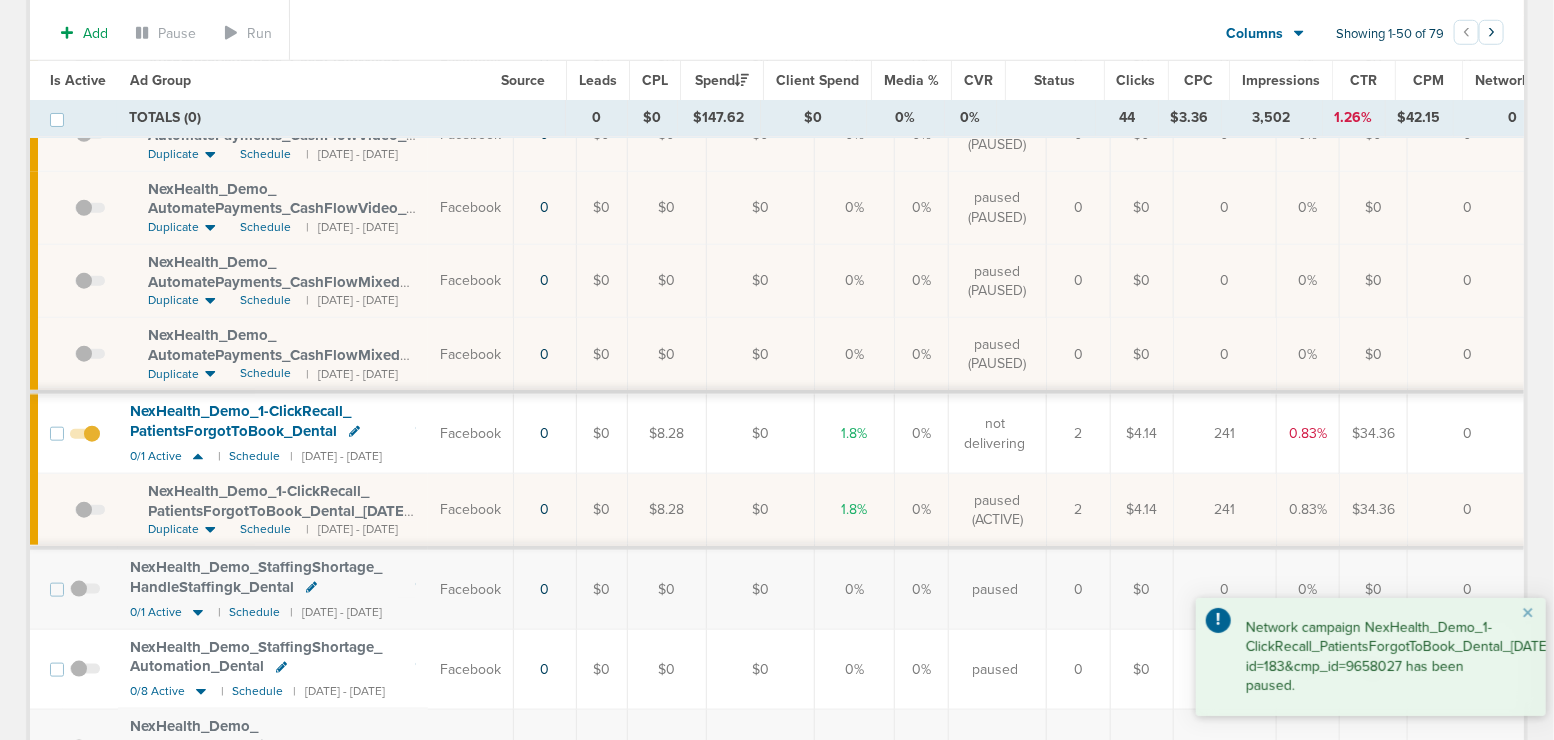 click on "Schedule" at bounding box center (265, 529) 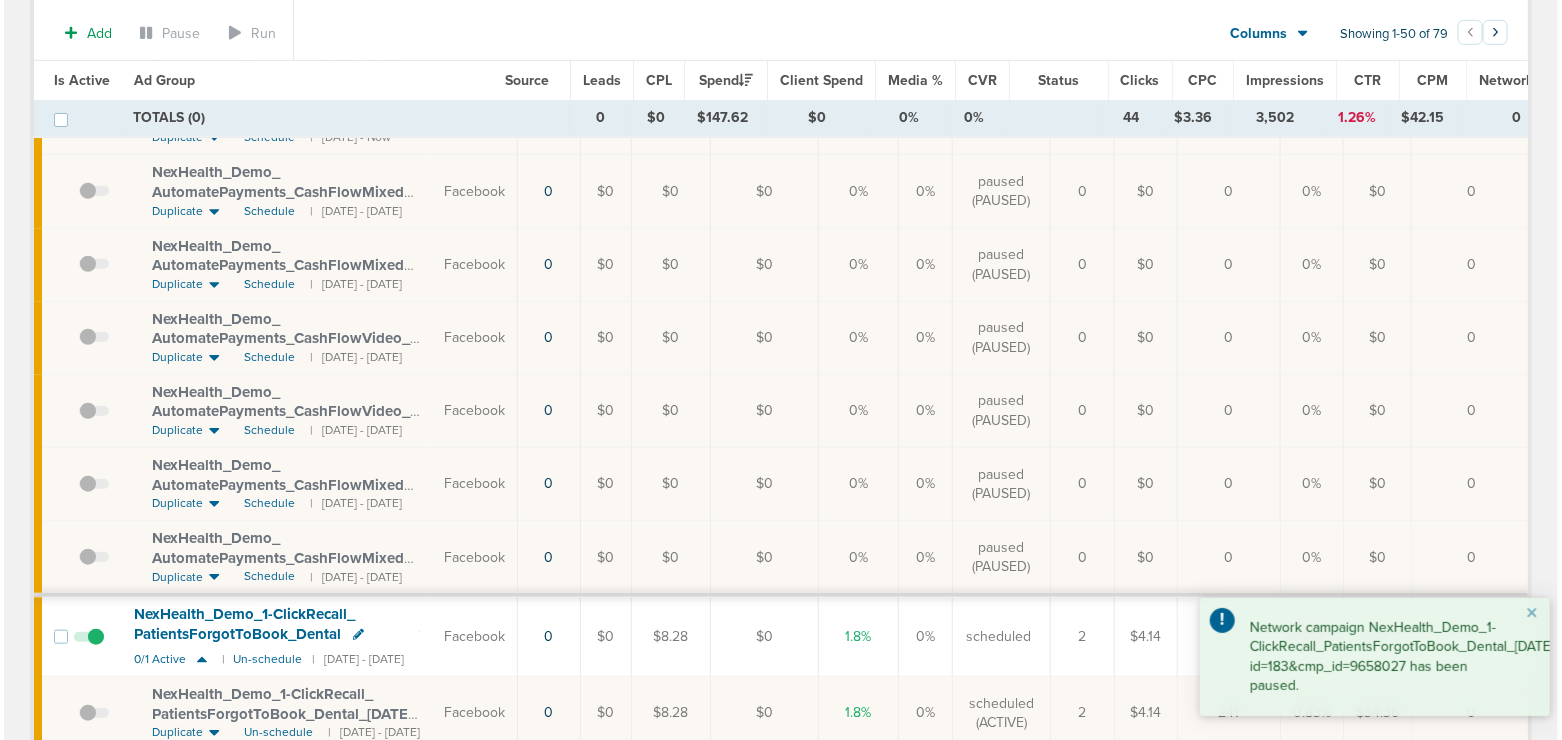 scroll, scrollTop: 0, scrollLeft: 0, axis: both 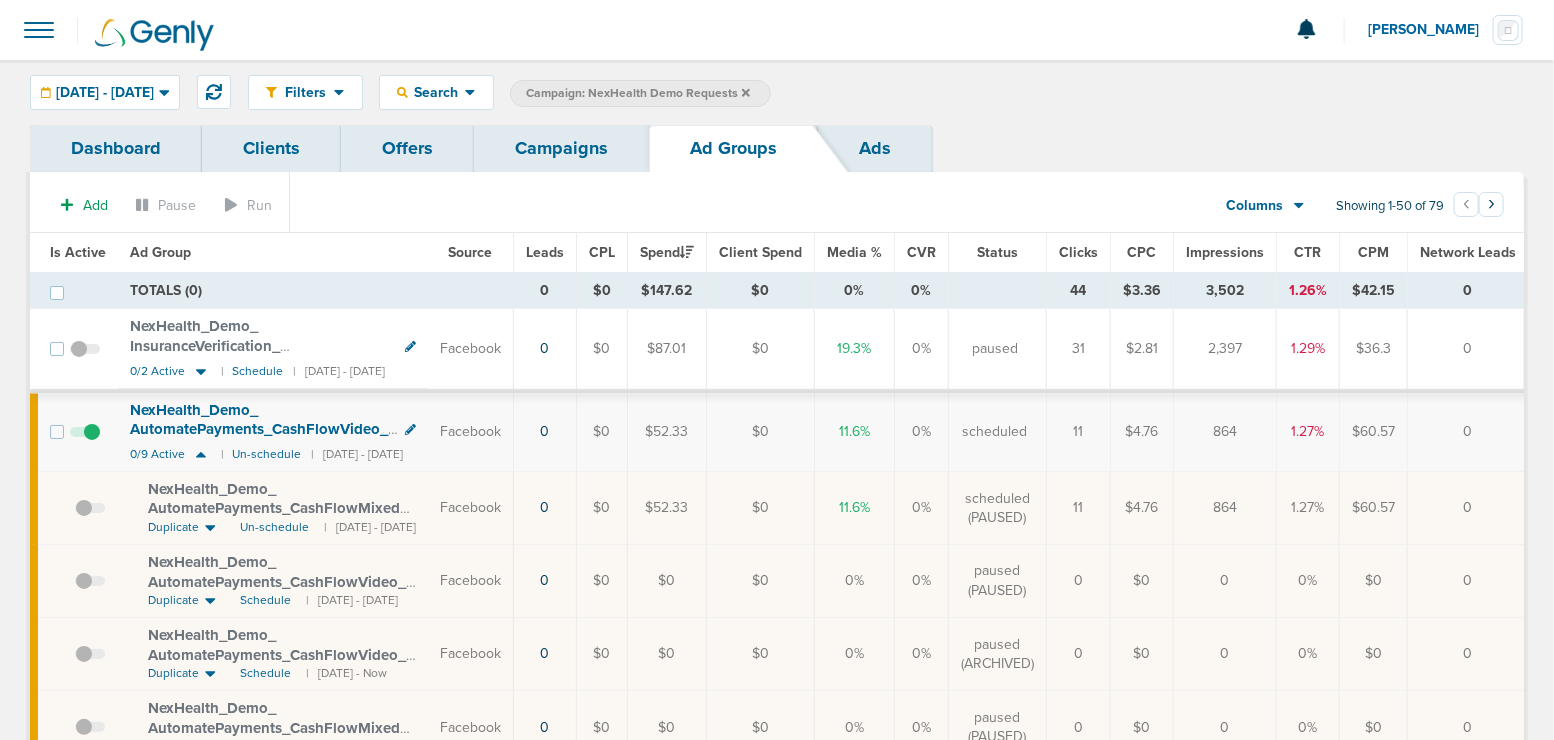 click on "Campaigns" at bounding box center [561, 148] 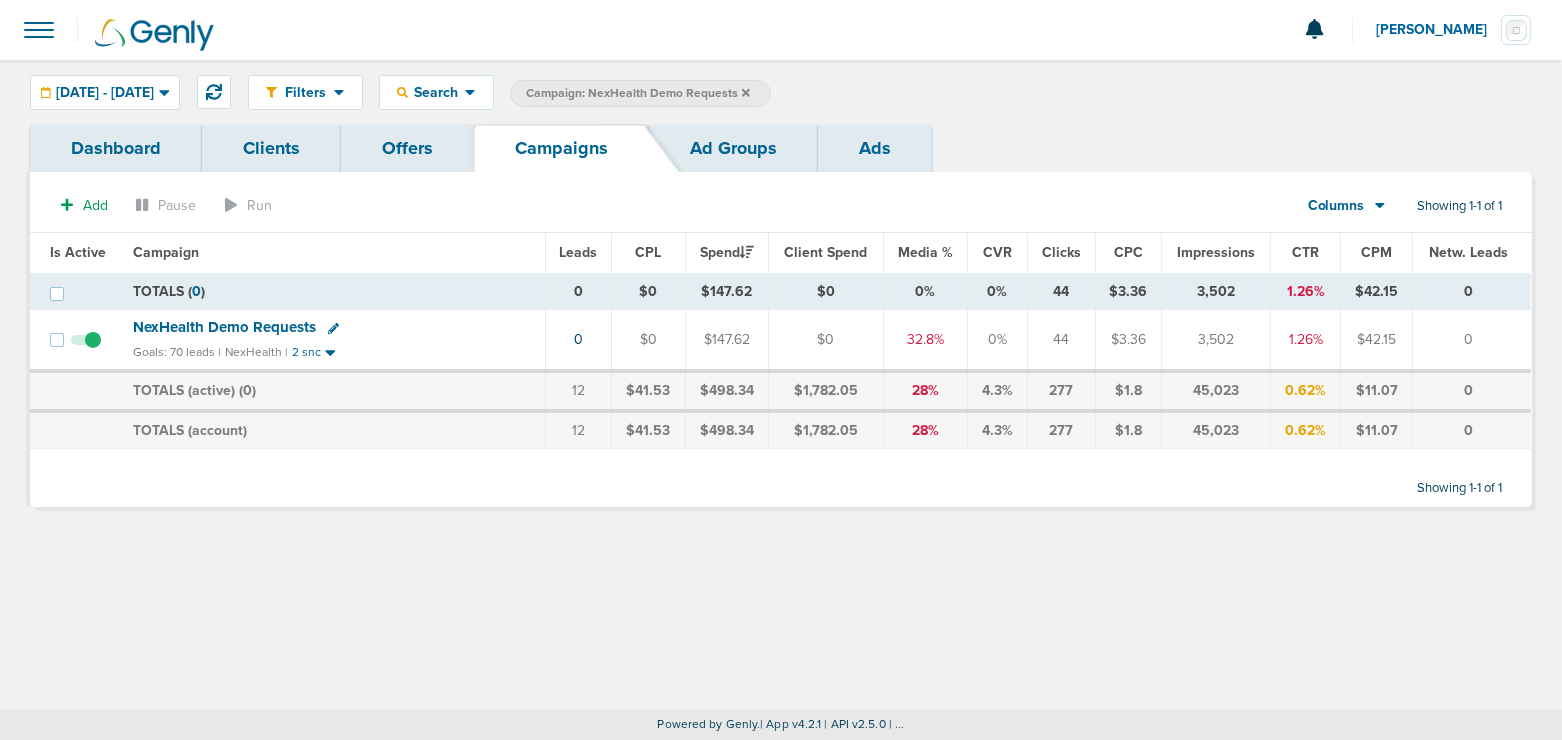 click 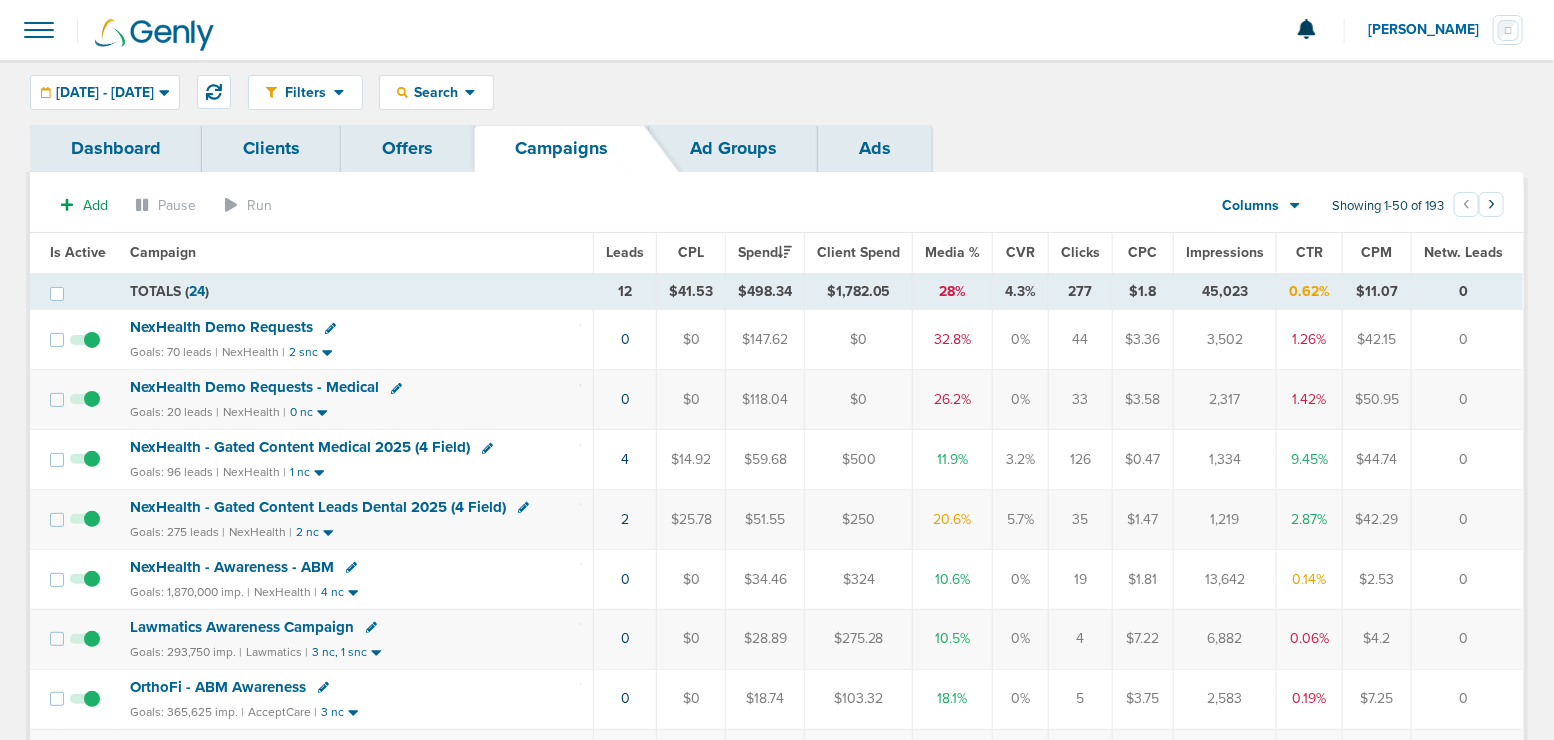 click 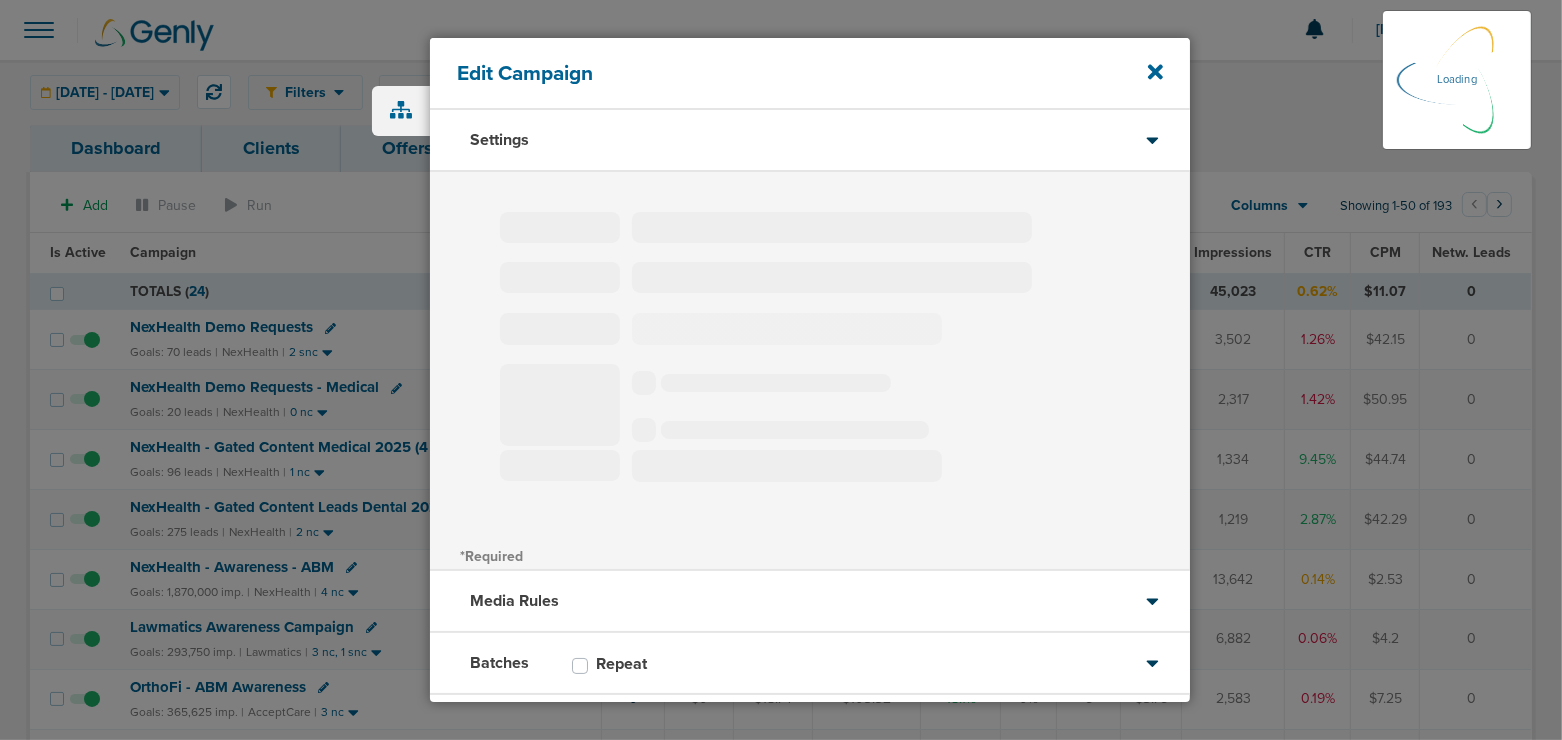 type on "NexHealth Demo Requests - Medical" 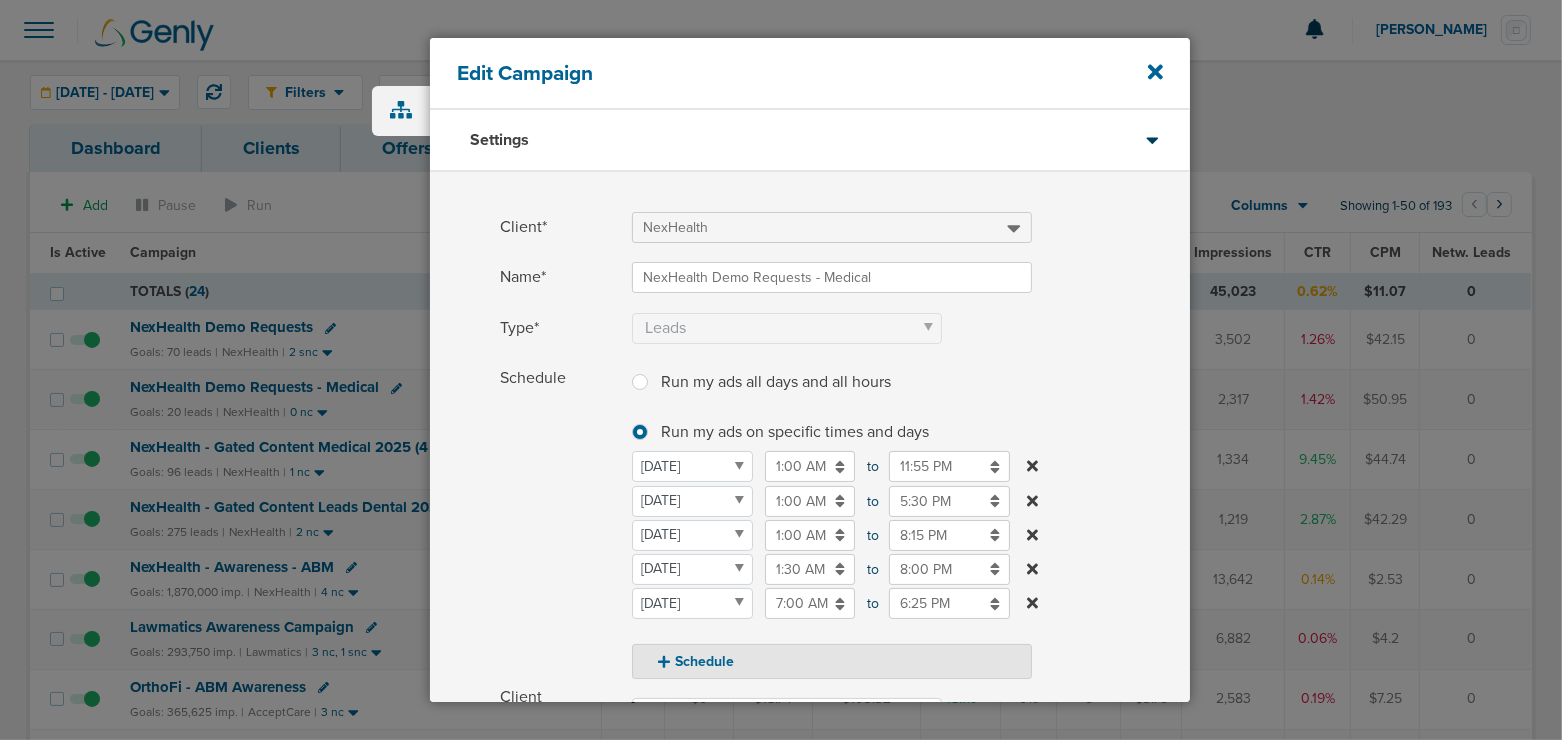 click on "8:00 PM" at bounding box center [949, 569] 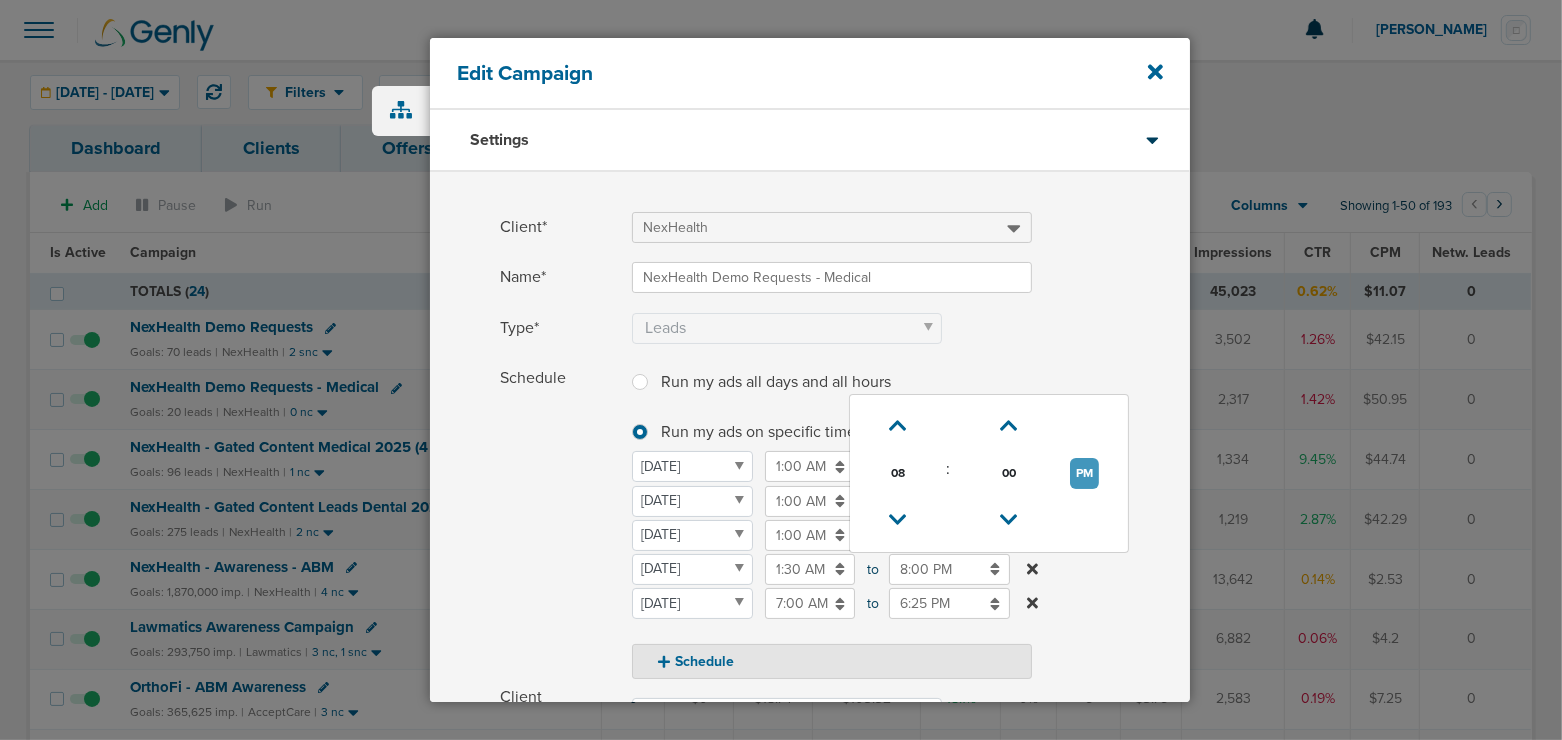 click on "PM" at bounding box center (1084, 473) 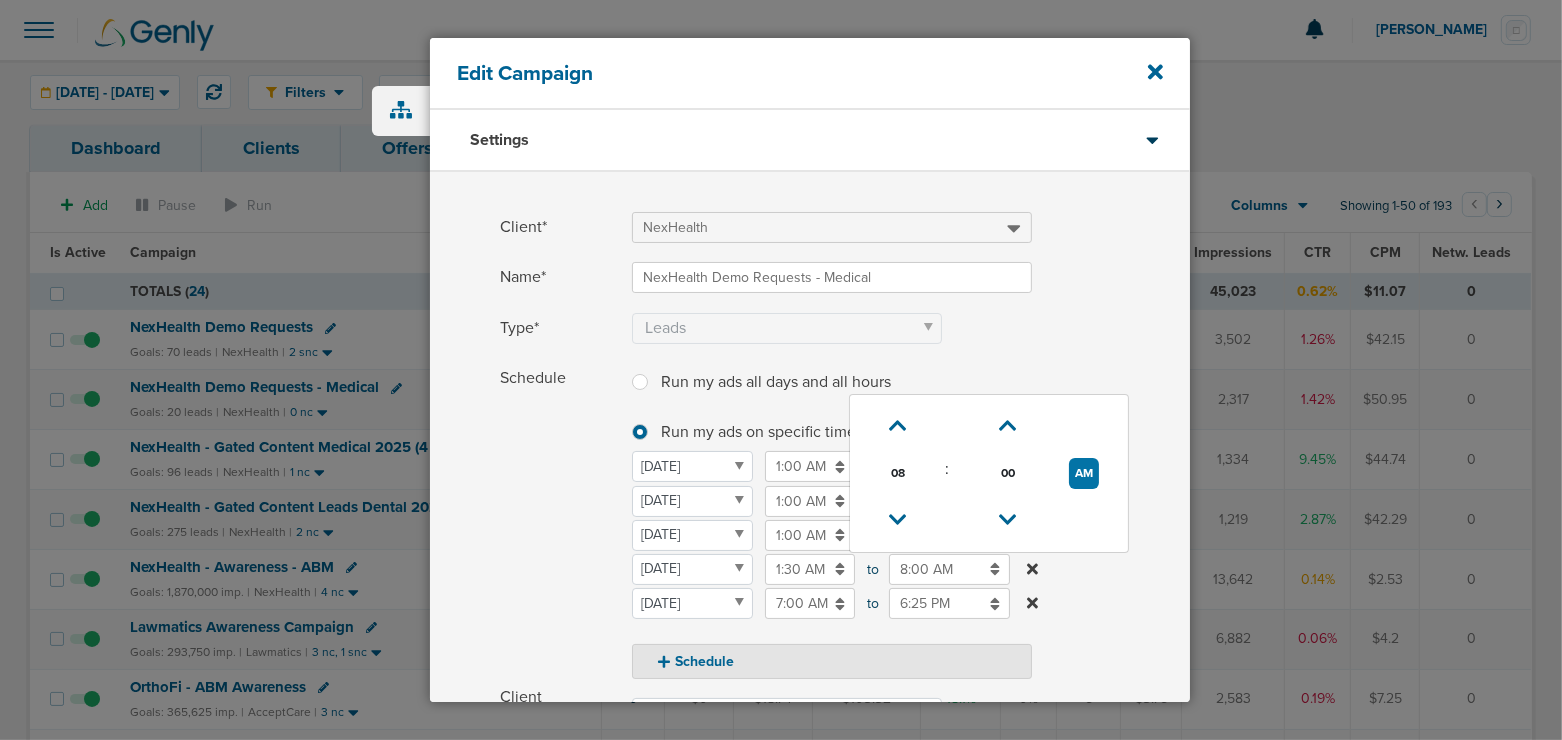 click on "Schedule" at bounding box center (560, 521) 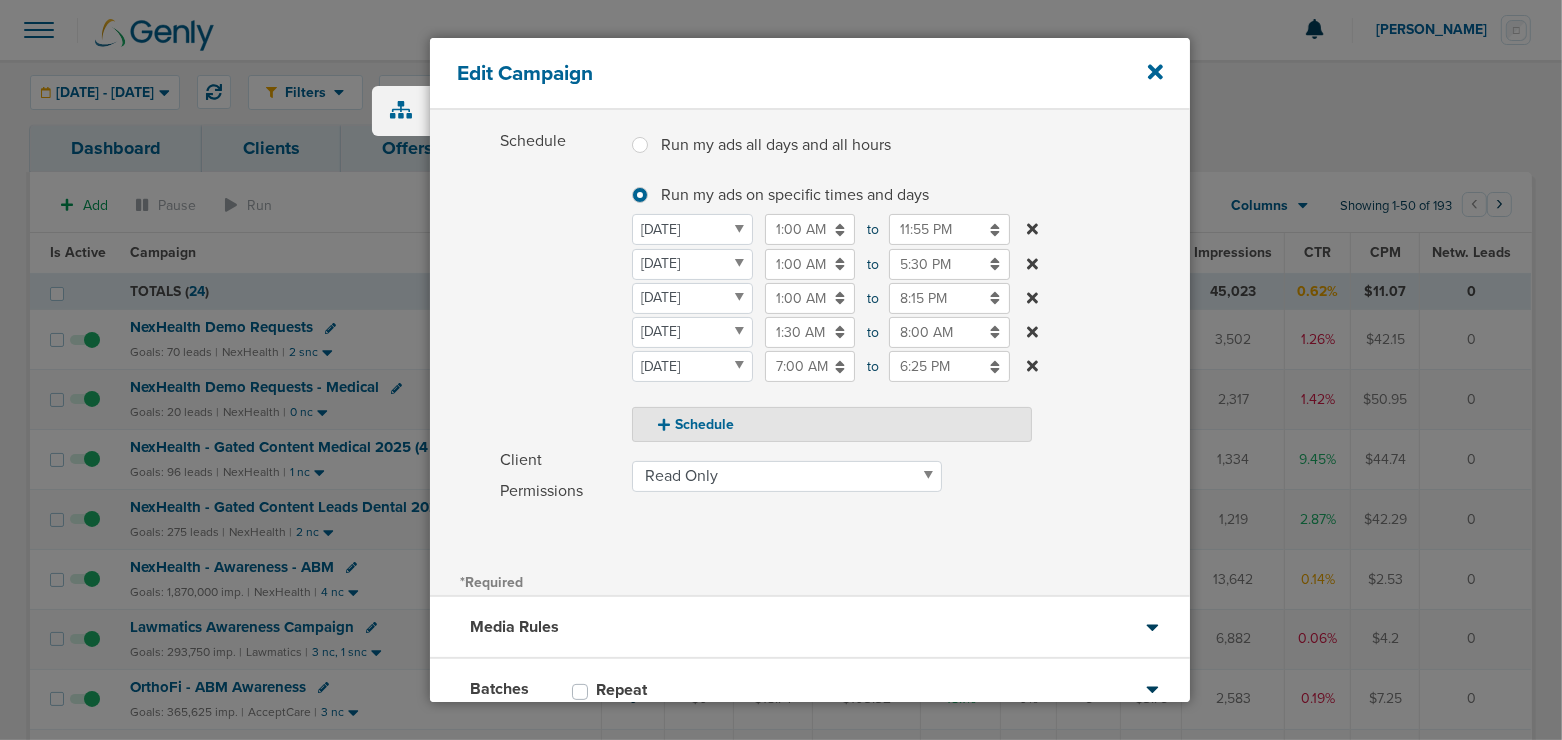 scroll, scrollTop: 370, scrollLeft: 0, axis: vertical 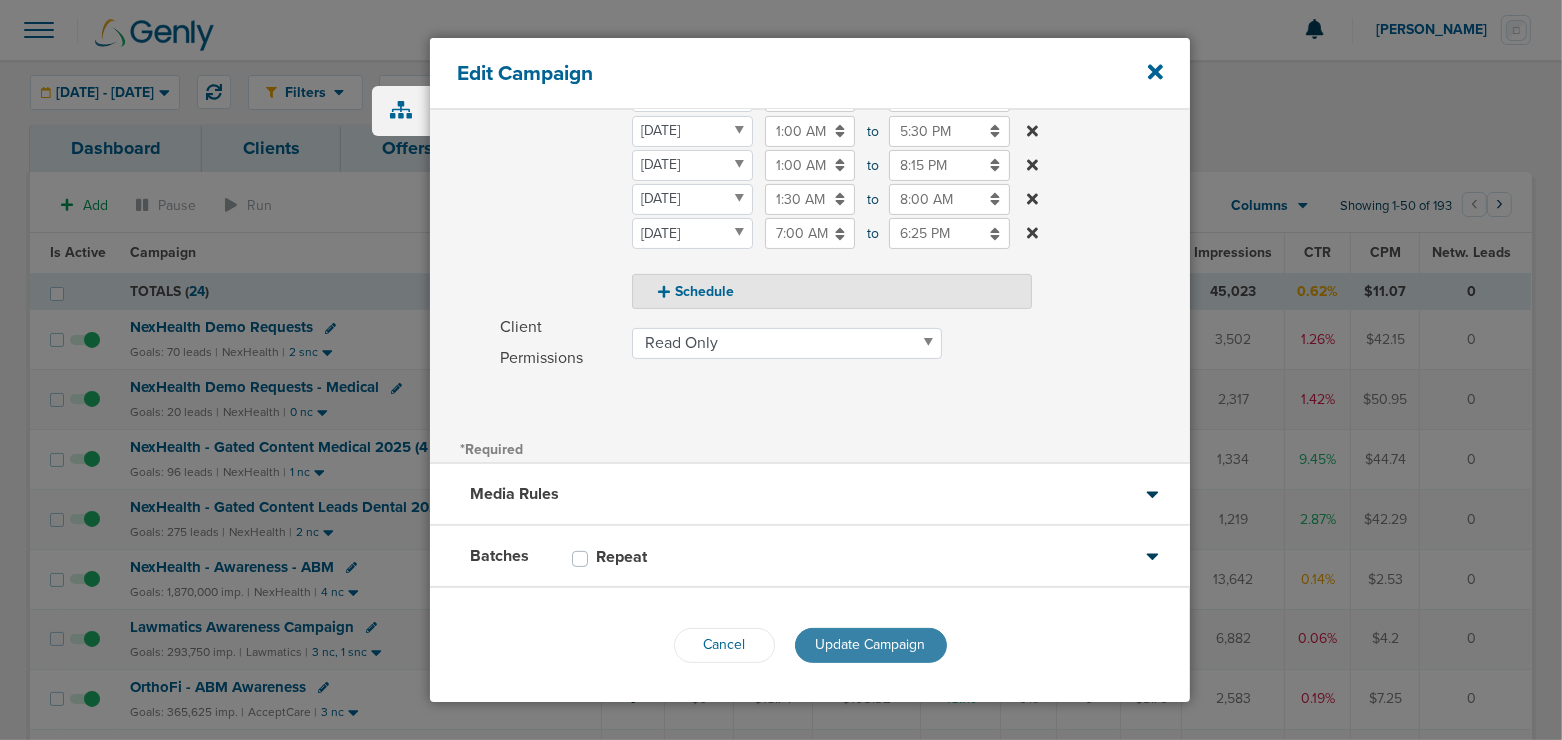 click on "Update Campaign" at bounding box center [871, 644] 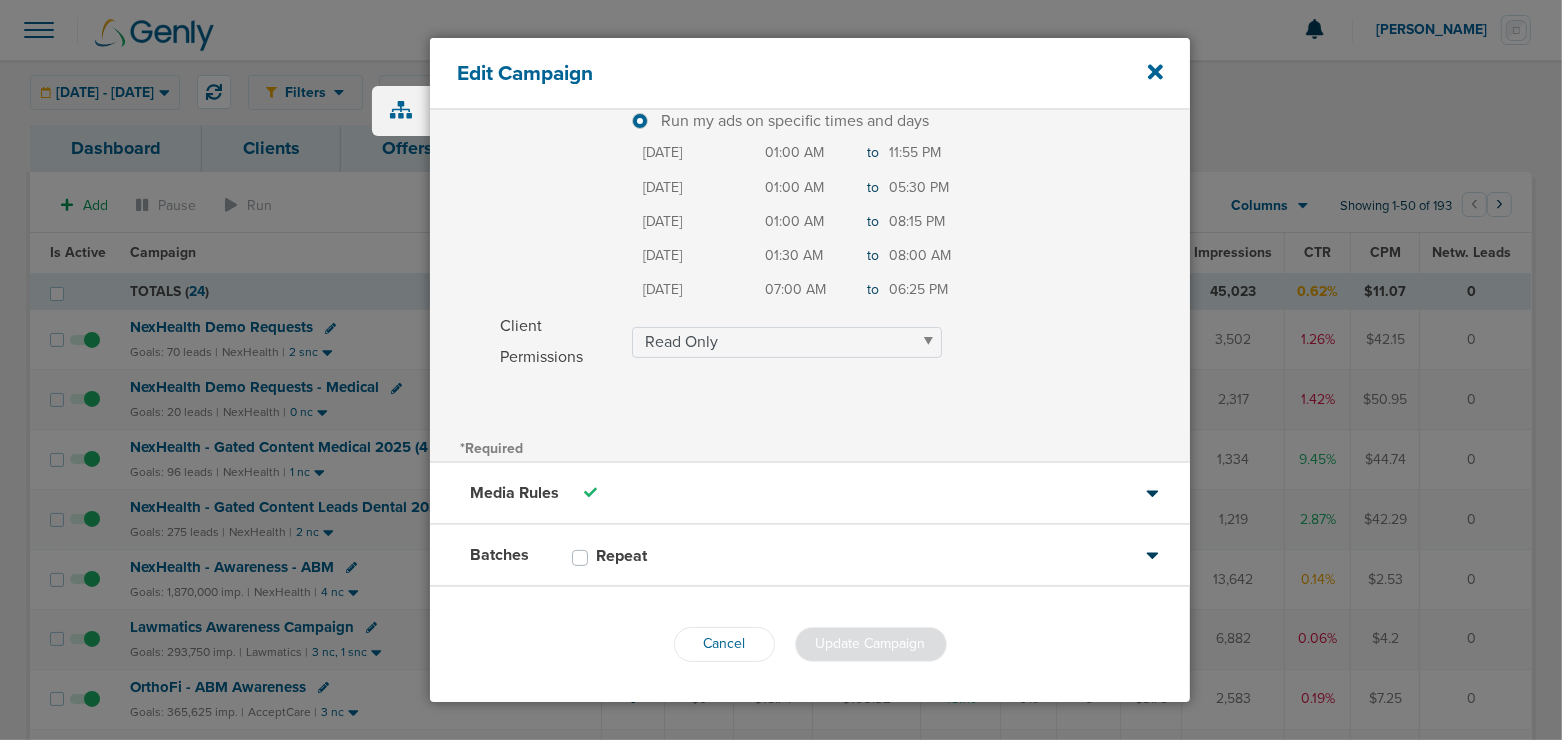 scroll, scrollTop: 307, scrollLeft: 0, axis: vertical 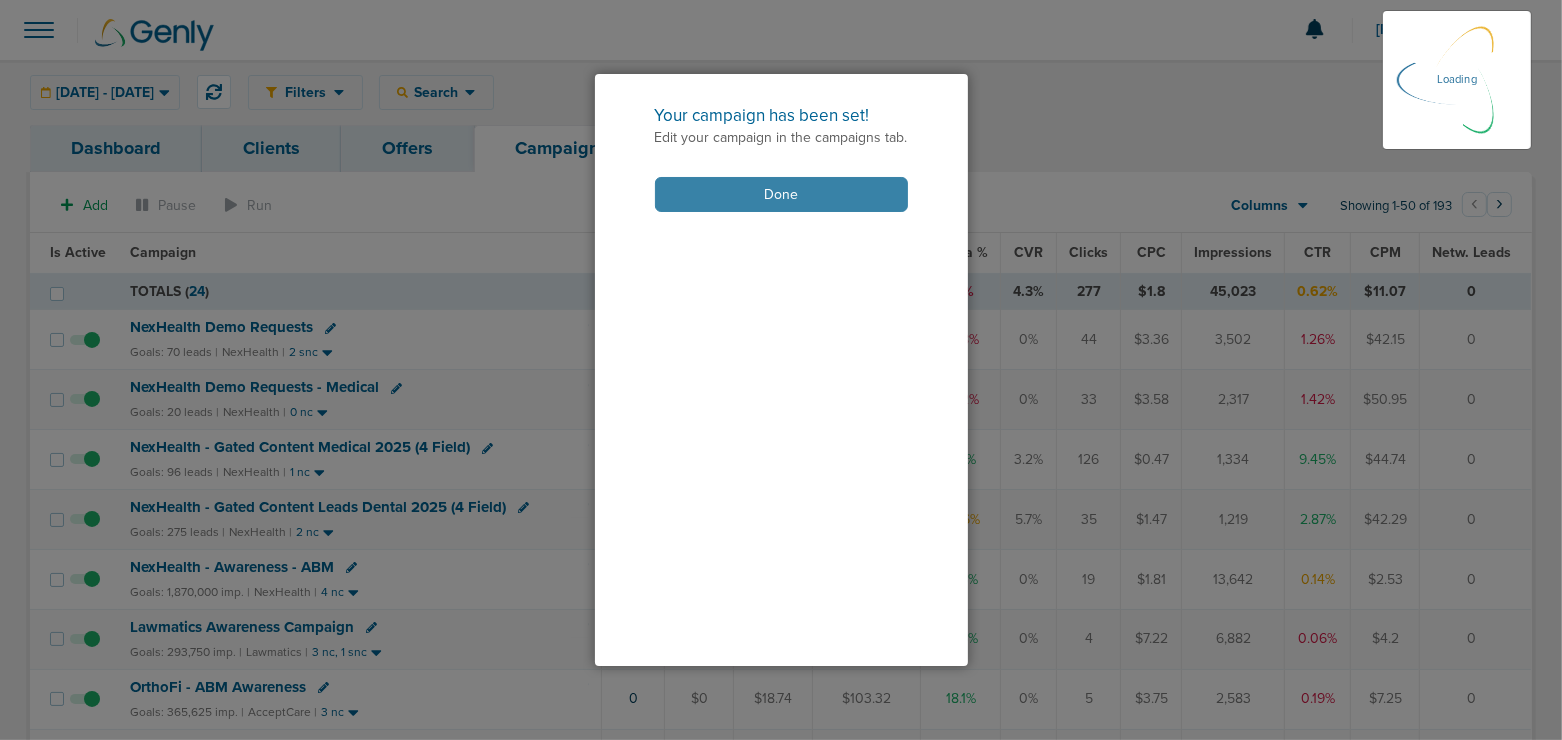 click on "Done" at bounding box center [781, 194] 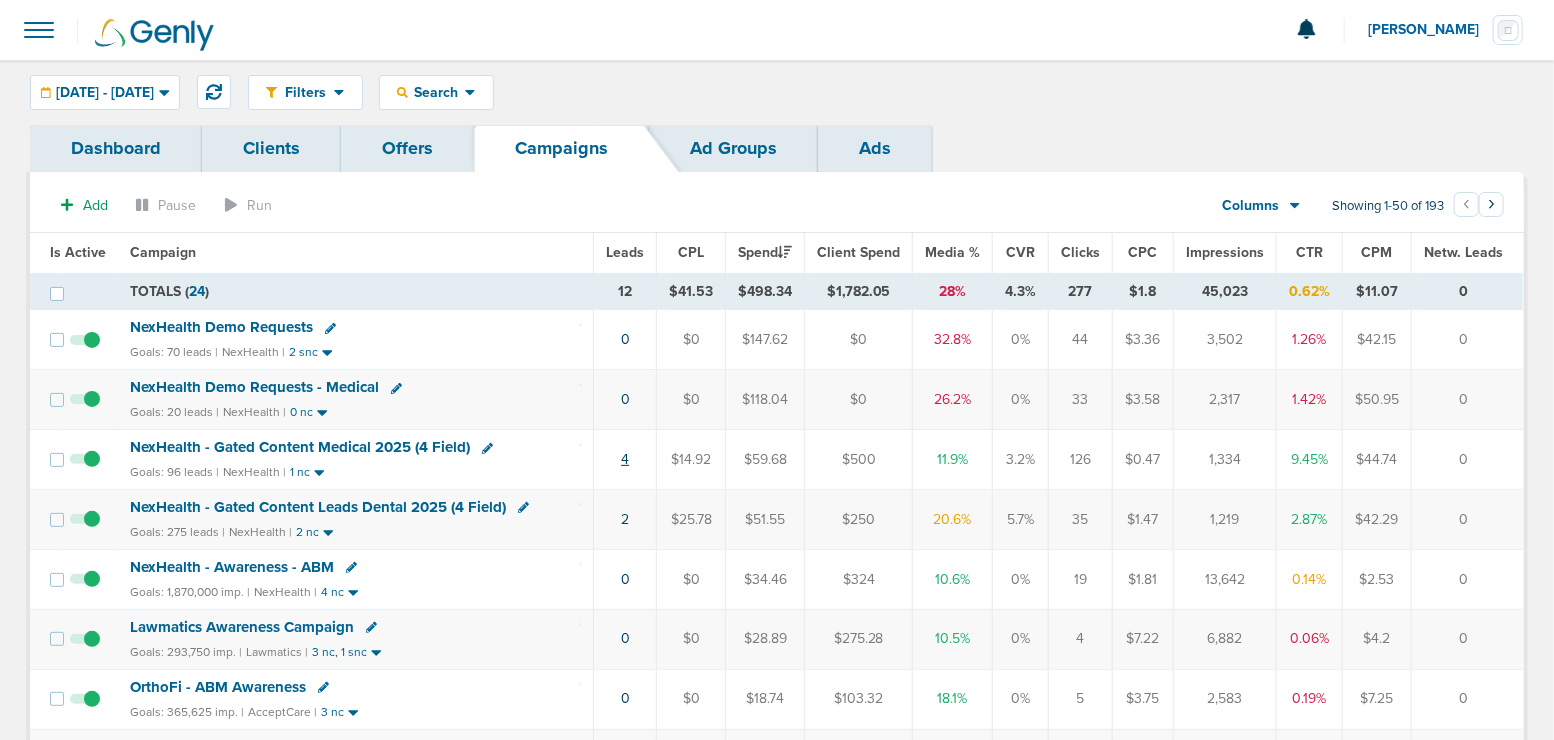 click on "4" at bounding box center [625, 459] 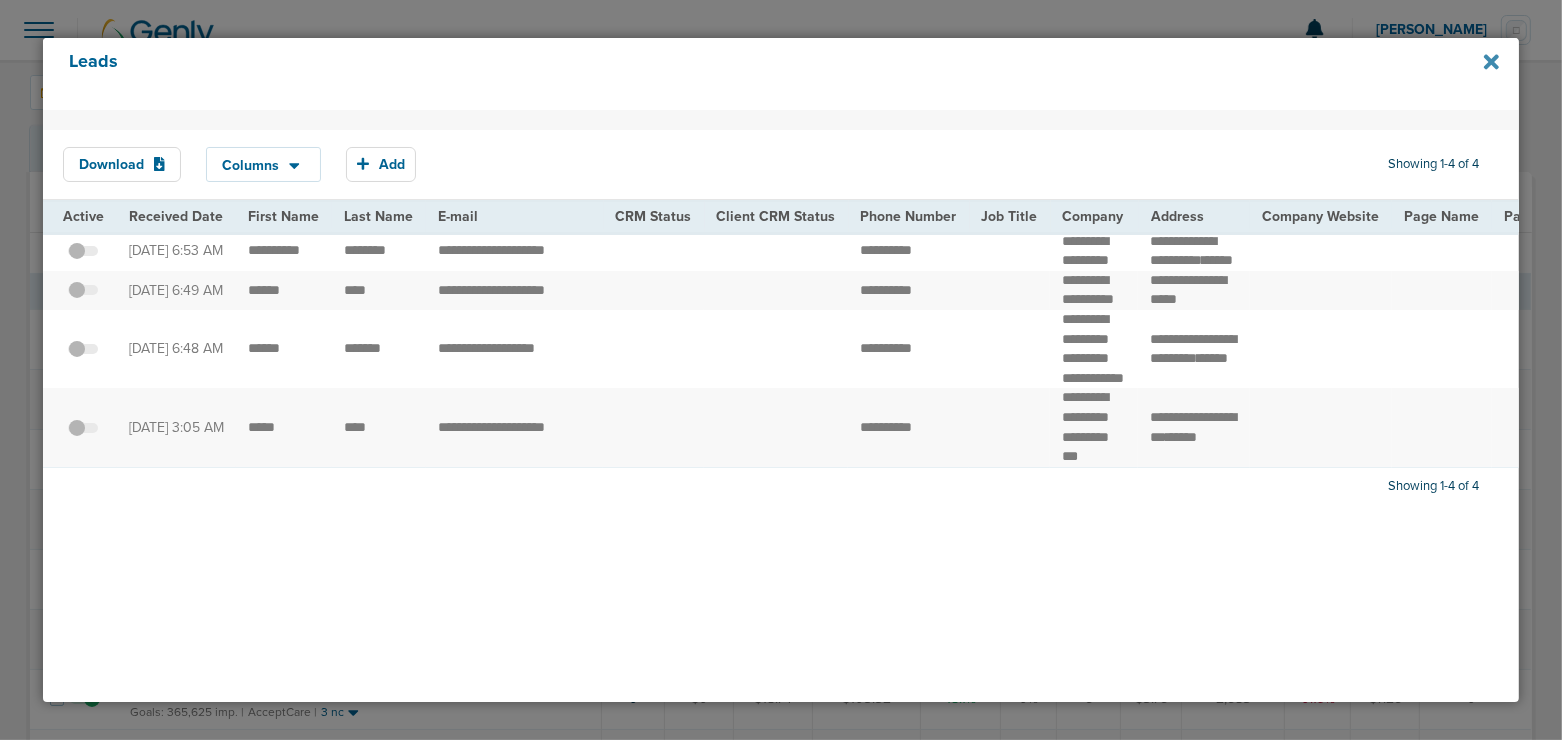 click 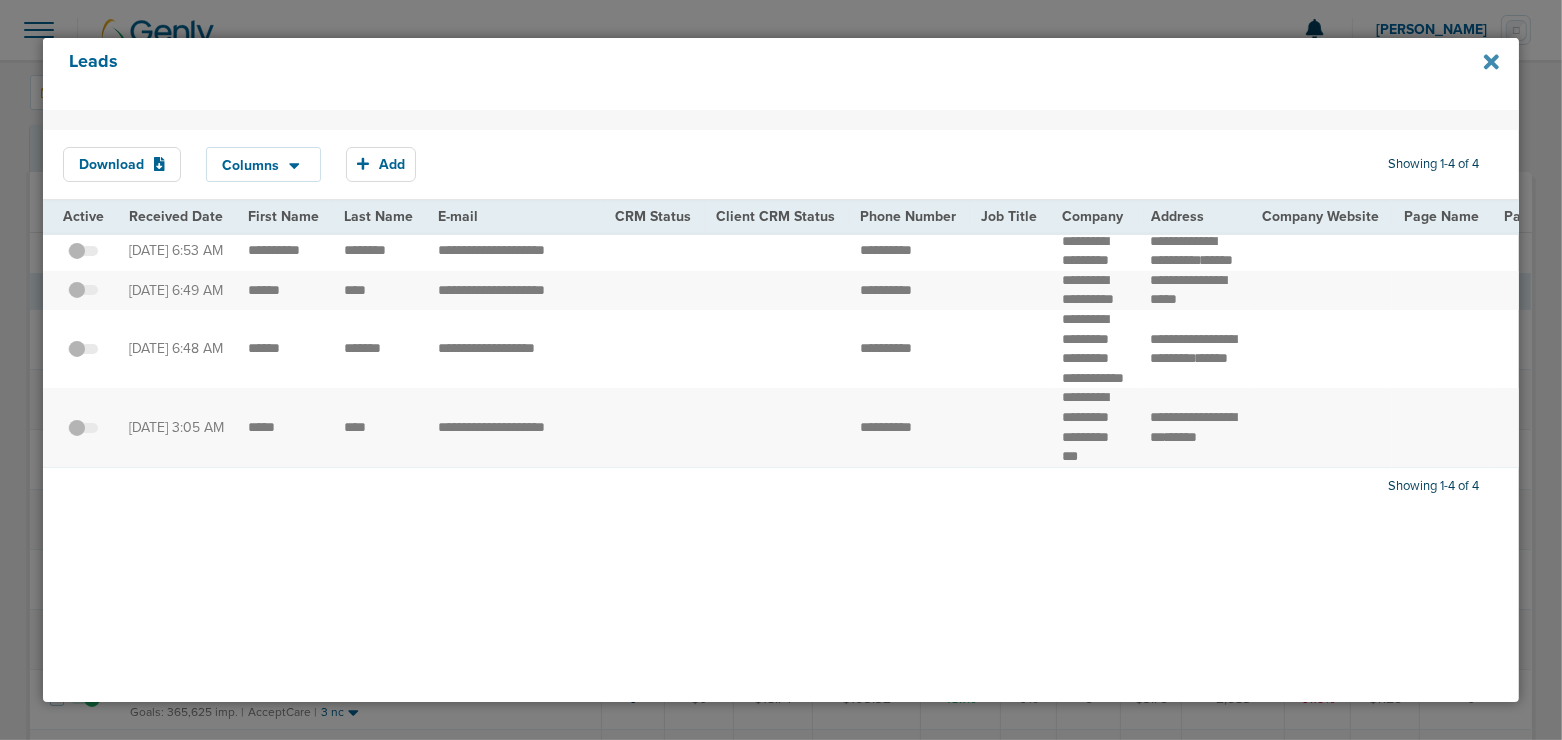 click 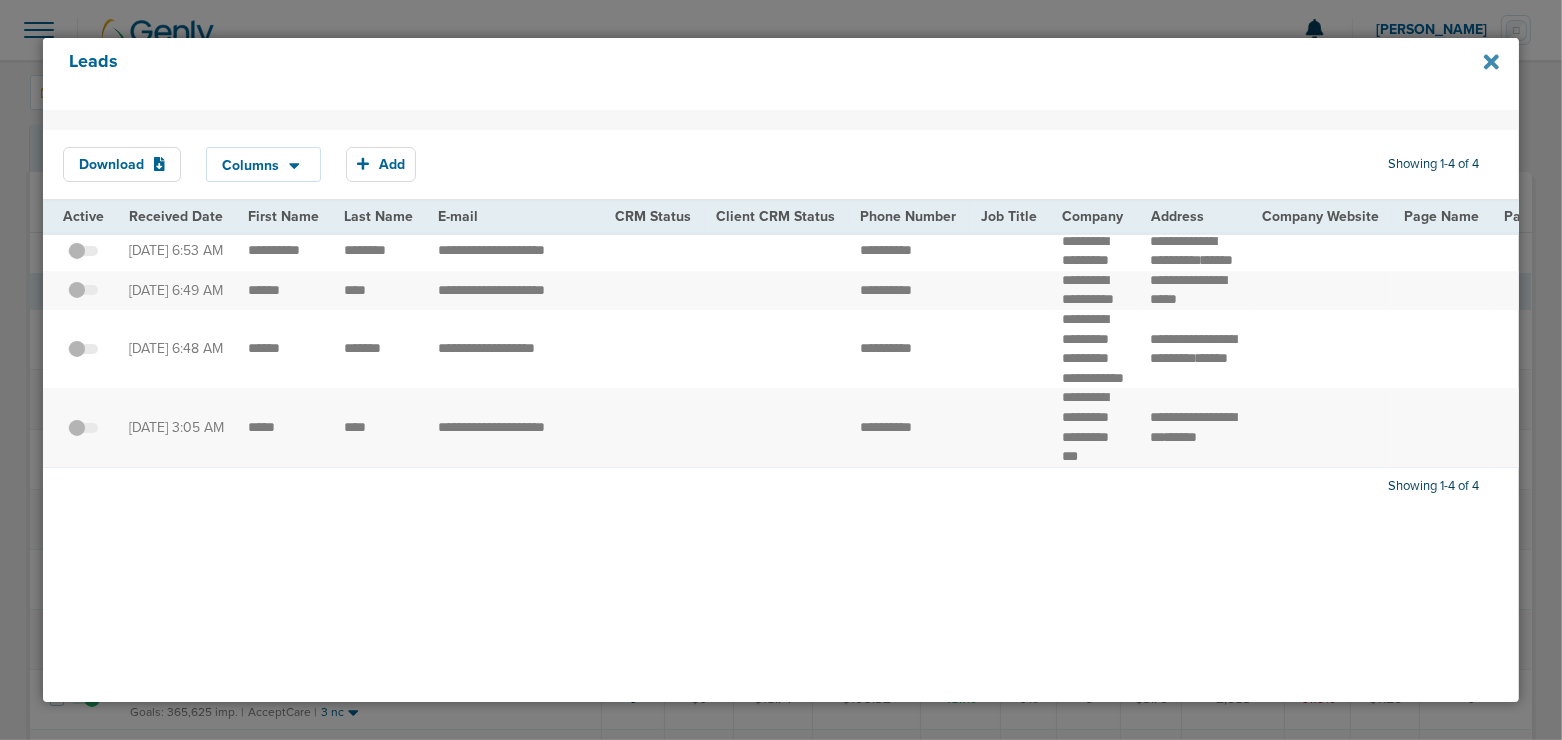 click 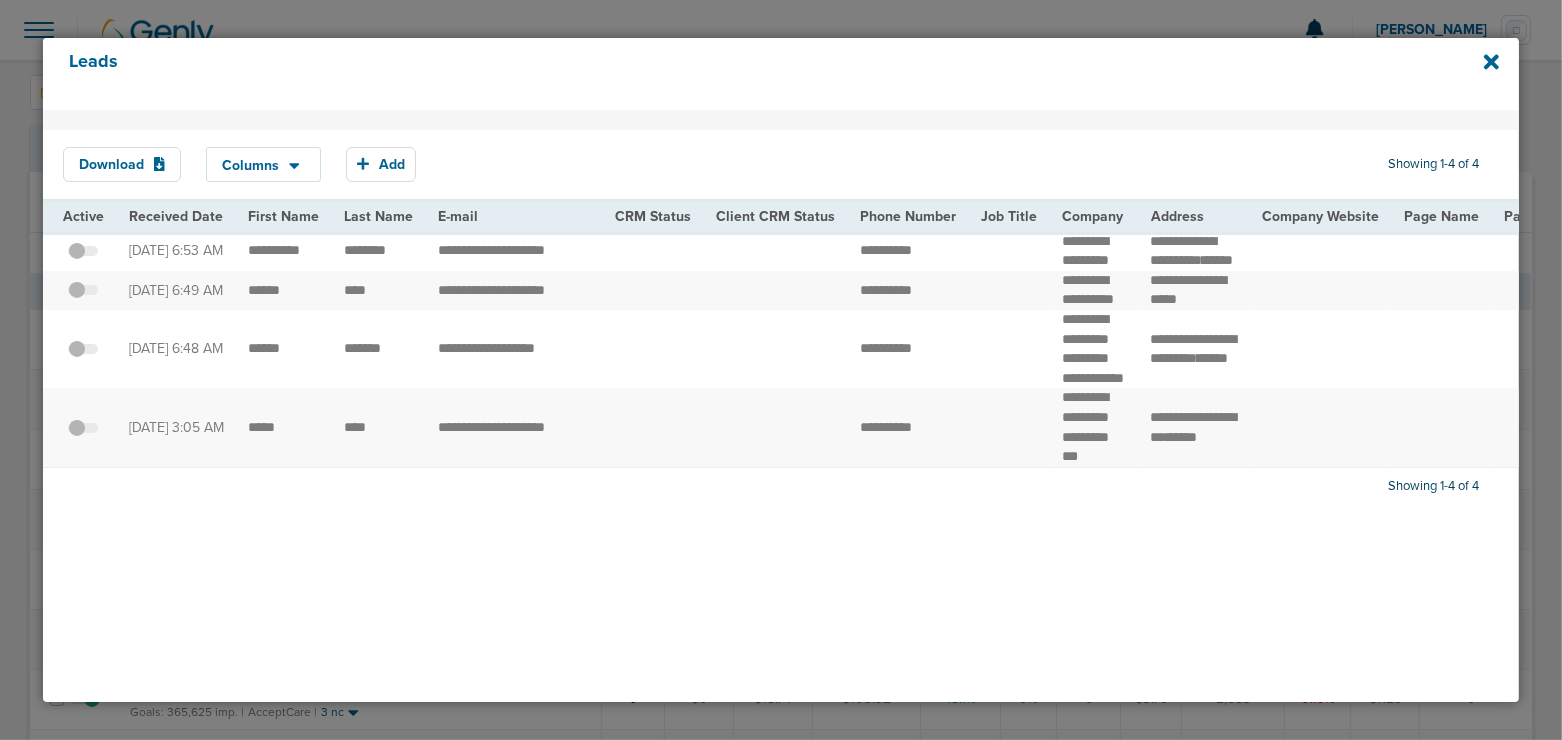 click at bounding box center [776, 427] 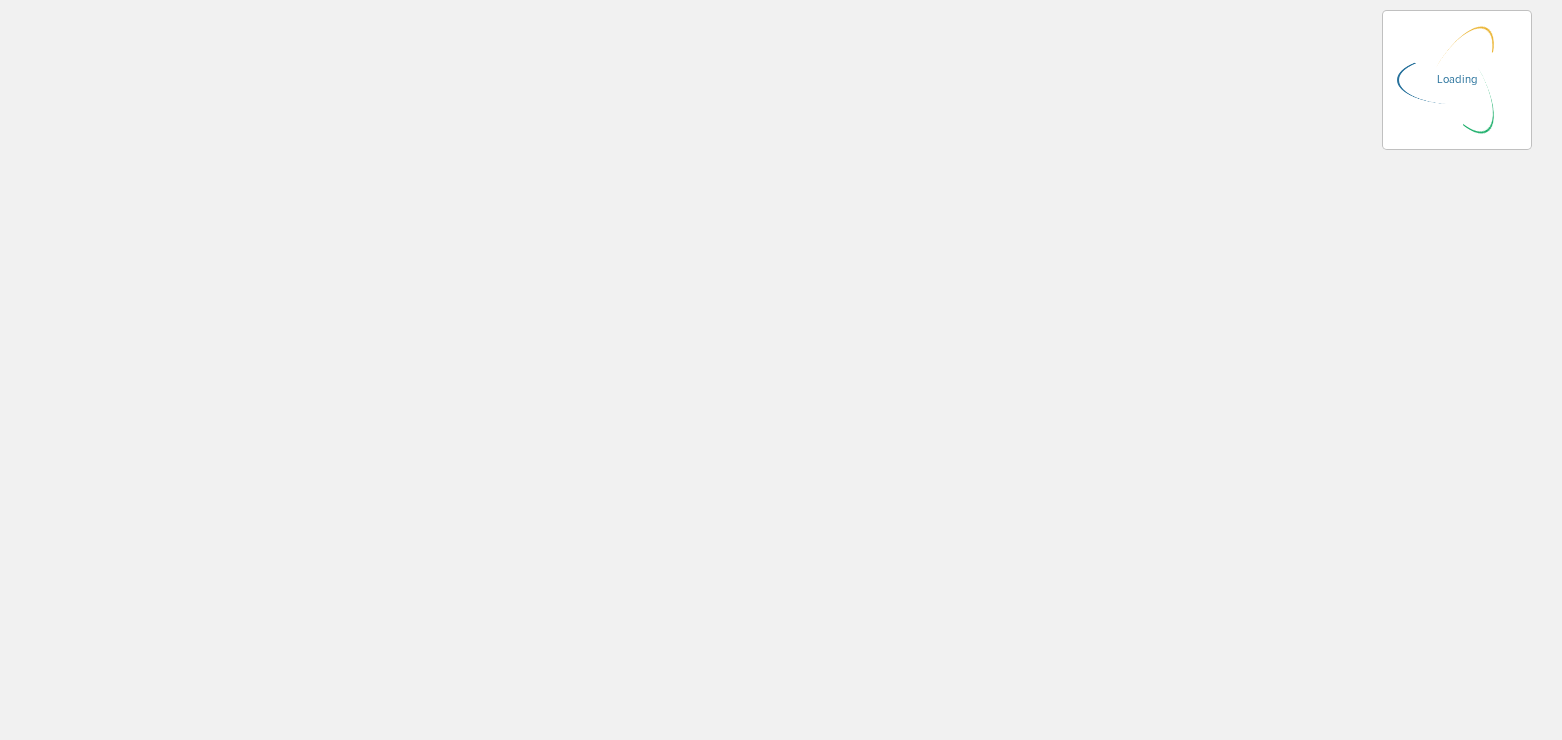 scroll, scrollTop: 0, scrollLeft: 0, axis: both 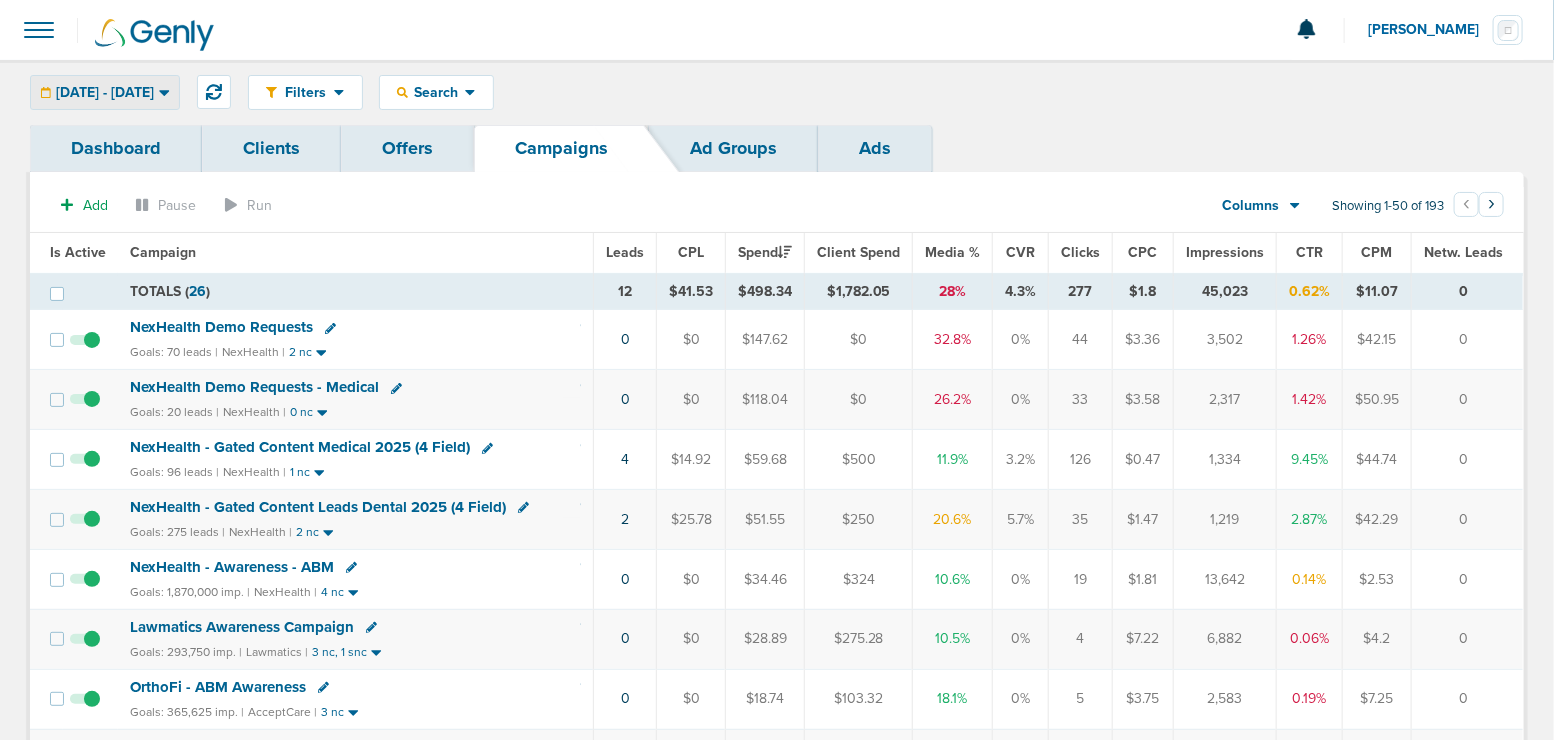 click on "[DATE] - [DATE]" at bounding box center [105, 93] 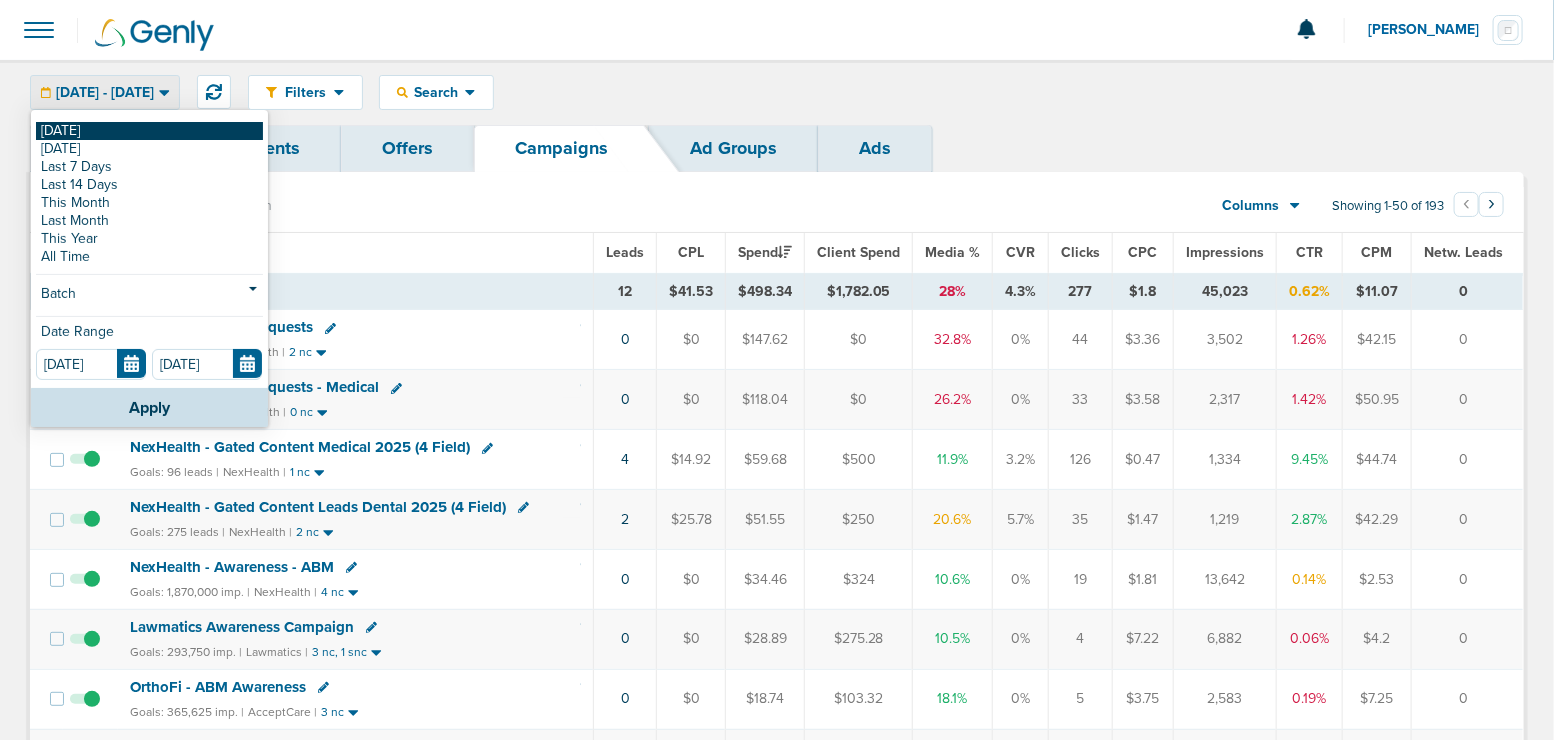 click on "[DATE]" at bounding box center [149, 131] 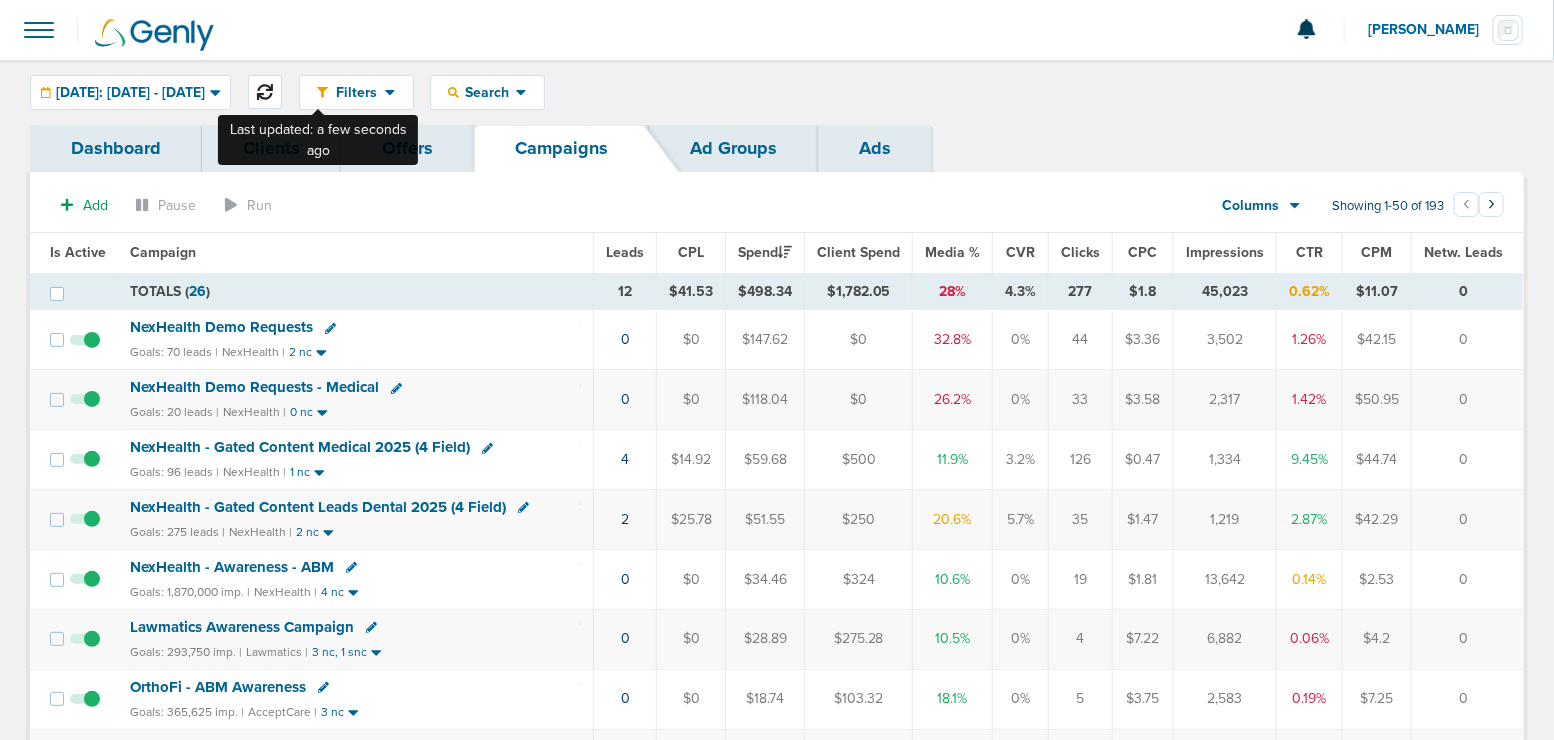 click 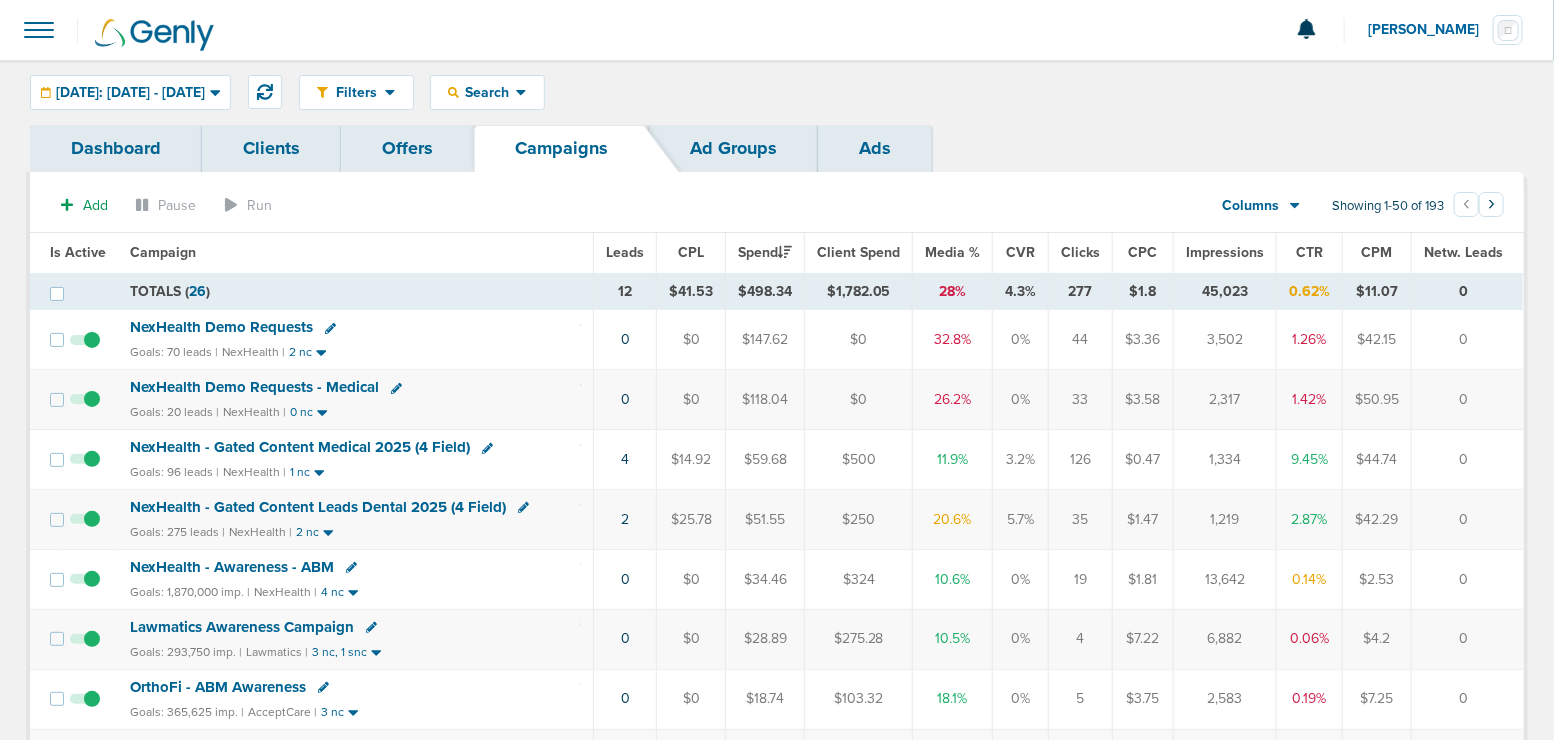 click 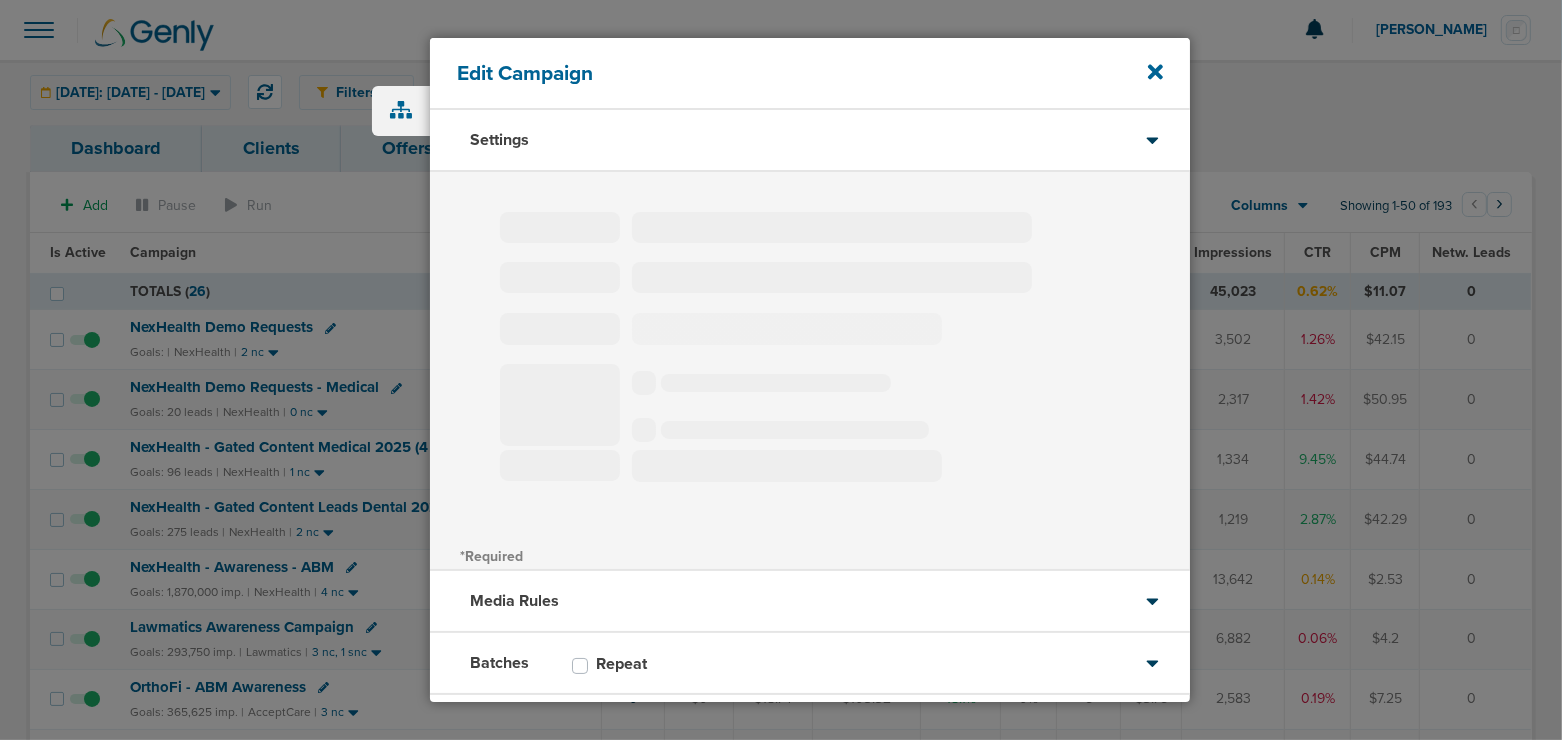 type on "NexHealth Demo Requests" 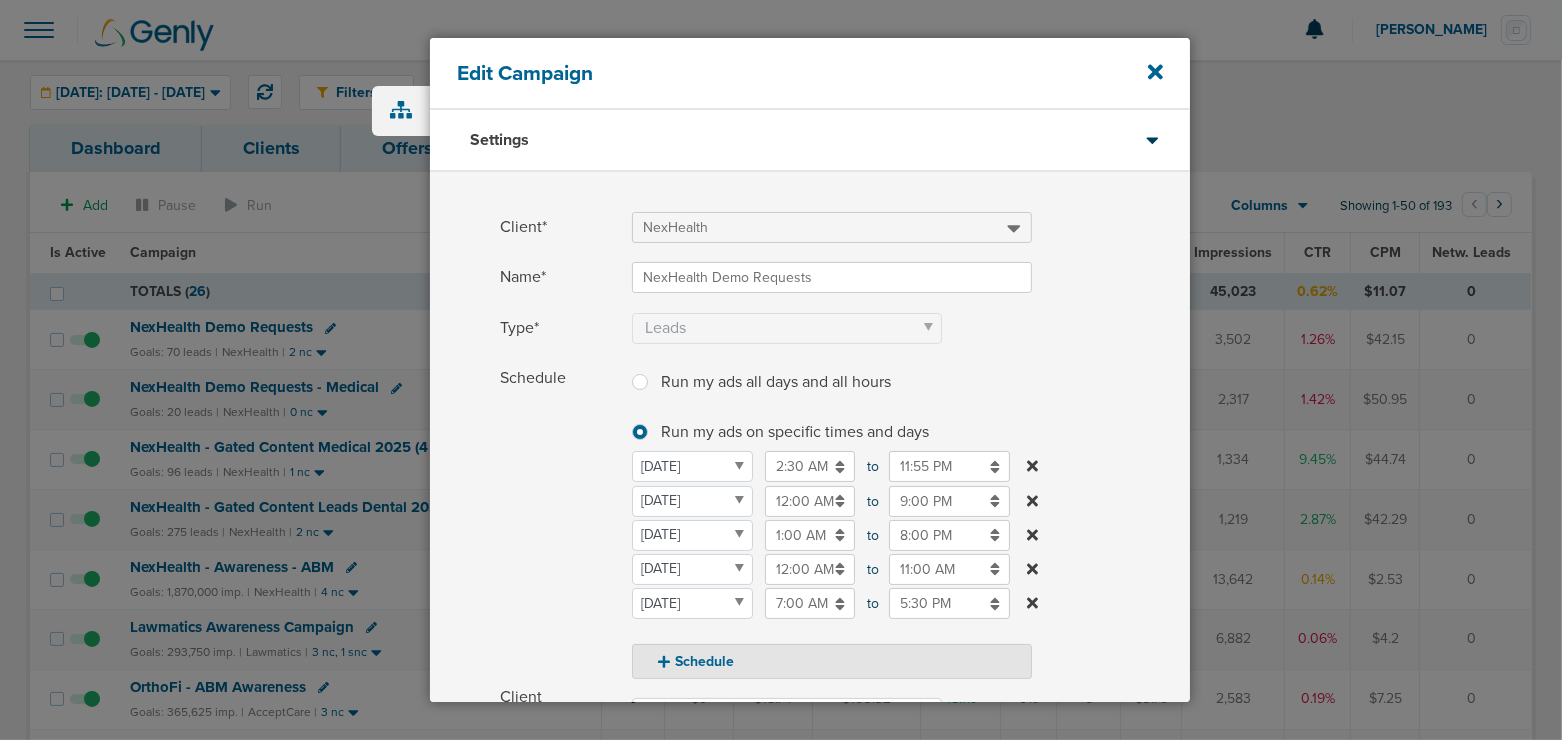 click on "11:00 AM" at bounding box center (949, 569) 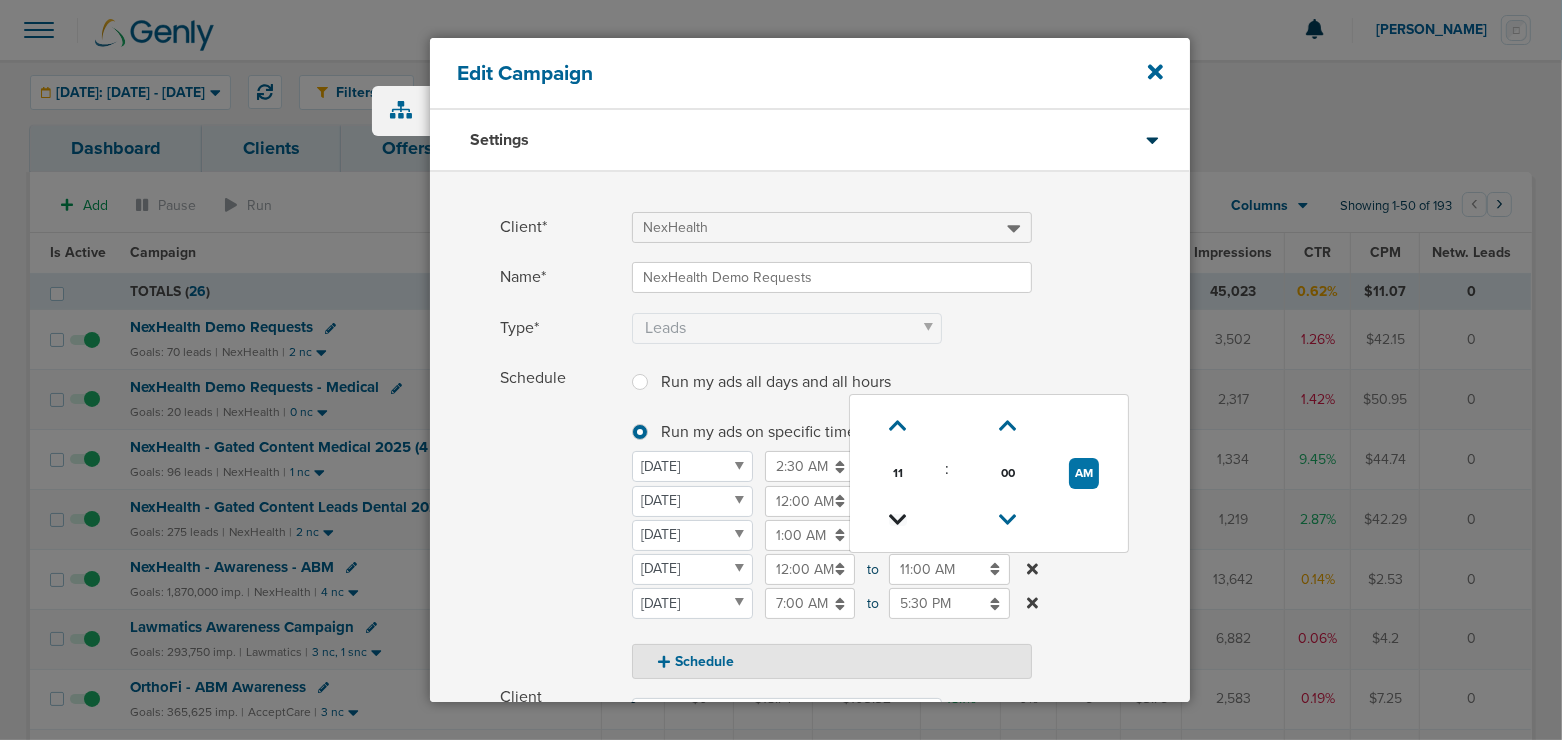 click at bounding box center (898, 520) 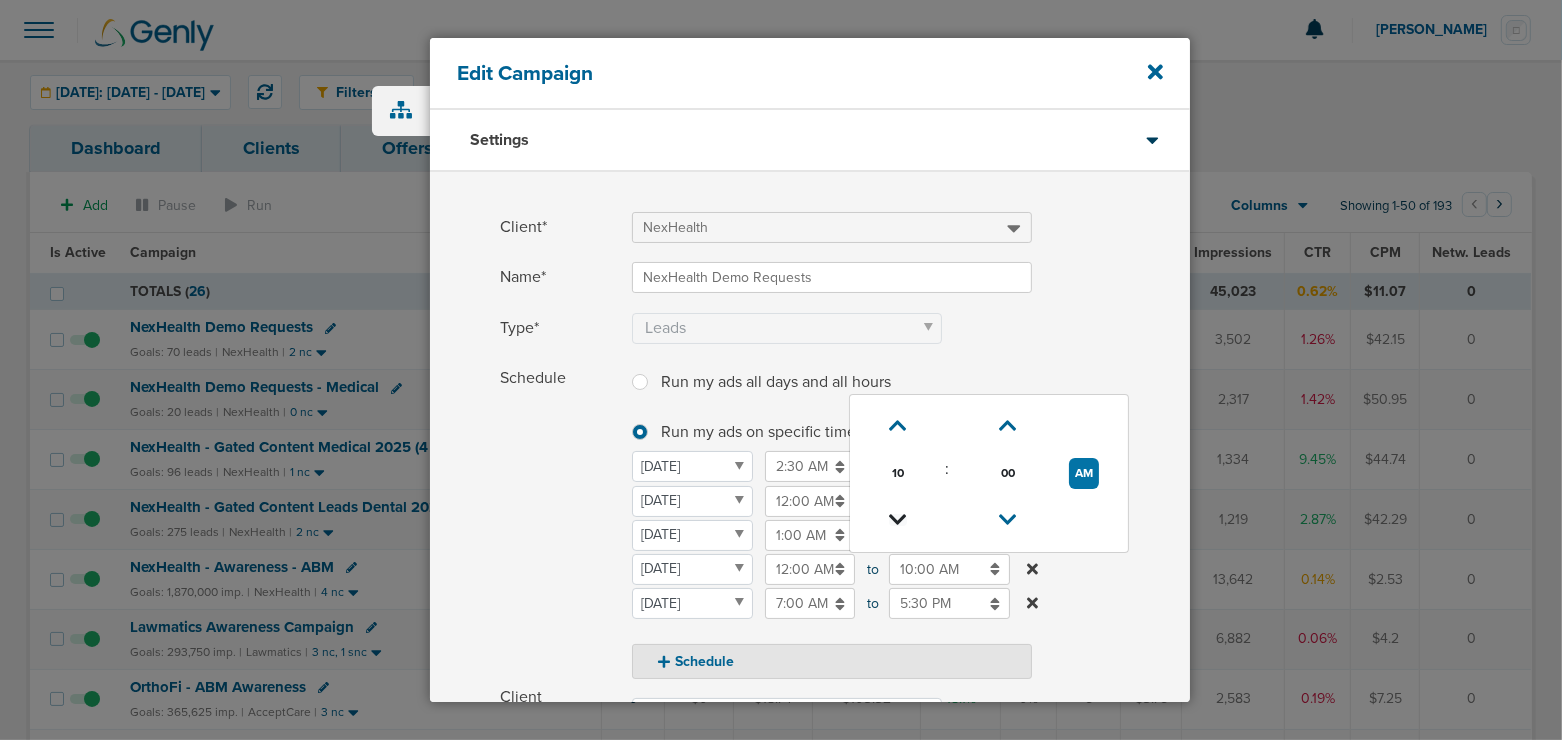 click at bounding box center (898, 520) 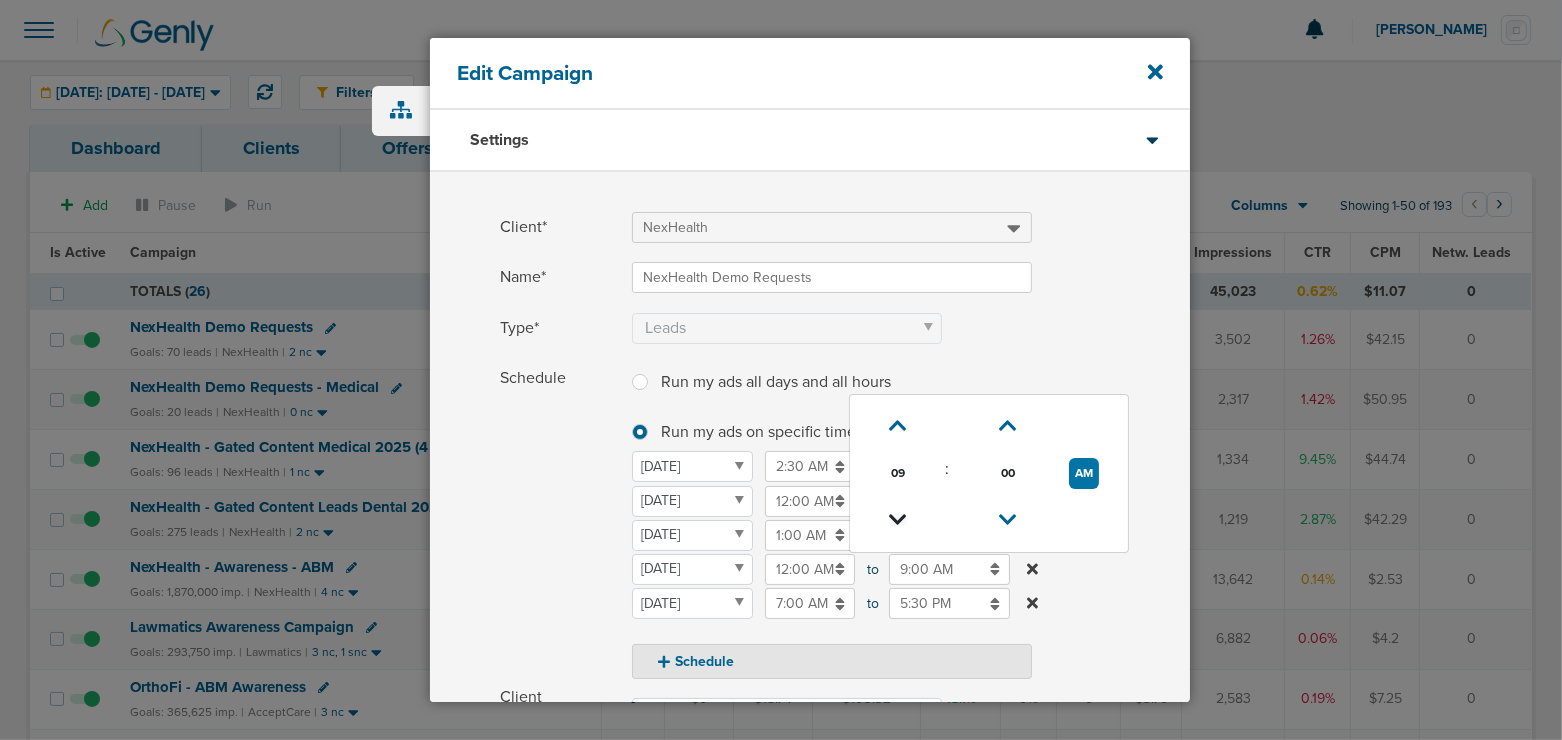 click at bounding box center [898, 520] 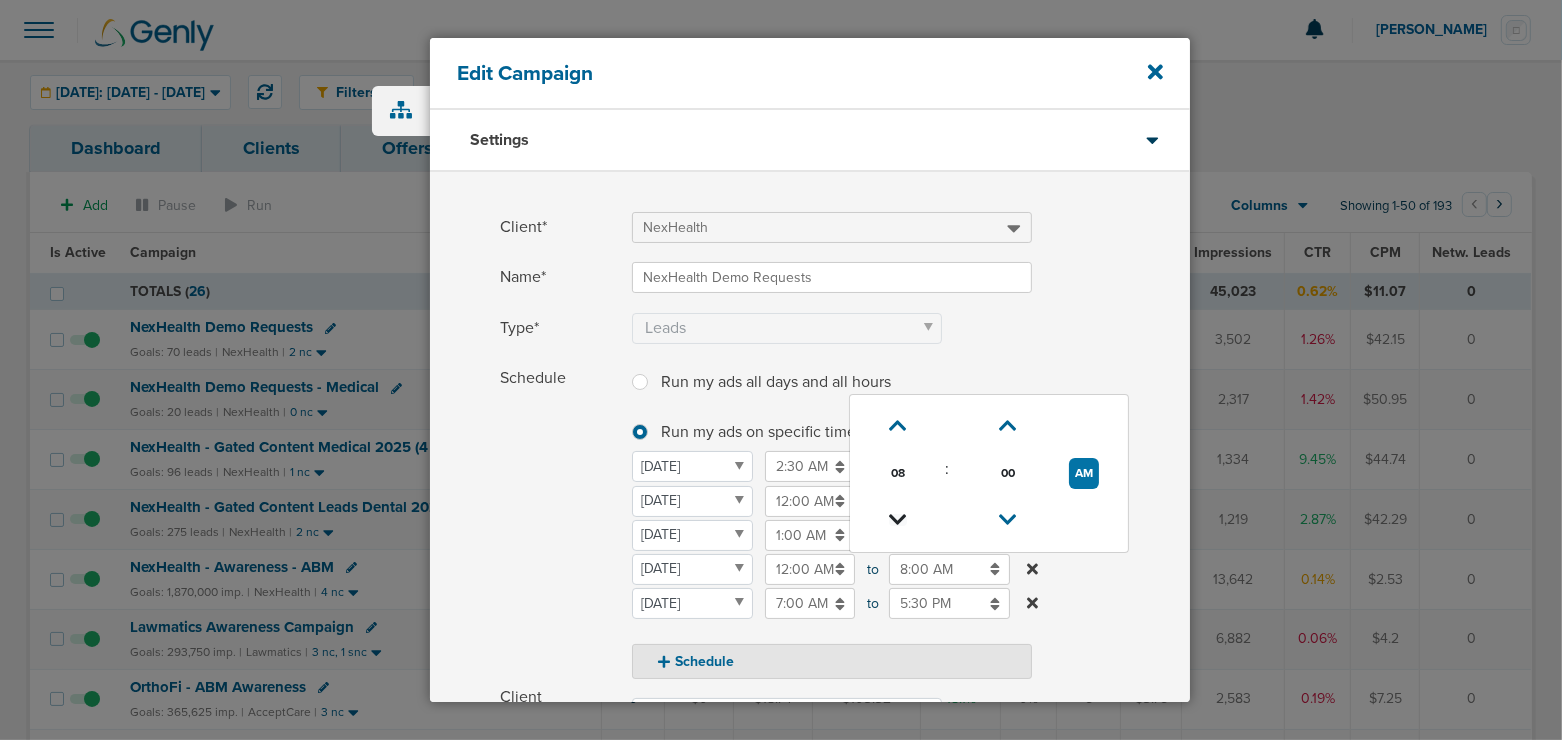 click at bounding box center [898, 520] 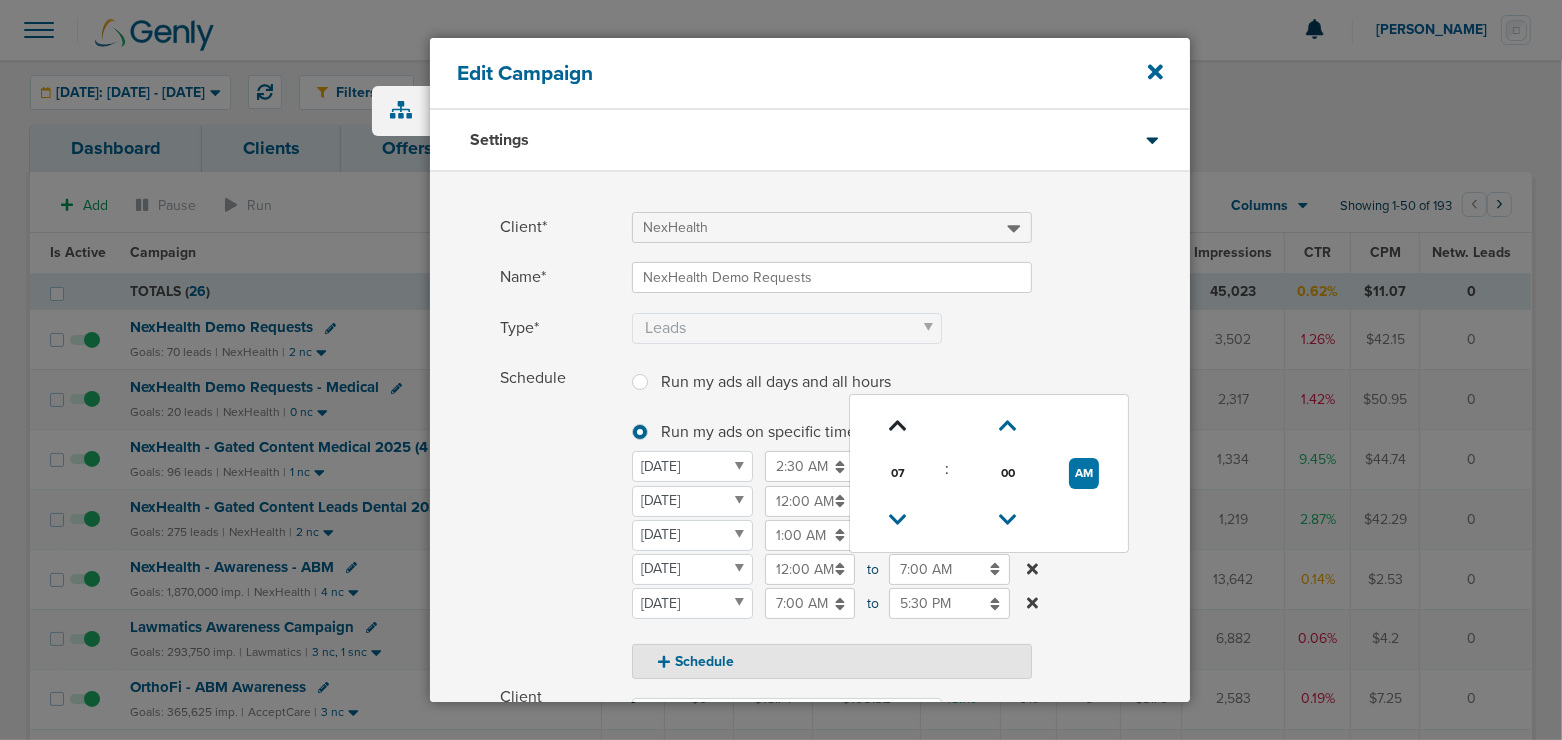 click at bounding box center [898, 426] 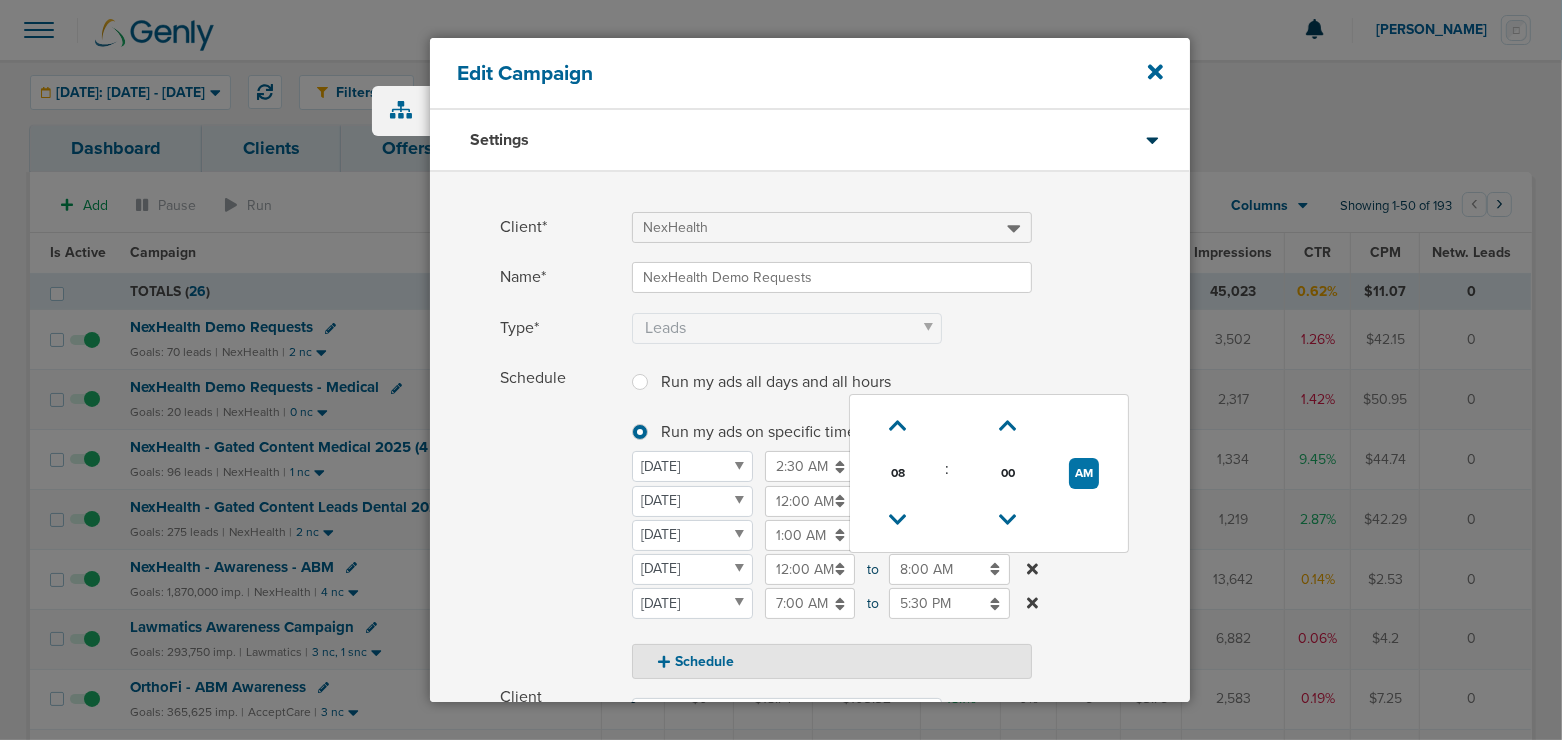 click on "Schedule" at bounding box center (560, 521) 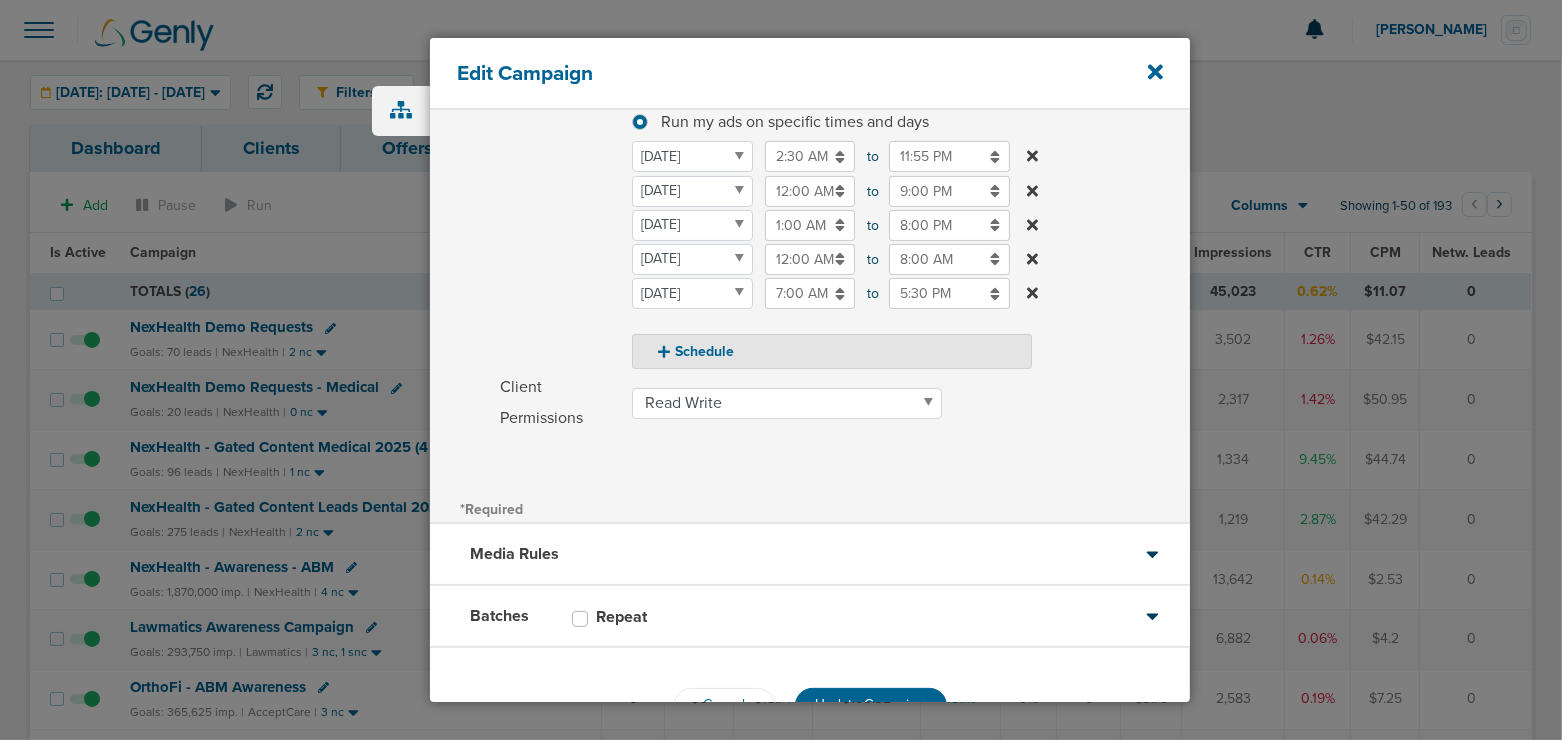 scroll, scrollTop: 370, scrollLeft: 0, axis: vertical 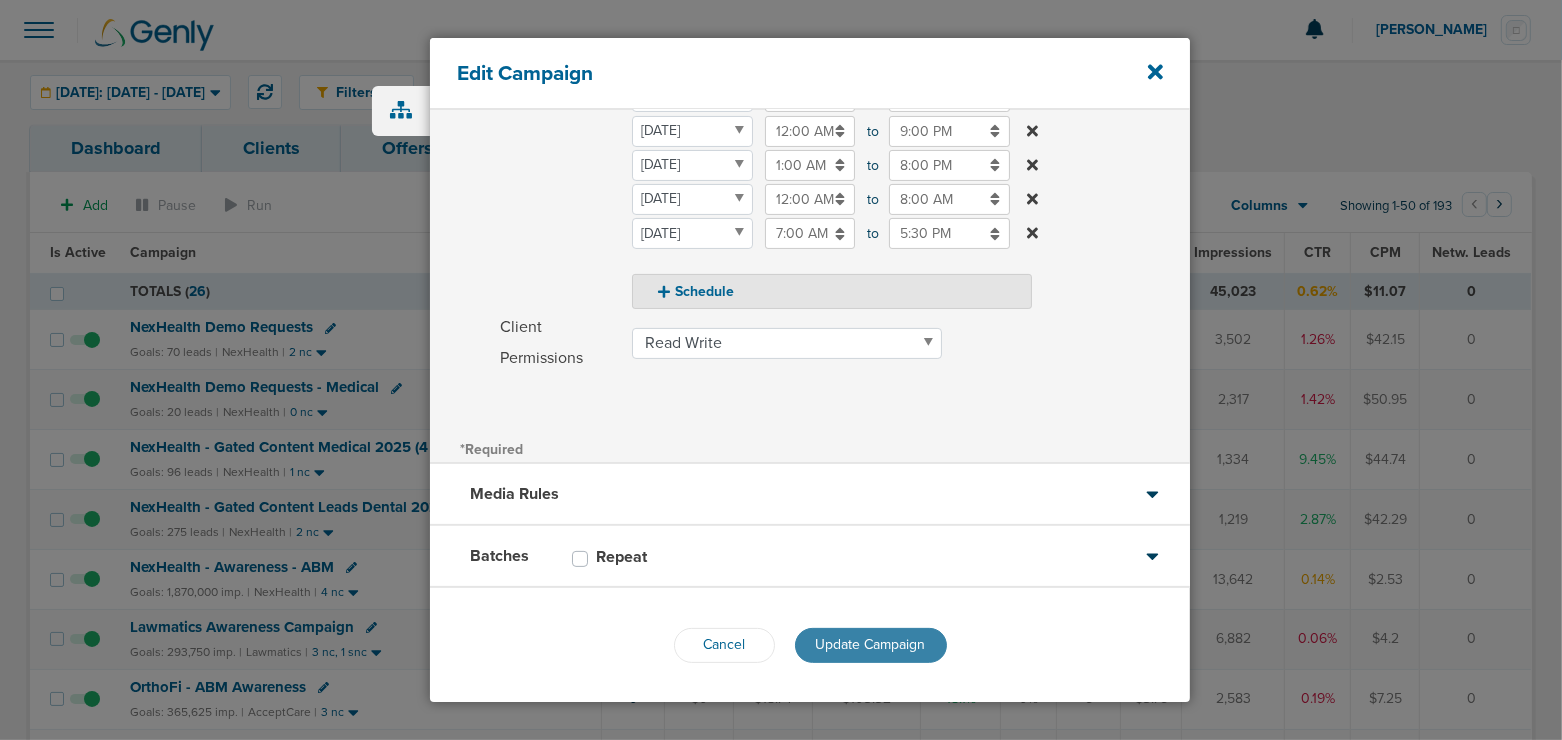 click on "Update Campaign" at bounding box center [871, 644] 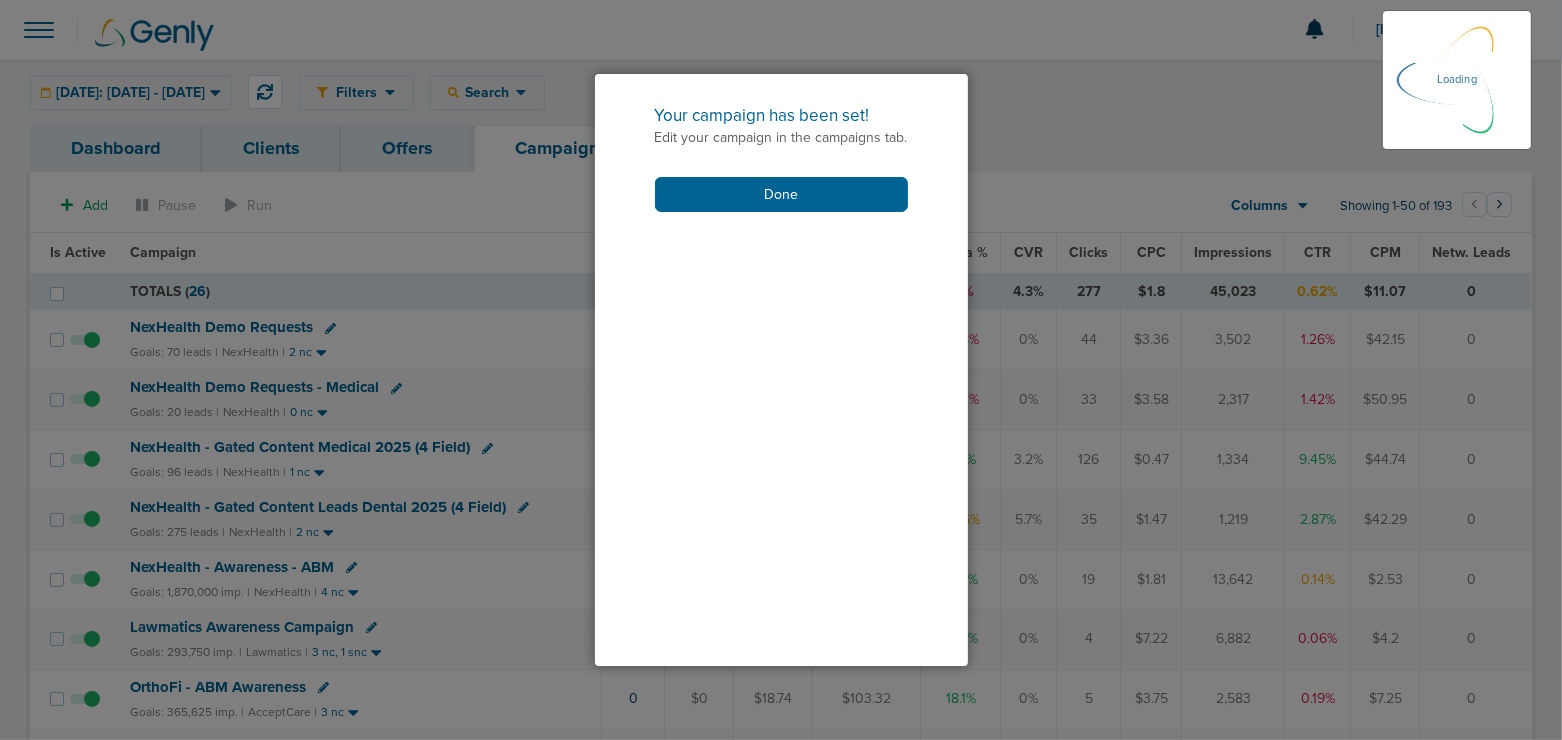 scroll, scrollTop: 307, scrollLeft: 0, axis: vertical 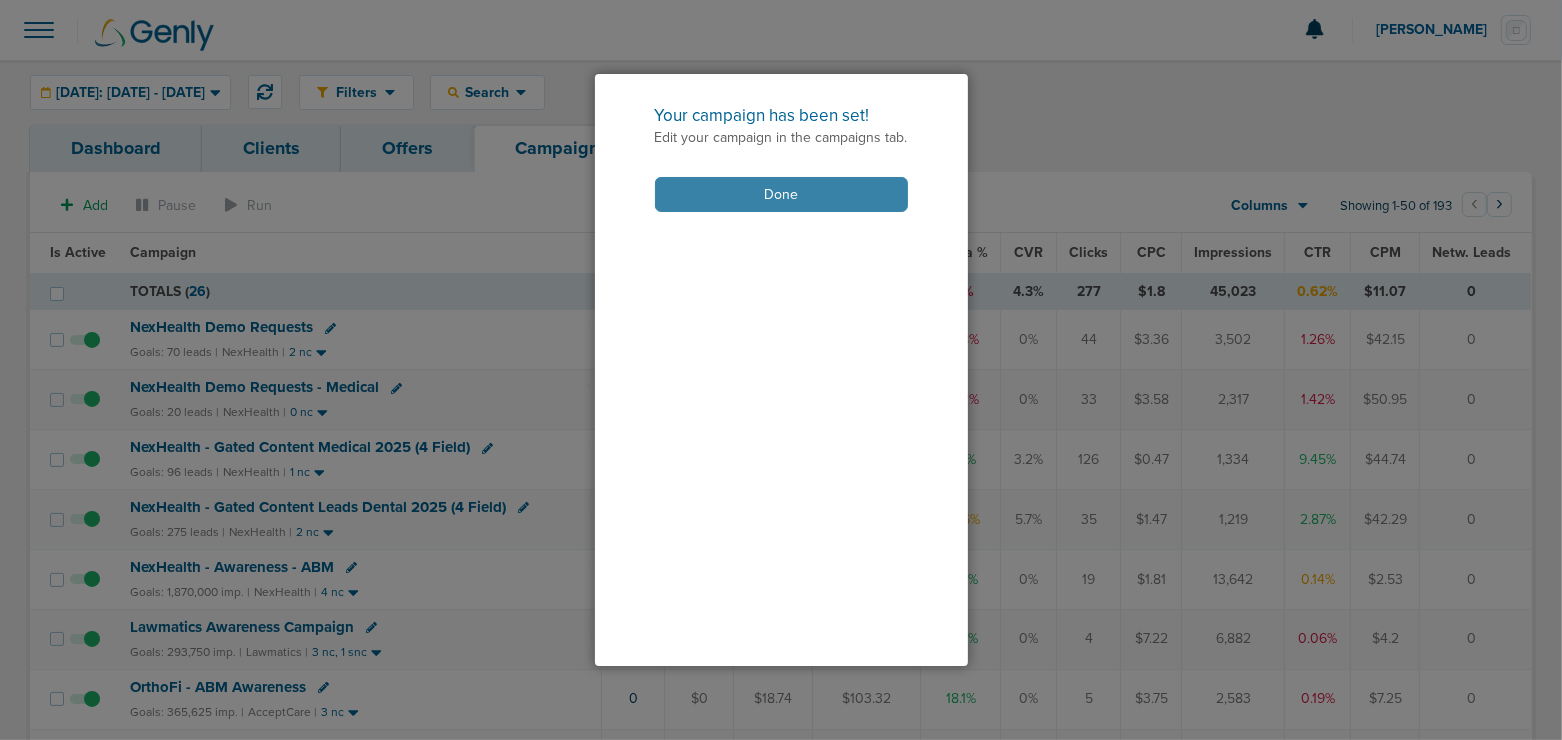 click on "Done" at bounding box center (781, 194) 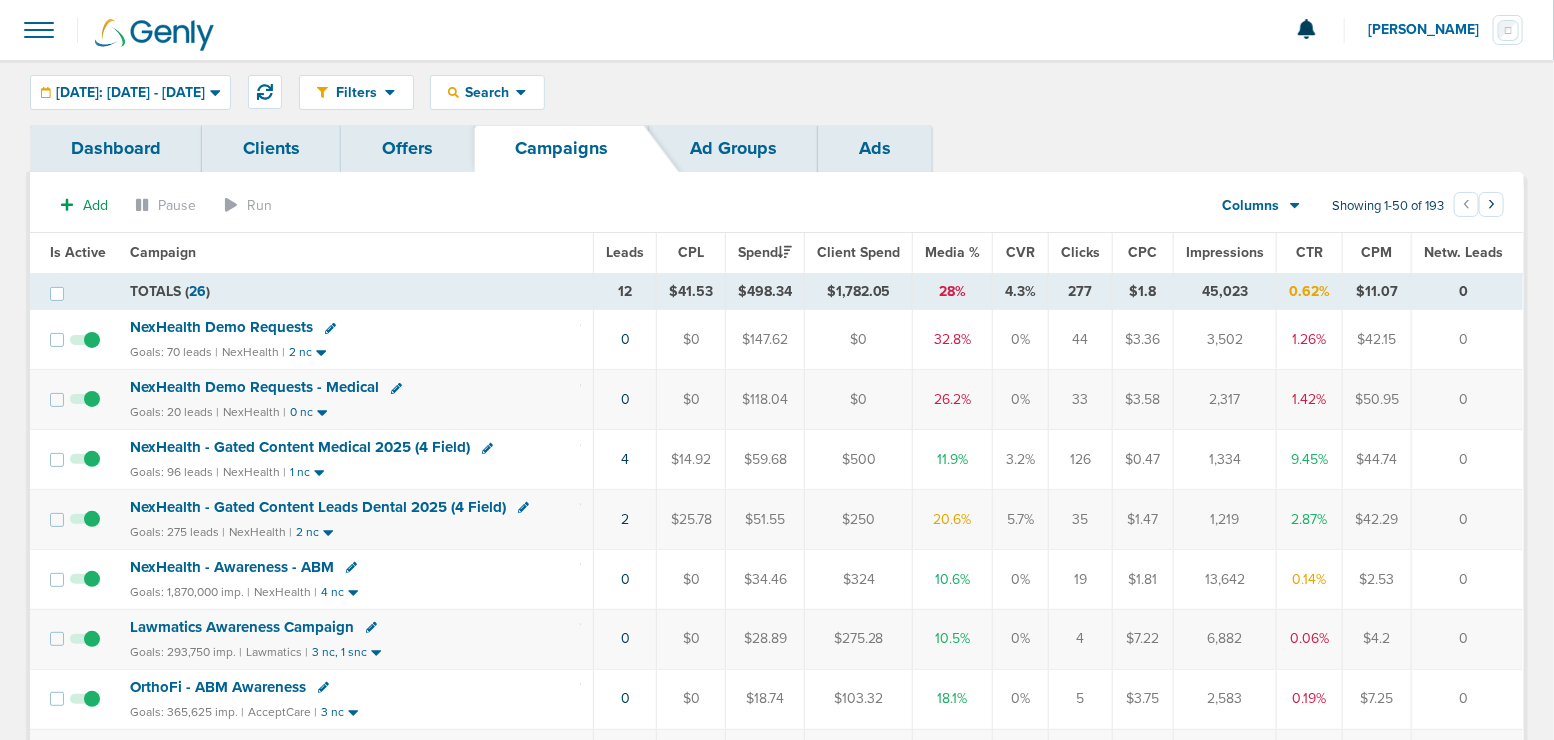 click 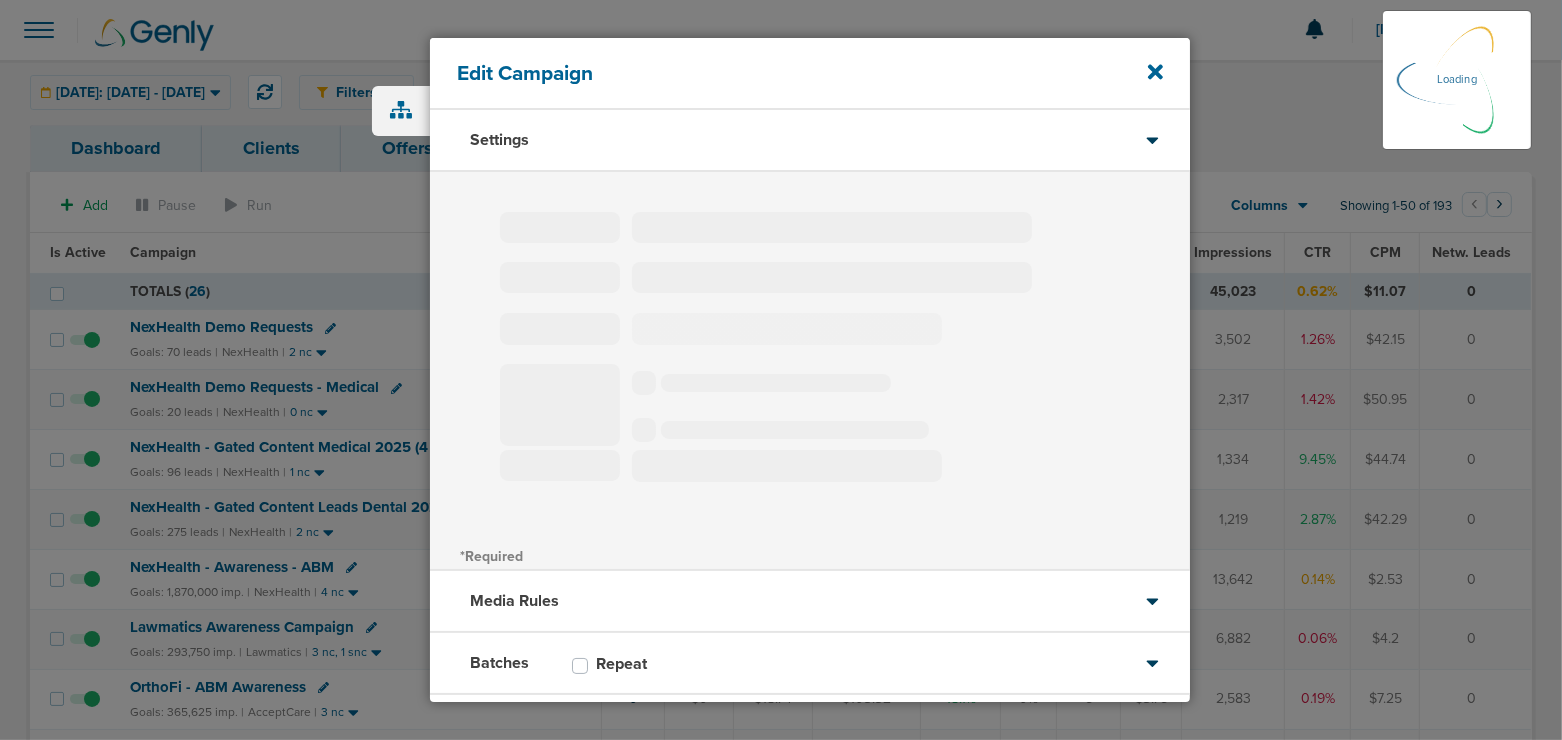 select on "1" 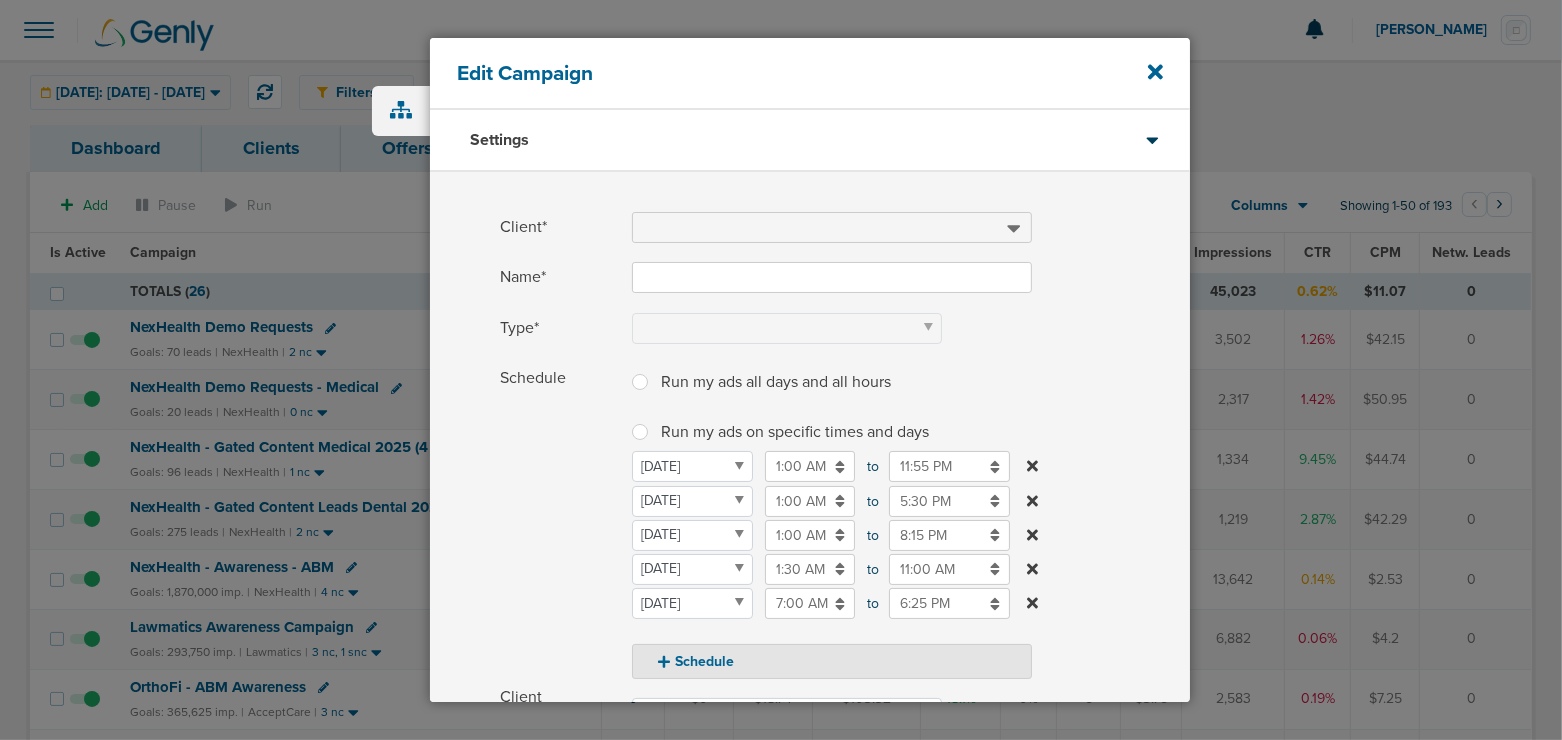 type on "NexHealth Demo Requests - Medical" 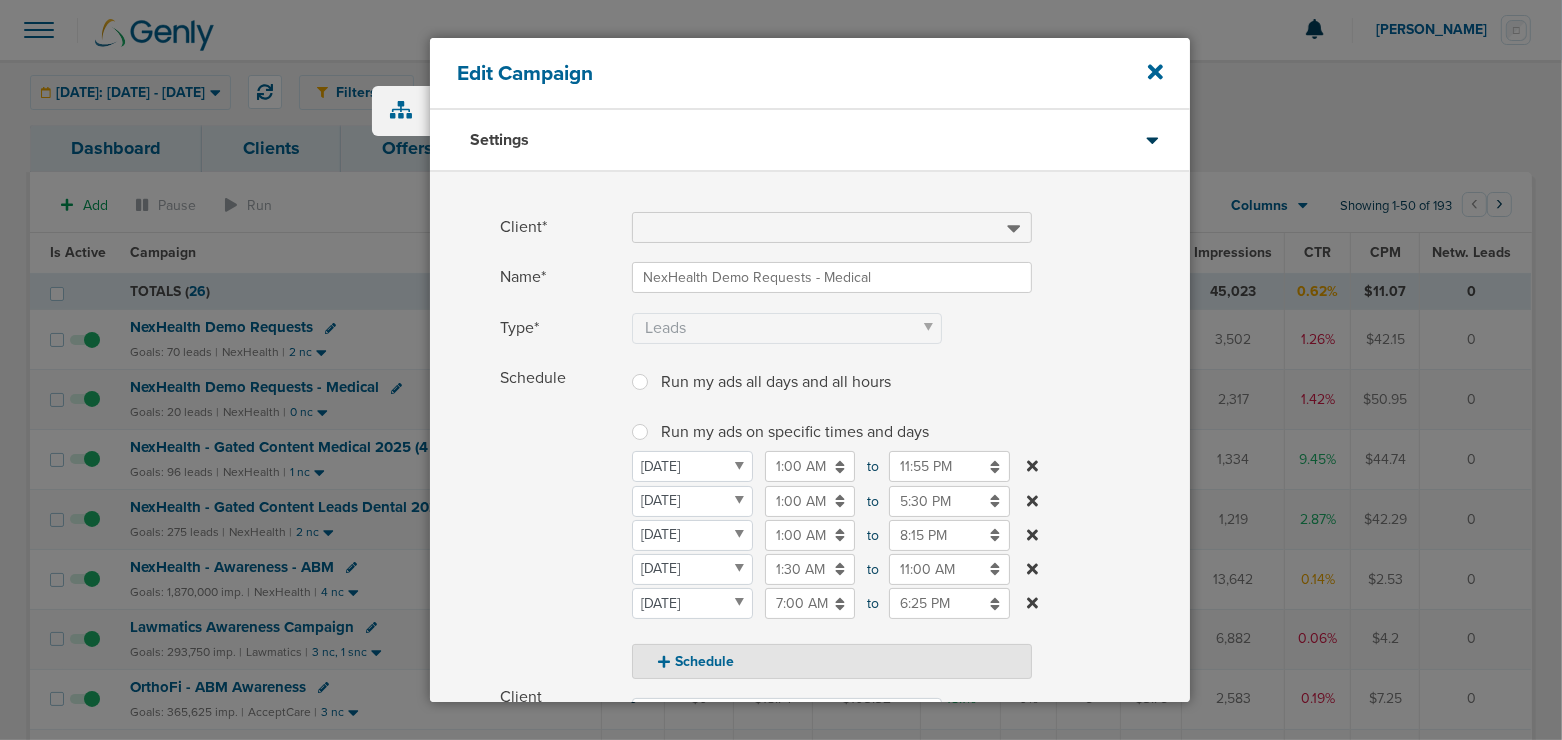 radio on "true" 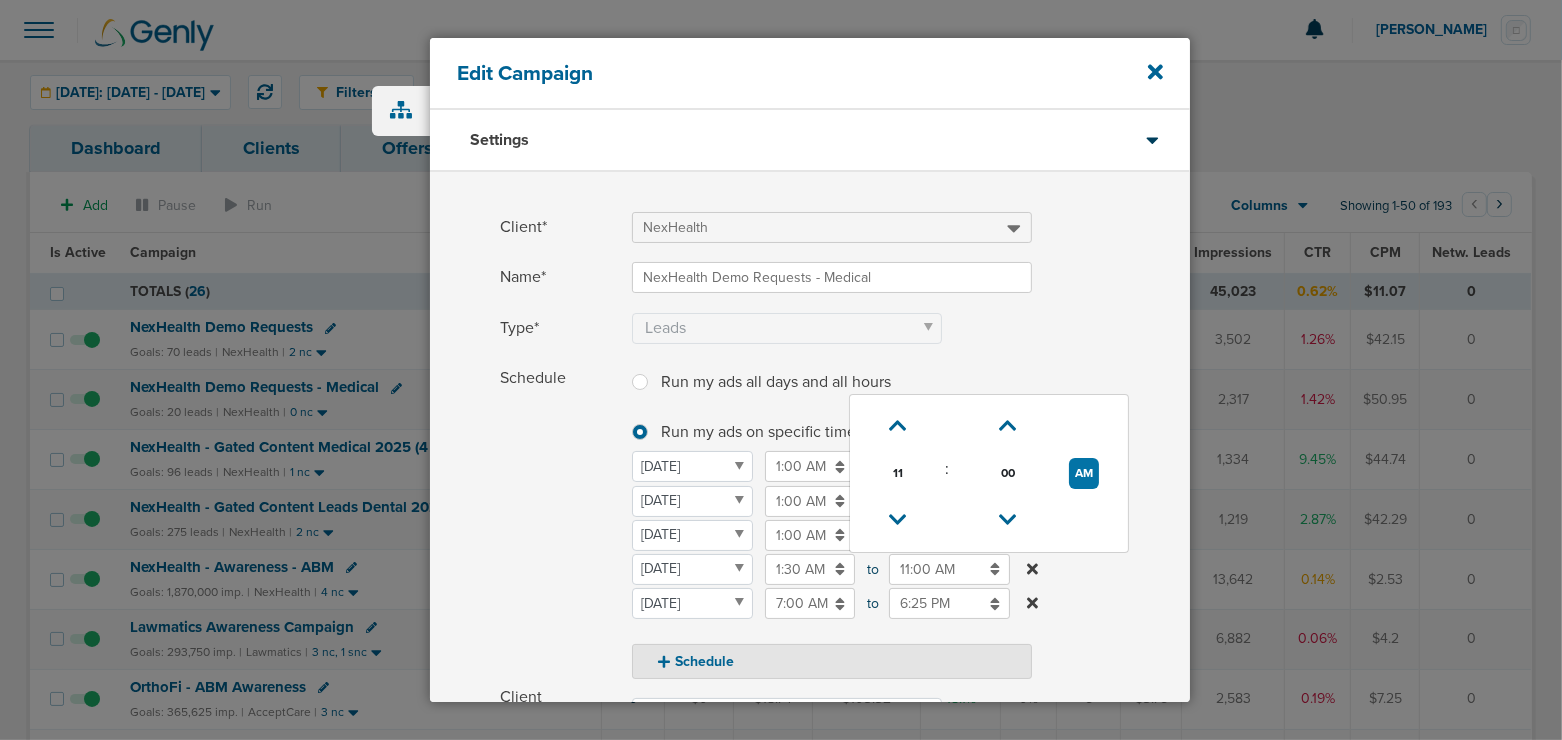 click on "11:00 AM" at bounding box center (949, 569) 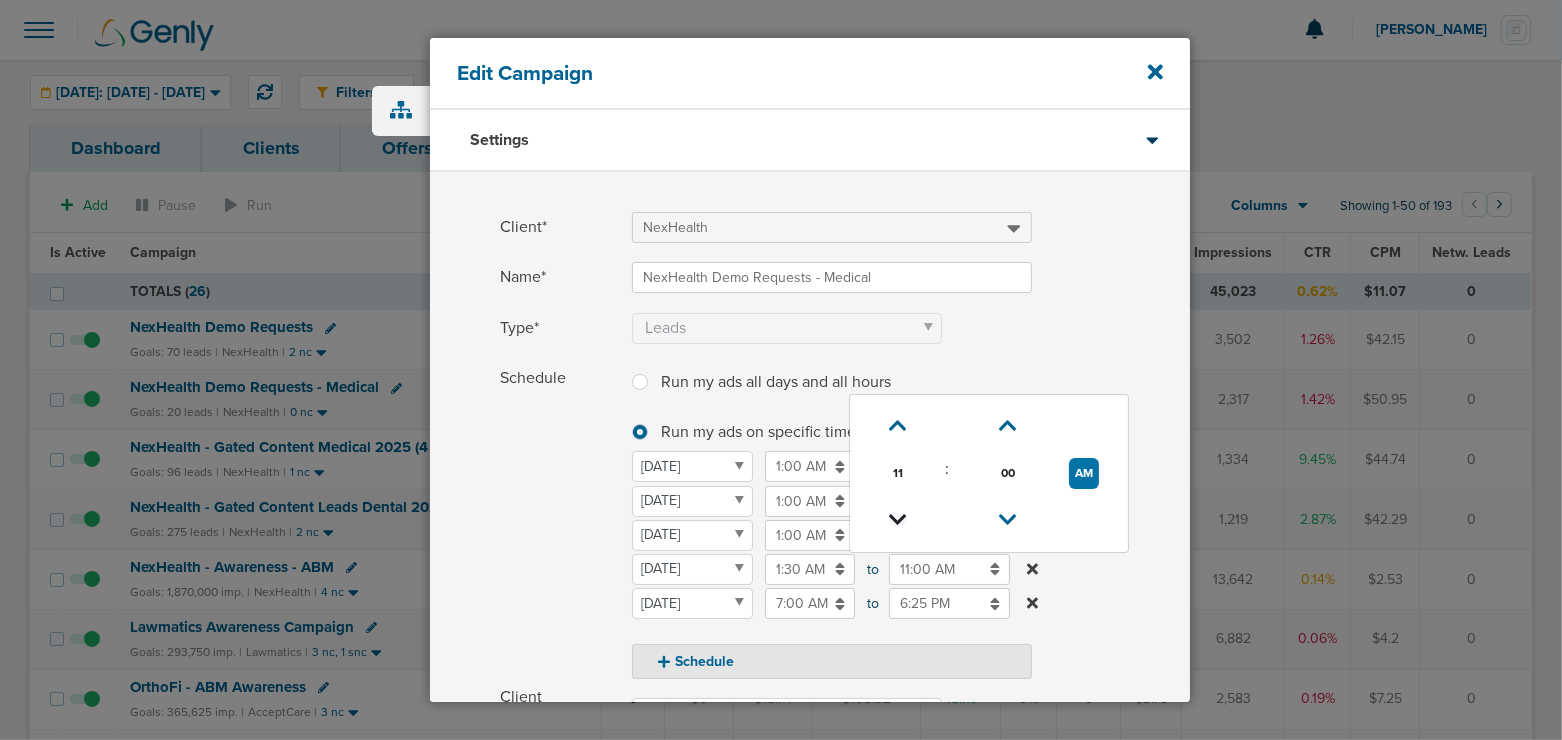 click at bounding box center [898, 520] 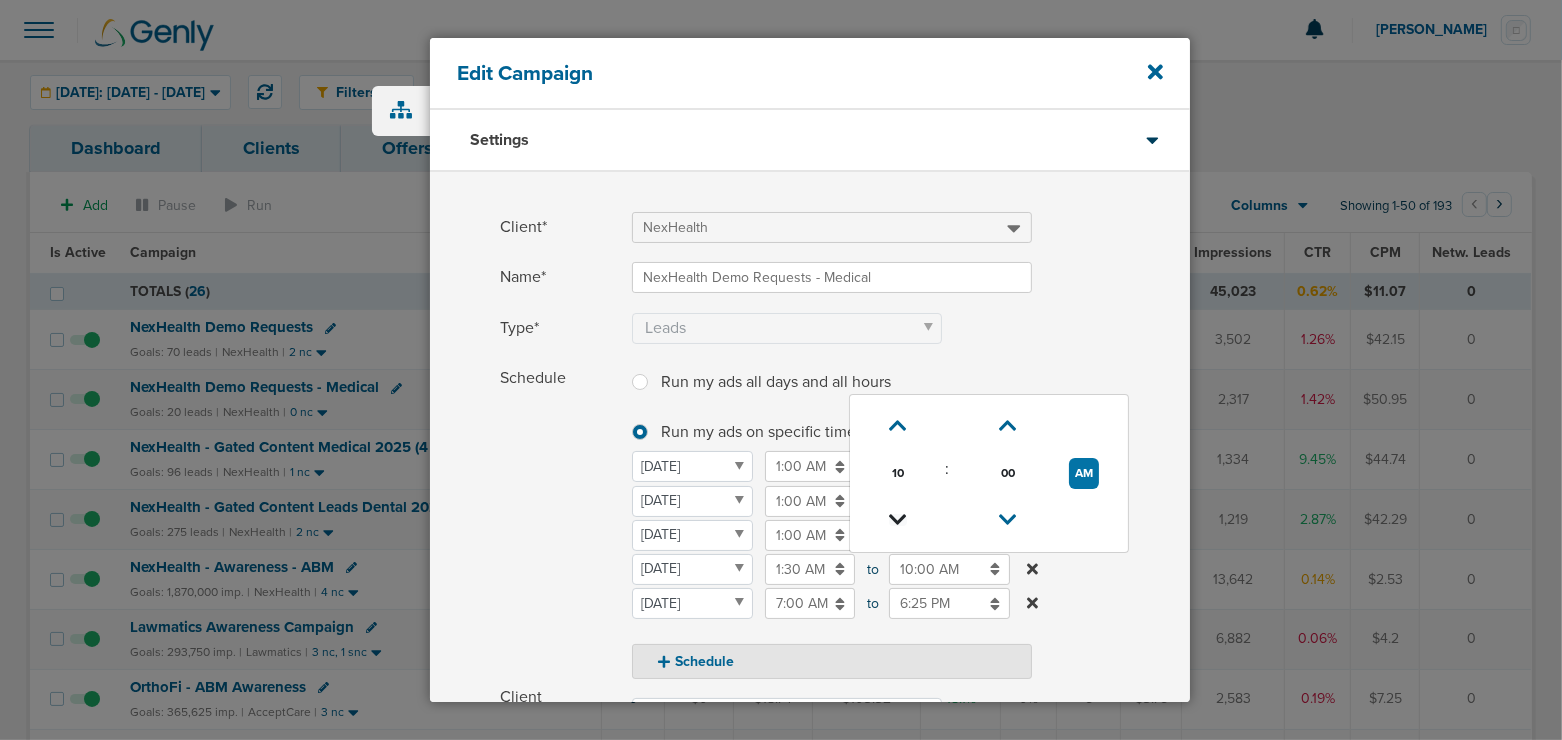 click at bounding box center (898, 520) 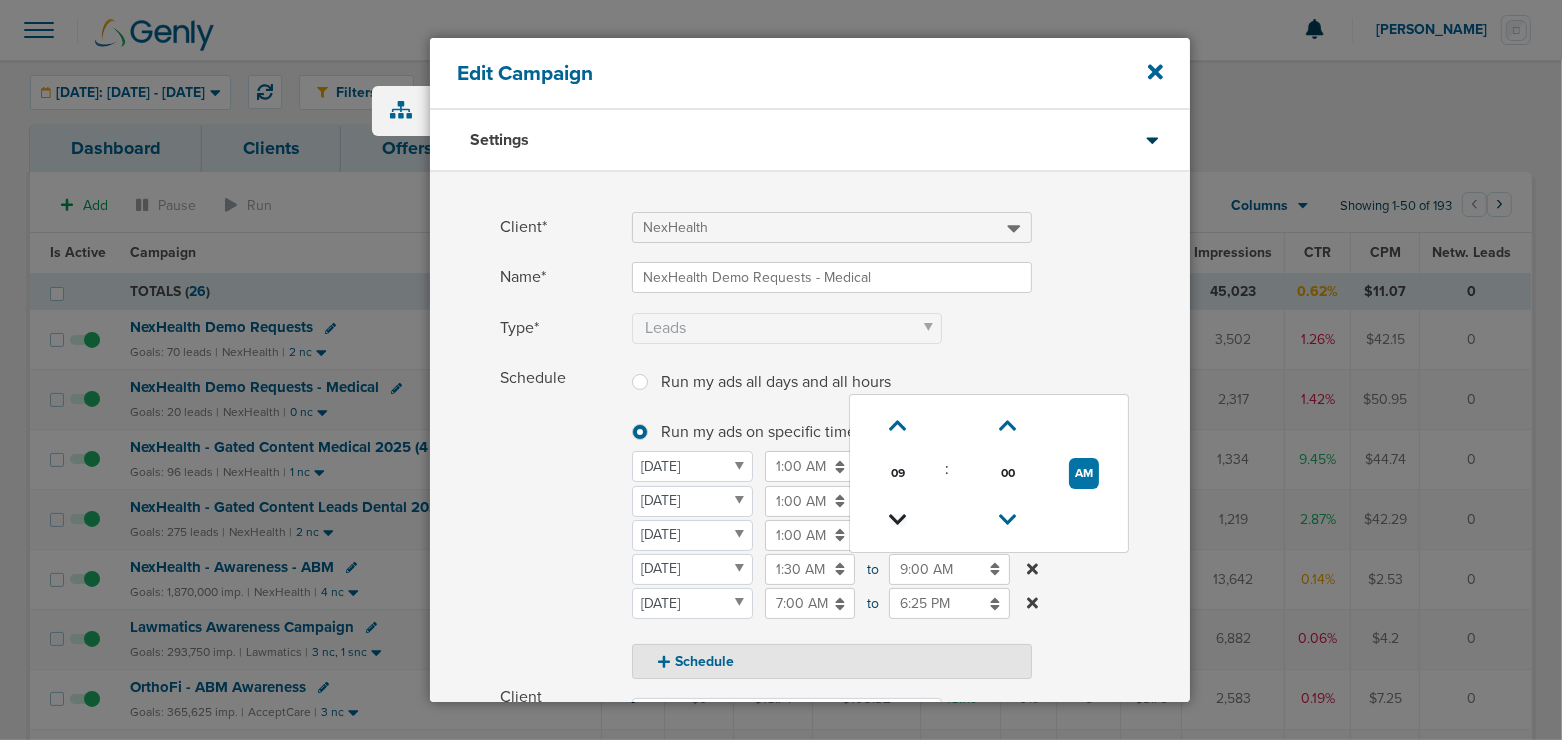 click at bounding box center [898, 520] 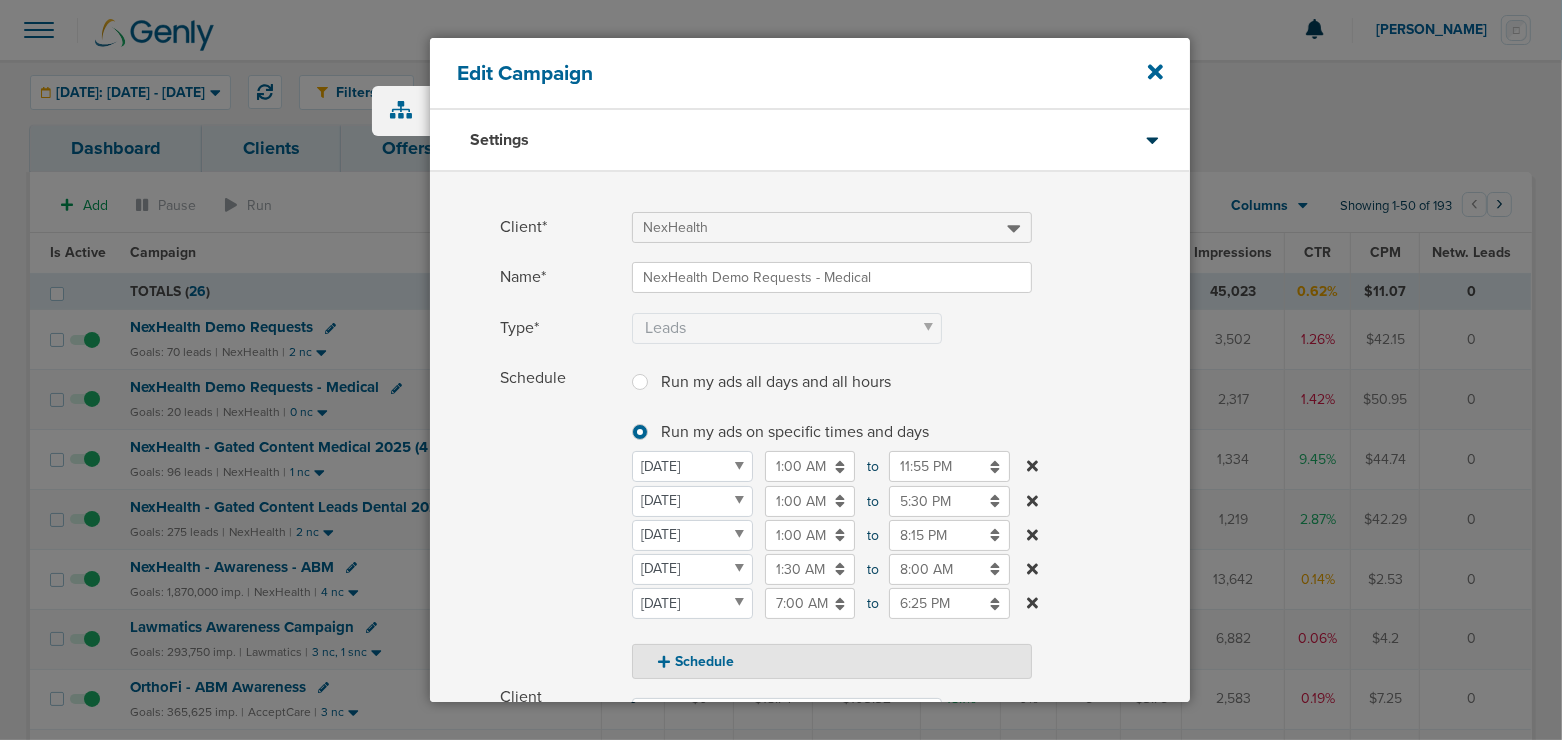 click on "Schedule" at bounding box center [560, 521] 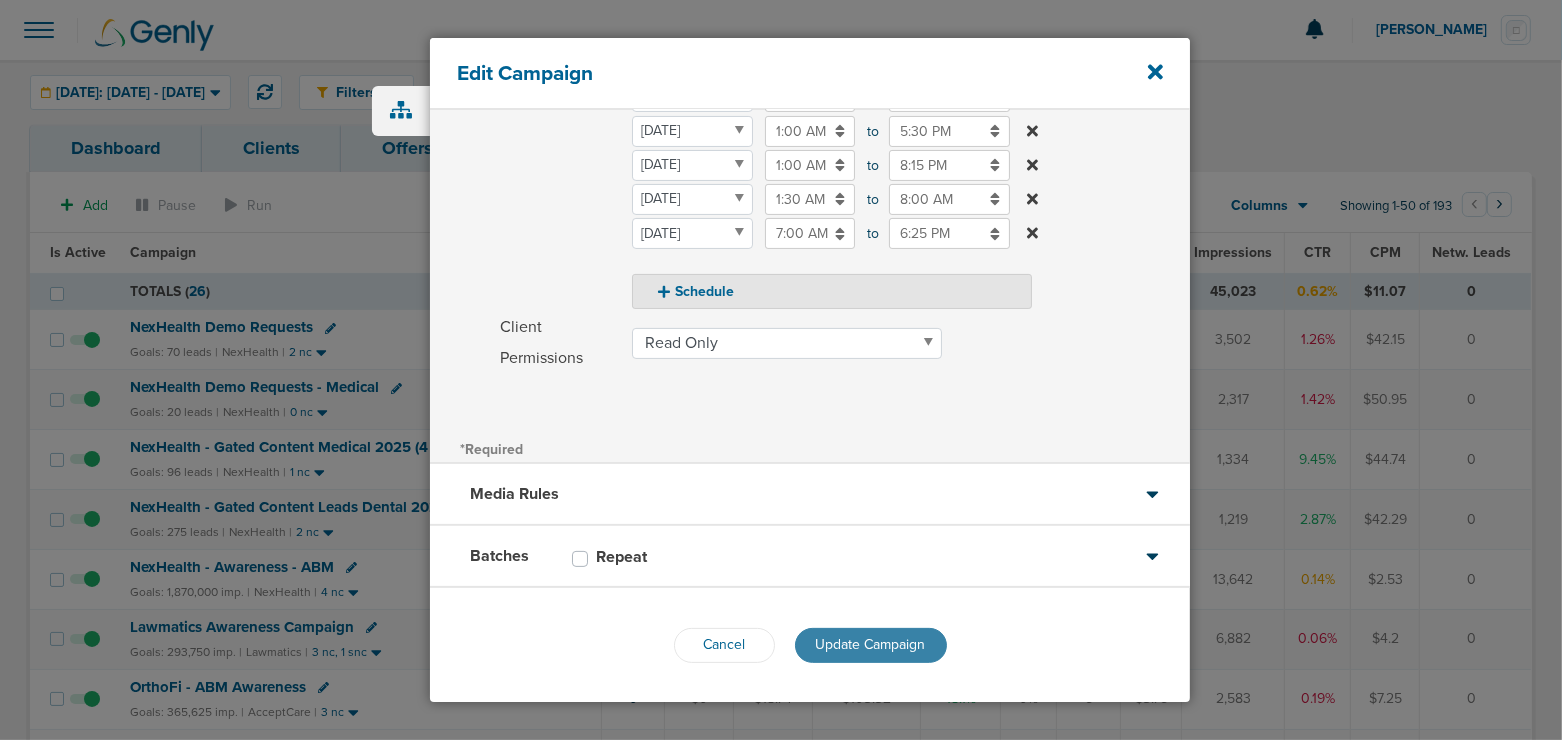 click on "Update Campaign" at bounding box center (871, 645) 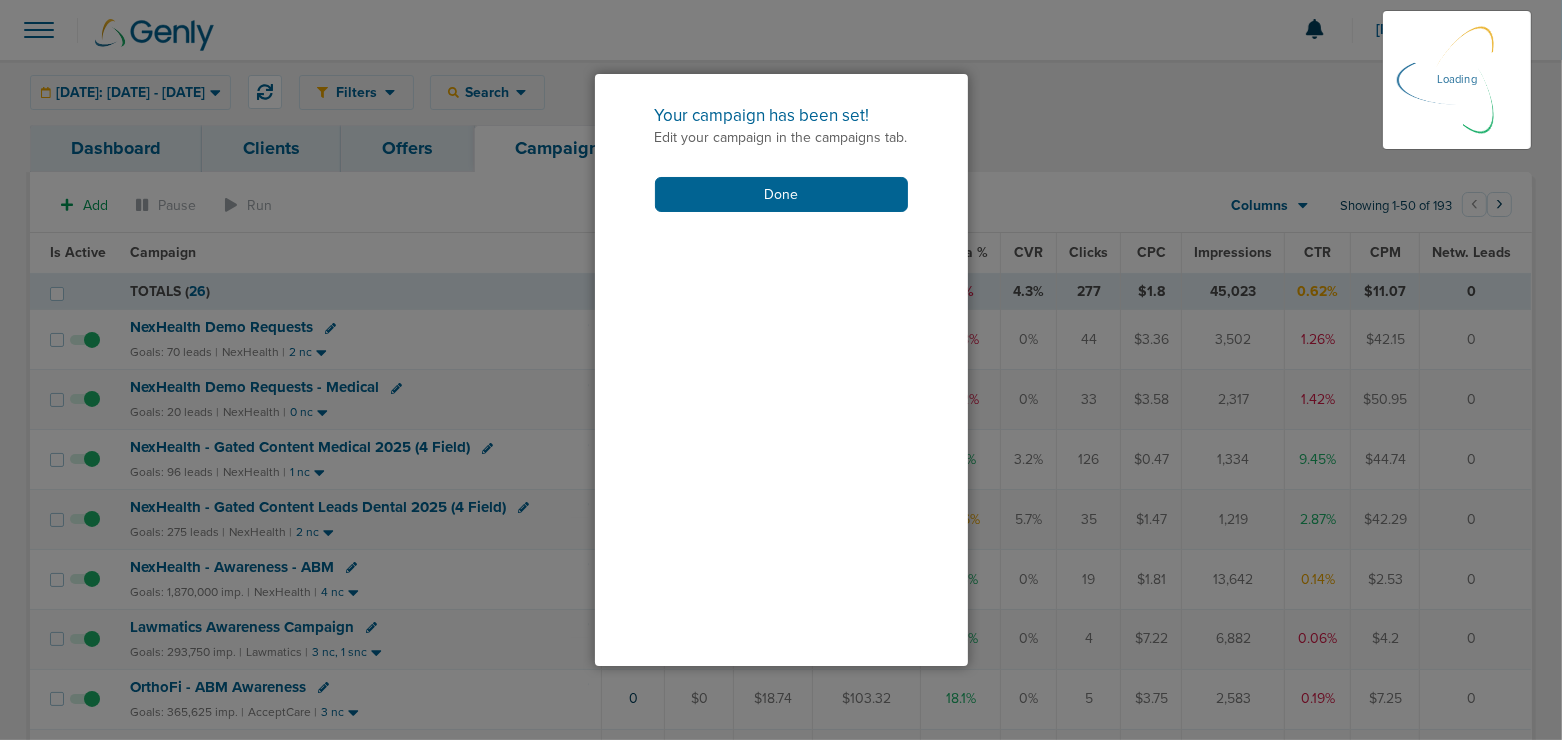 scroll, scrollTop: 307, scrollLeft: 0, axis: vertical 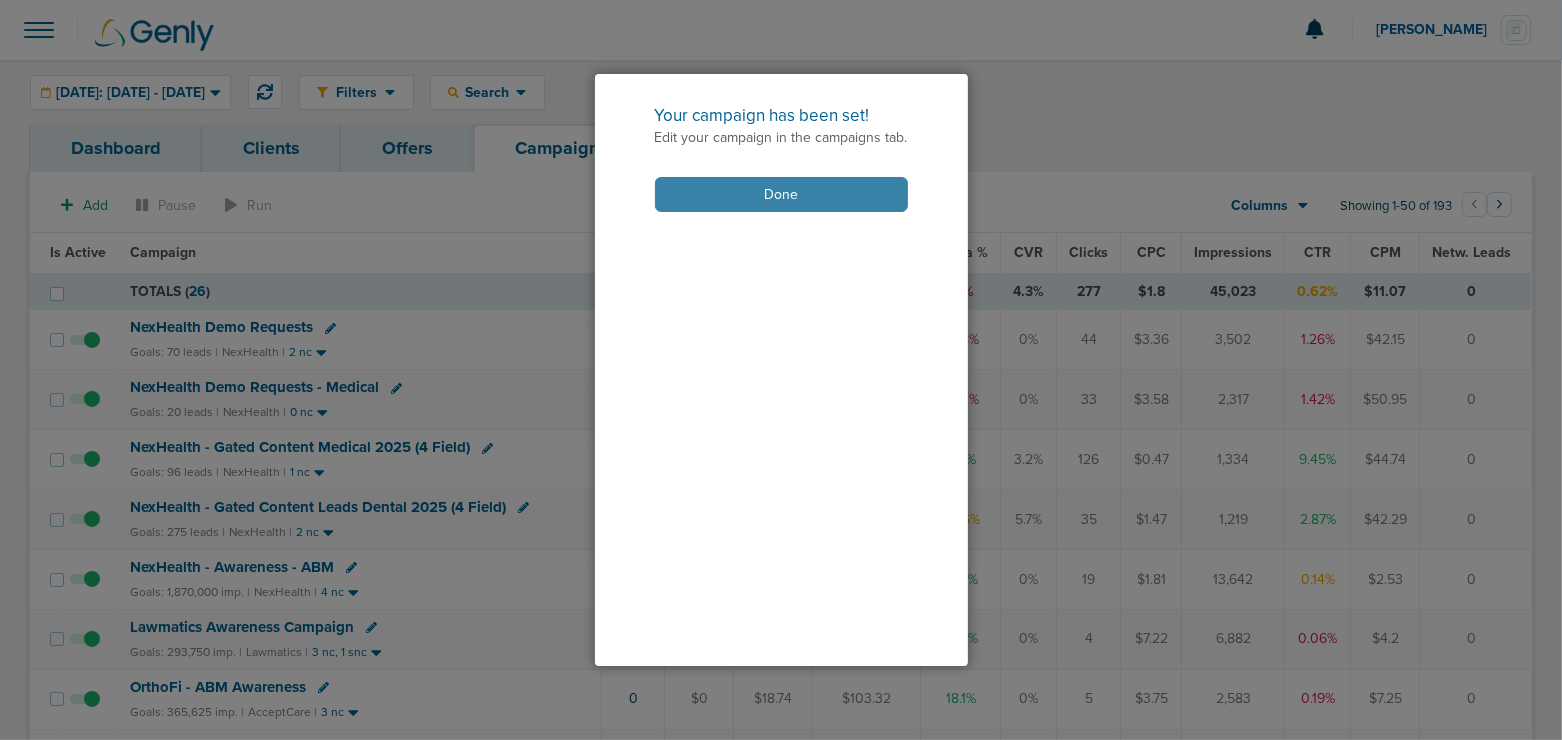 click on "Done" at bounding box center (781, 194) 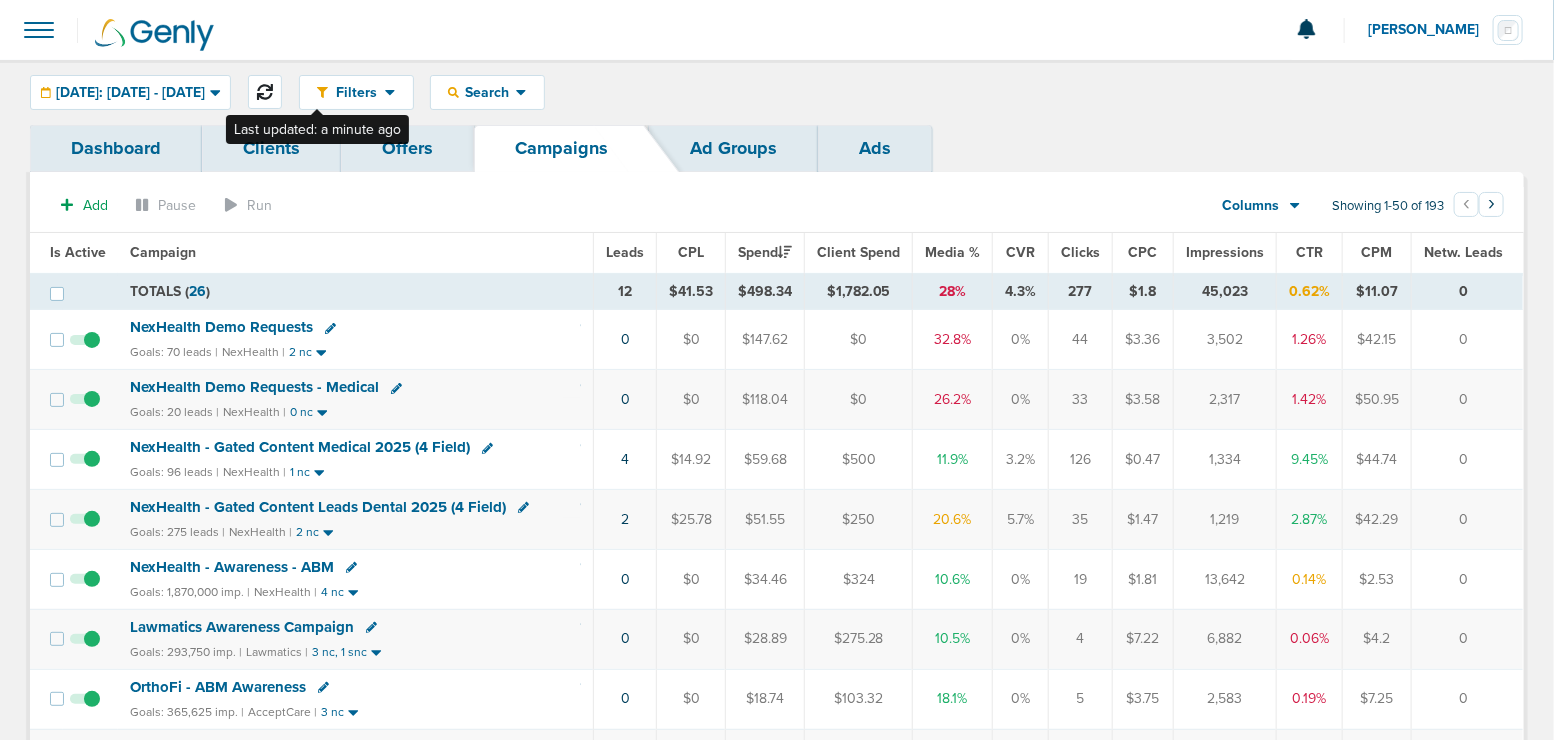 click at bounding box center [265, 92] 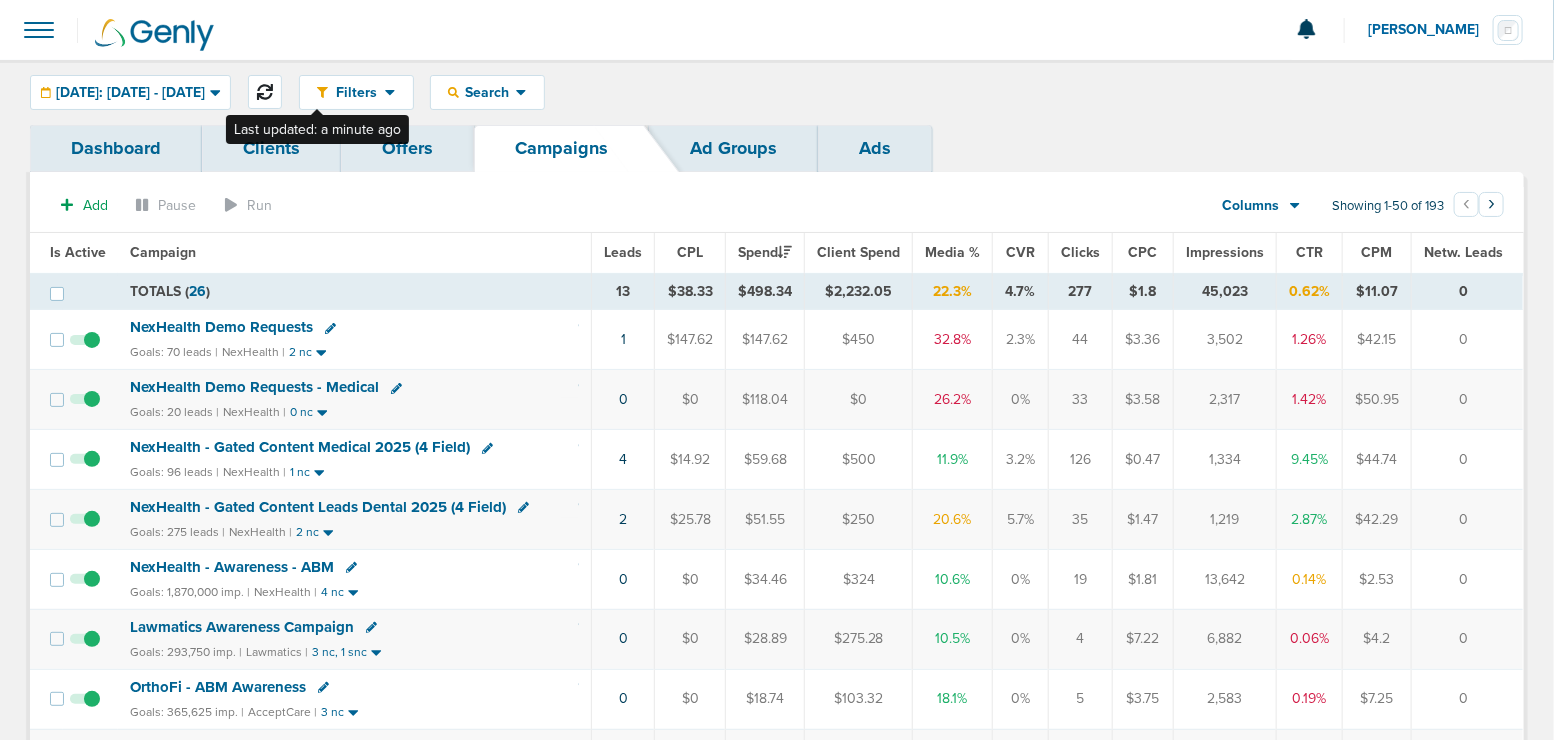 click at bounding box center [265, 92] 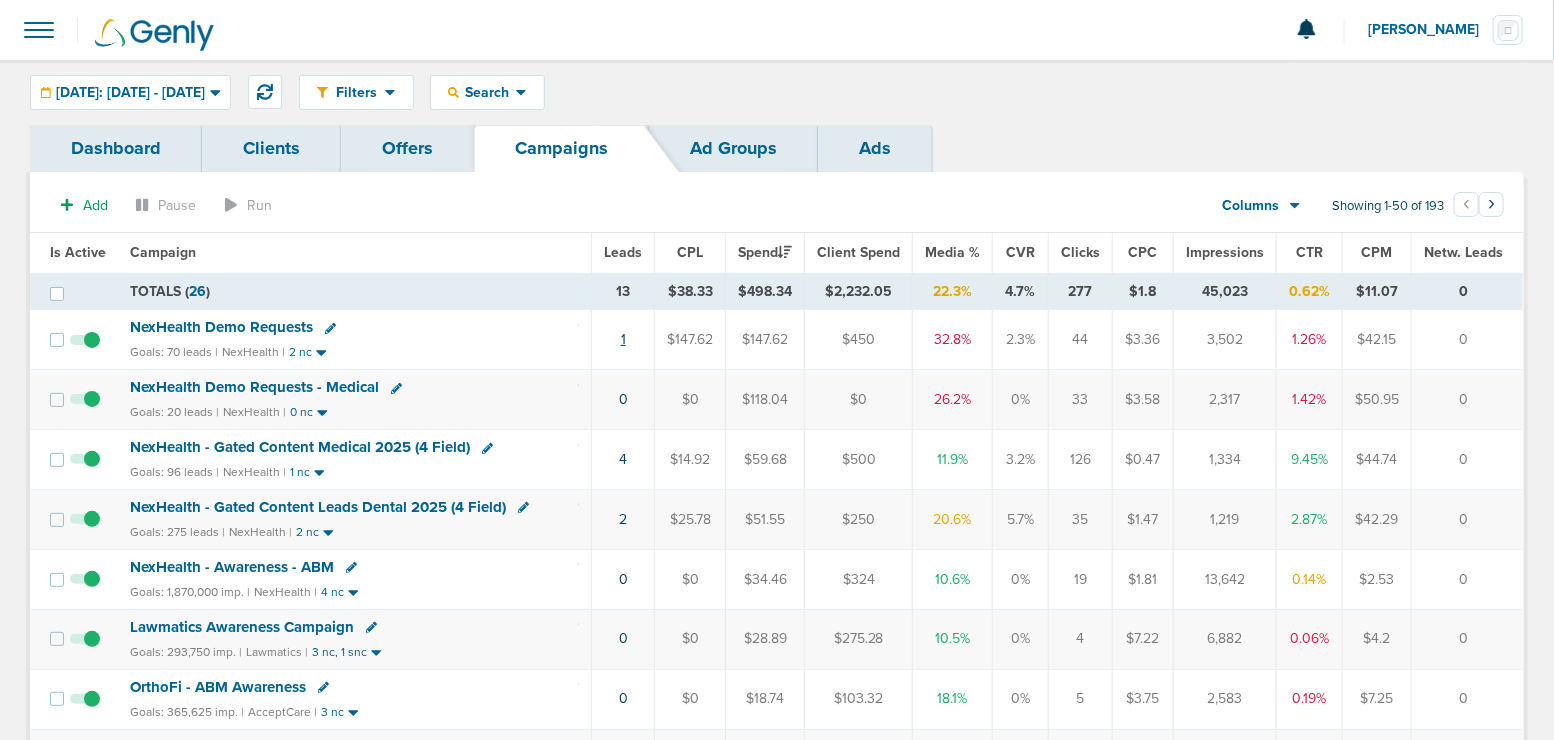 click on "1" at bounding box center (623, 339) 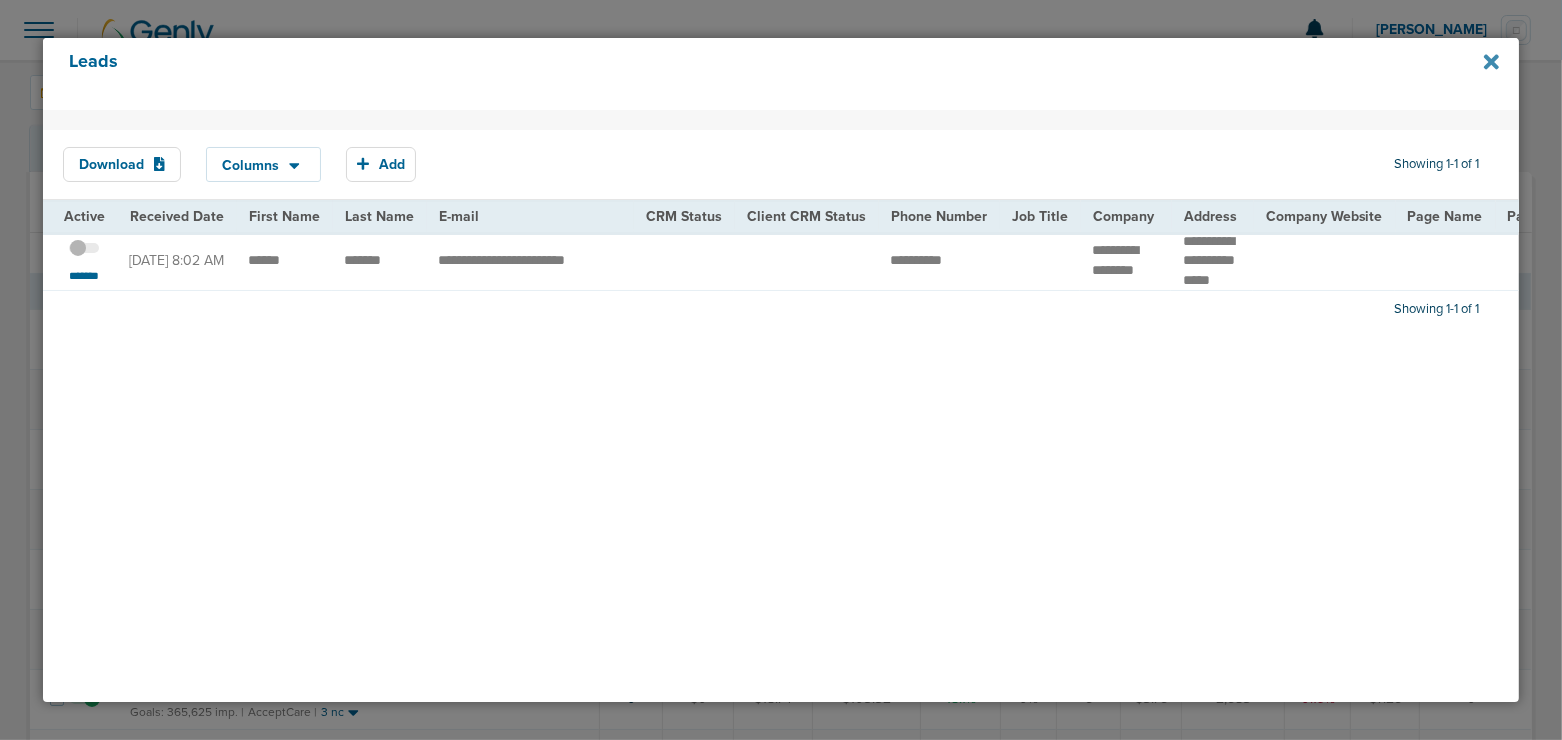 click 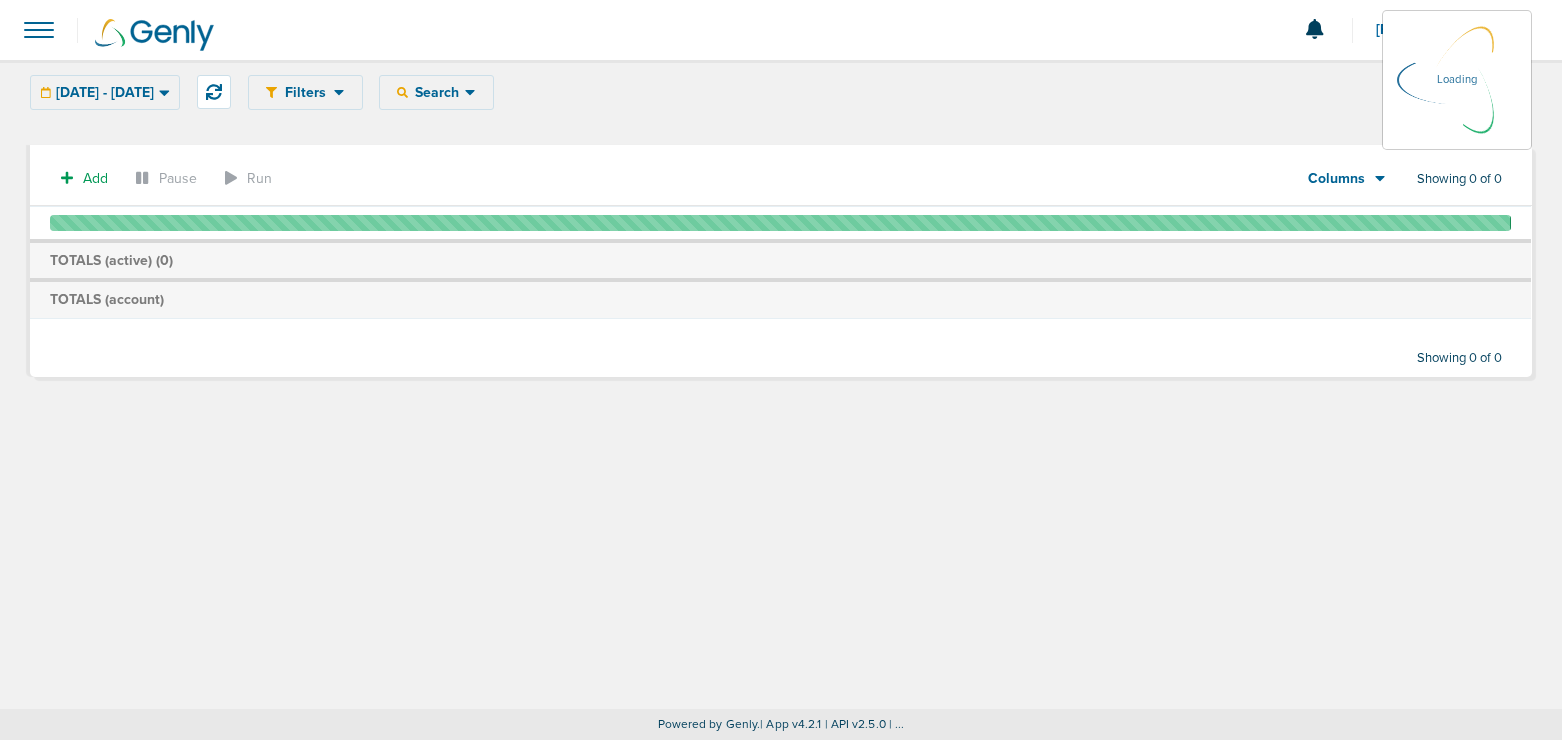 scroll, scrollTop: 0, scrollLeft: 0, axis: both 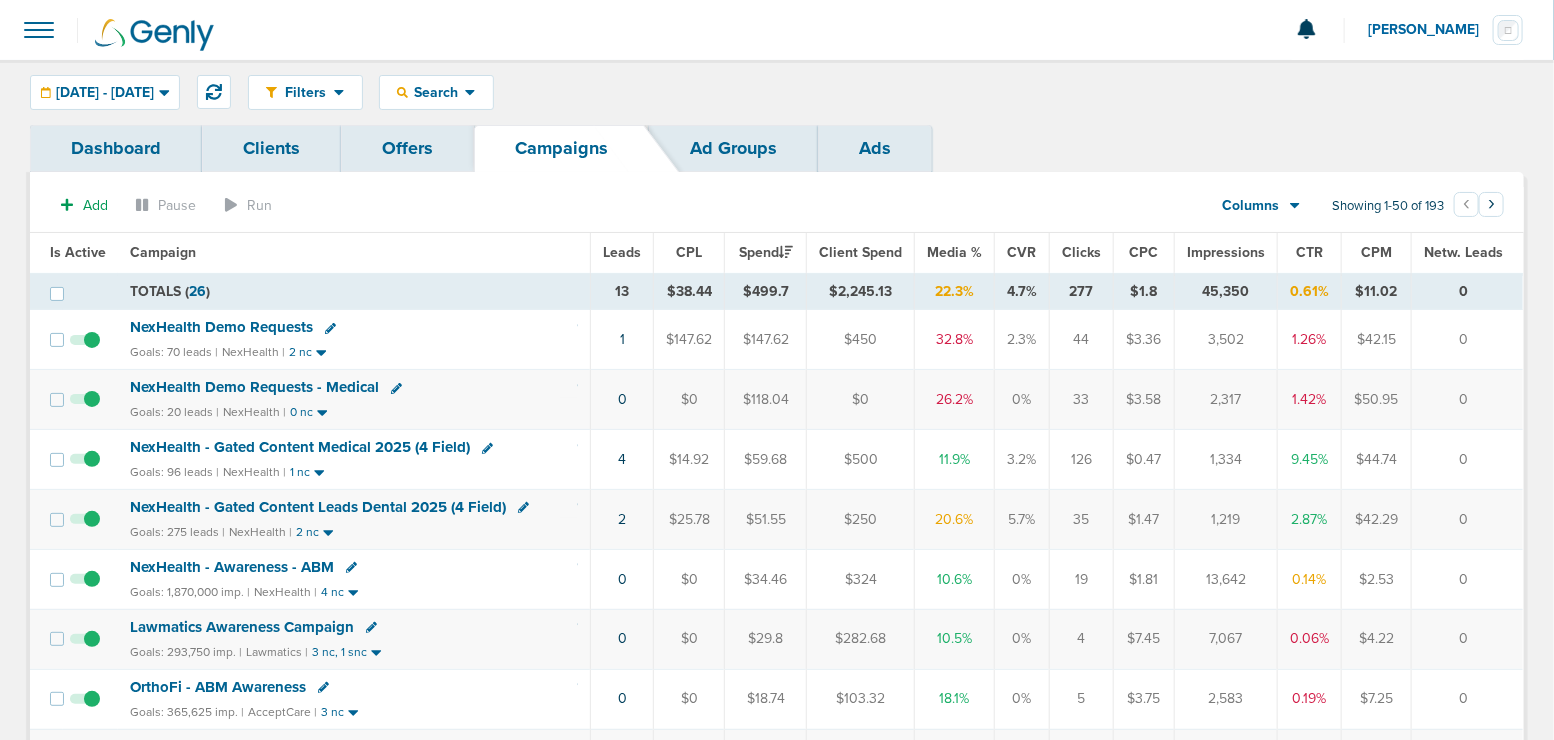 click 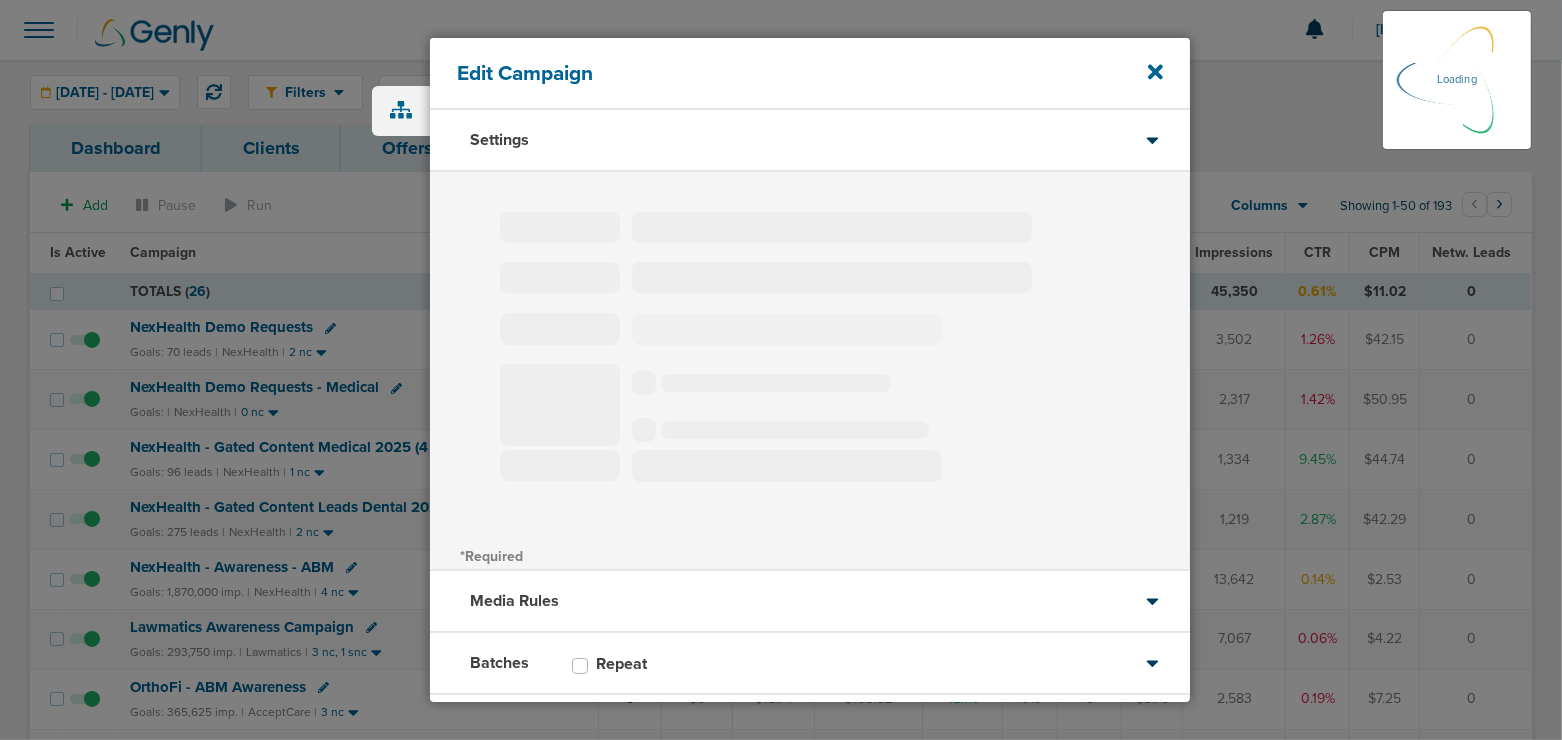 type on "NexHealth Demo Requests - Medical" 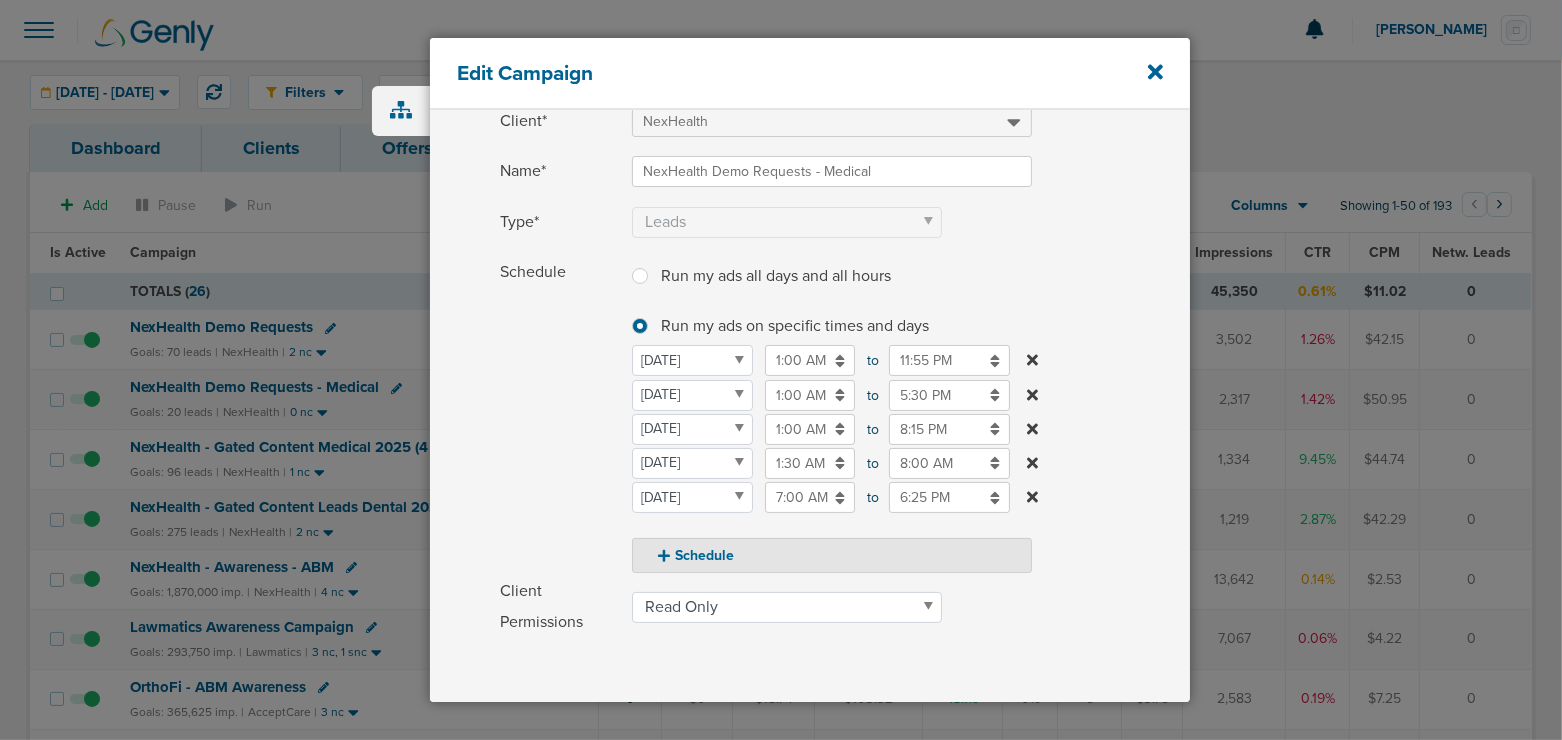 scroll, scrollTop: 103, scrollLeft: 0, axis: vertical 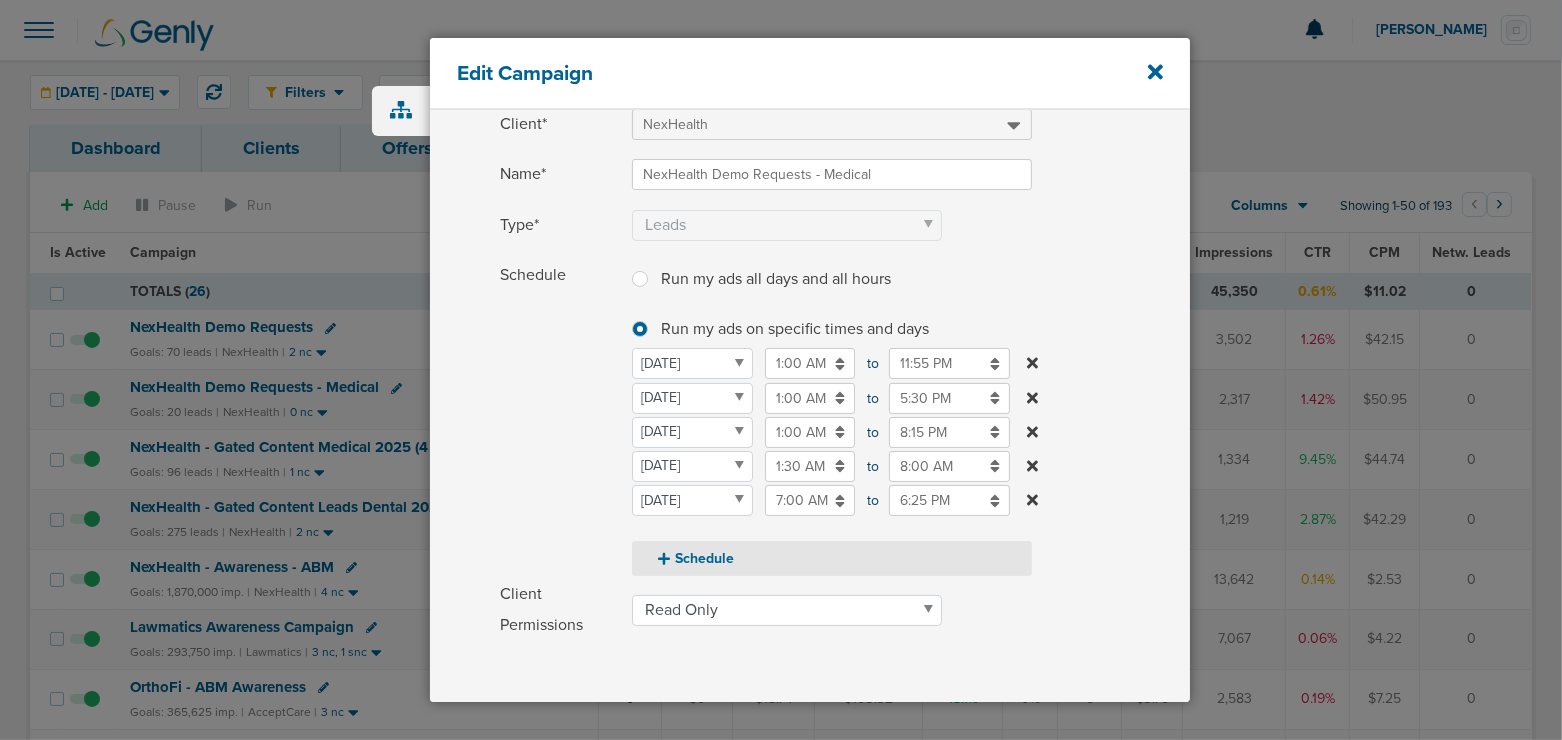 click on "Schedule" at bounding box center [832, 558] 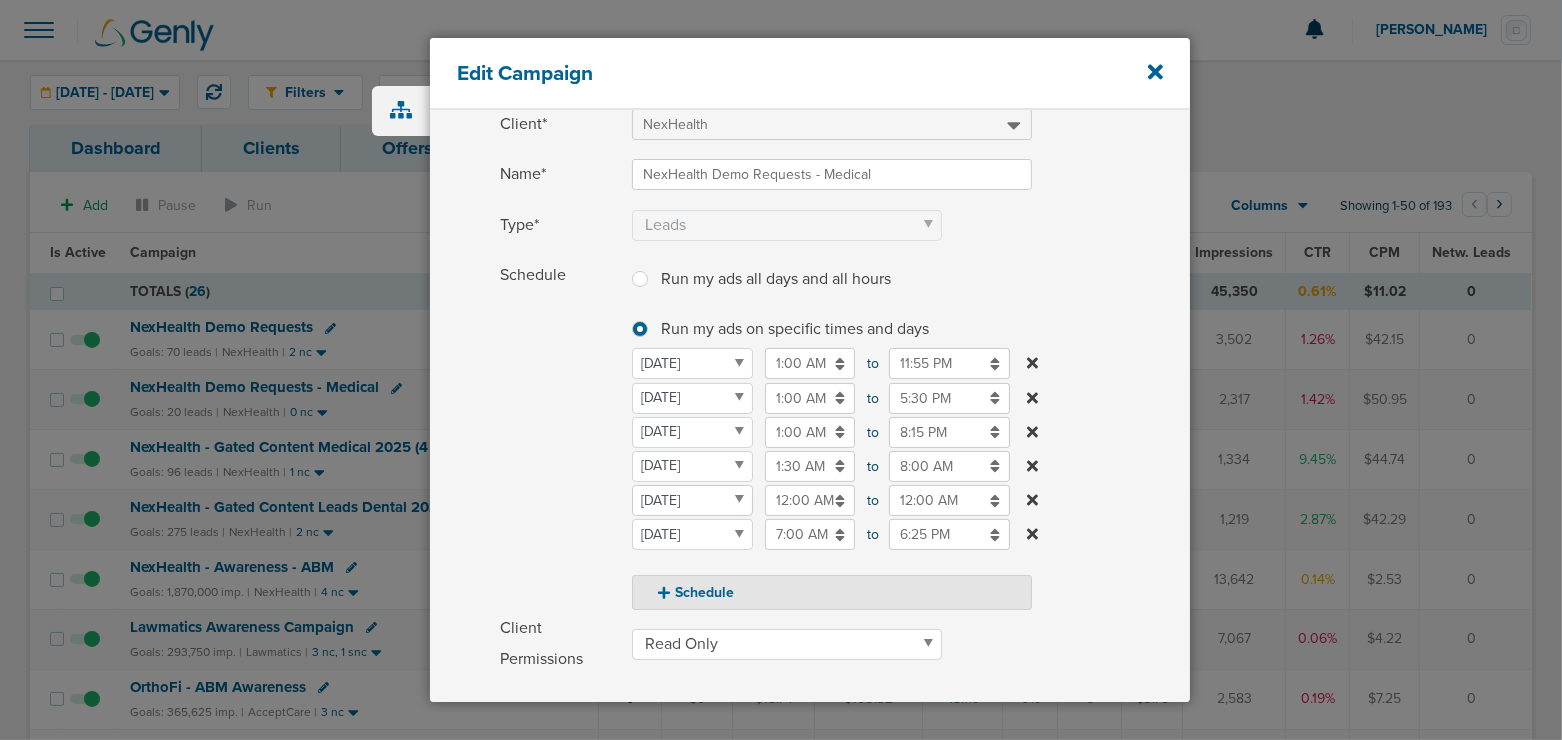 click on "Monday Tuesday Wednesday Thursday Friday Saturday Sunday" at bounding box center (692, 500) 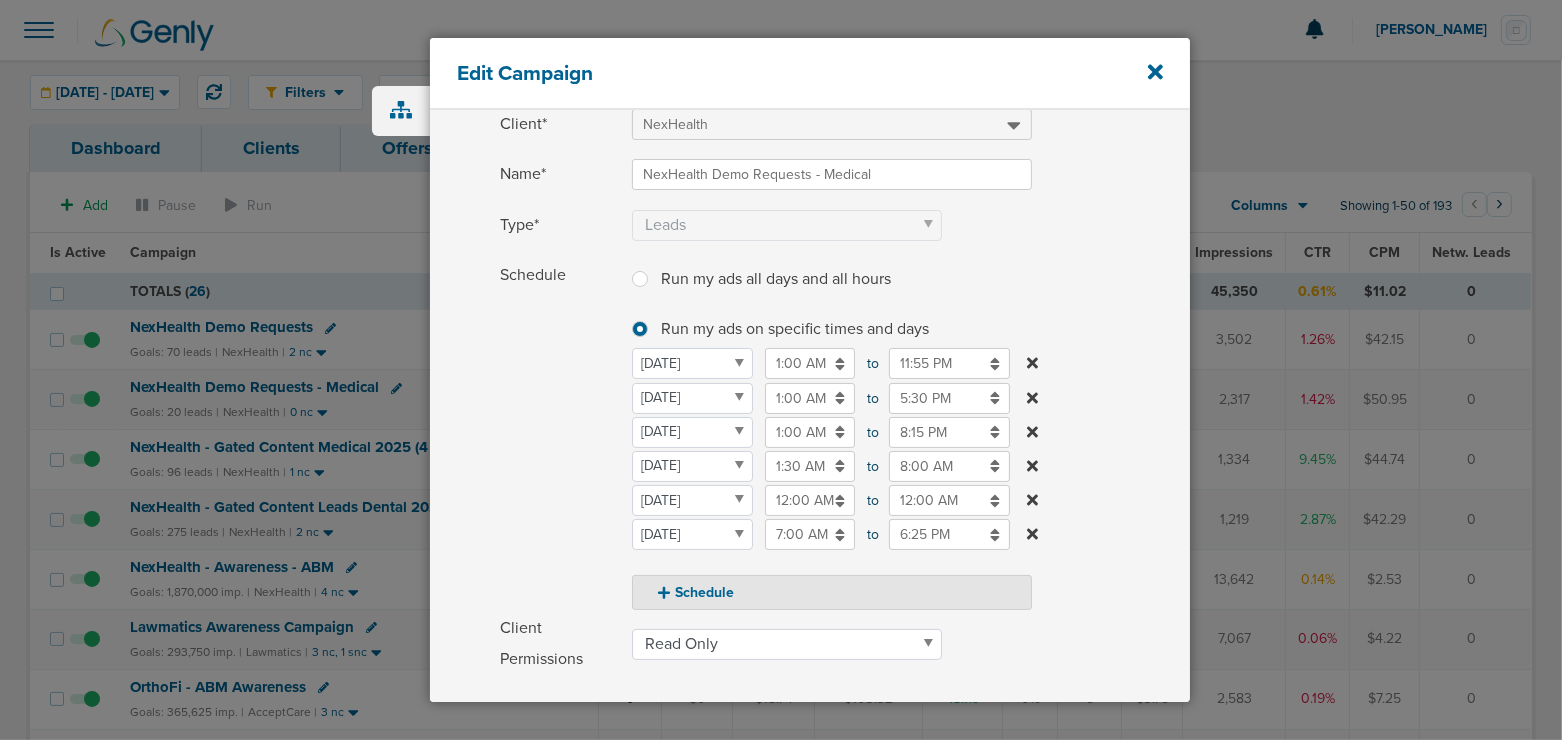 select on "3" 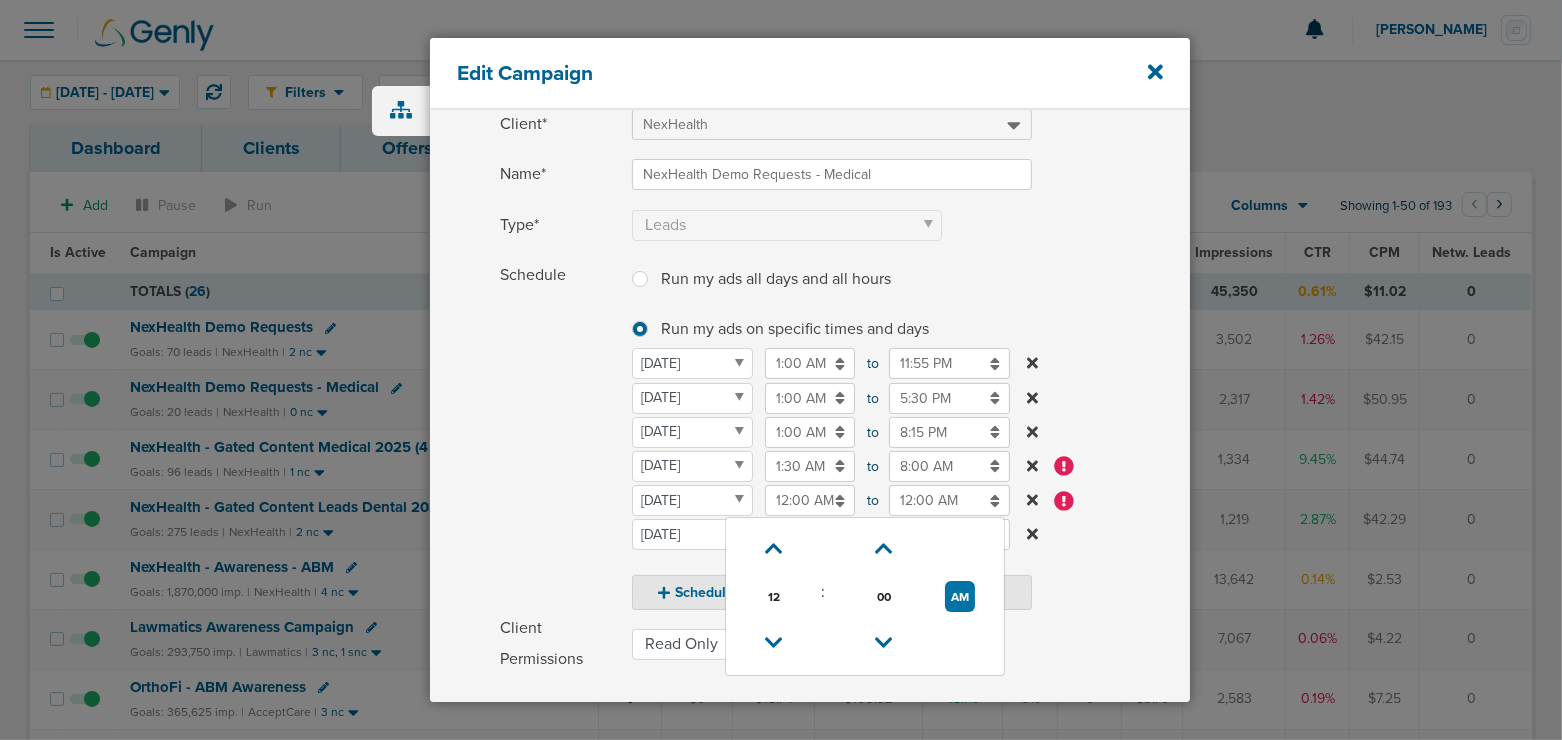 click on "12:00 AM" at bounding box center [810, 500] 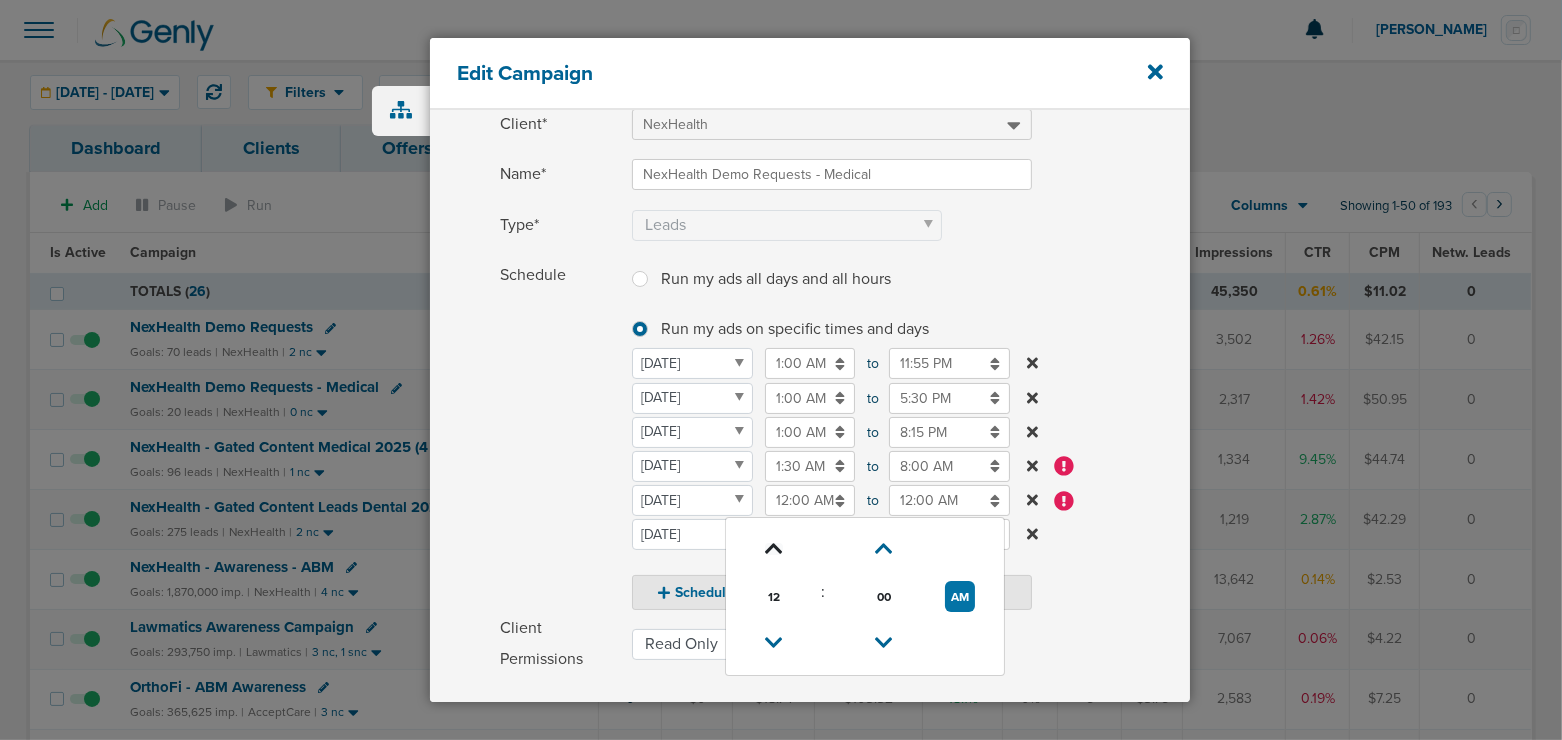 click at bounding box center [774, 549] 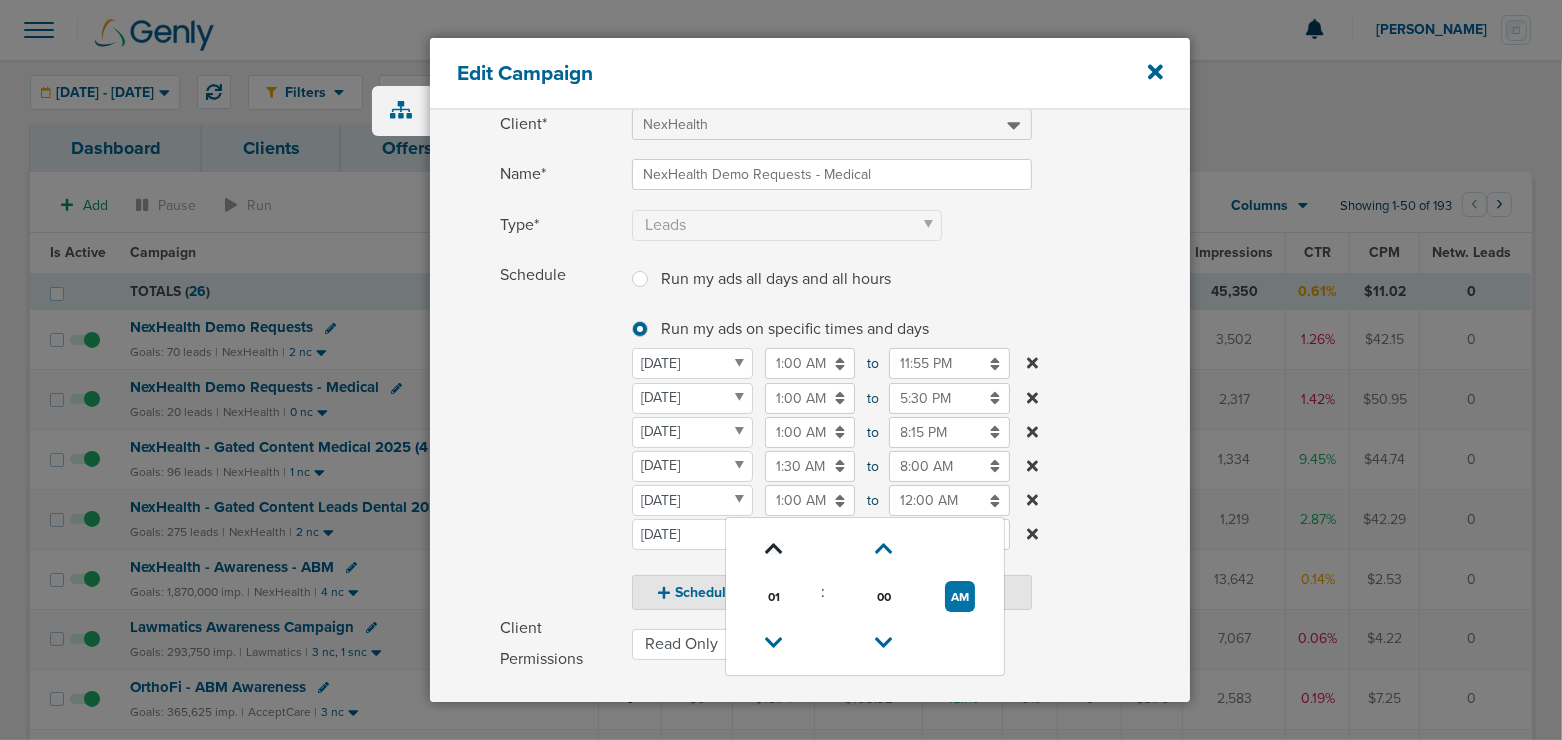 click at bounding box center [774, 549] 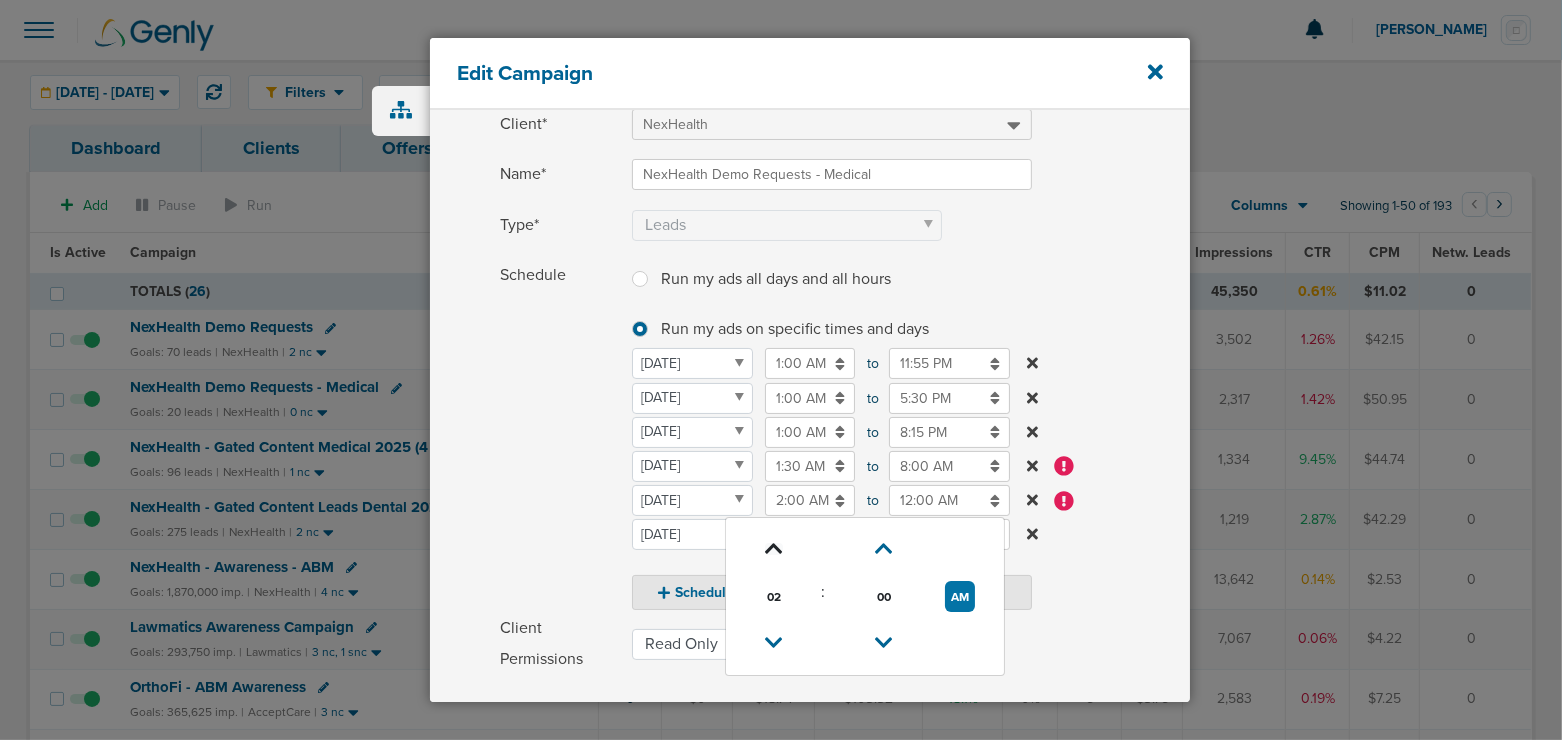 click at bounding box center (774, 549) 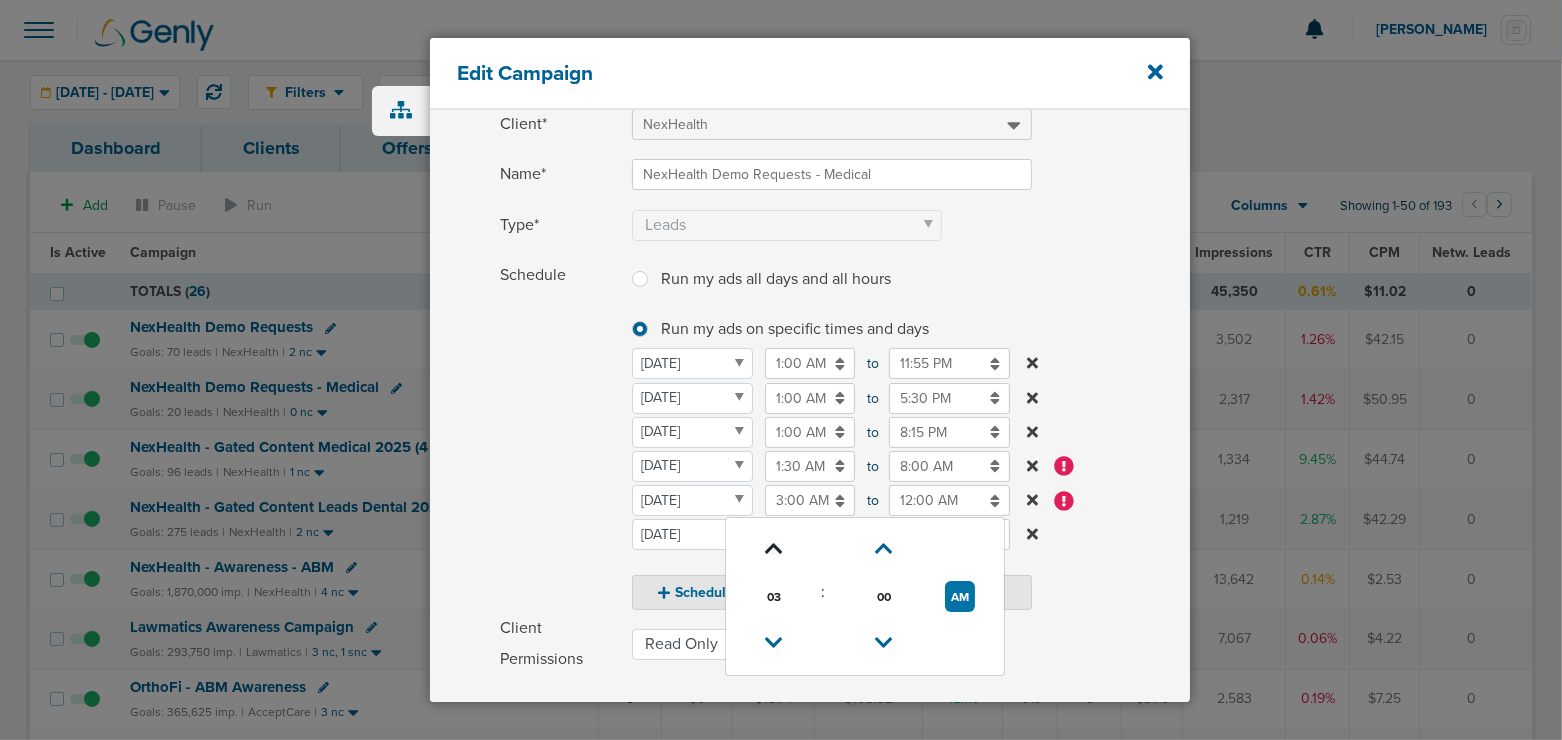 click at bounding box center (774, 549) 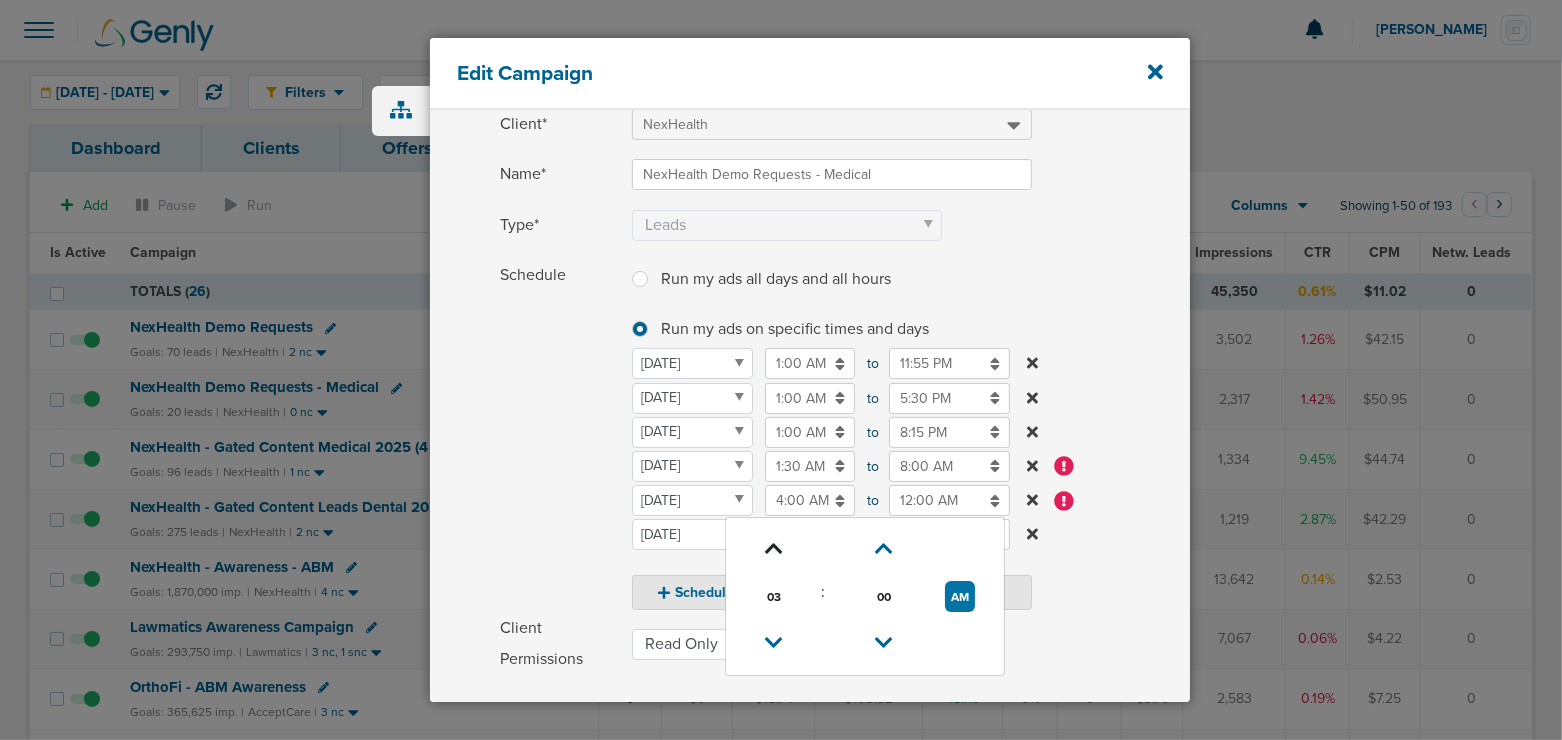 click at bounding box center (774, 549) 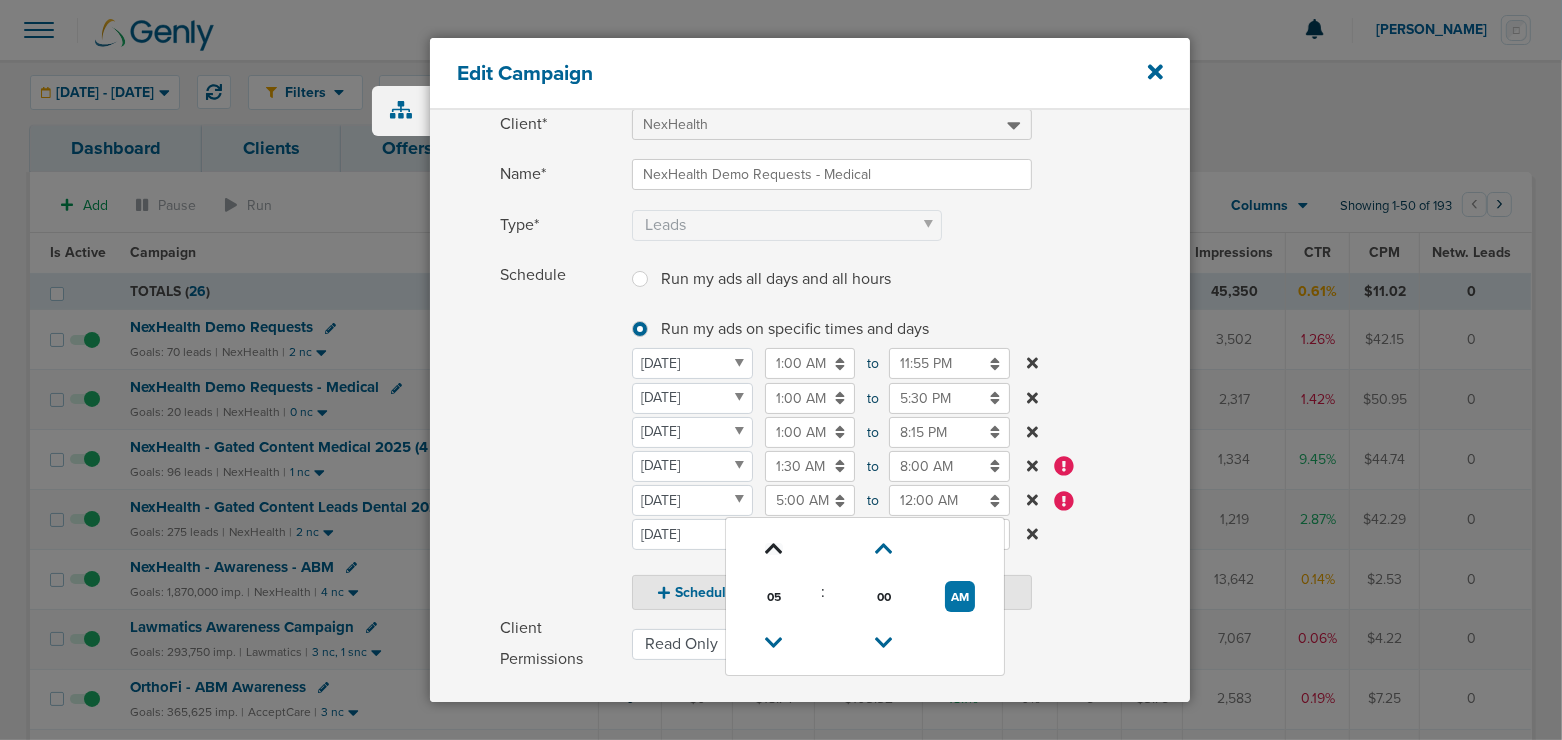 click at bounding box center [774, 549] 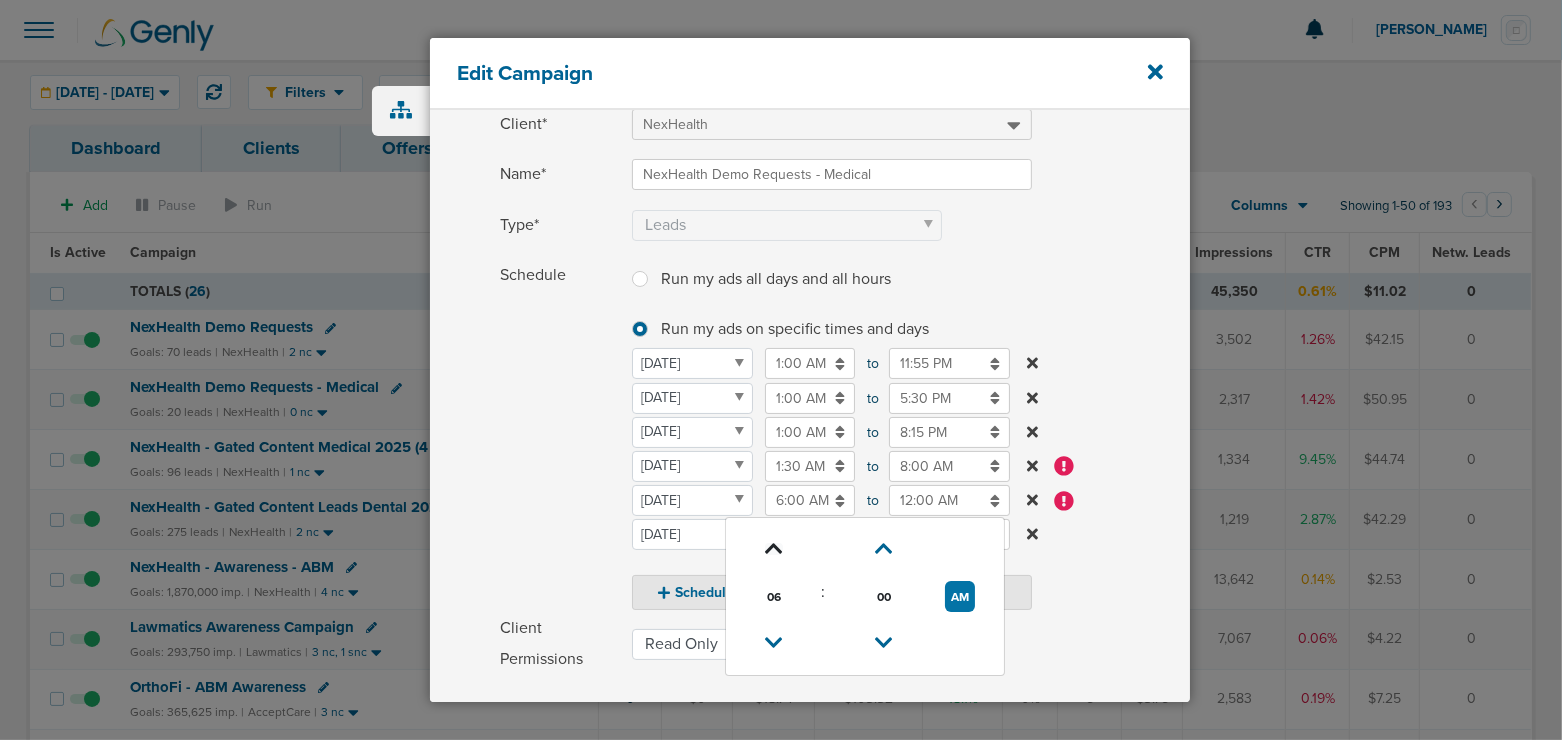 click at bounding box center [774, 549] 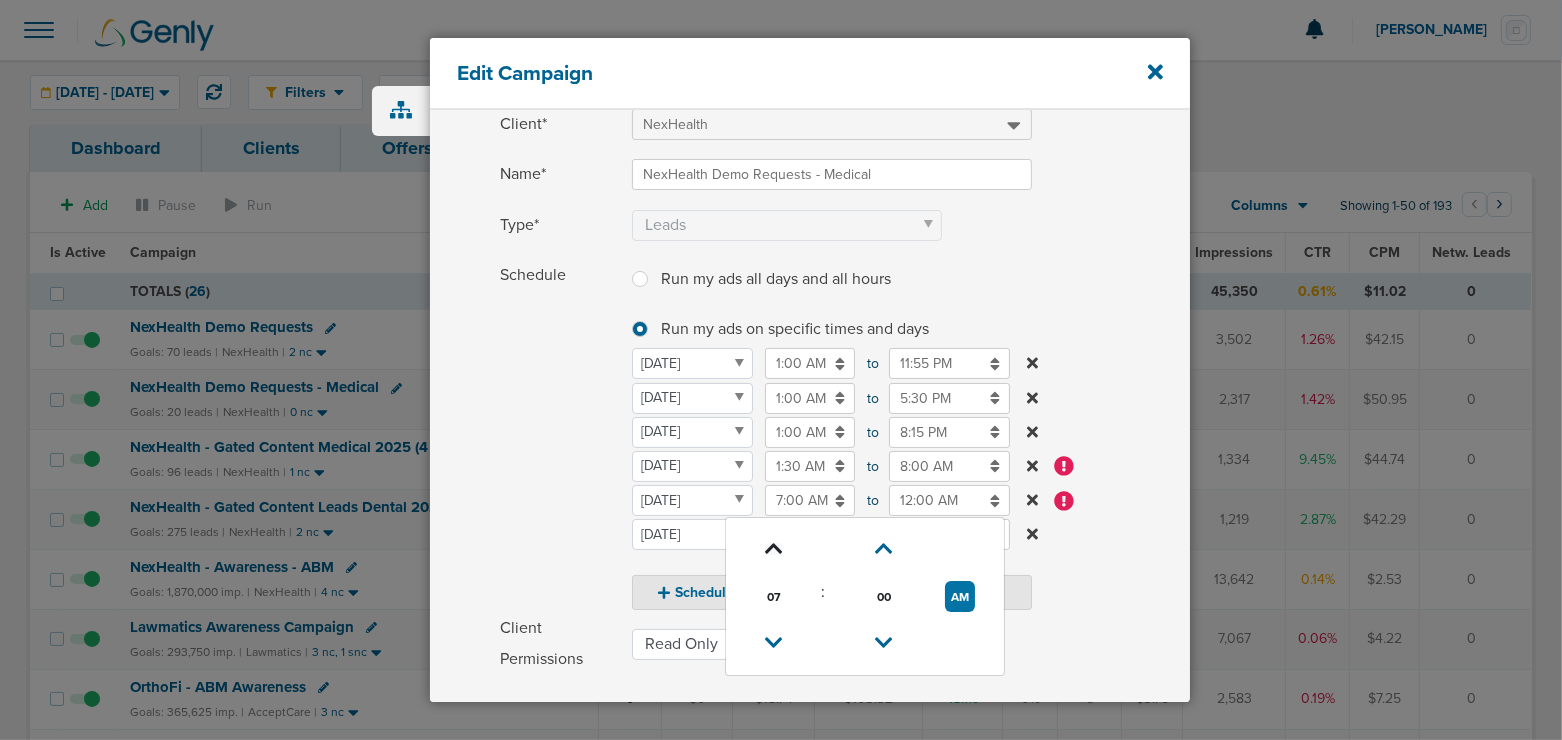 click at bounding box center [774, 549] 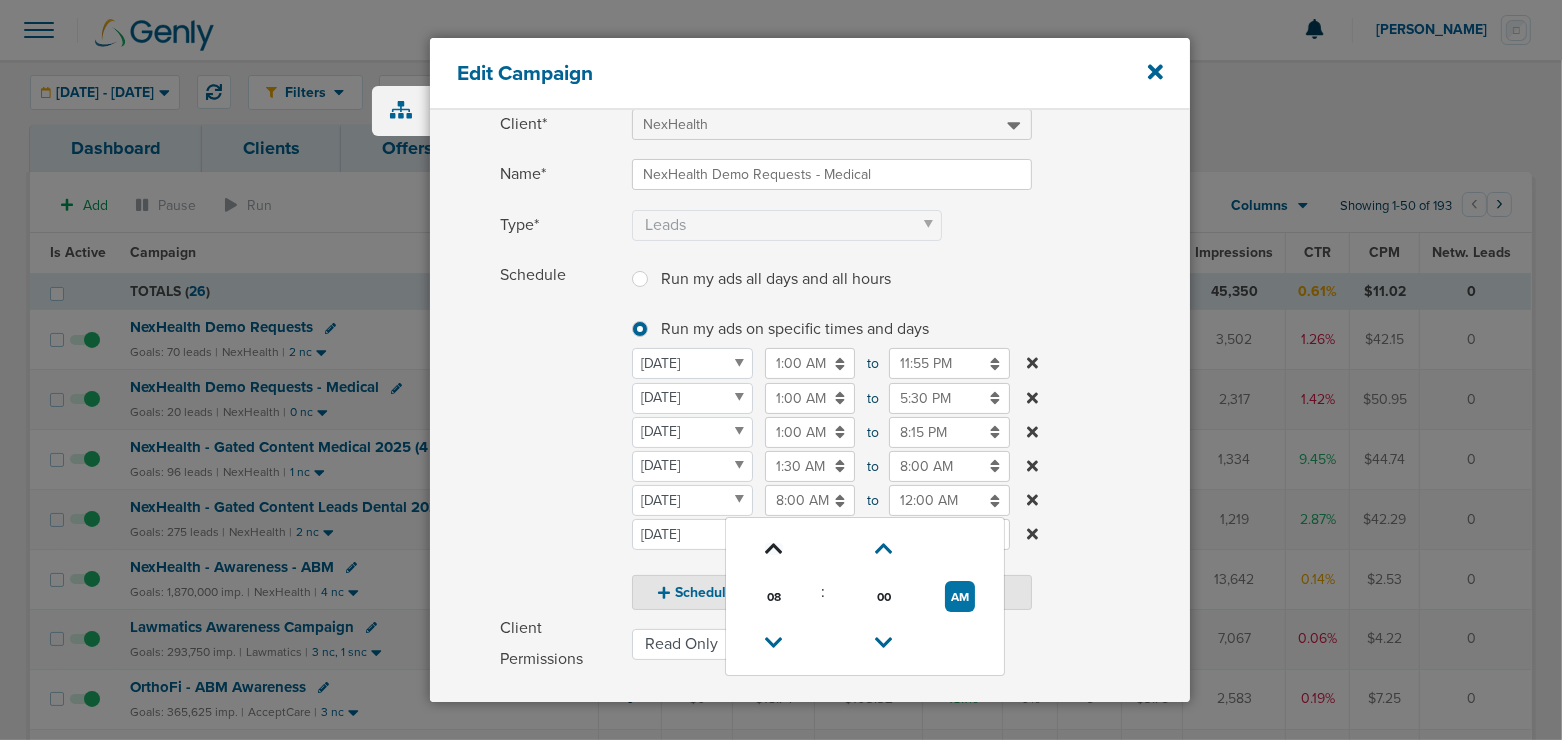 click at bounding box center [774, 549] 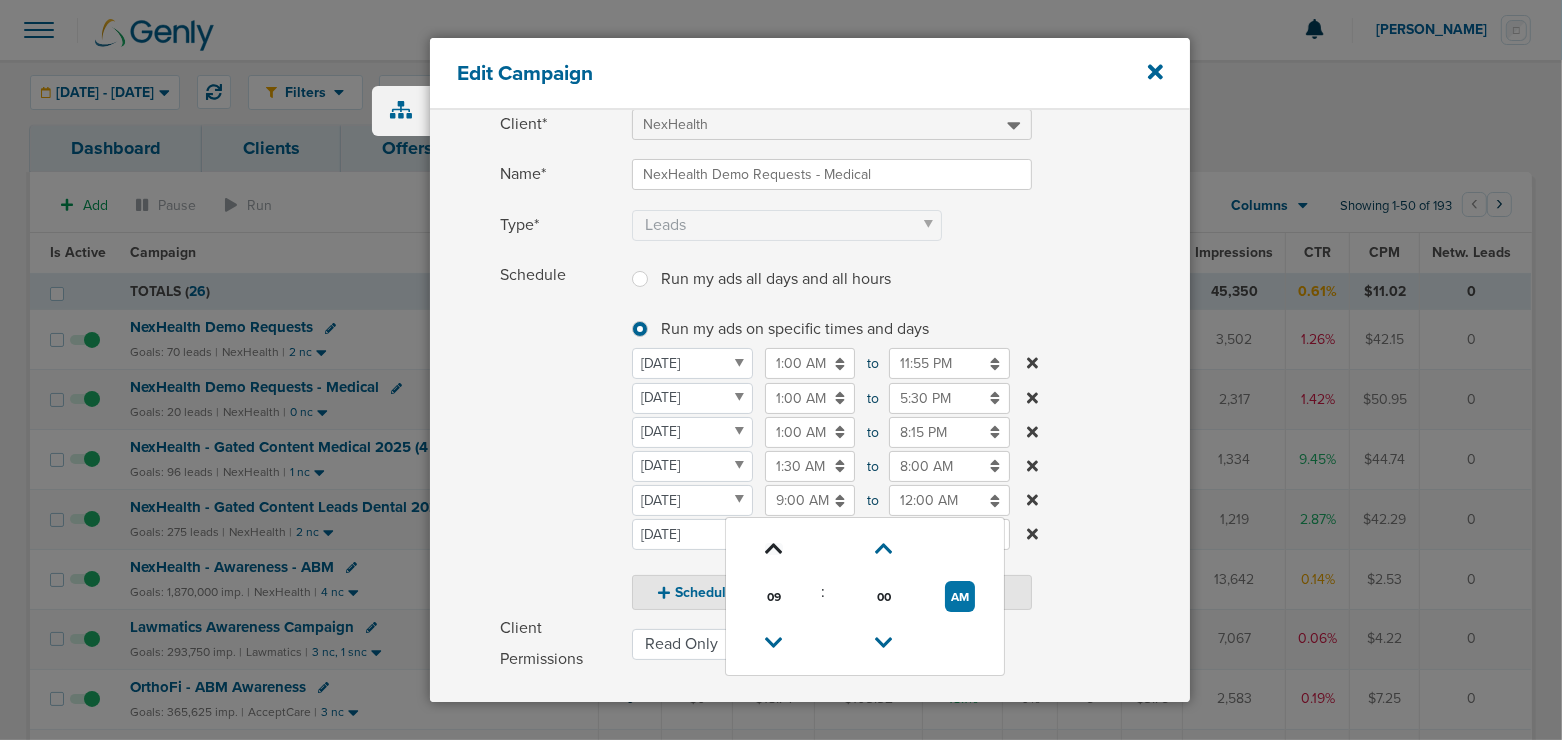 click at bounding box center [774, 549] 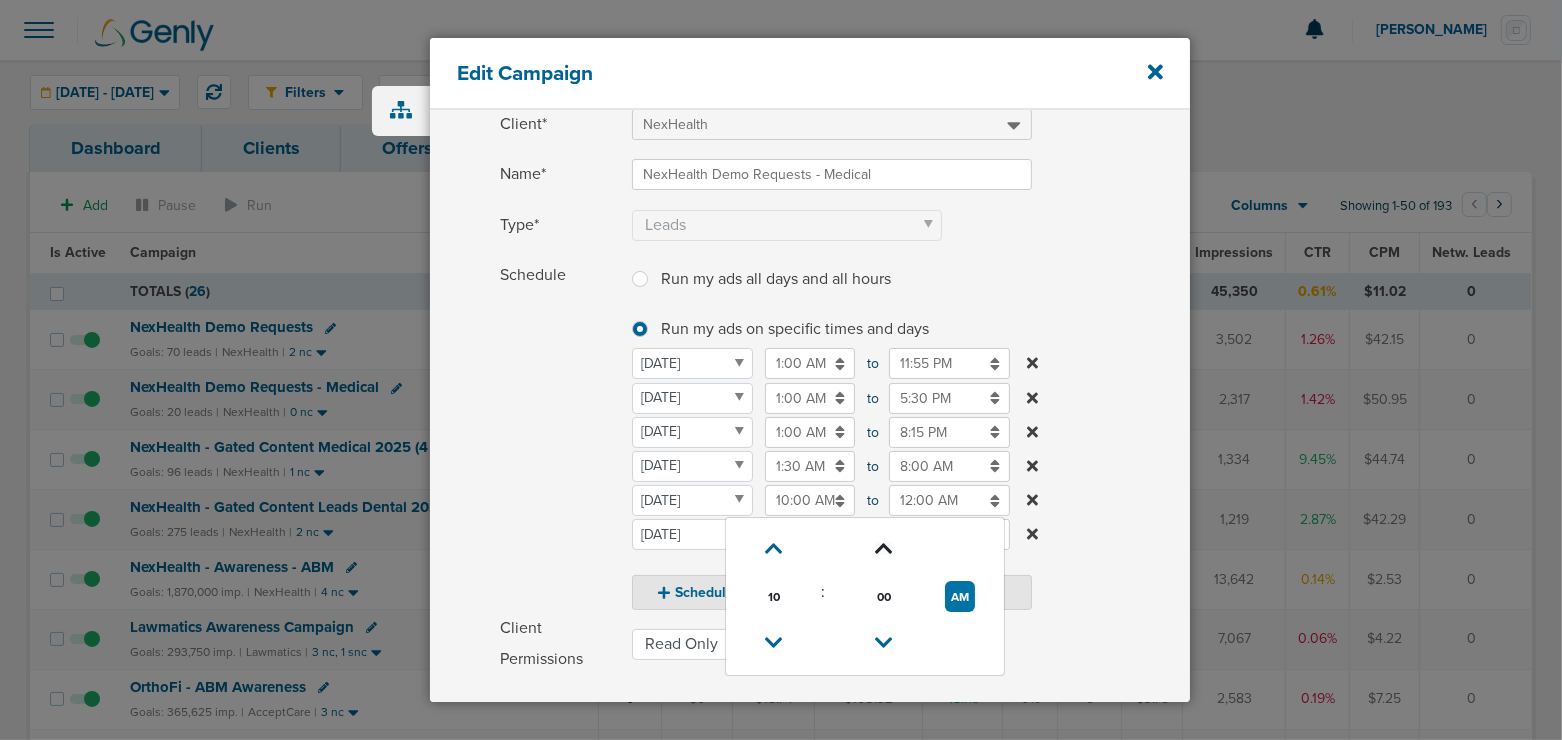 click at bounding box center [884, 549] 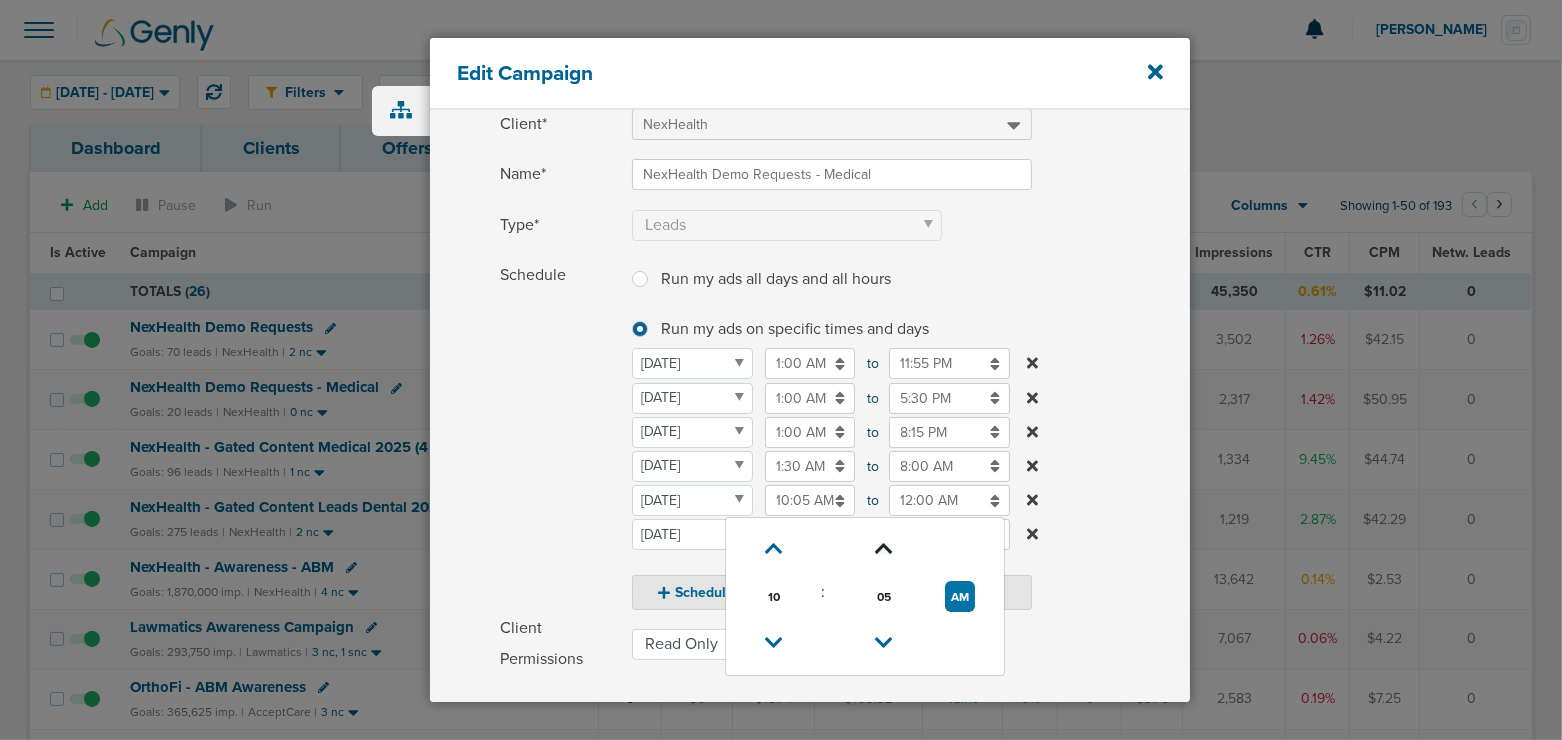 click at bounding box center (884, 549) 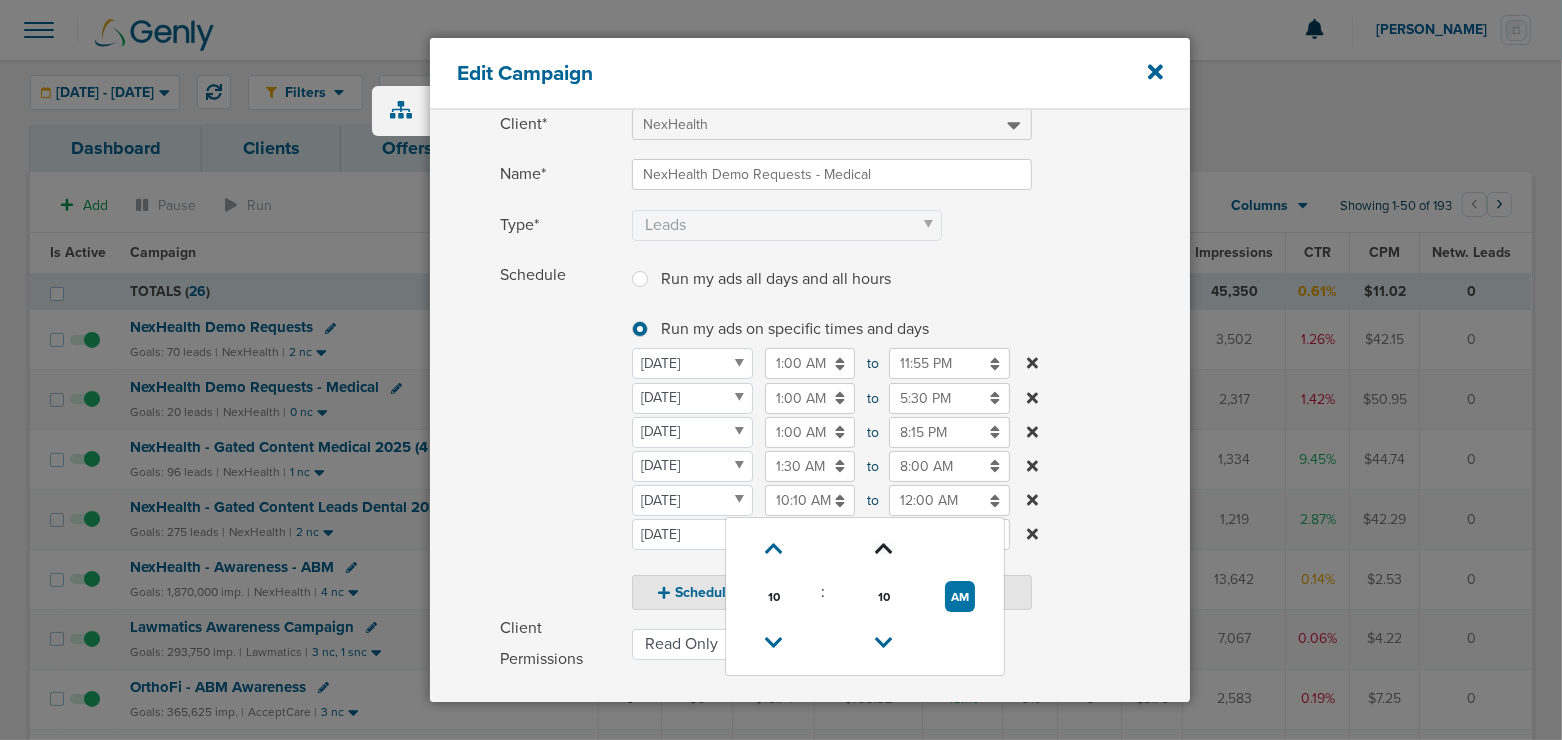 click at bounding box center [884, 549] 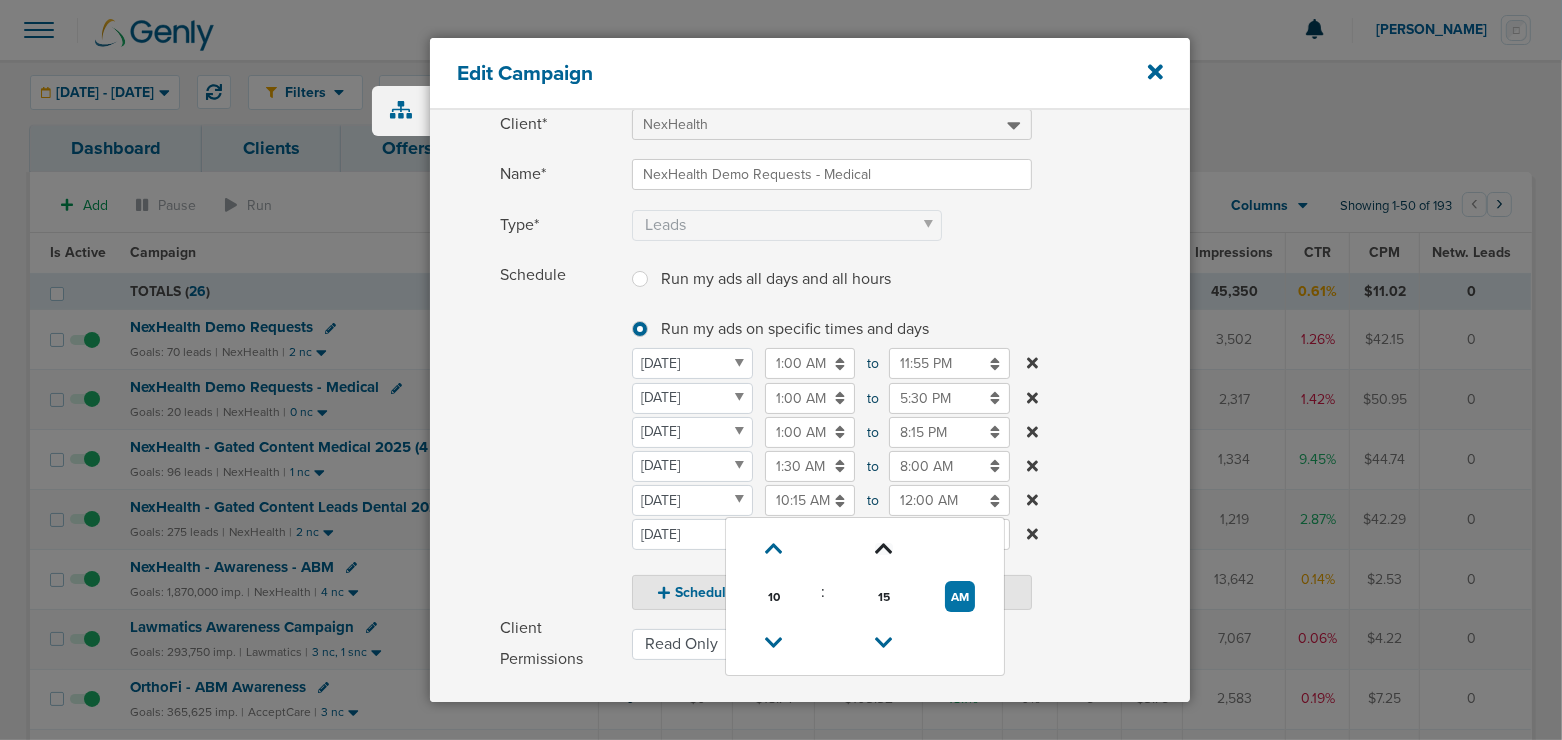 click at bounding box center (884, 549) 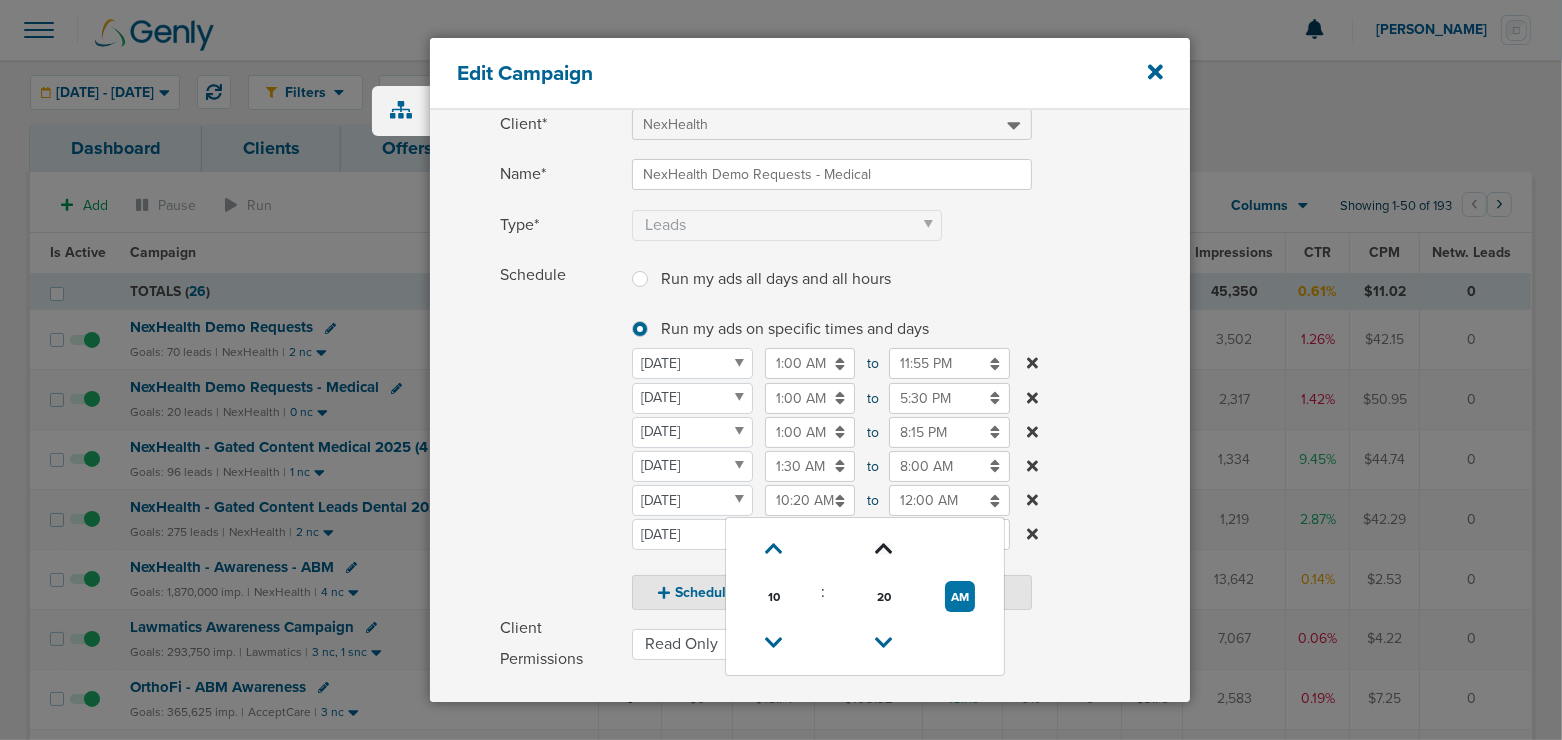 click at bounding box center (884, 549) 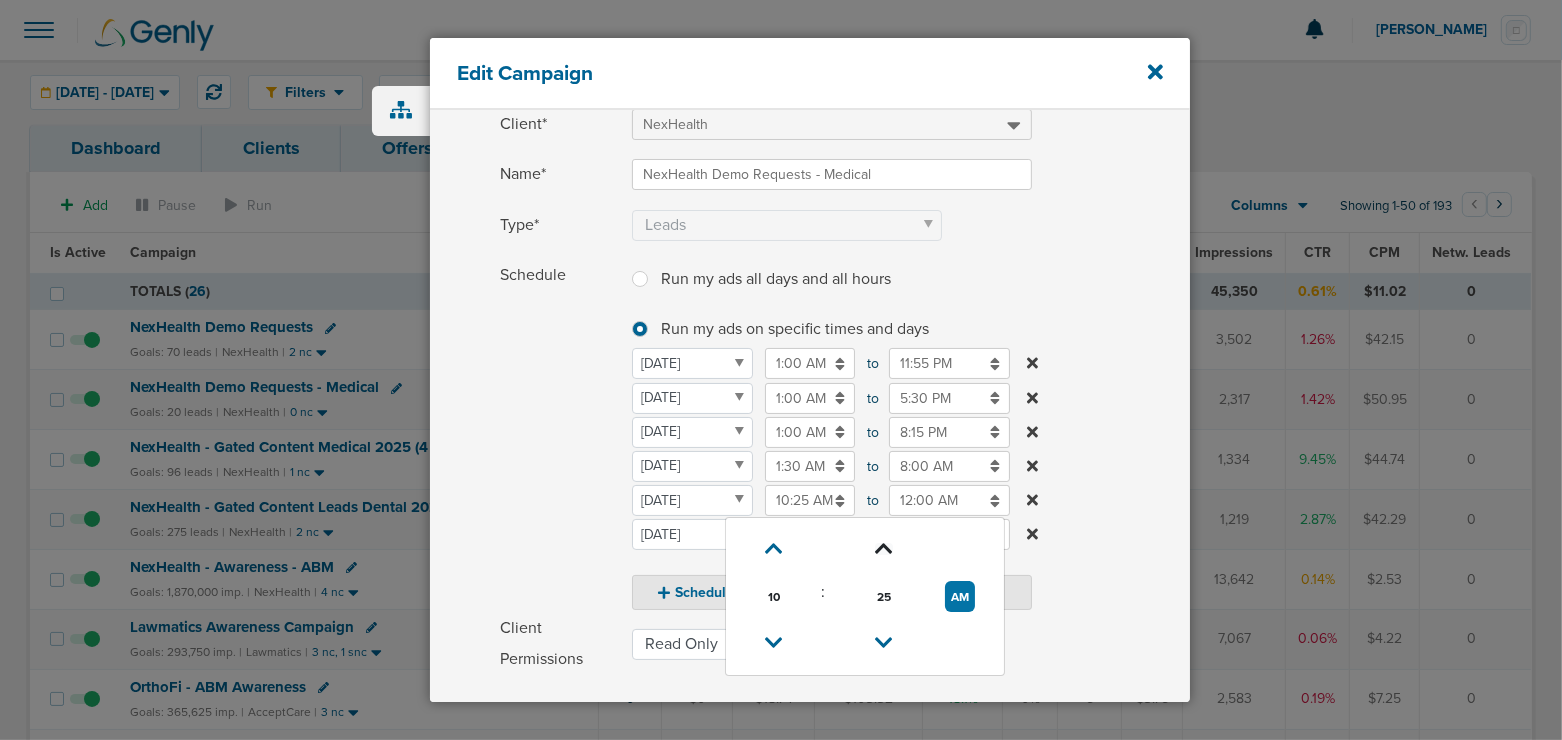 click at bounding box center [884, 549] 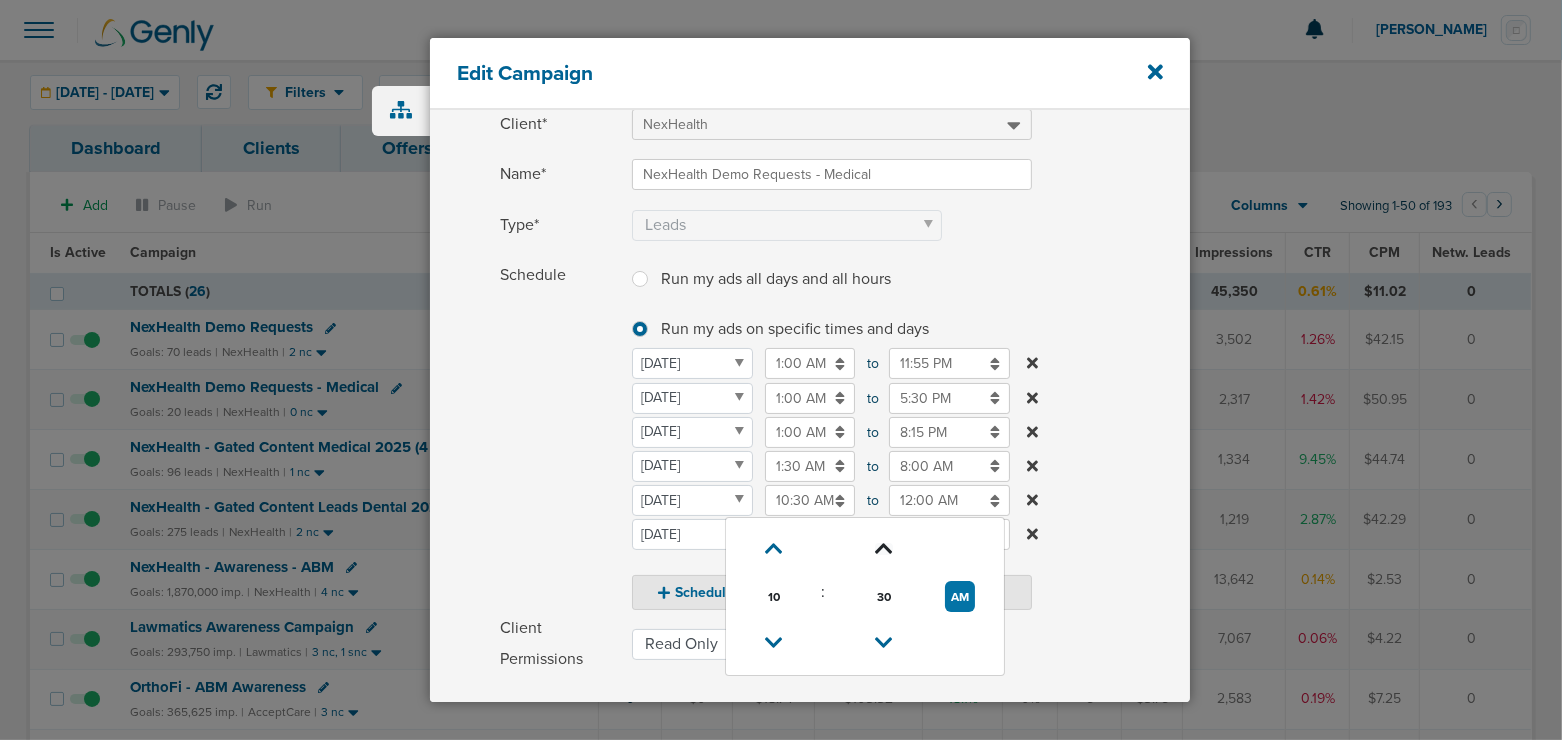 click at bounding box center (884, 549) 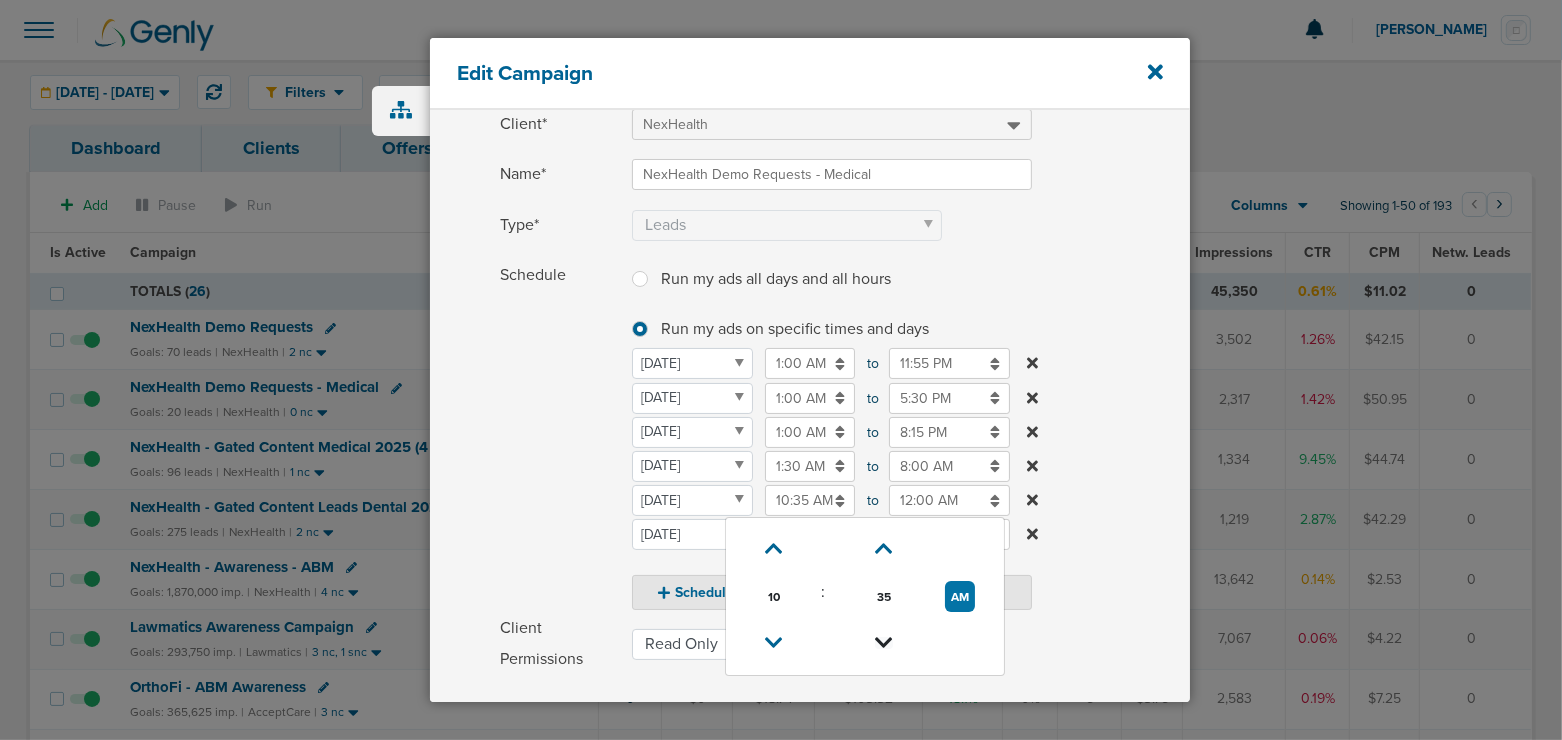 click at bounding box center [884, 643] 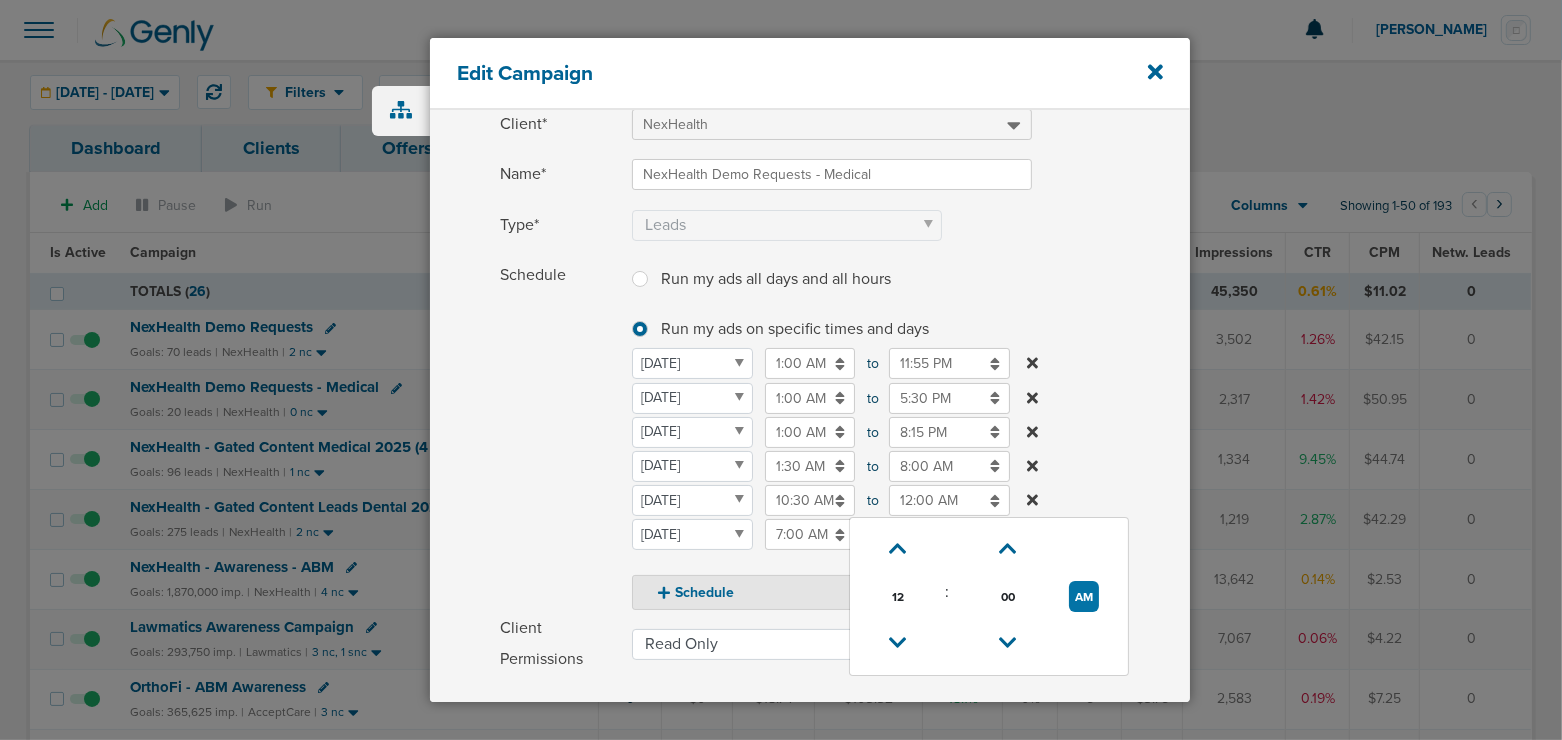 click on "12:00 AM" at bounding box center (949, 500) 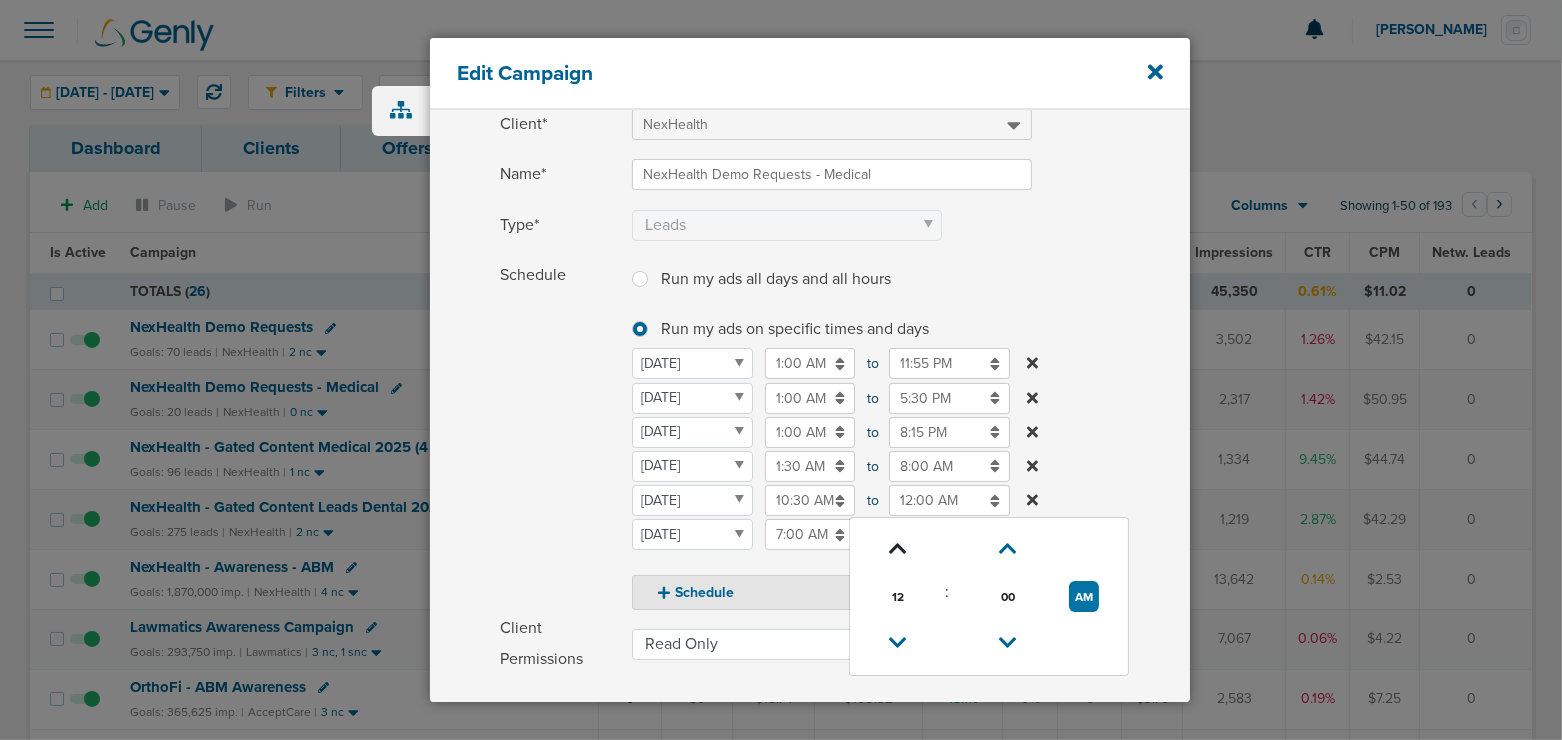 click at bounding box center [898, 549] 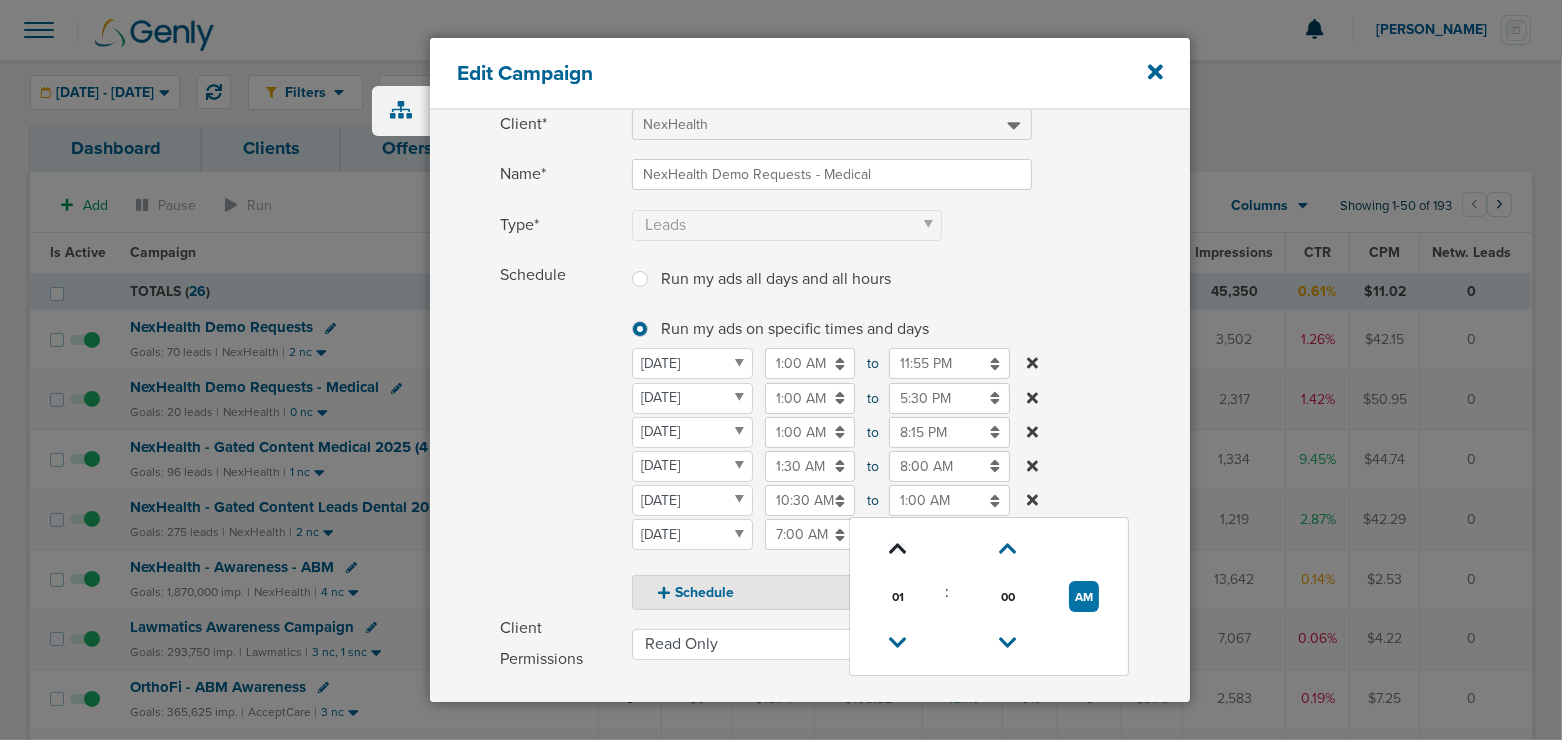 click at bounding box center [898, 549] 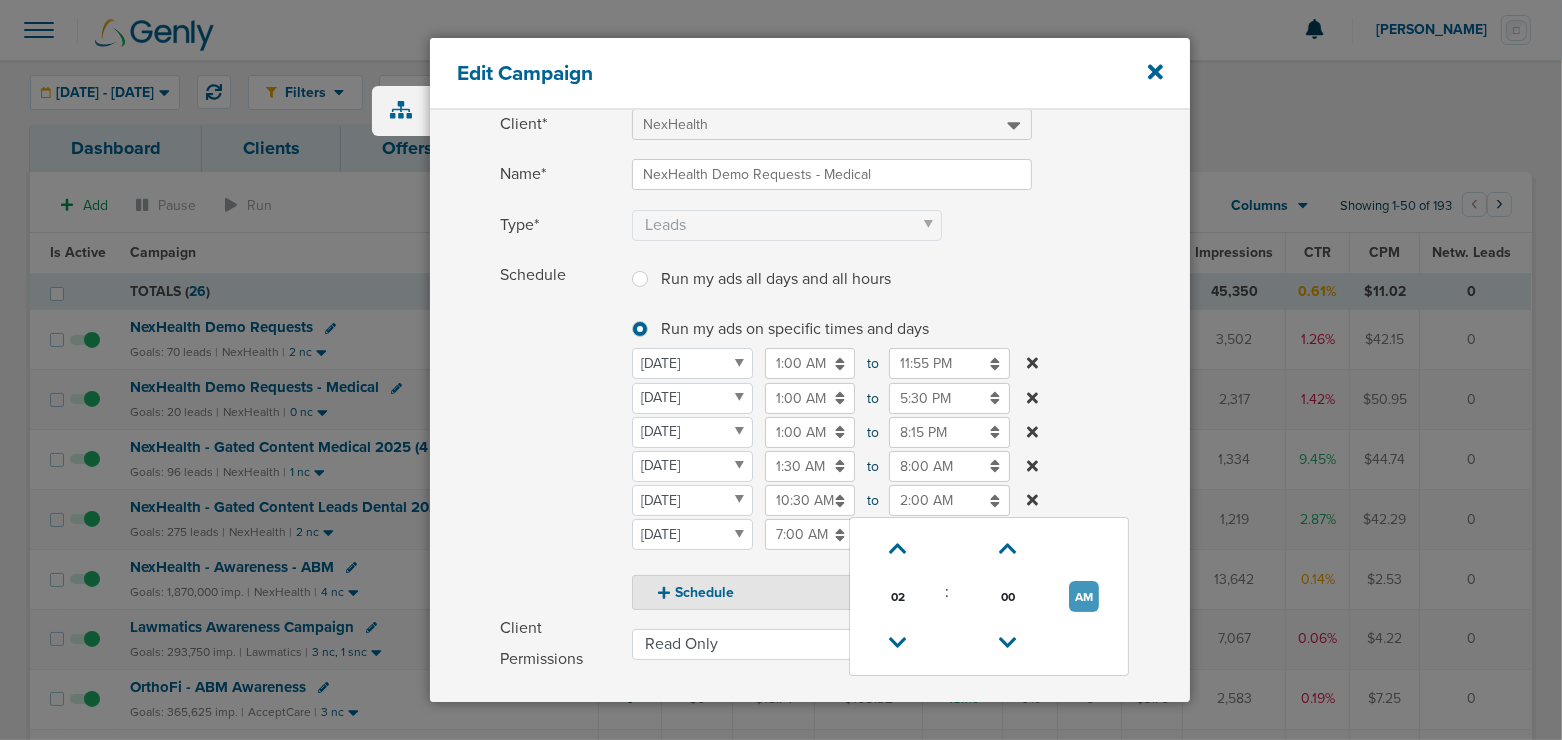 click on "AM" at bounding box center (1084, 596) 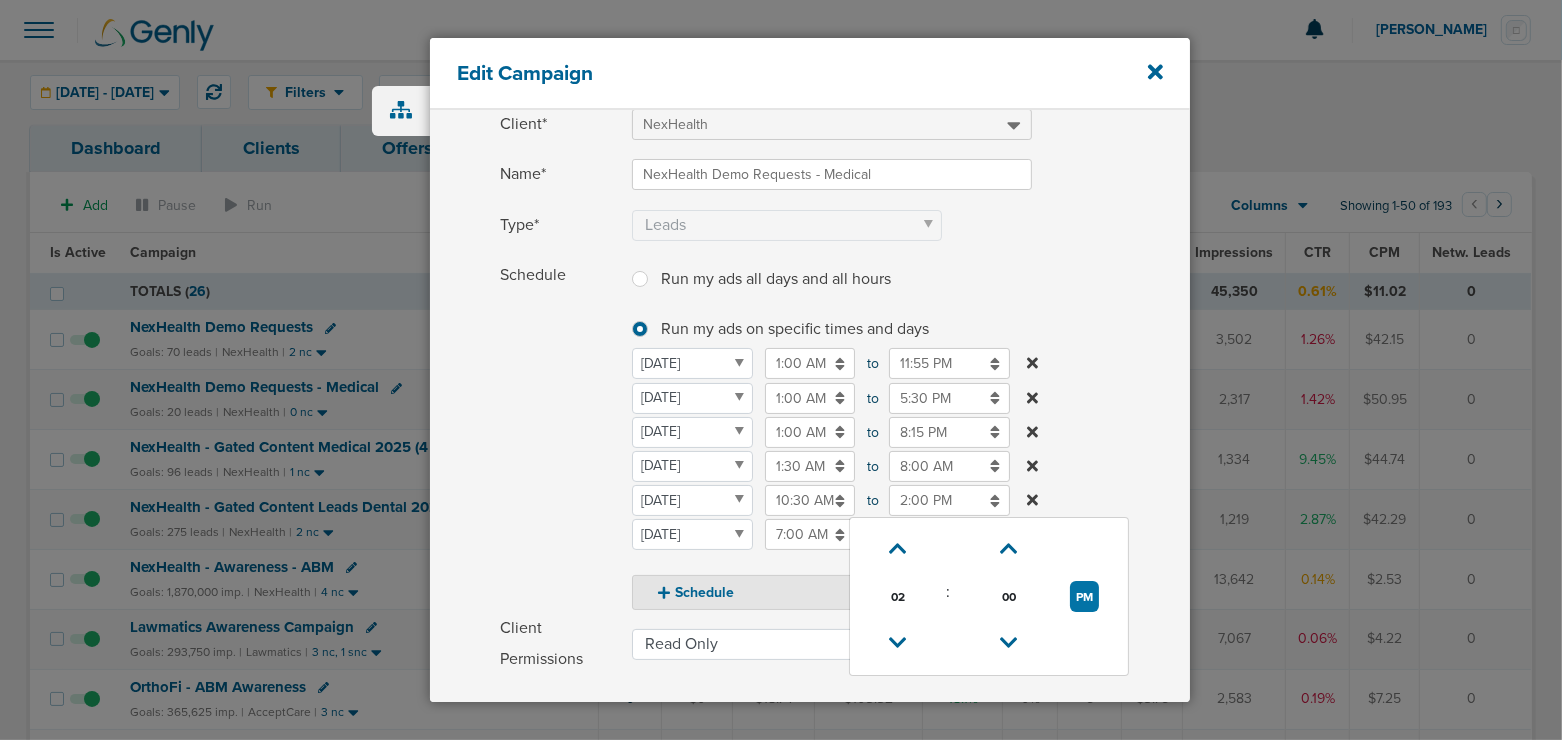 click on "Schedule" at bounding box center (560, 435) 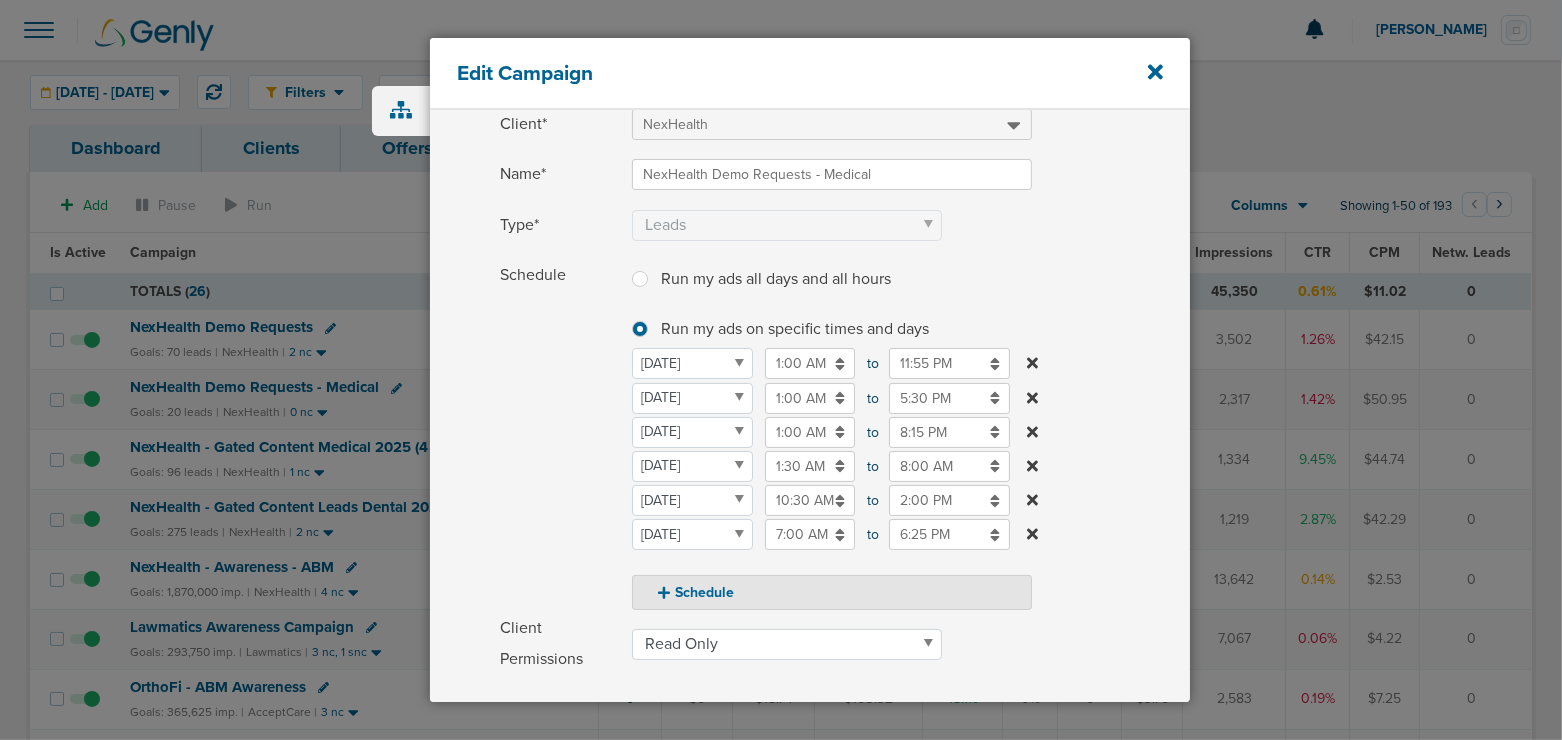 scroll, scrollTop: 404, scrollLeft: 0, axis: vertical 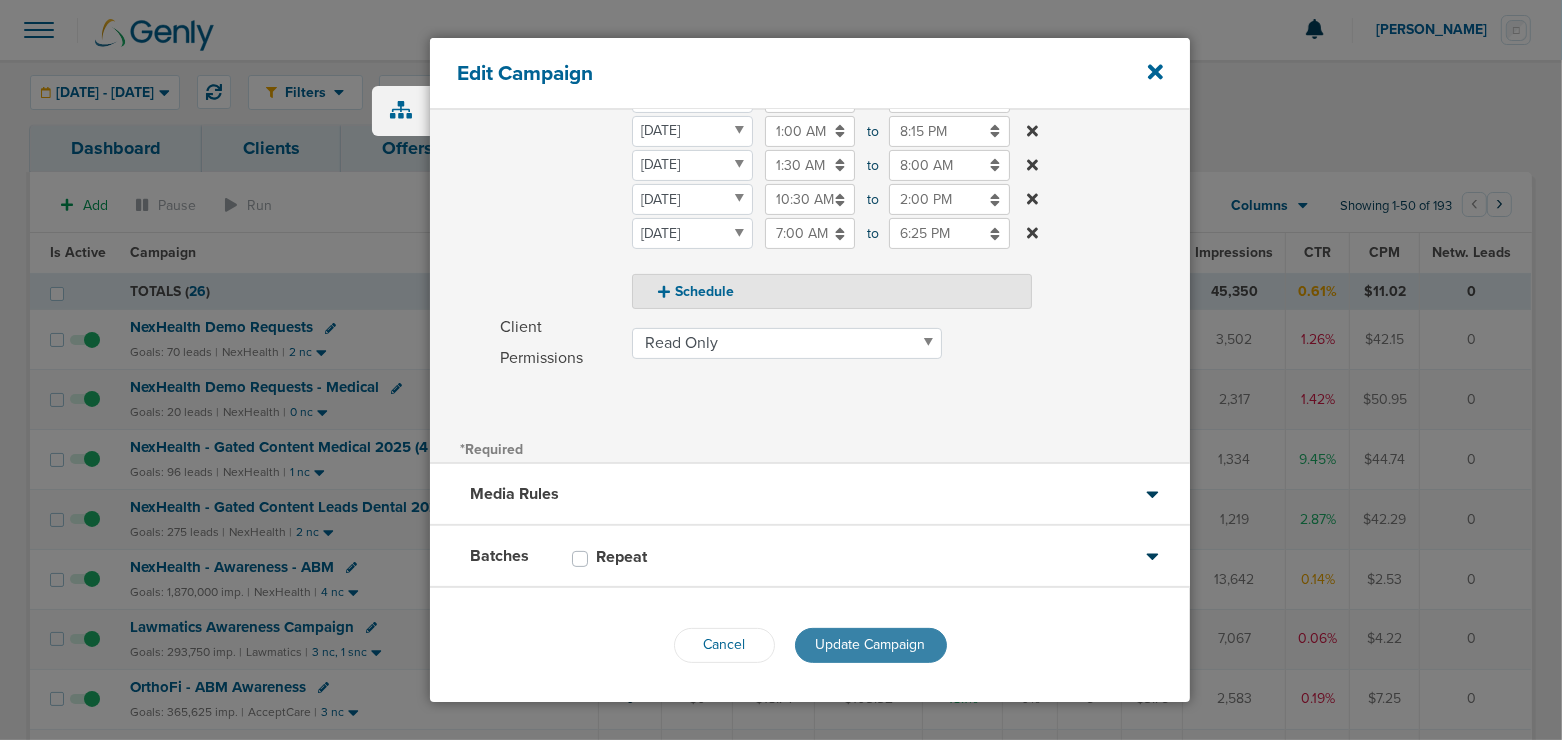 click on "Update Campaign" at bounding box center (871, 644) 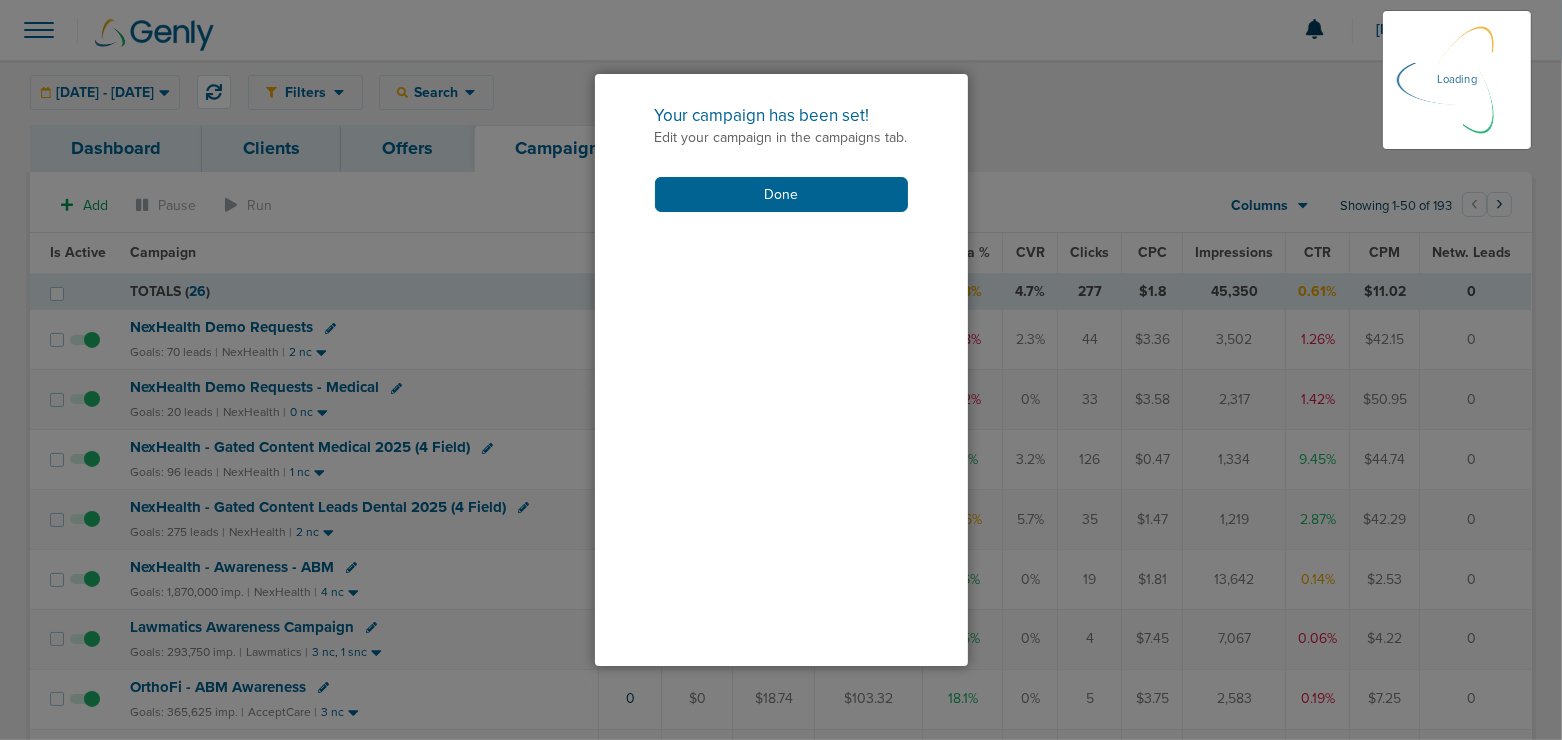 scroll, scrollTop: 341, scrollLeft: 0, axis: vertical 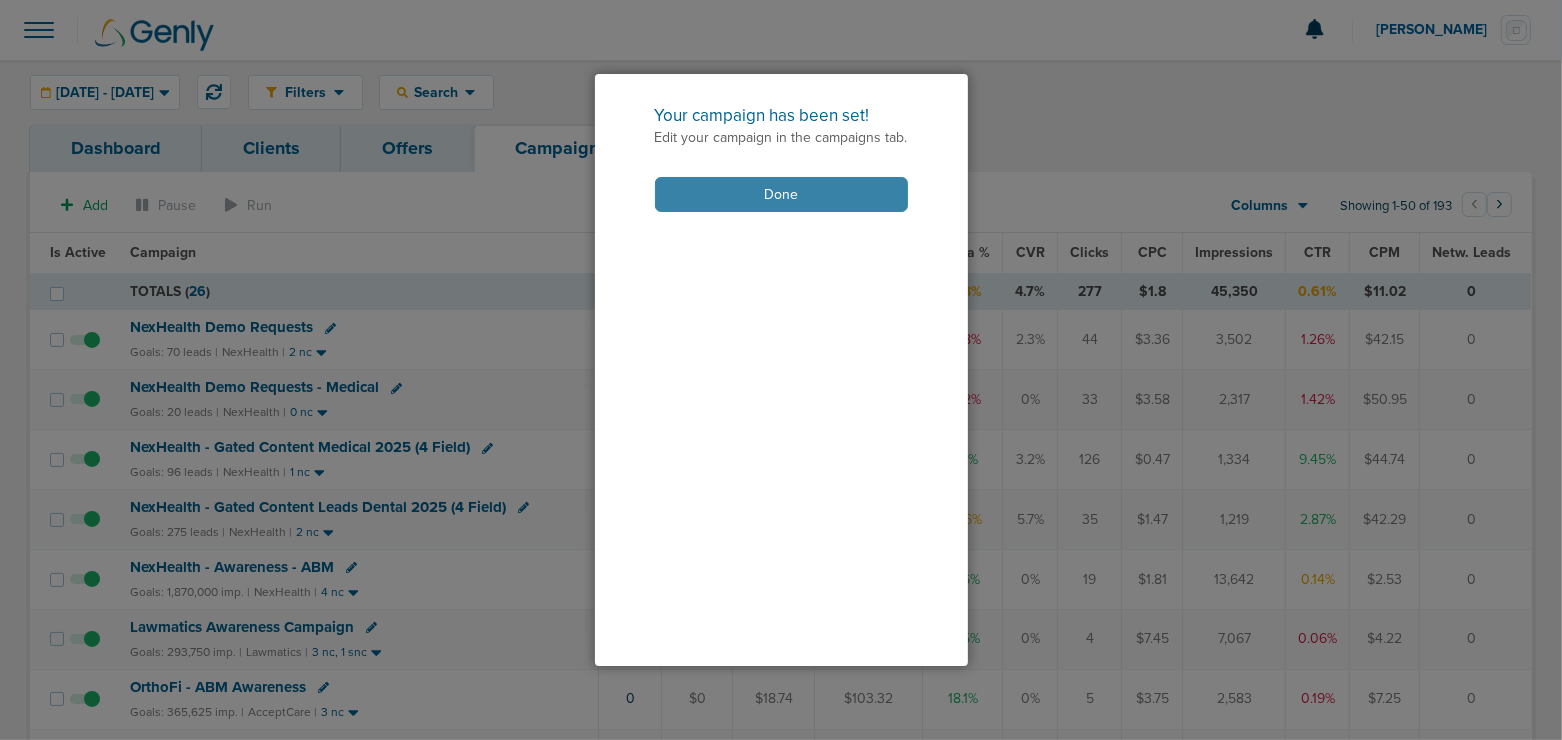 click on "Done" at bounding box center [781, 194] 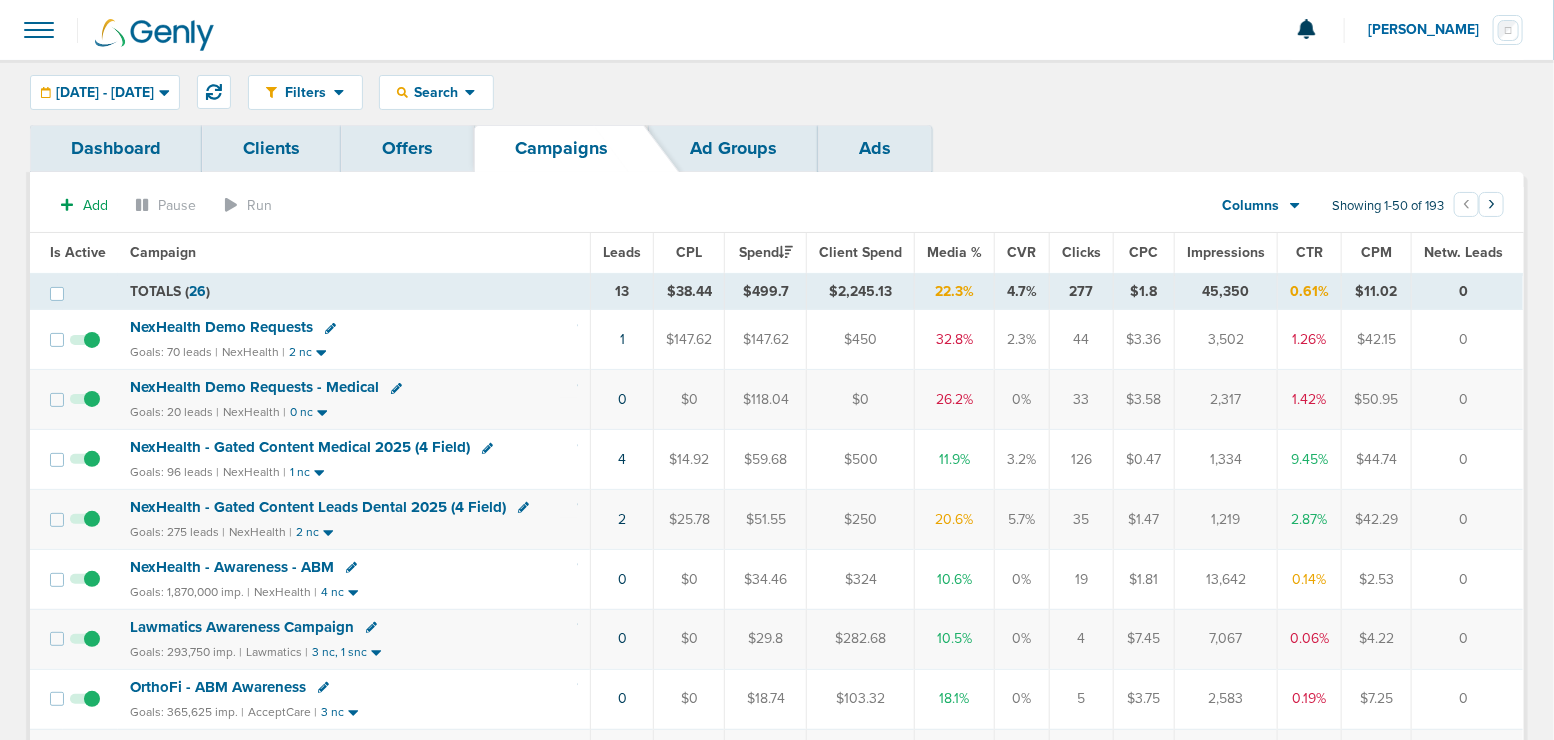 click 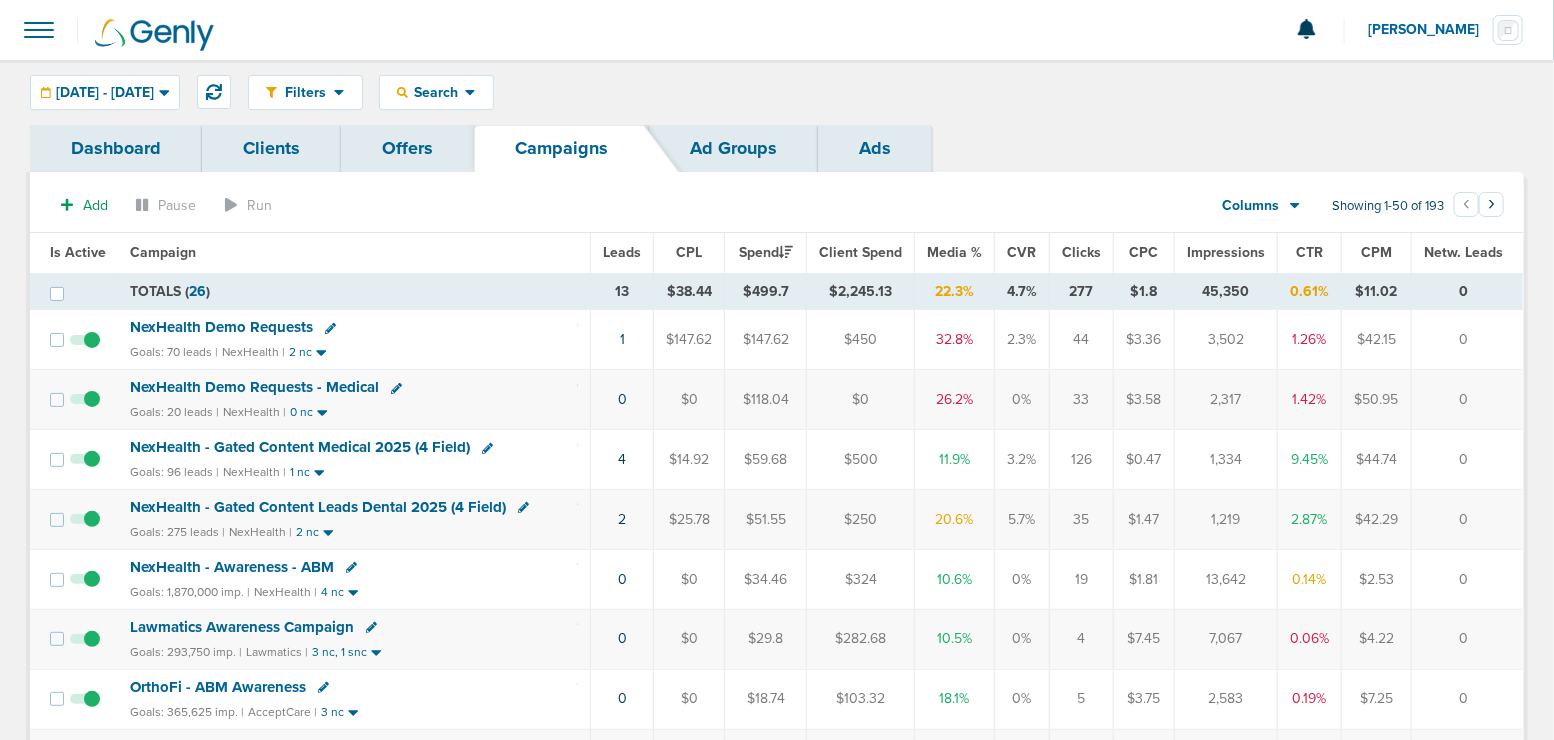 select 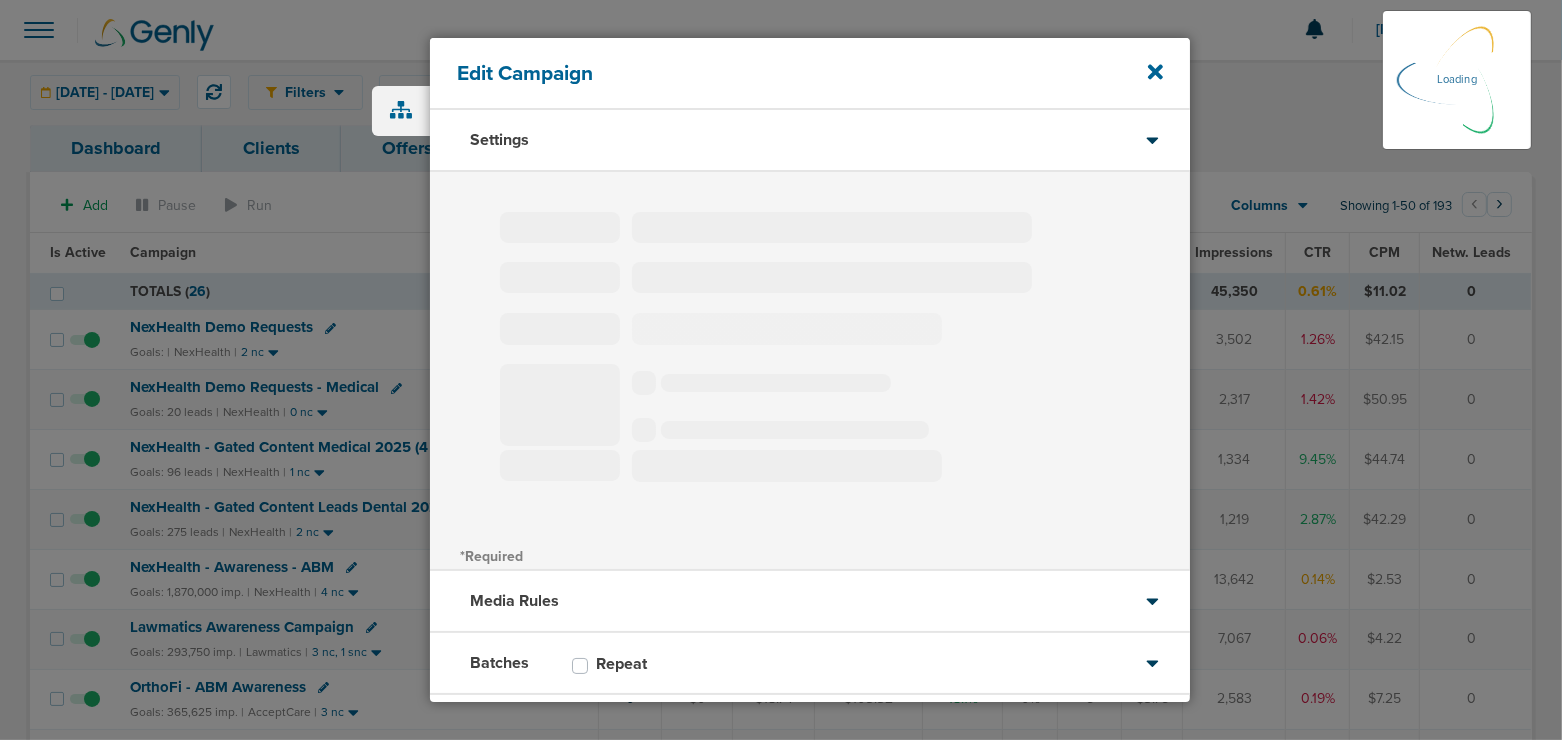 type on "NexHealth Demo Requests" 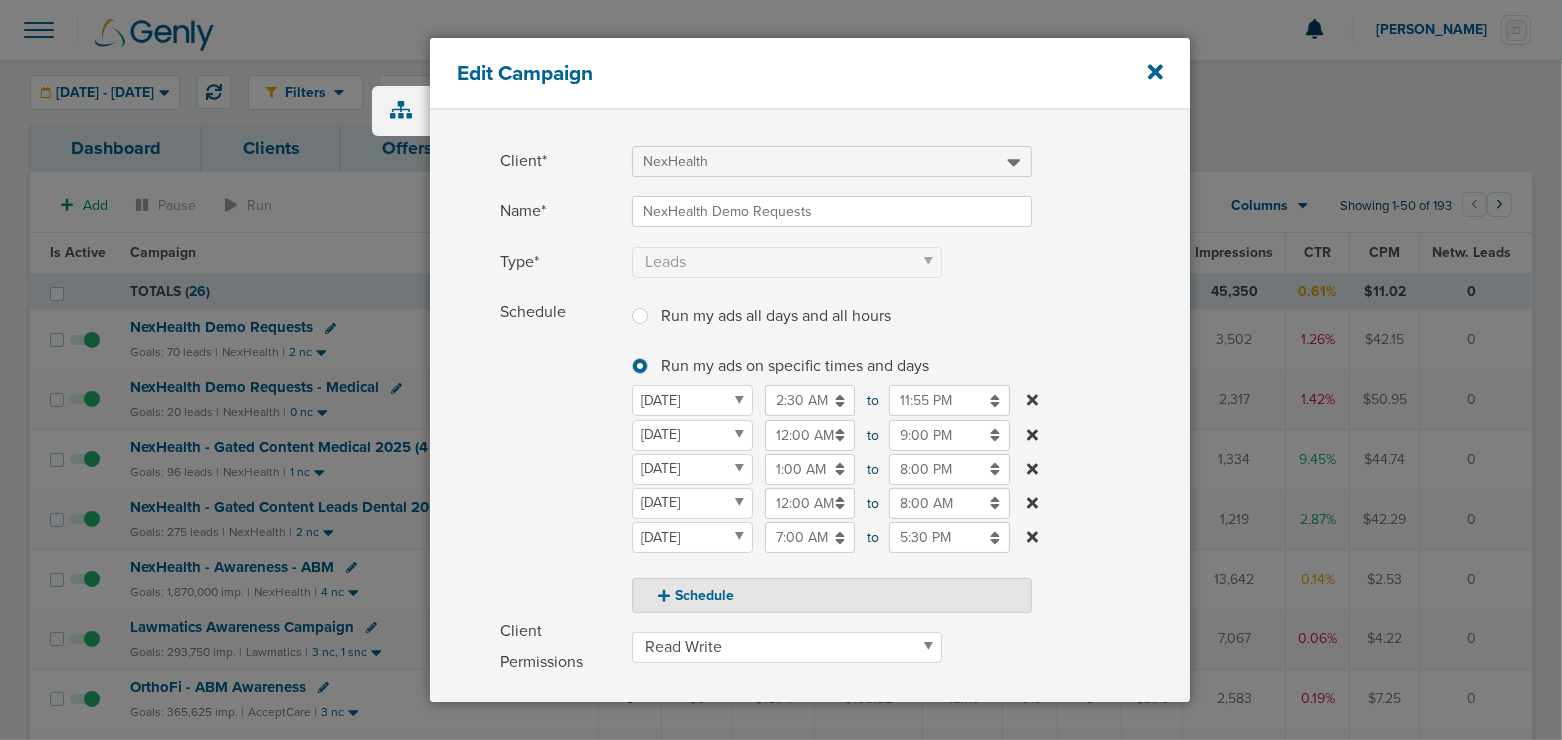 scroll, scrollTop: 67, scrollLeft: 0, axis: vertical 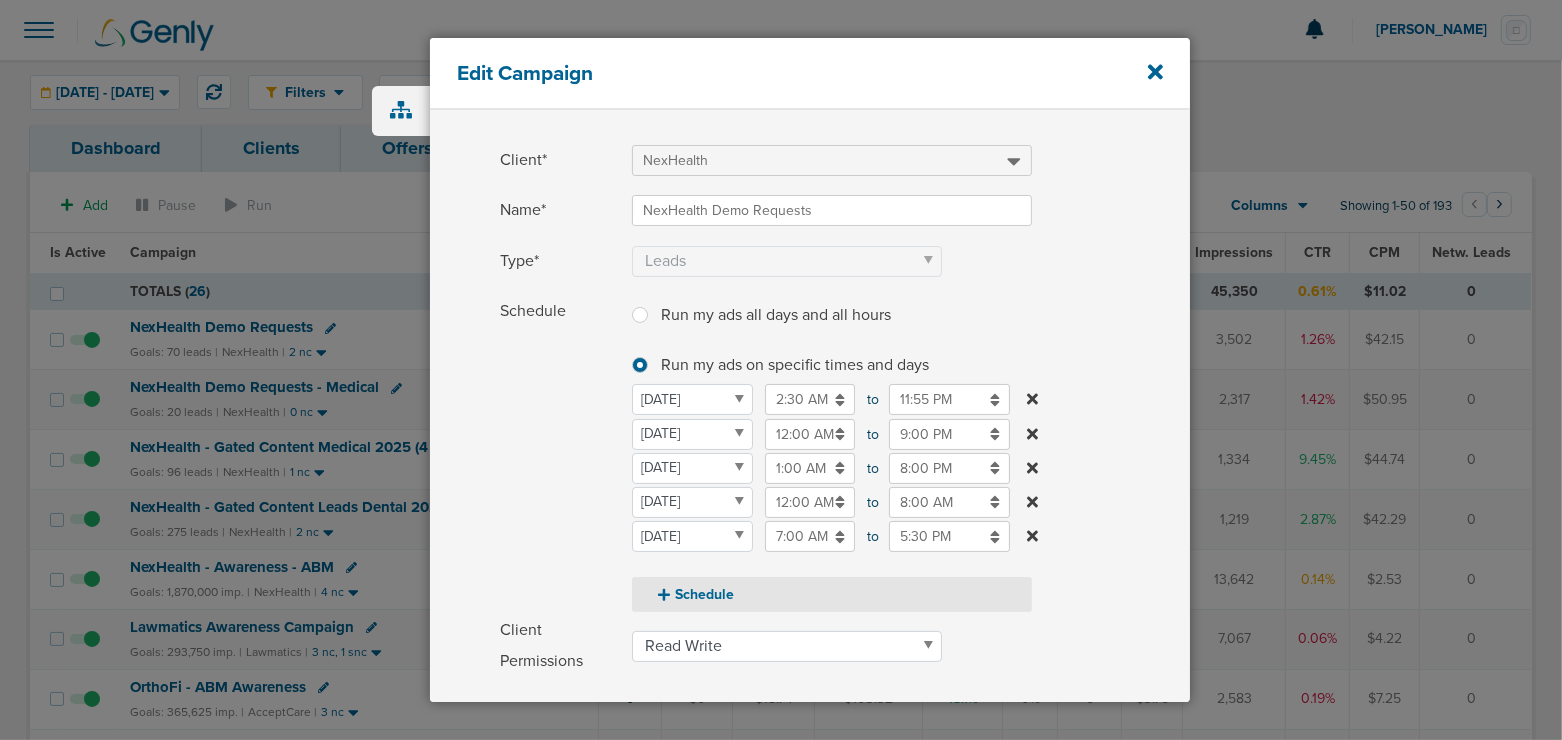 click on "Schedule" at bounding box center [832, 594] 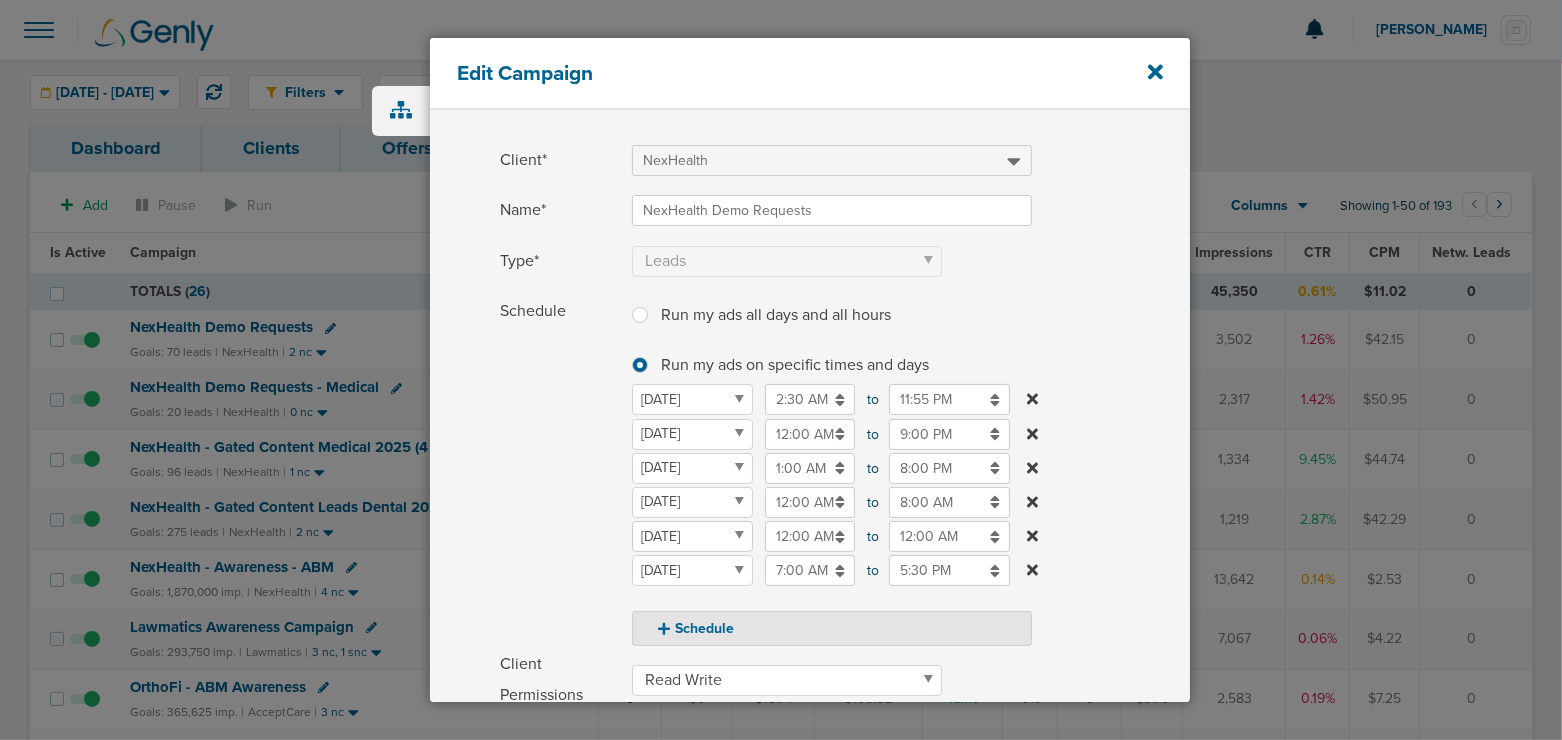 click on "Monday Tuesday Wednesday Thursday Friday Saturday Sunday" at bounding box center (692, 536) 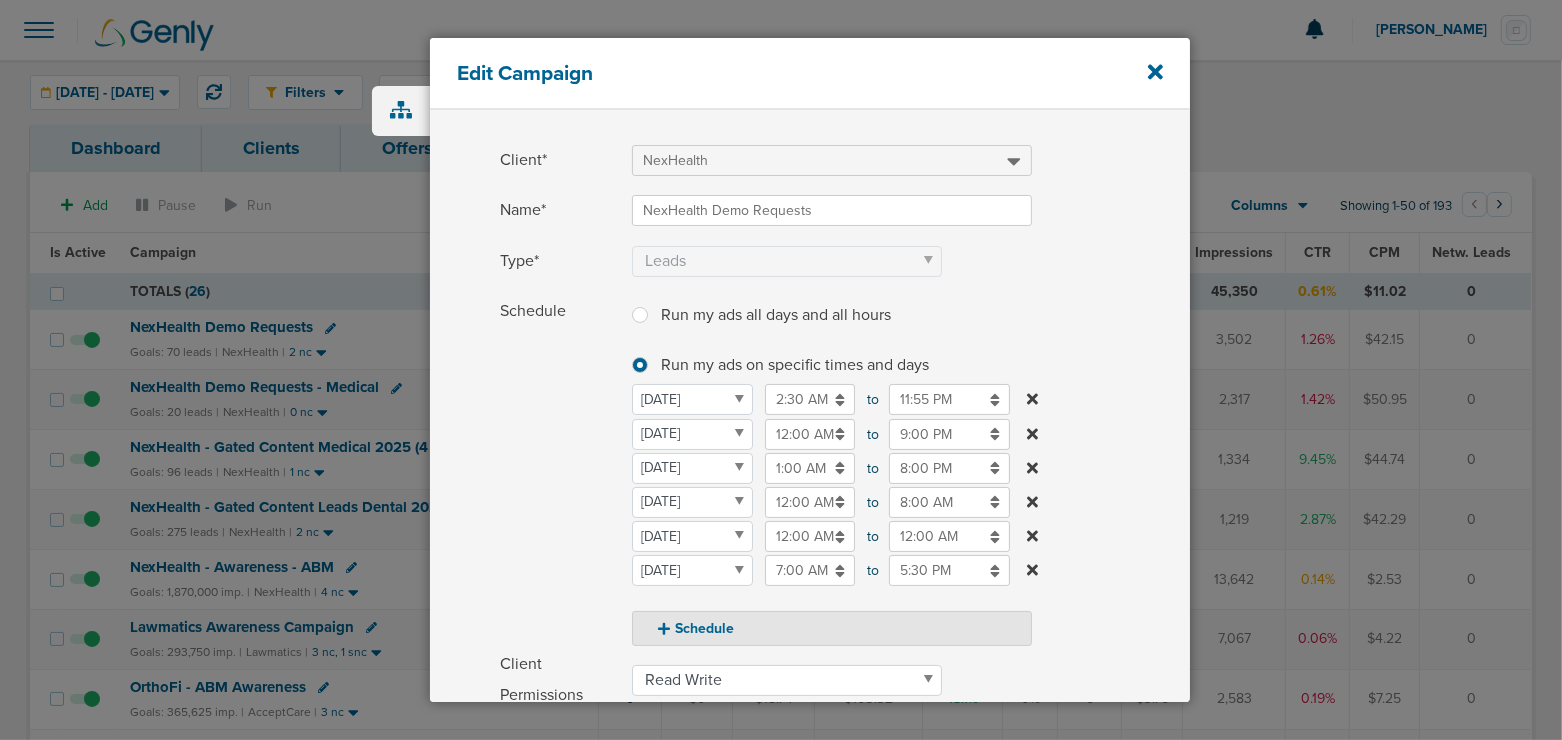 select on "3" 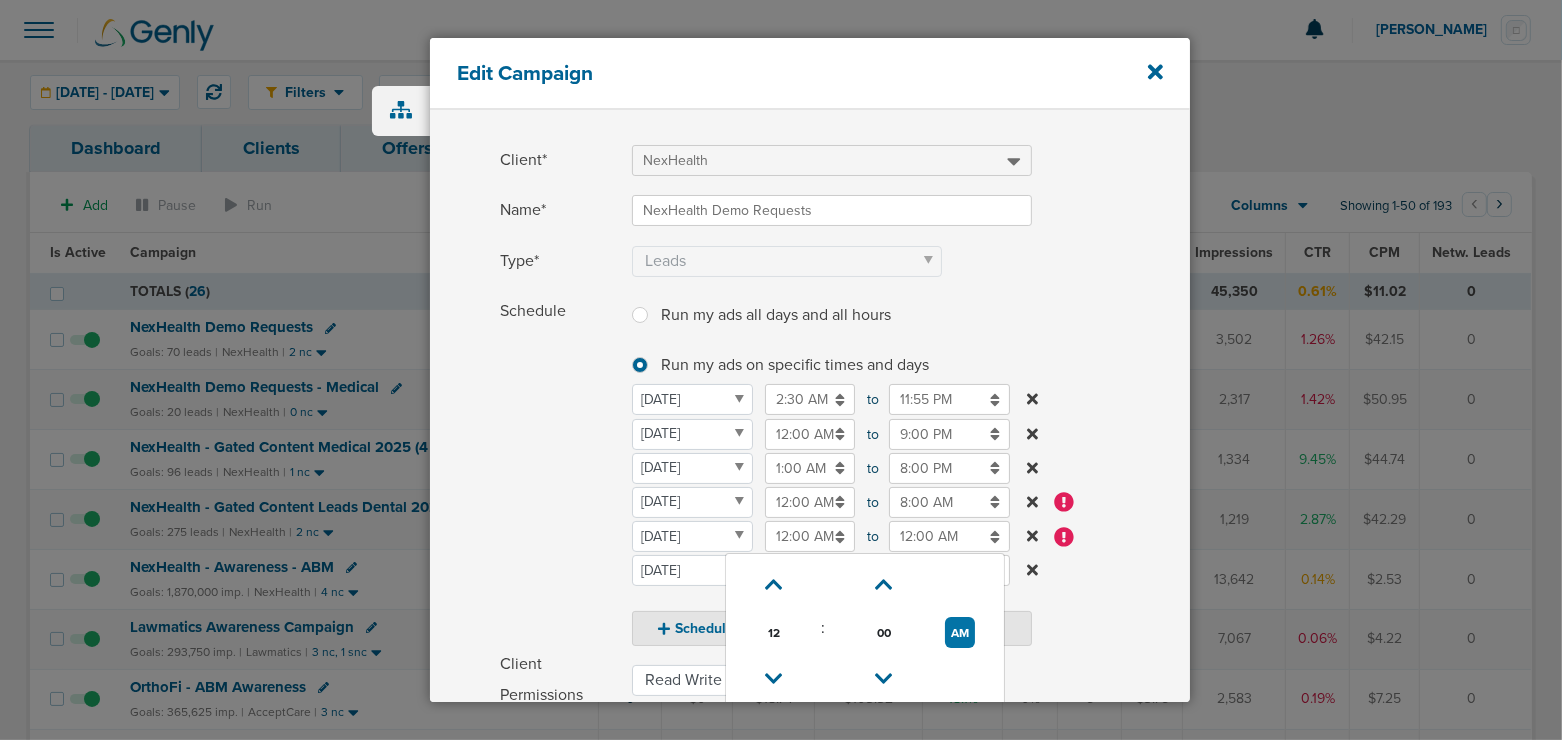 click on "12:00 AM" at bounding box center (810, 536) 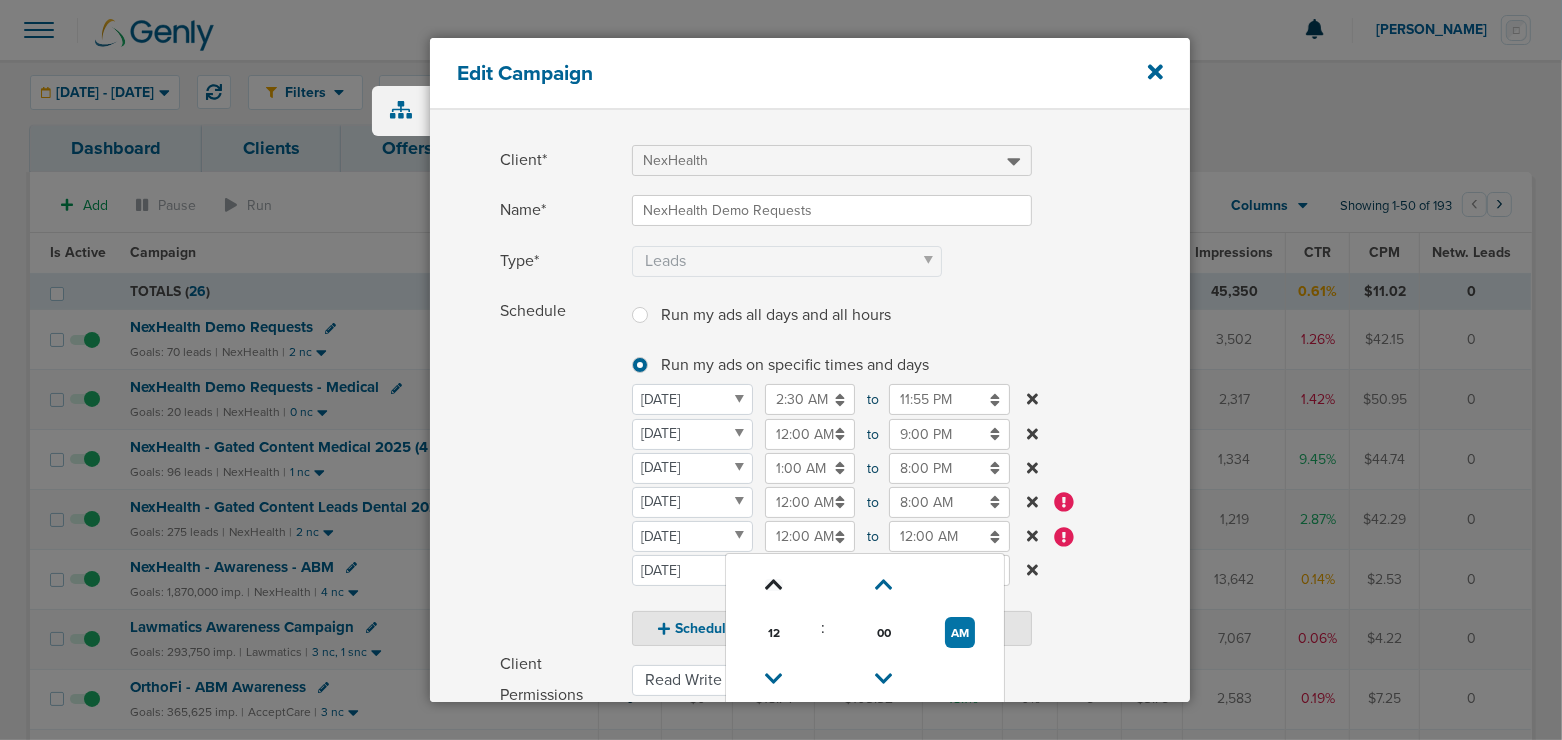 click at bounding box center (774, 585) 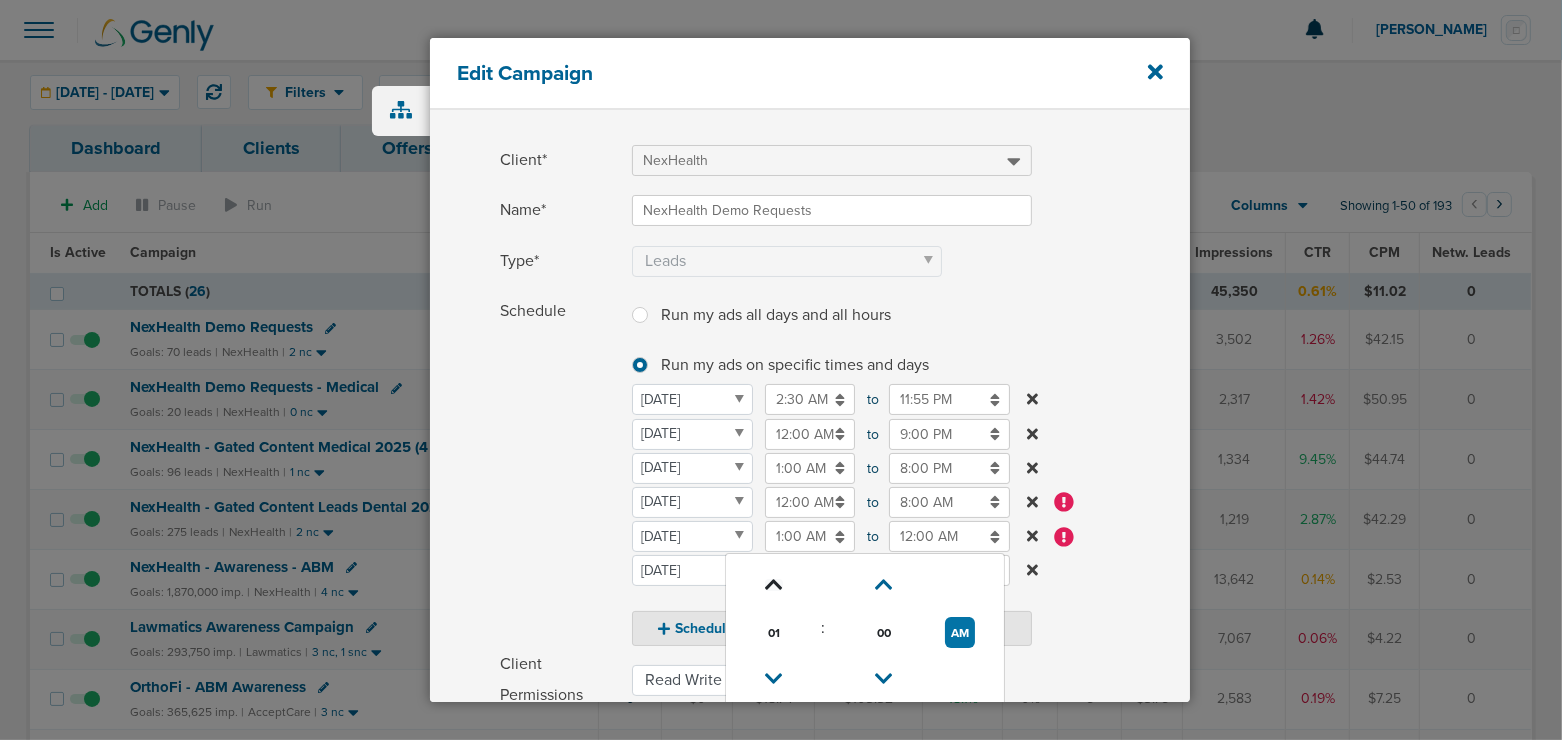 click at bounding box center (774, 585) 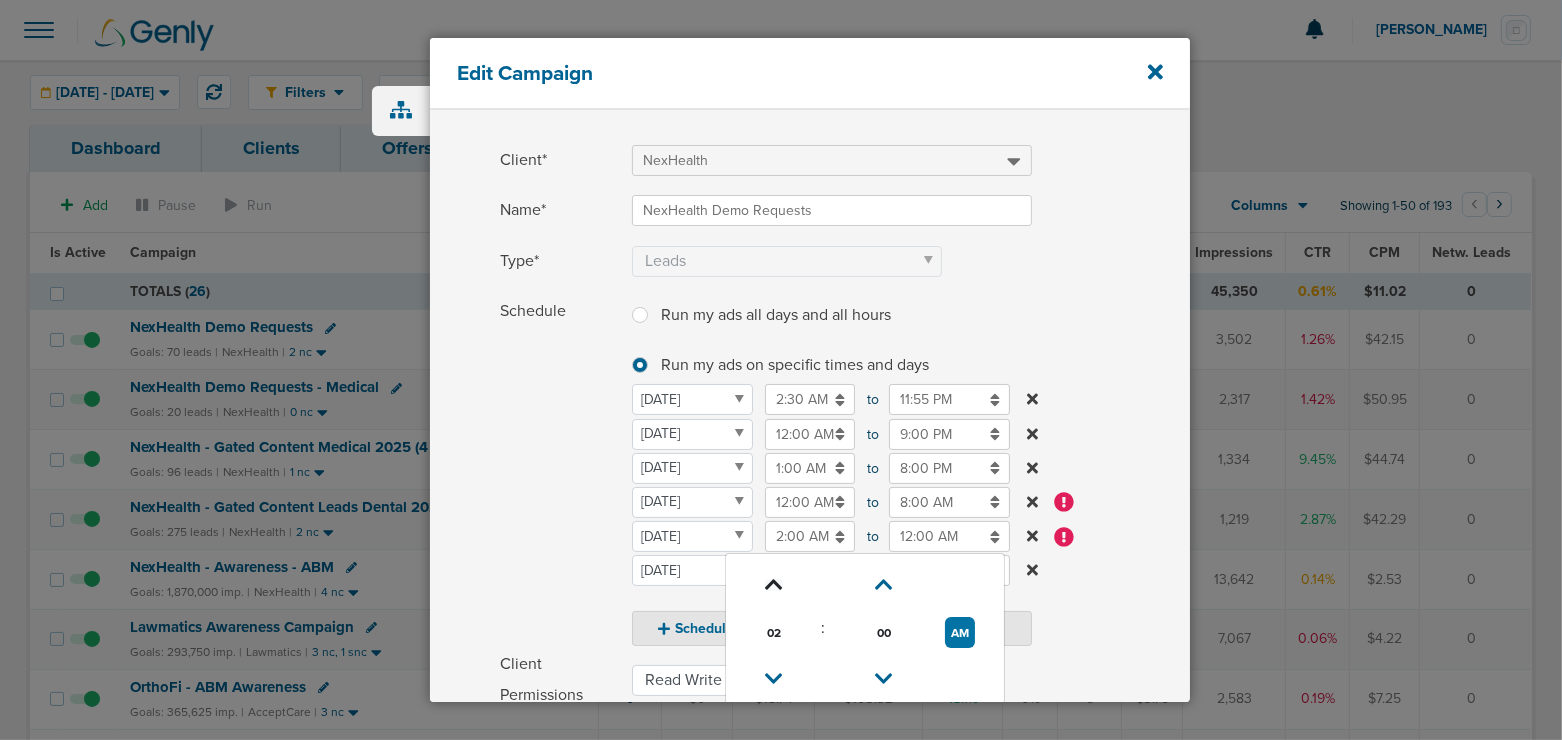 click at bounding box center [774, 585] 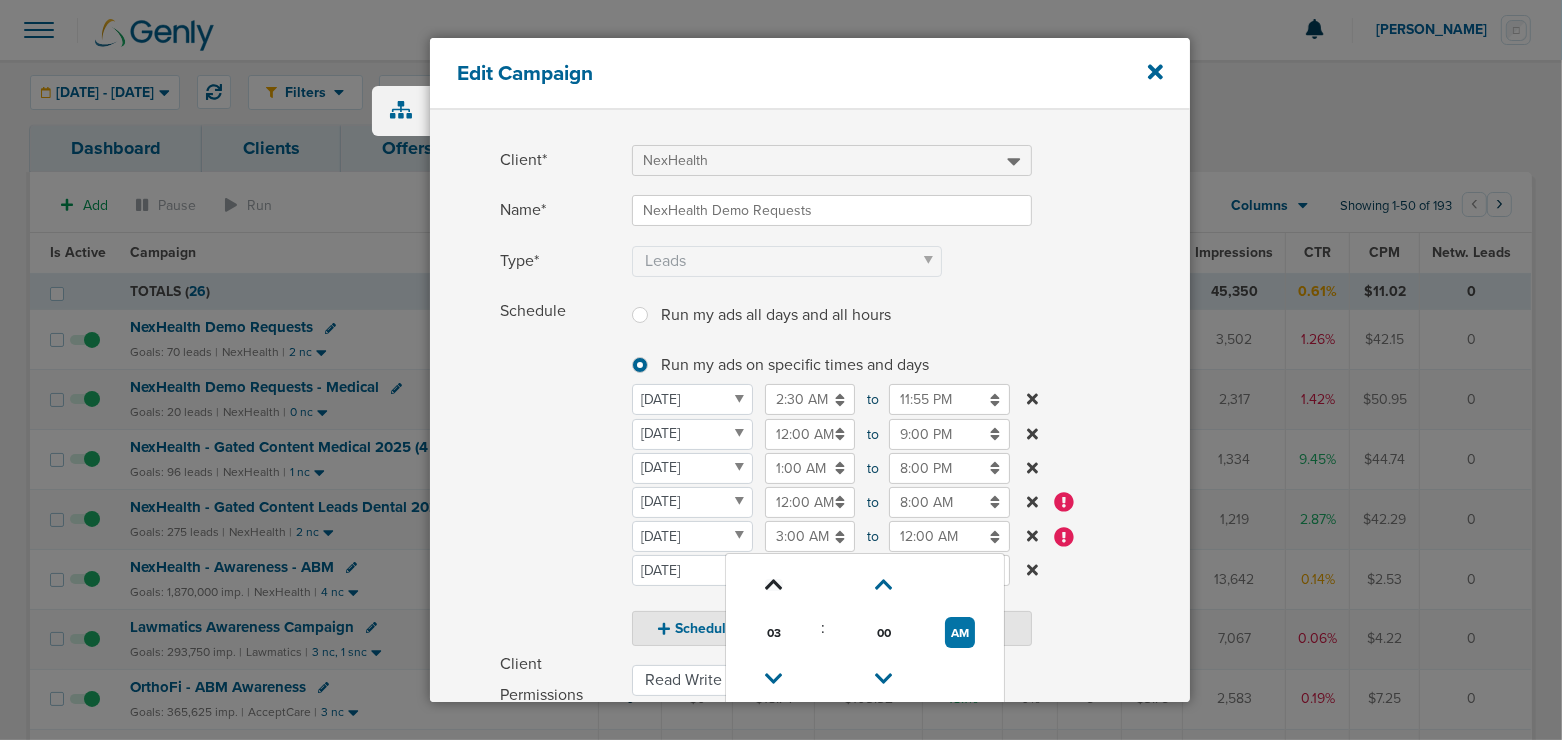 click at bounding box center [774, 585] 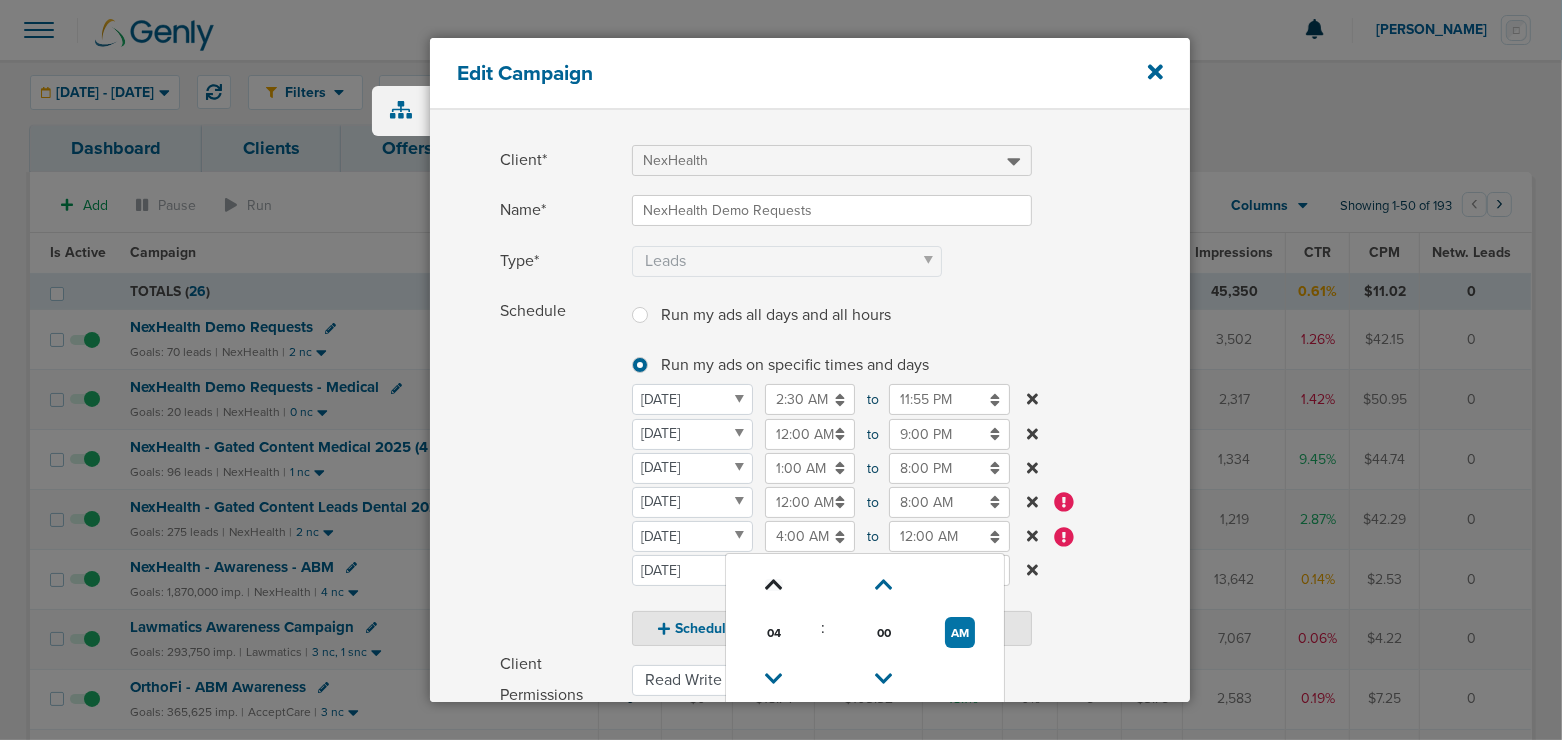 click at bounding box center (774, 585) 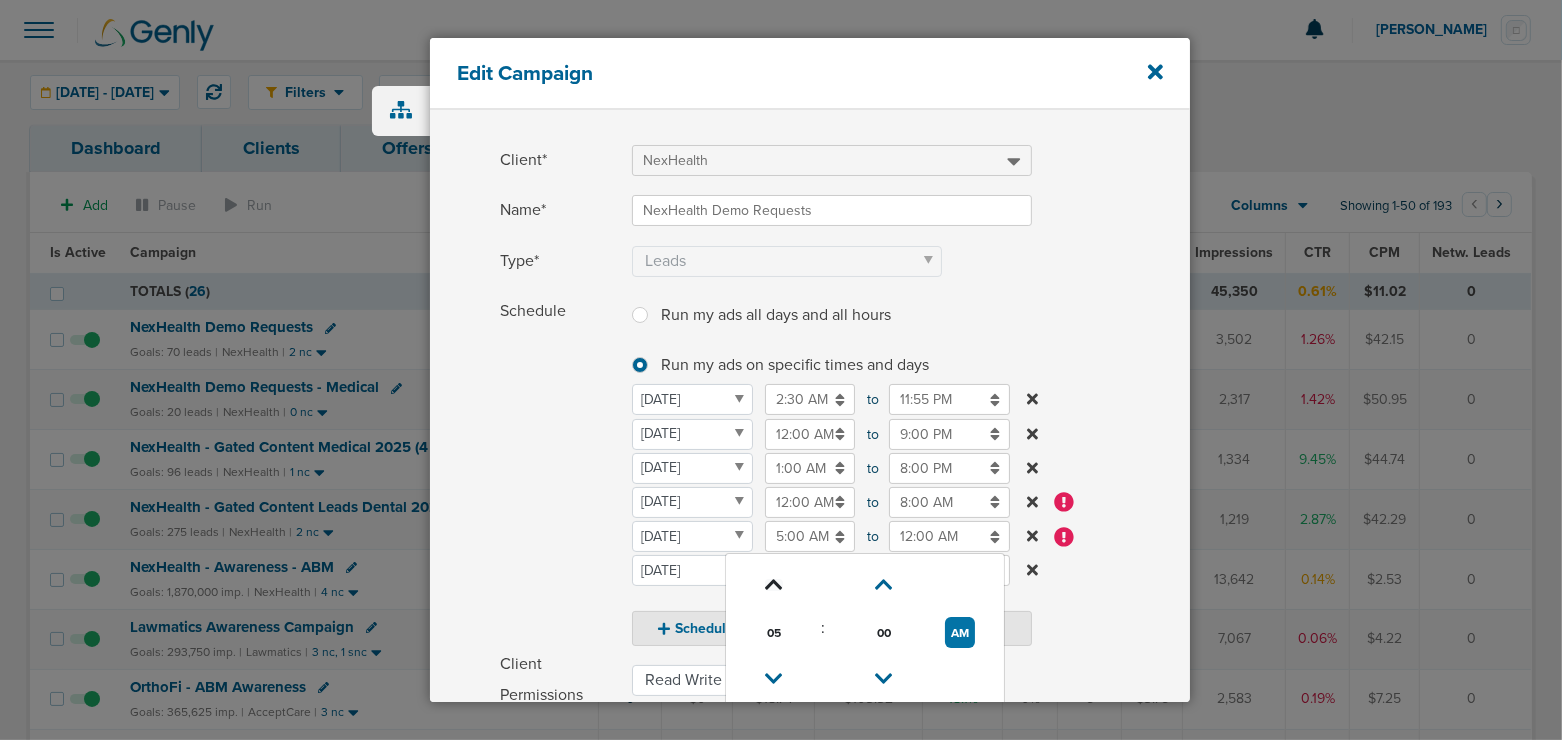 click at bounding box center (774, 585) 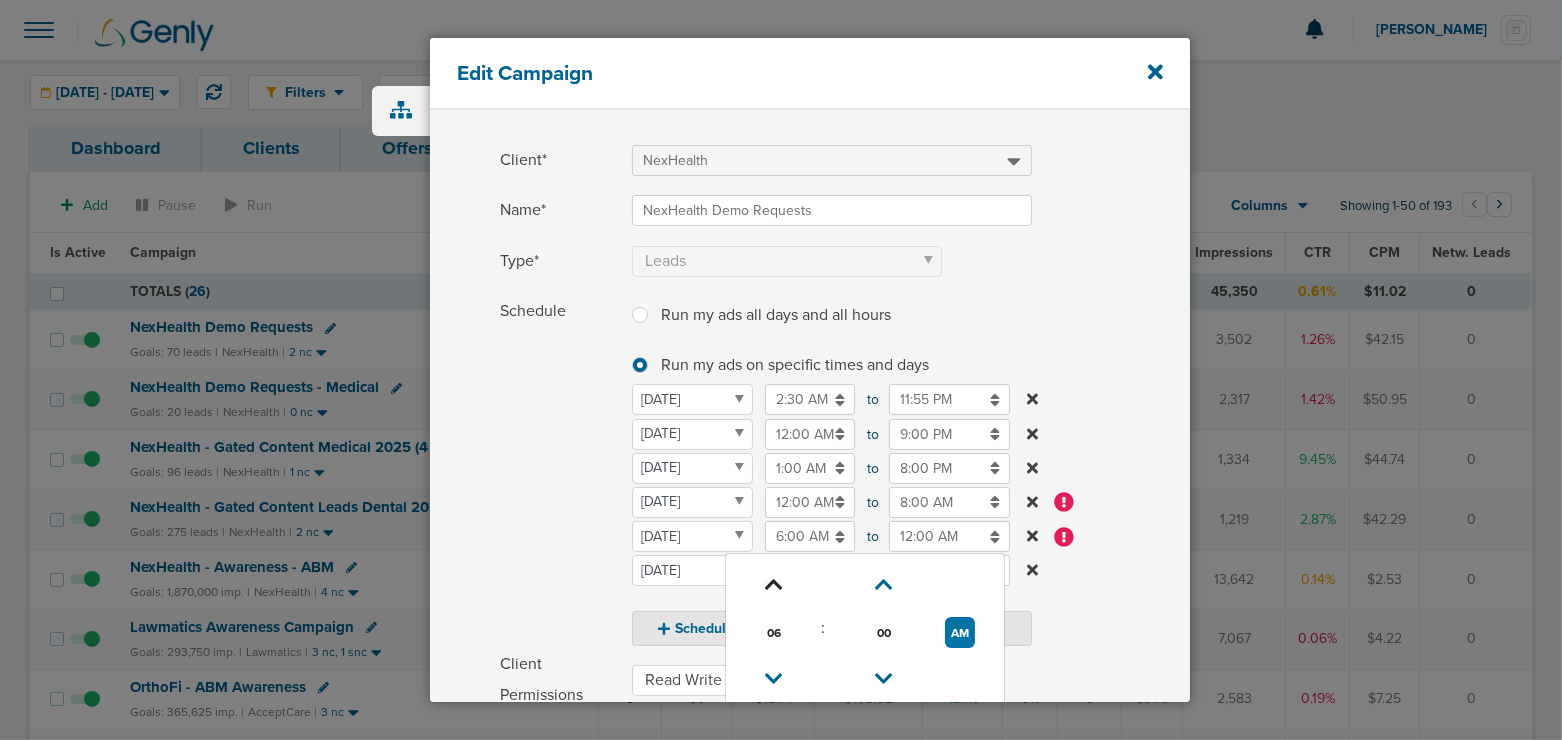 click at bounding box center (774, 585) 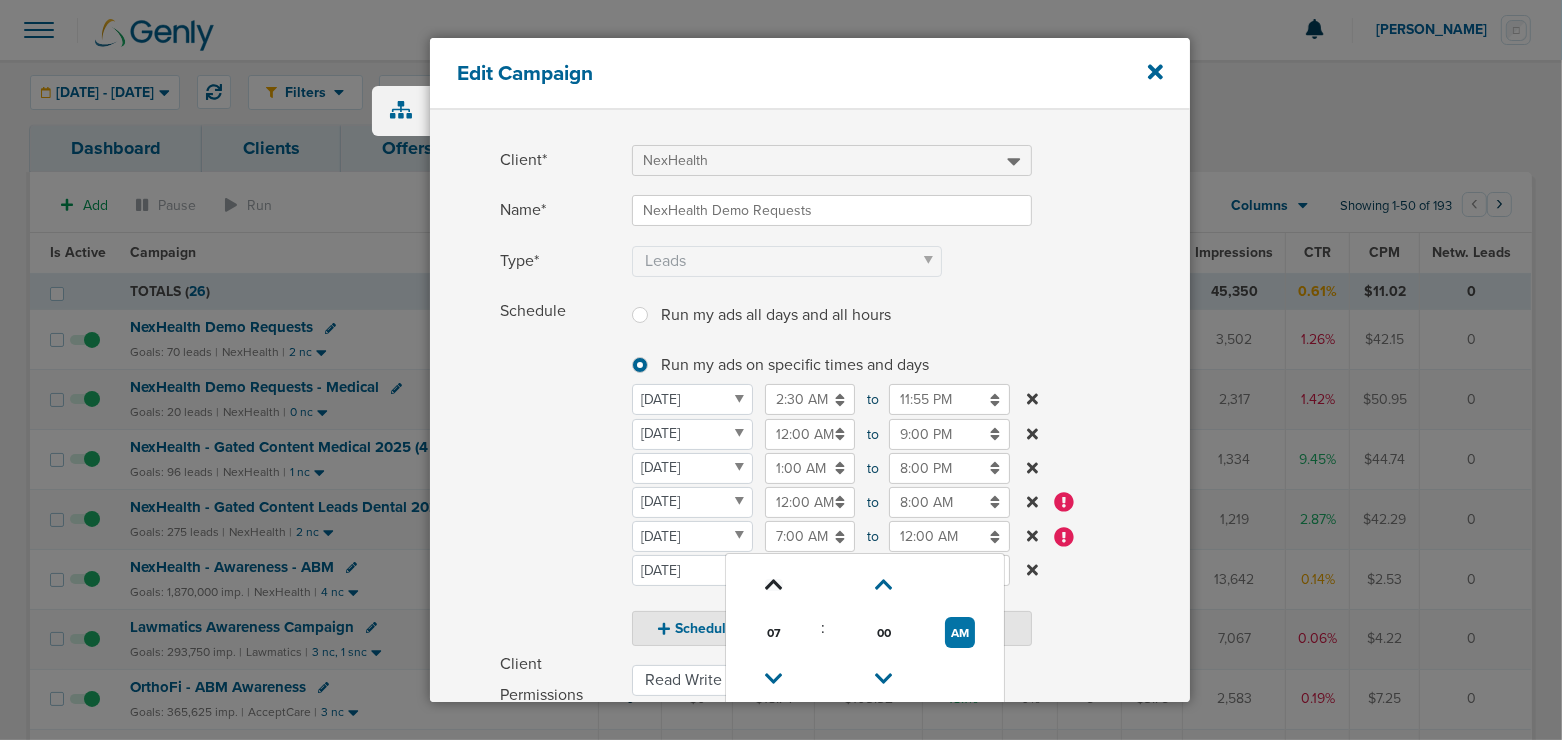 click at bounding box center (774, 585) 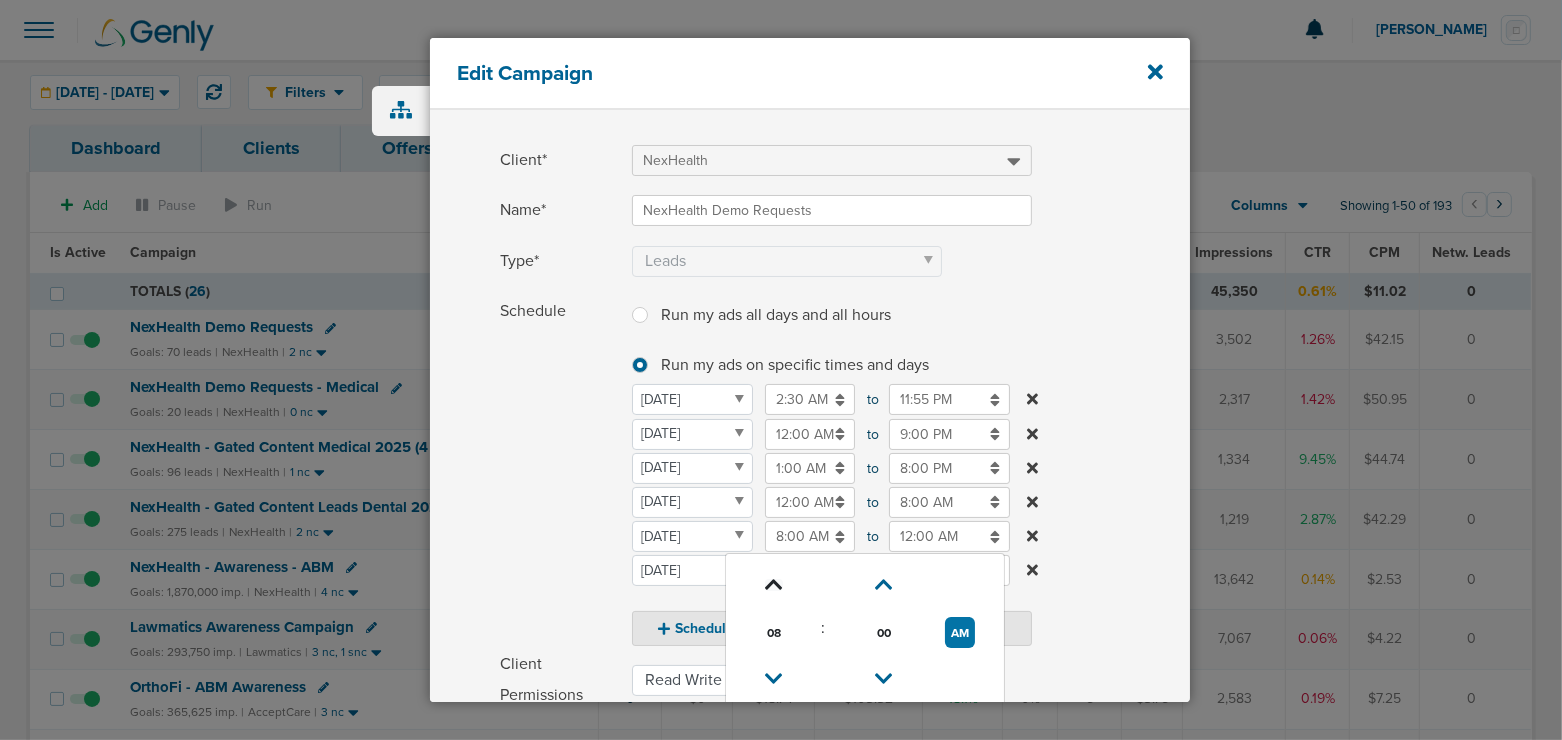 click at bounding box center (774, 585) 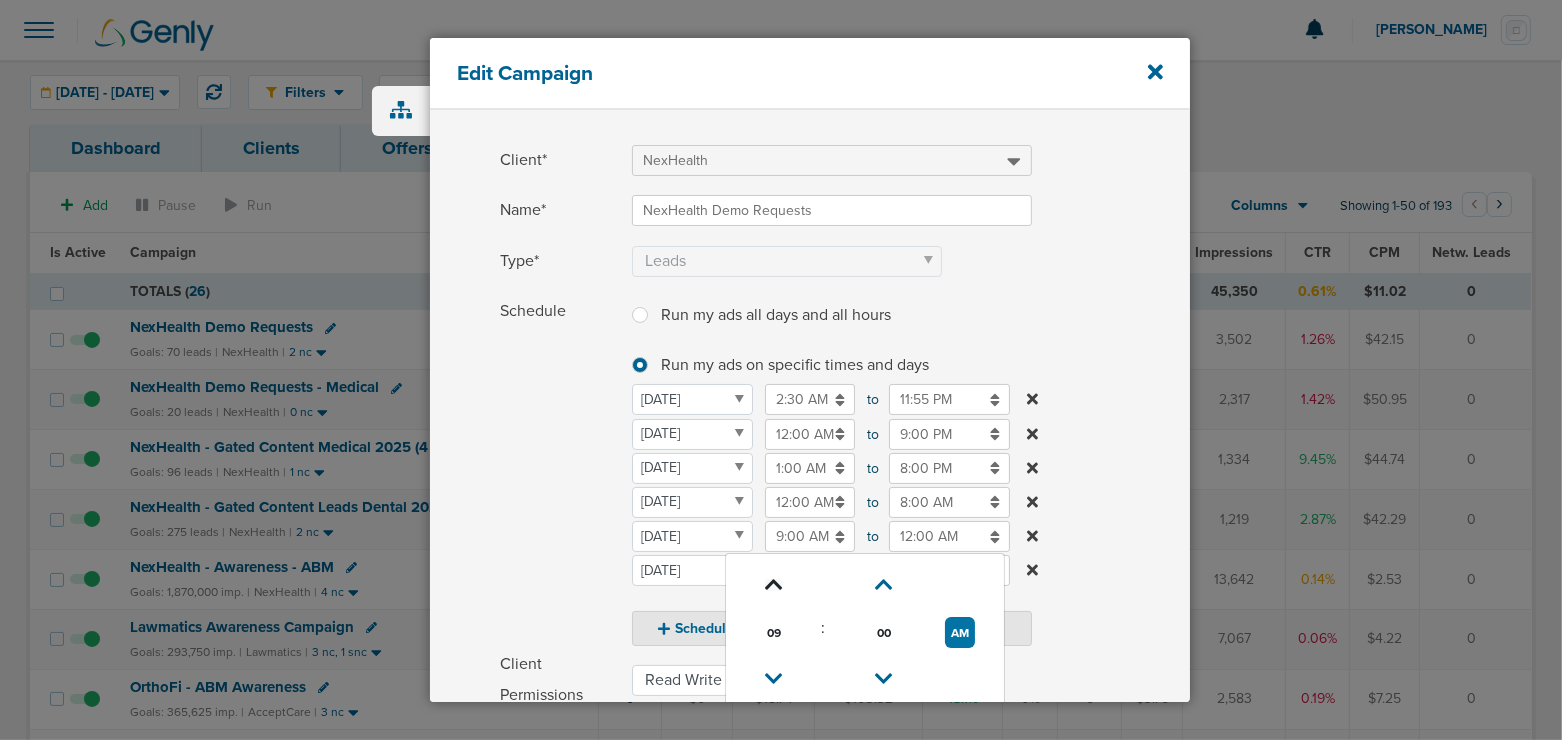 click at bounding box center (774, 585) 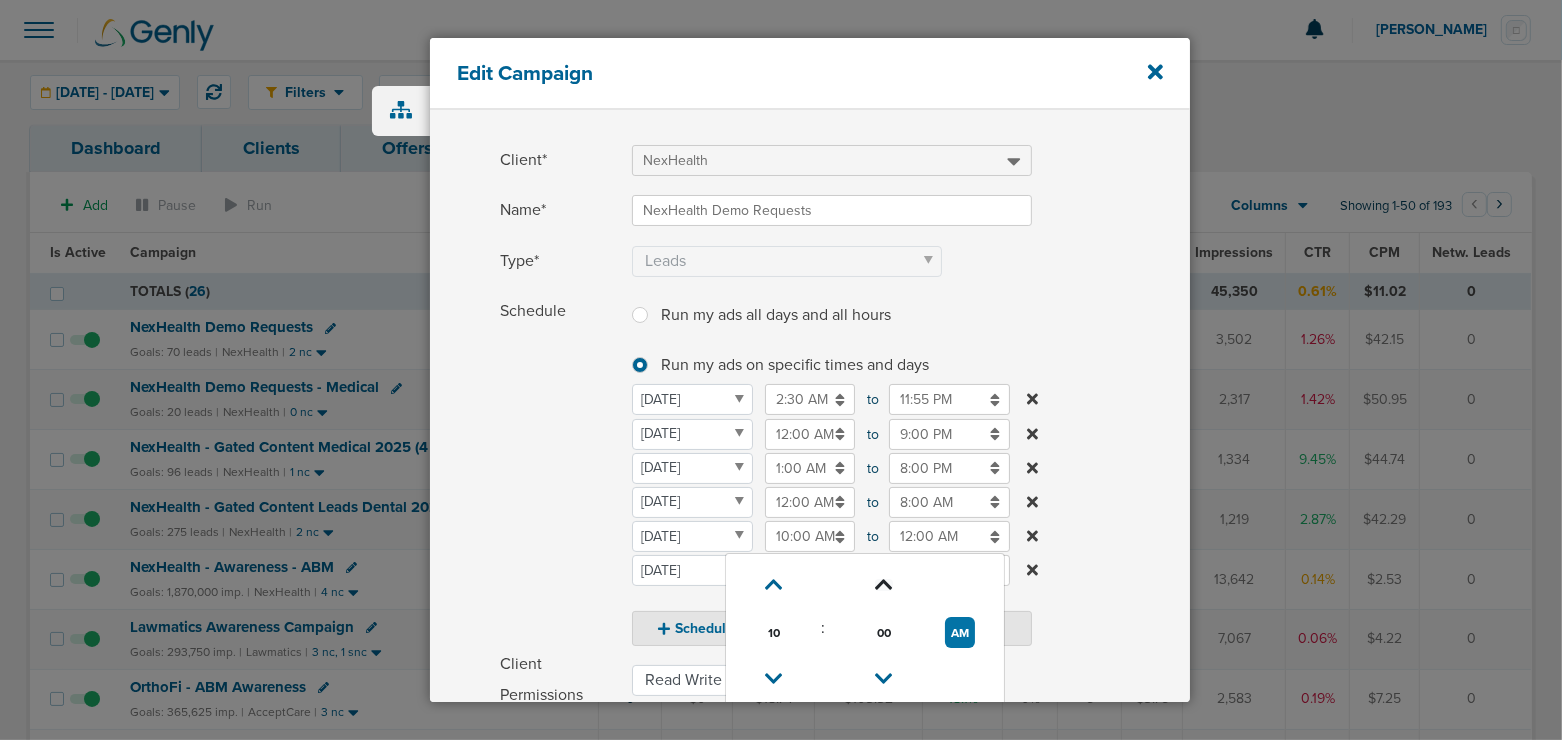 click at bounding box center (884, 585) 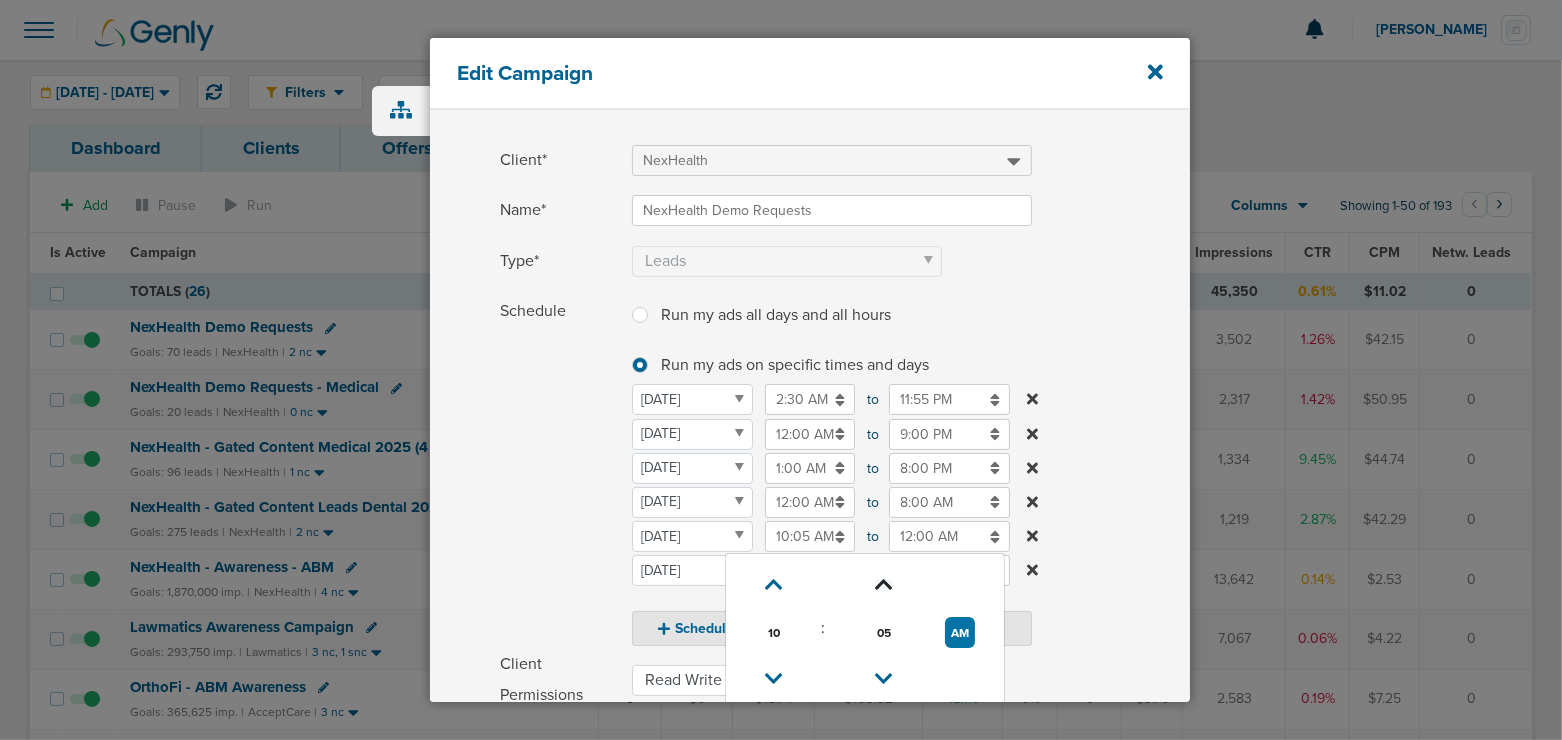 click at bounding box center (884, 585) 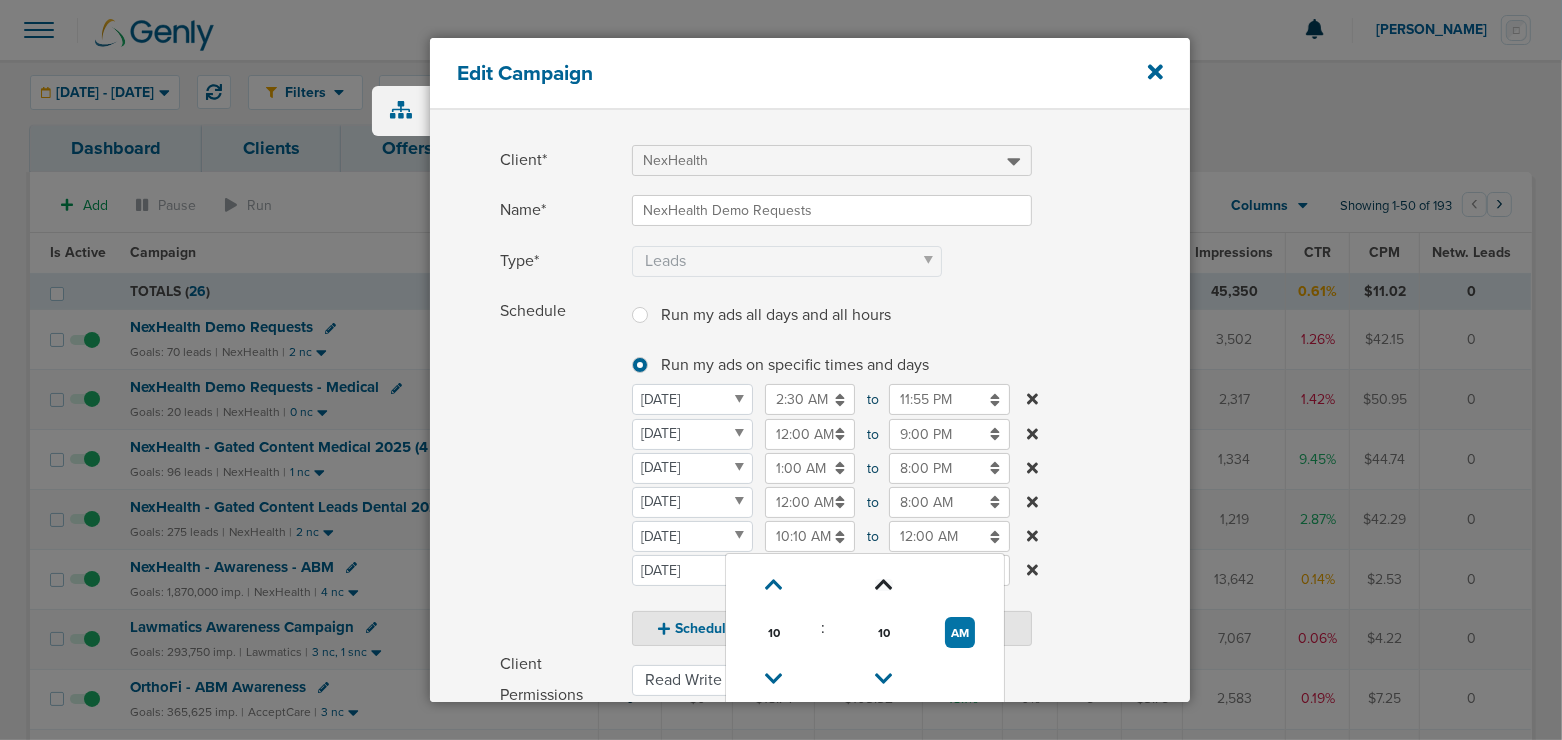click at bounding box center (884, 585) 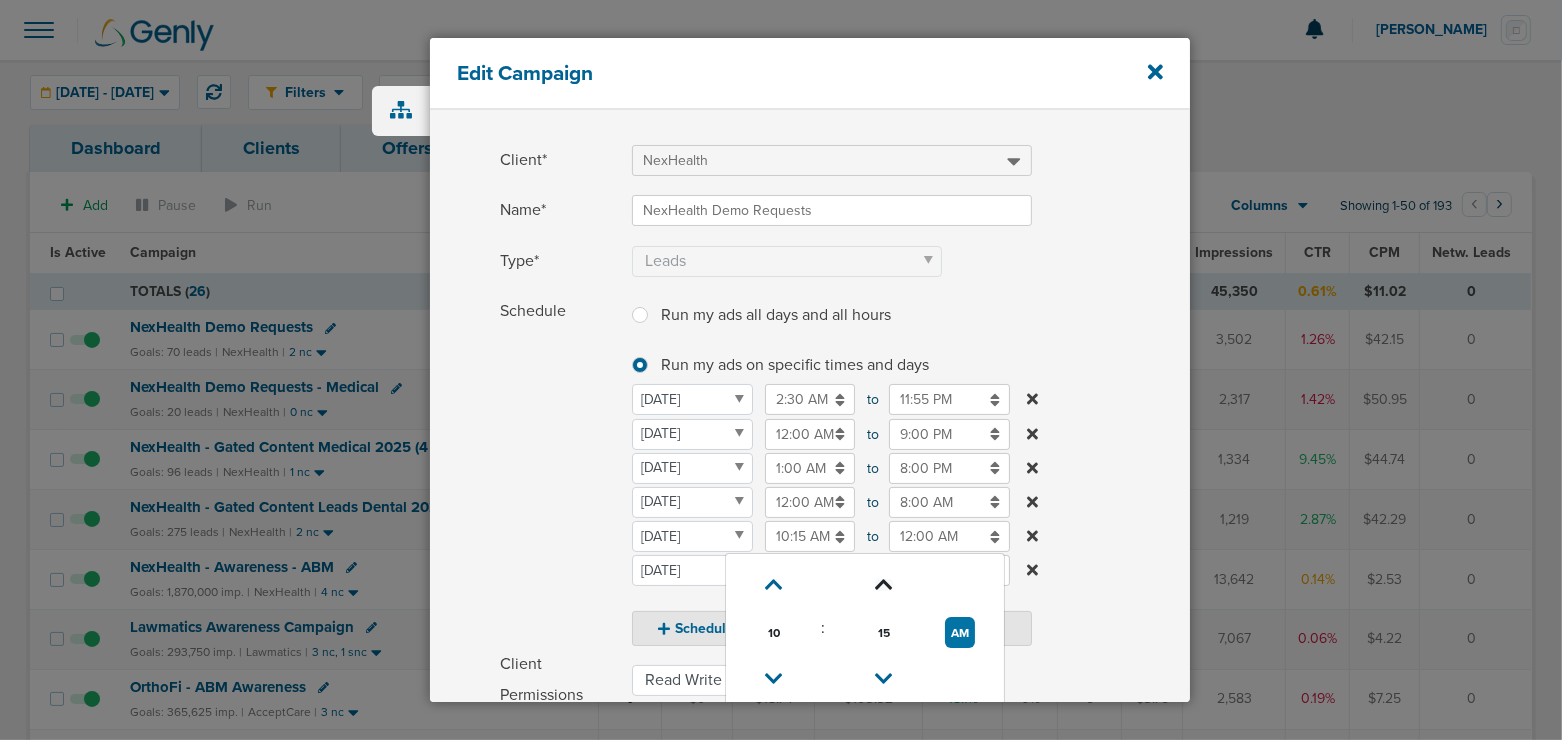 click at bounding box center (884, 585) 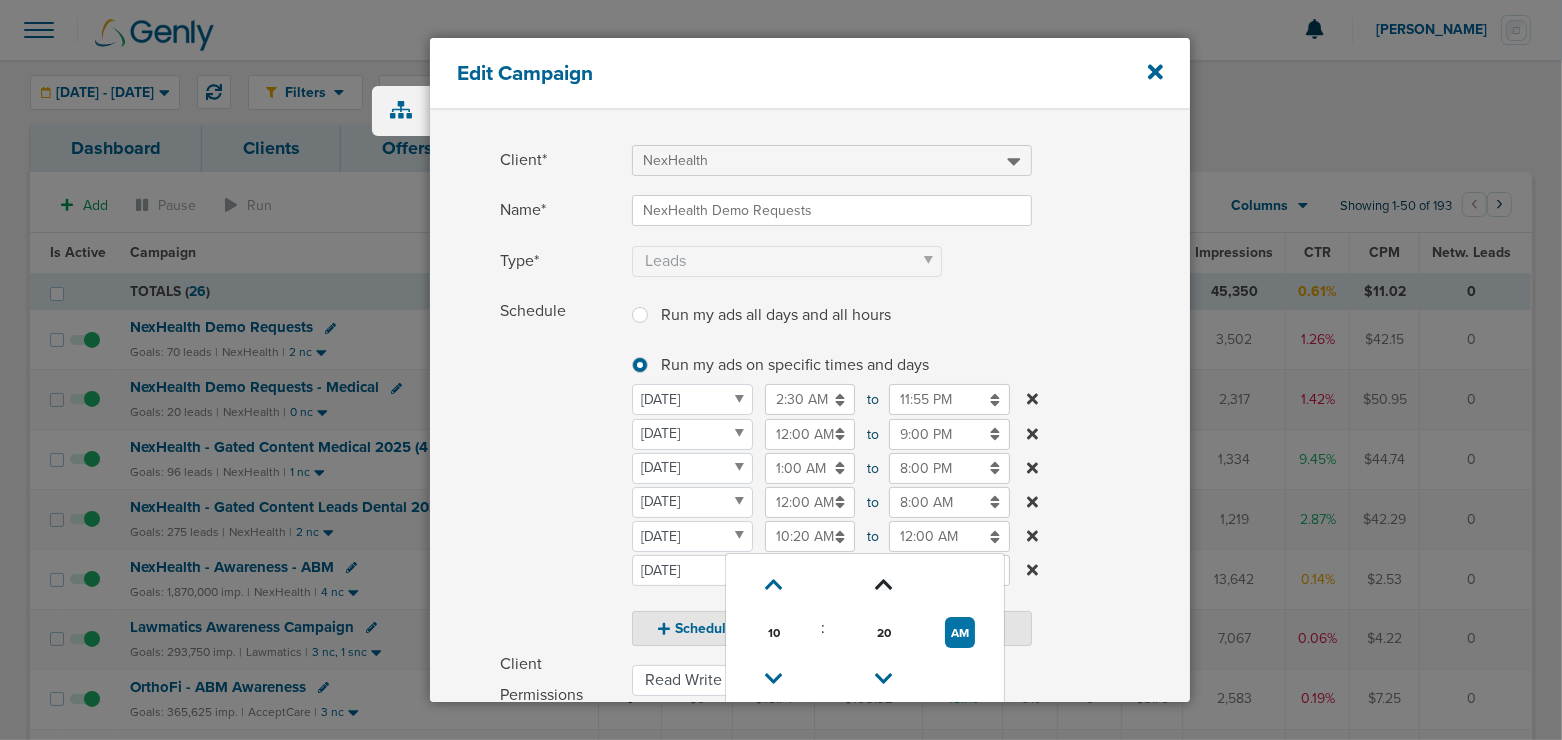 click at bounding box center [884, 585] 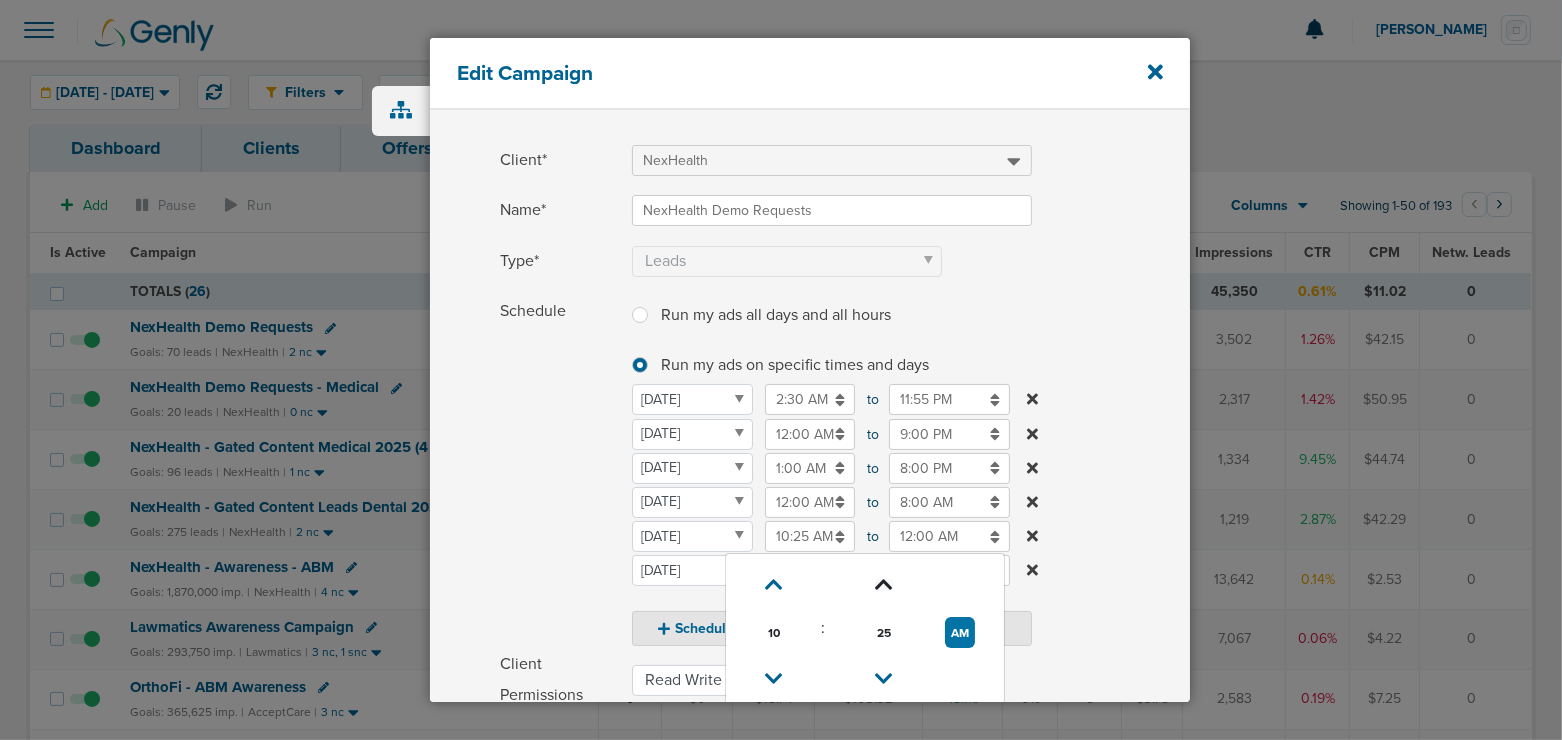click at bounding box center [884, 585] 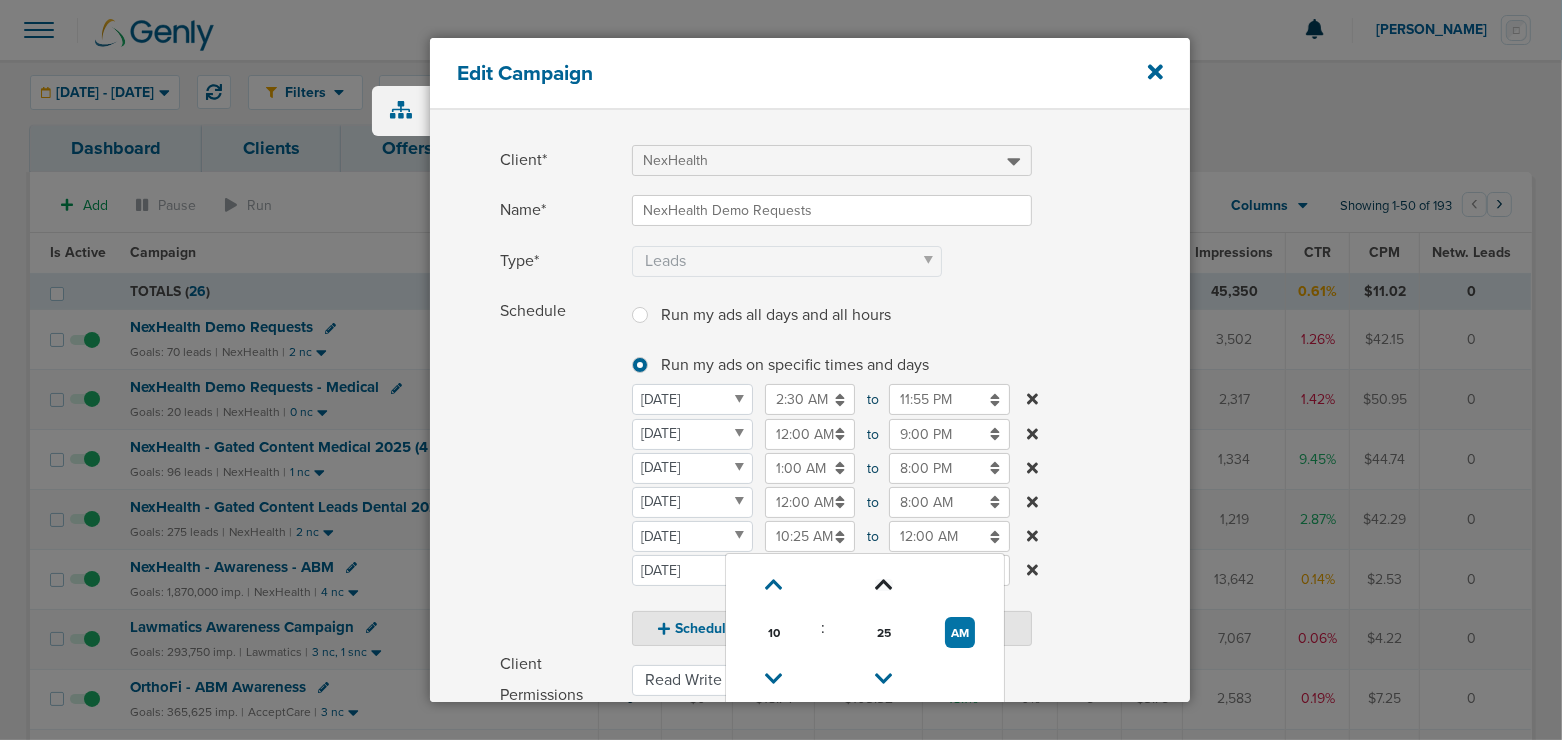 type on "10:30 AM" 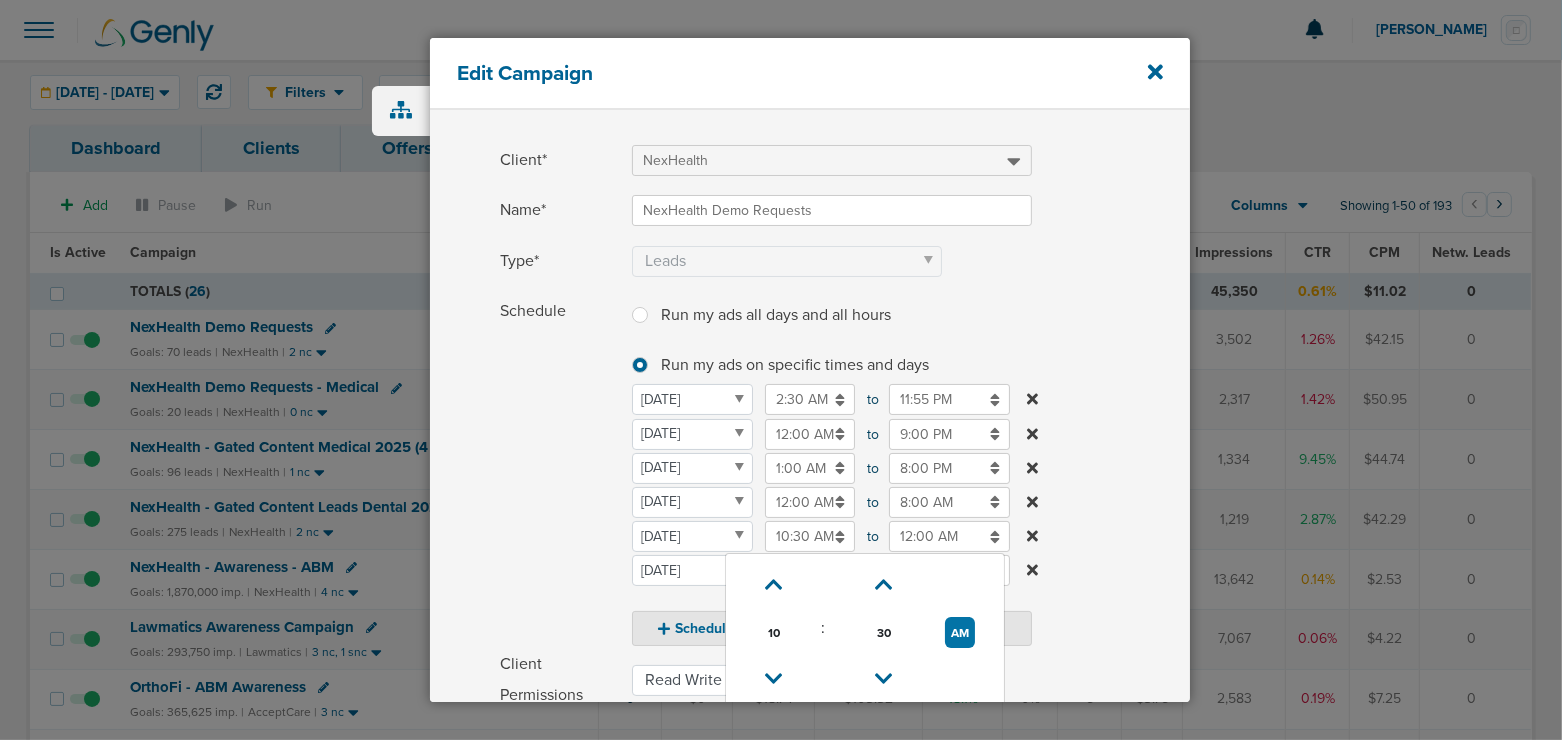 click on "12:00 AM" at bounding box center (949, 536) 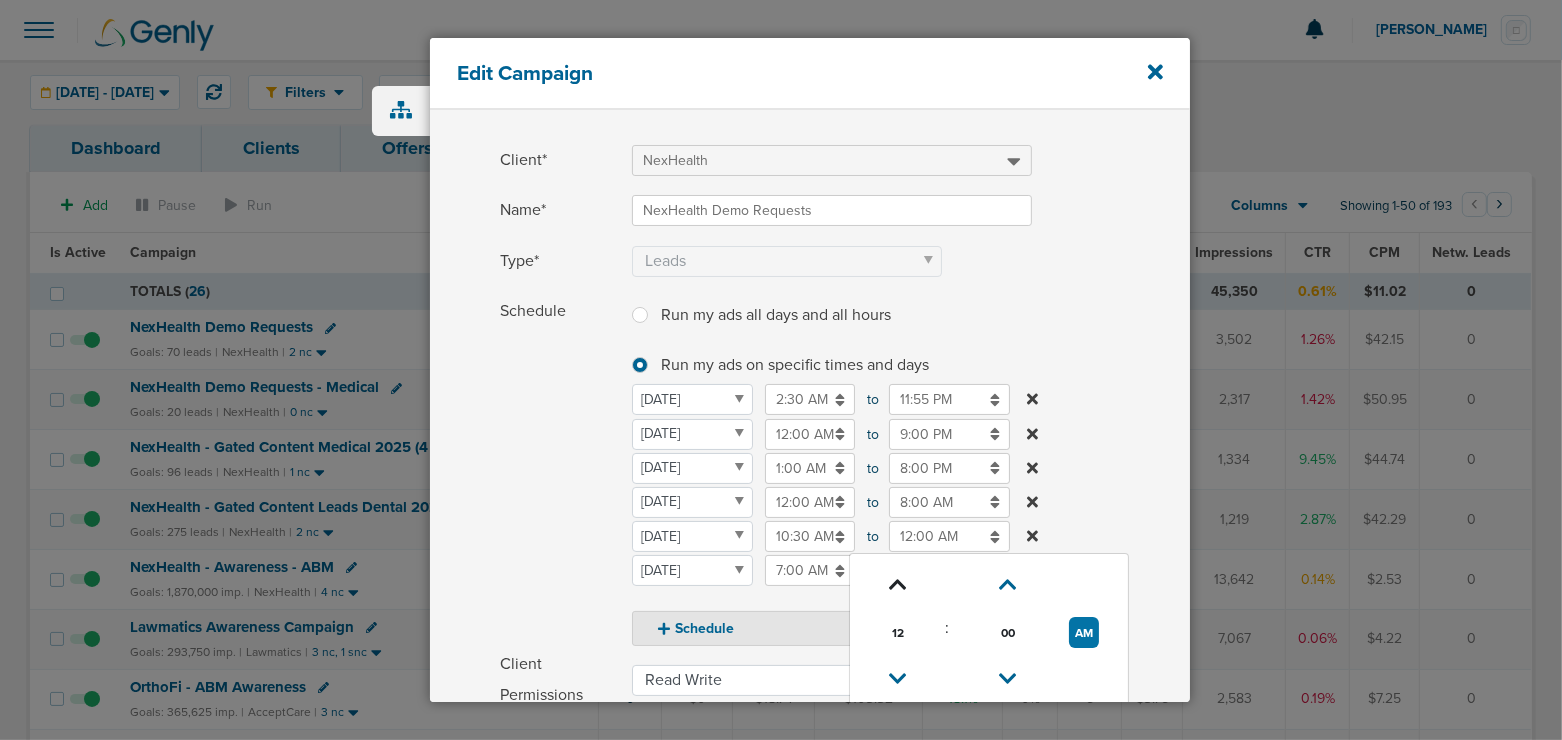 click at bounding box center (897, 585) 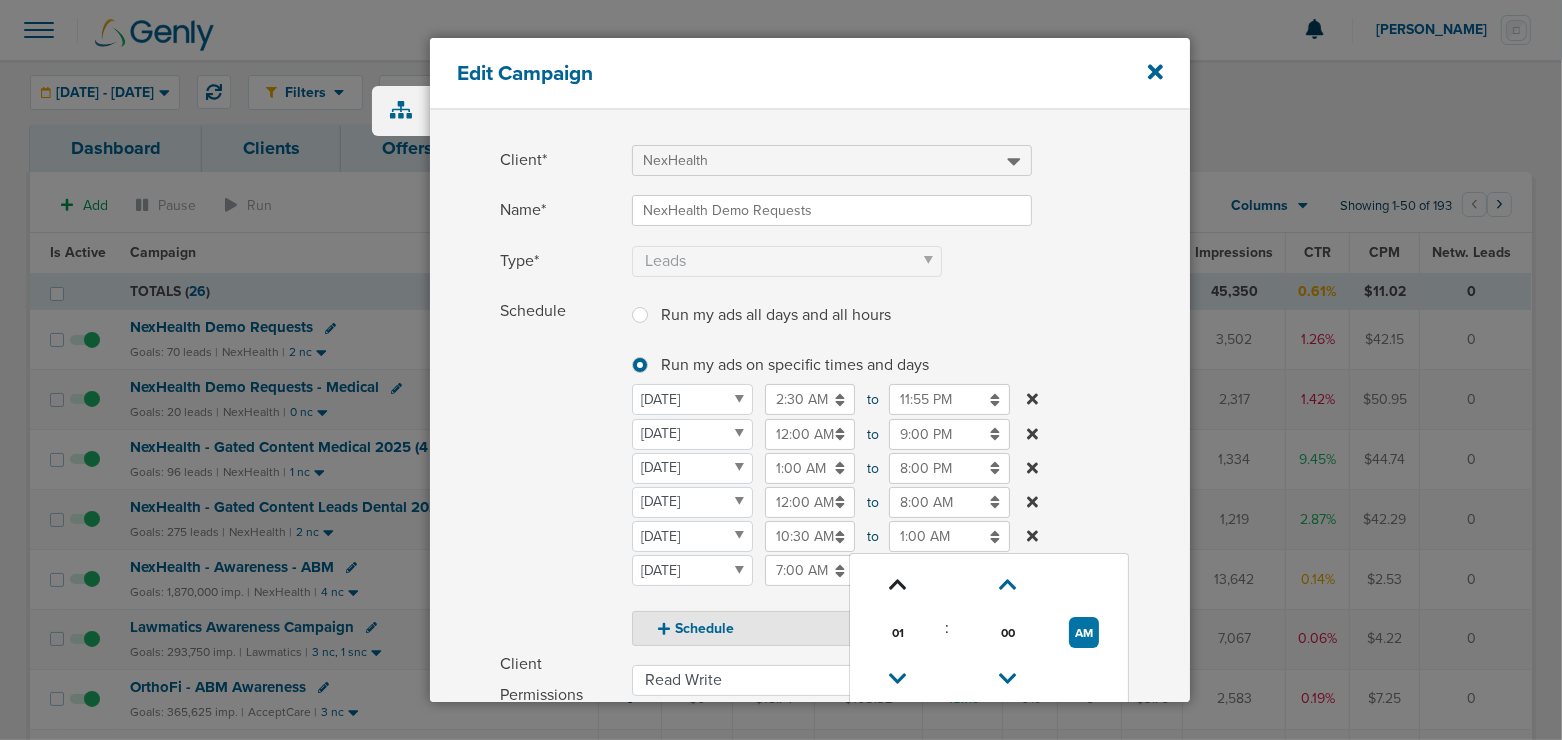 click at bounding box center (897, 585) 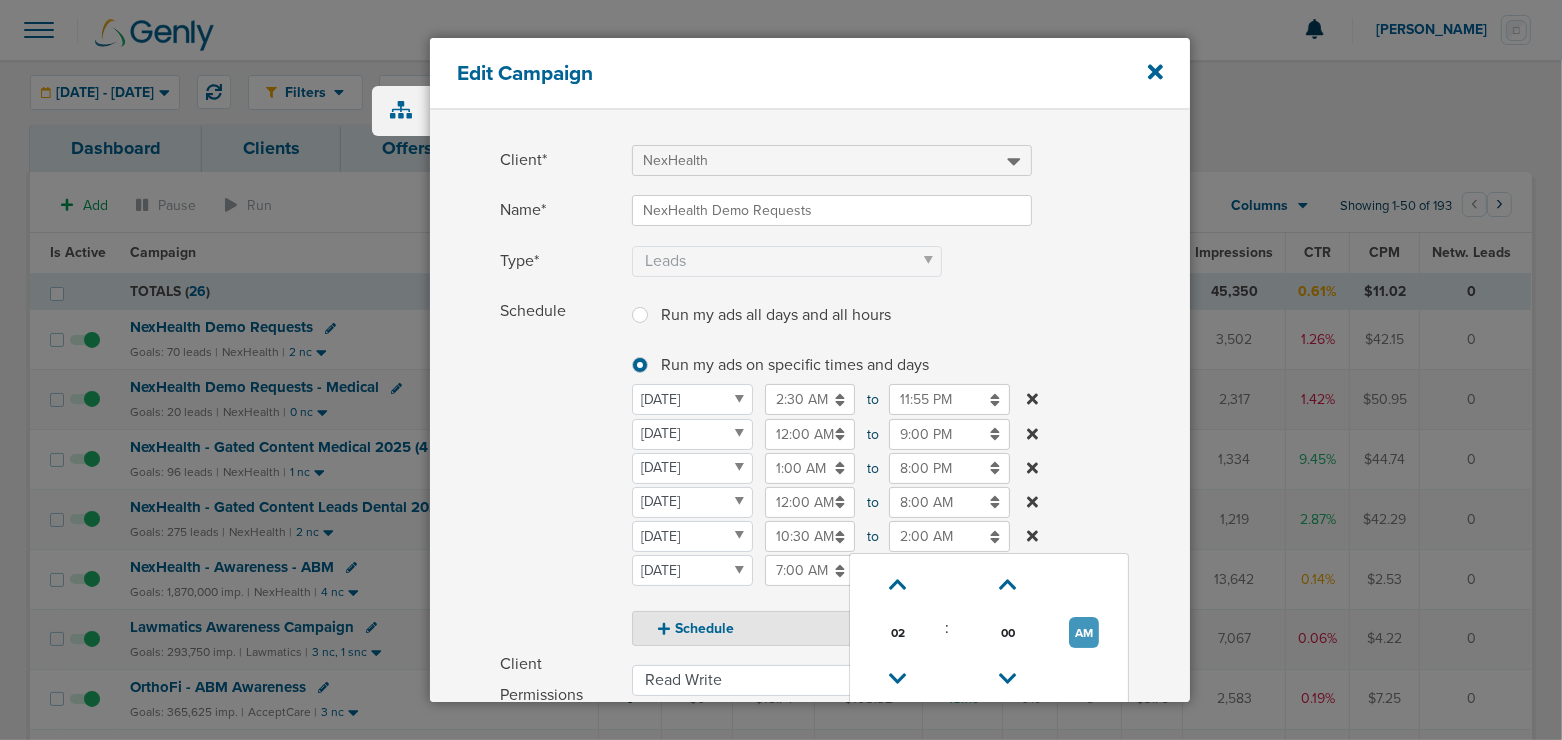 click on "AM" at bounding box center [1084, 632] 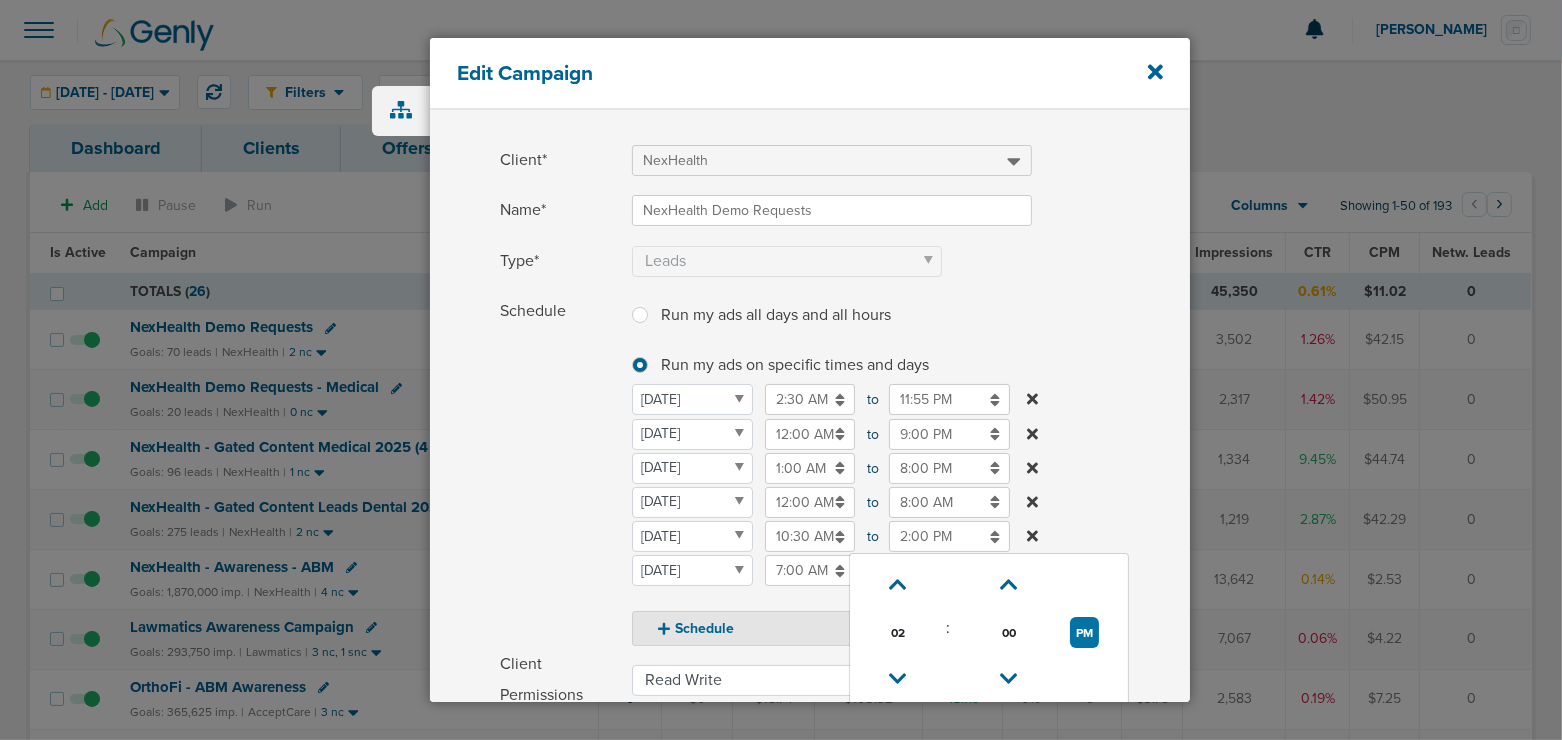 click on "Schedule     Run my ads all days and all hours   Run my ads all days and all hours       Run my ads on specific times and days   Run my ads on specific times and days     Monday Tuesday Wednesday Thursday Friday Saturday Sunday
Monday
2:30 AM
02:30 AM
to   11:55 PM
11:55 PM
Monday Tuesday Wednesday Thursday Friday Saturday Sunday
Tuesday
12:00 AM
12:00 AM
to   9:00 PM
09:00 PM
Monday Tuesday Wednesday Thursday Friday Saturday Sunday
Wednesday
1:00 AM
01:00 AM
to   8:00 PM
08:00 PM
Monday Tuesday Wednesday Thursday Friday Saturday Sunday
Thursday
12:00 AM
12:00 AM
to   8:00 AM
08:00 AM
Monday Tuesday Wednesday Thursday Friday Saturday Sunday     10:30 AM       to" at bounding box center (845, 471) 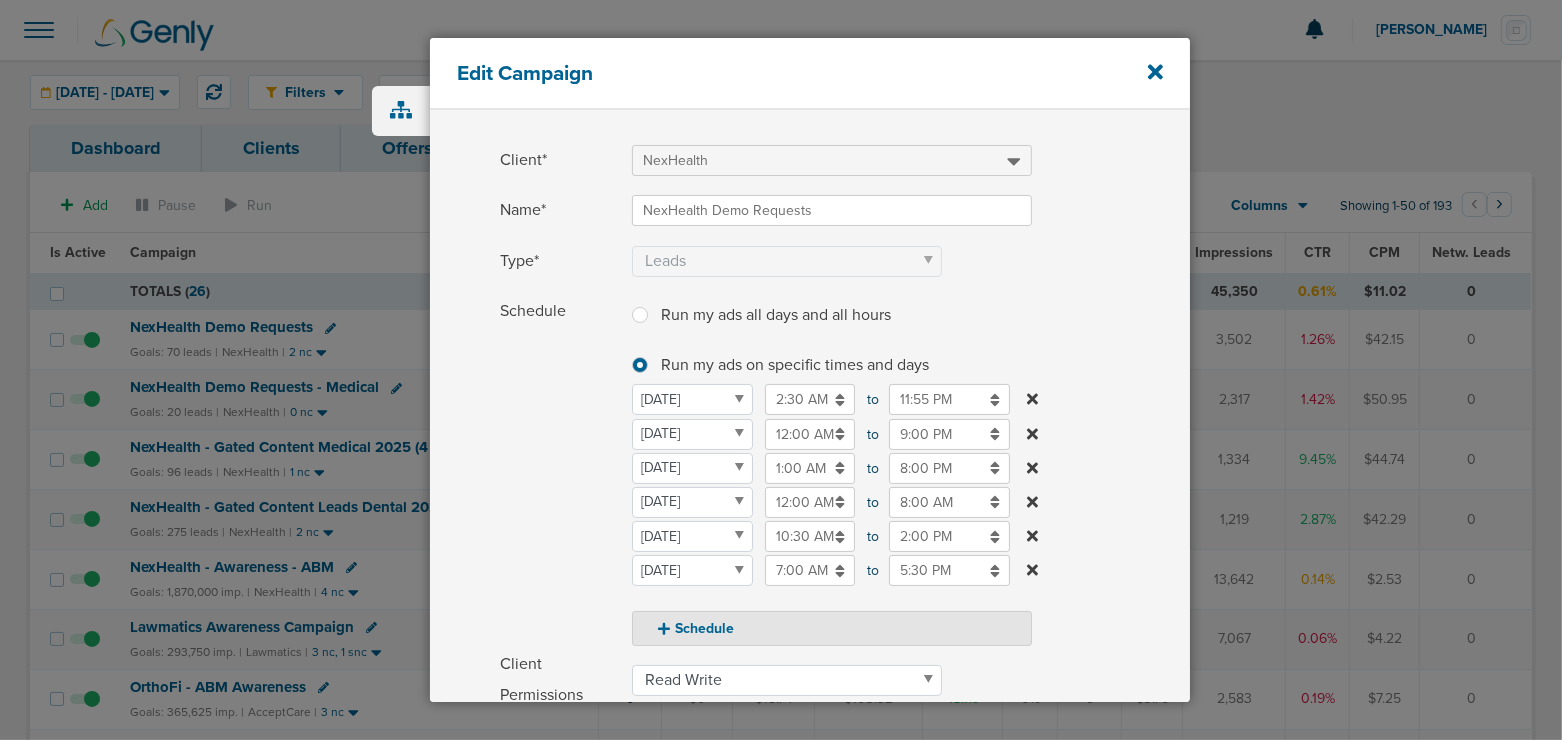 scroll, scrollTop: 404, scrollLeft: 0, axis: vertical 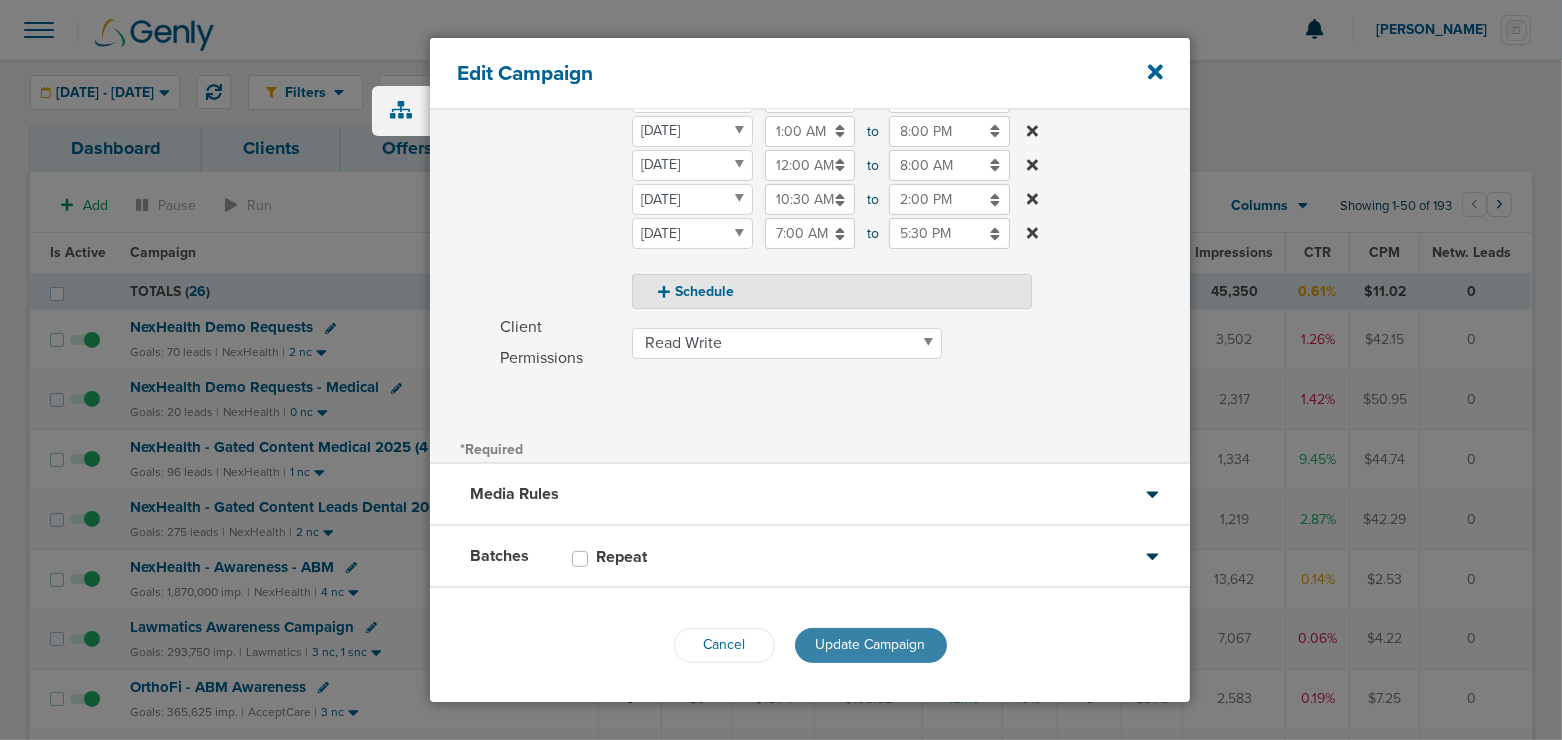 click on "Update Campaign" at bounding box center [871, 644] 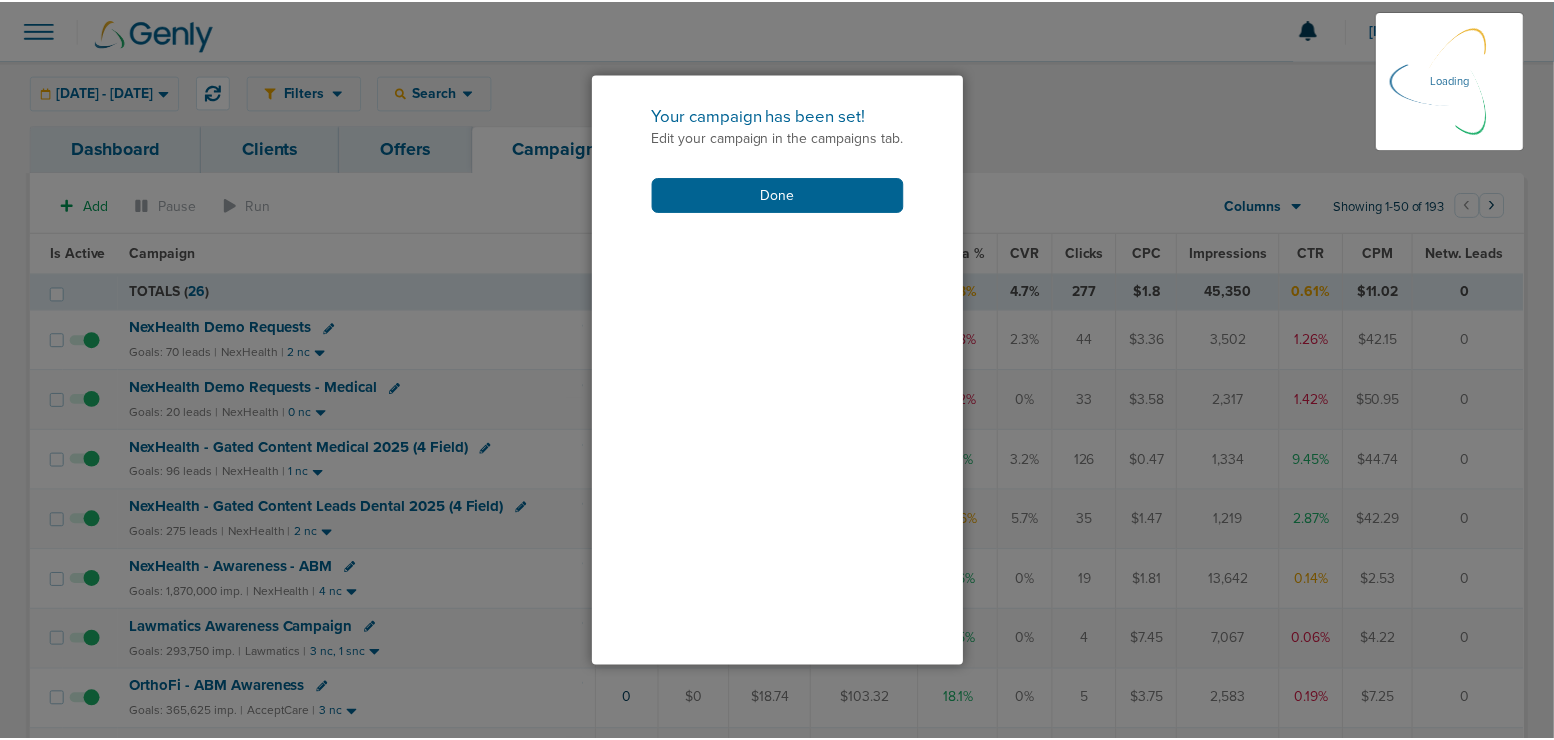 scroll, scrollTop: 341, scrollLeft: 0, axis: vertical 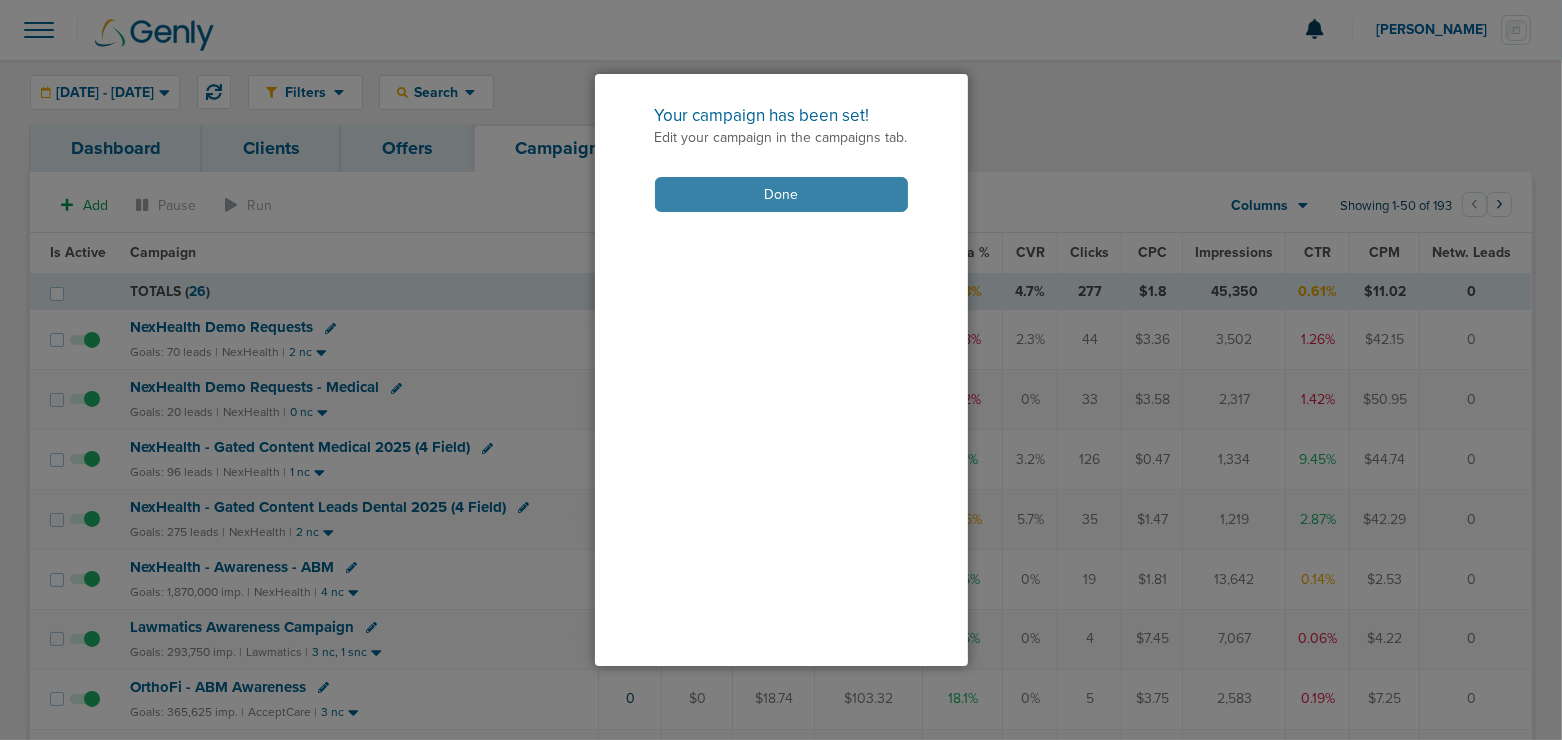 click on "Done" at bounding box center [781, 194] 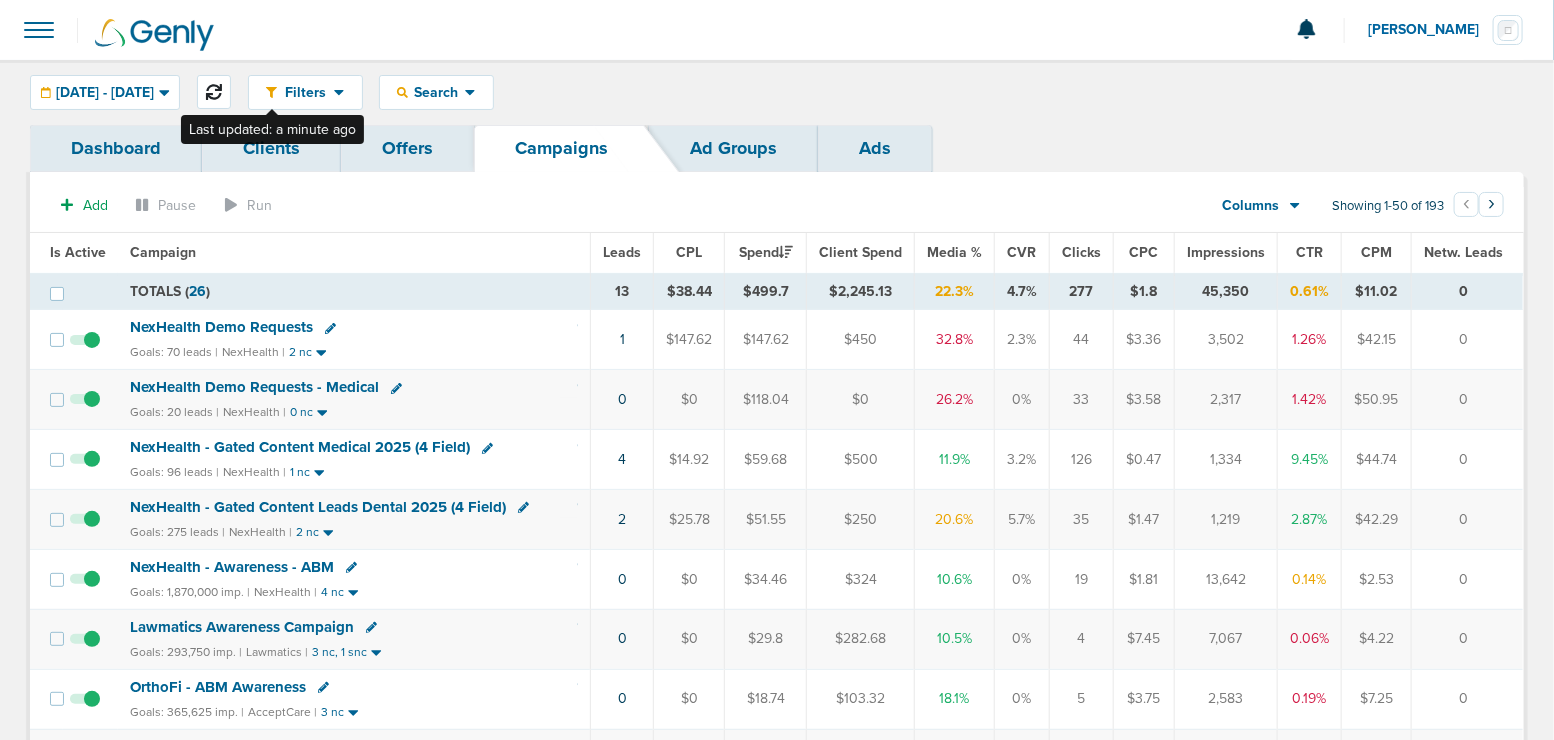 click 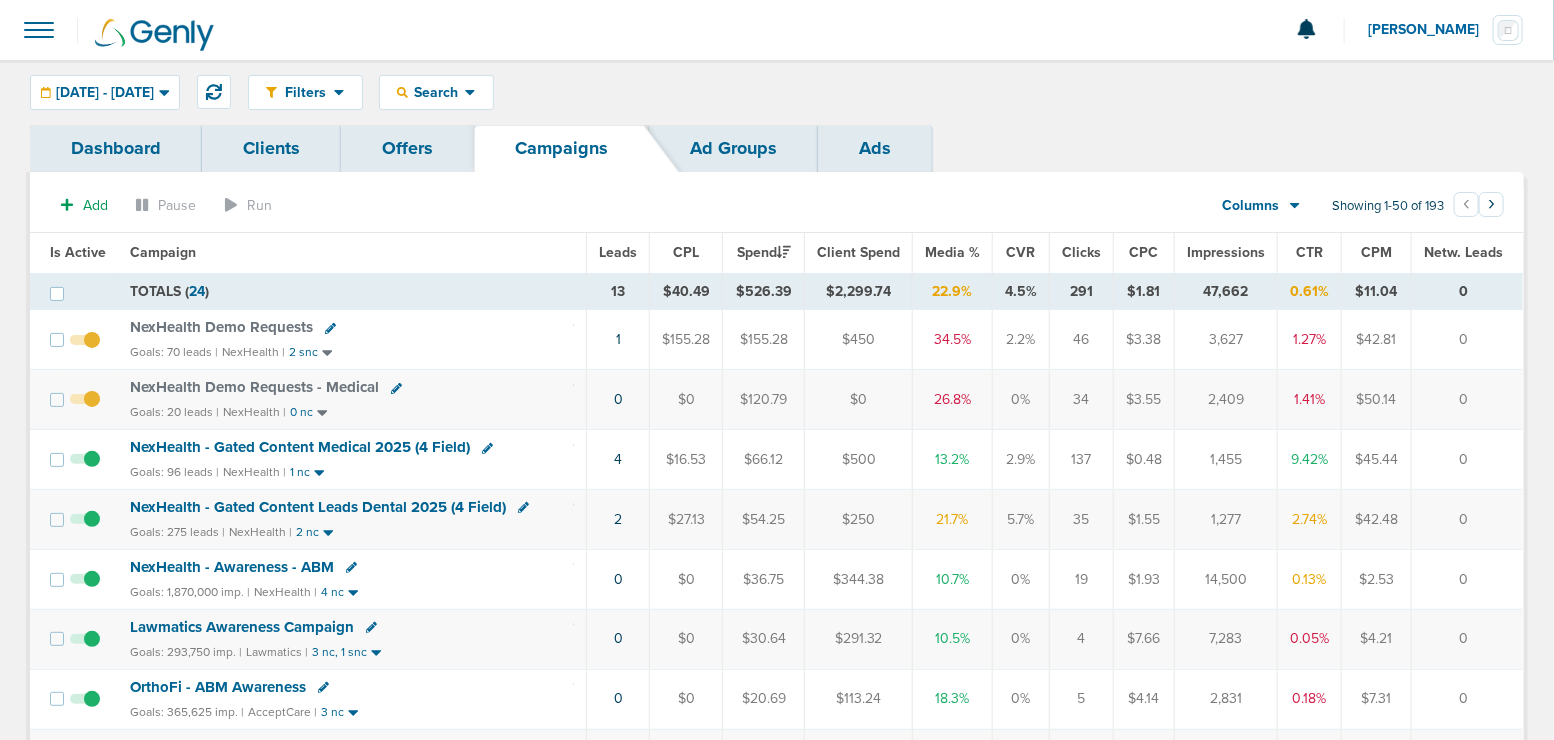 click on "NexHealth Demo Requests - Medical" at bounding box center [254, 387] 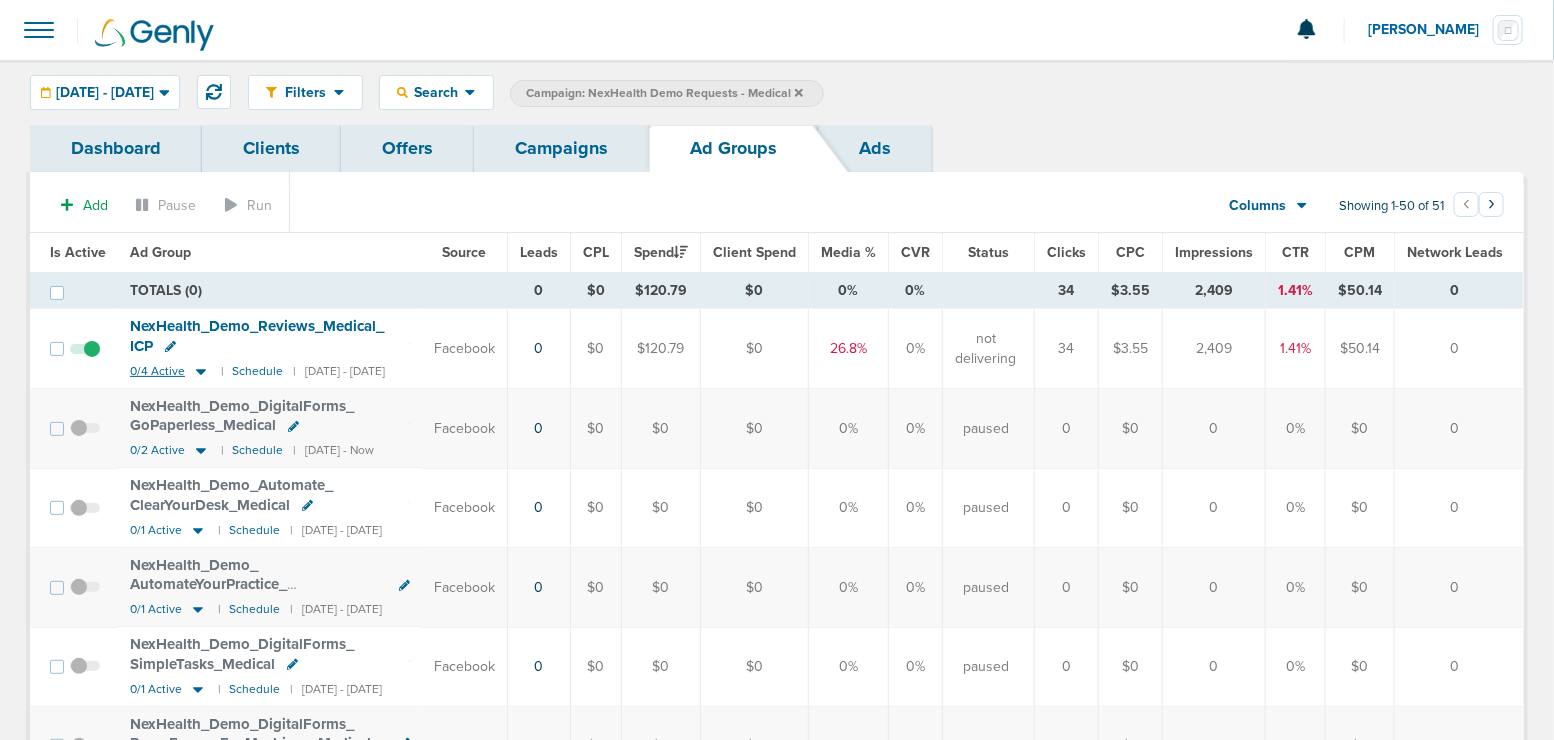 click 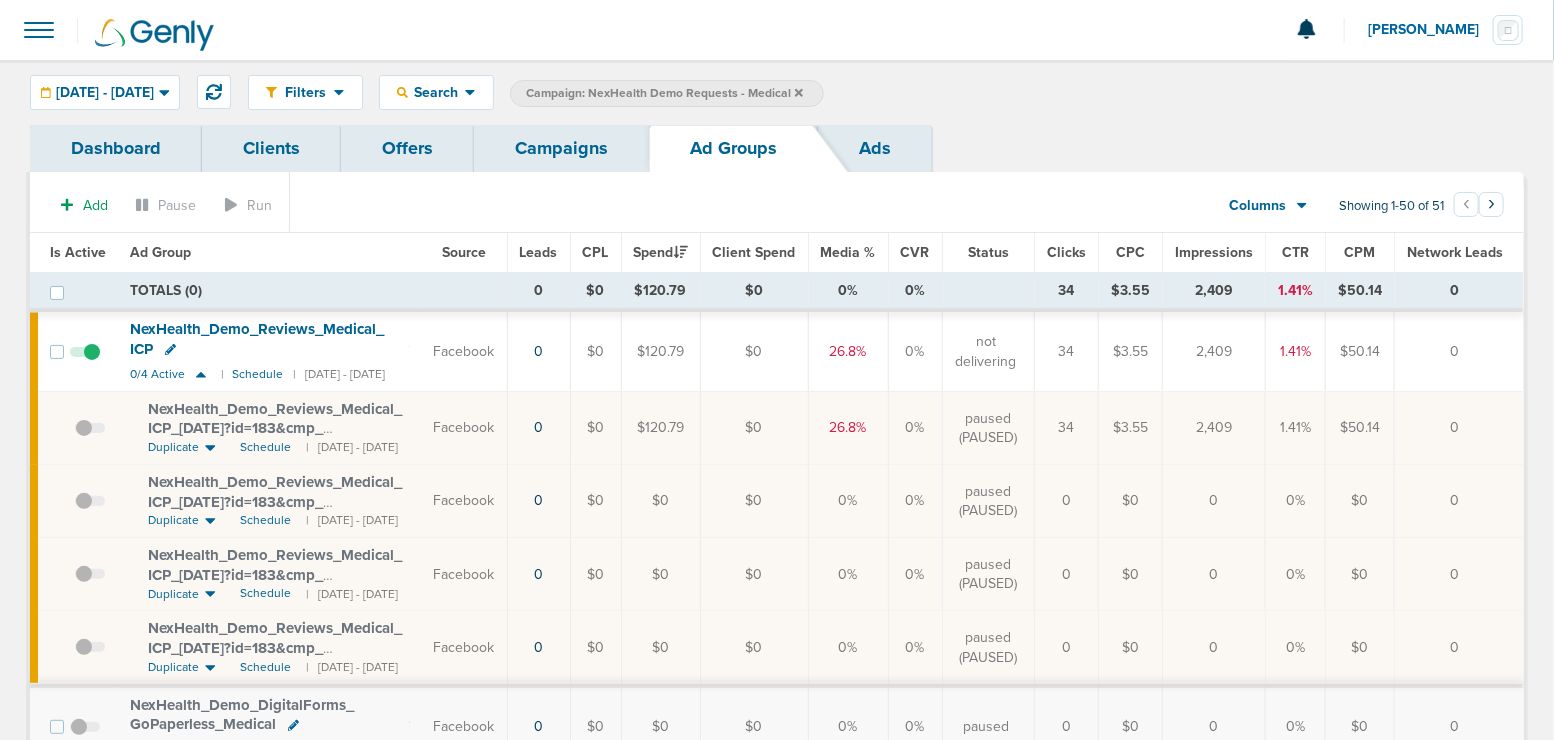 click 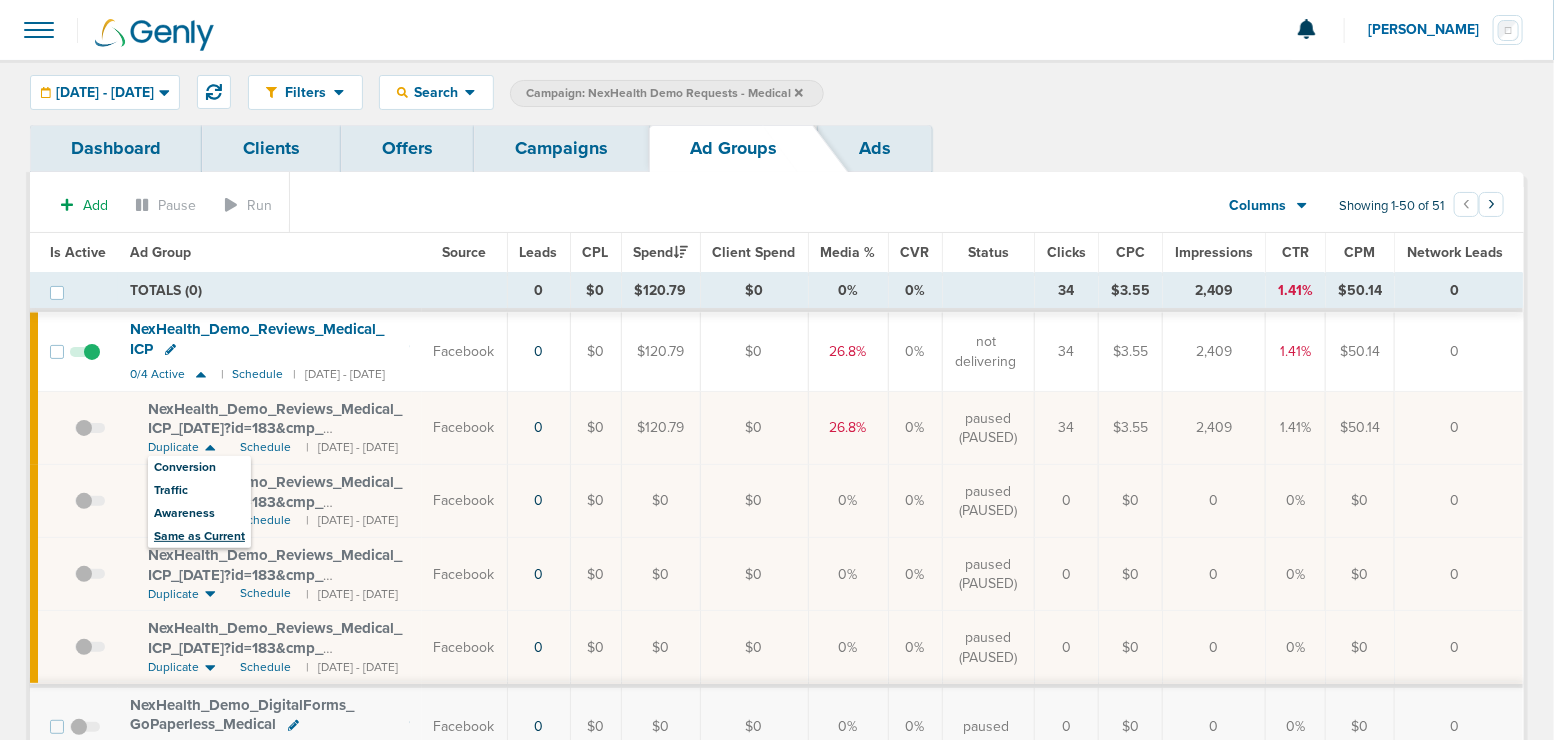 click on "Same as Current" at bounding box center [199, 536] 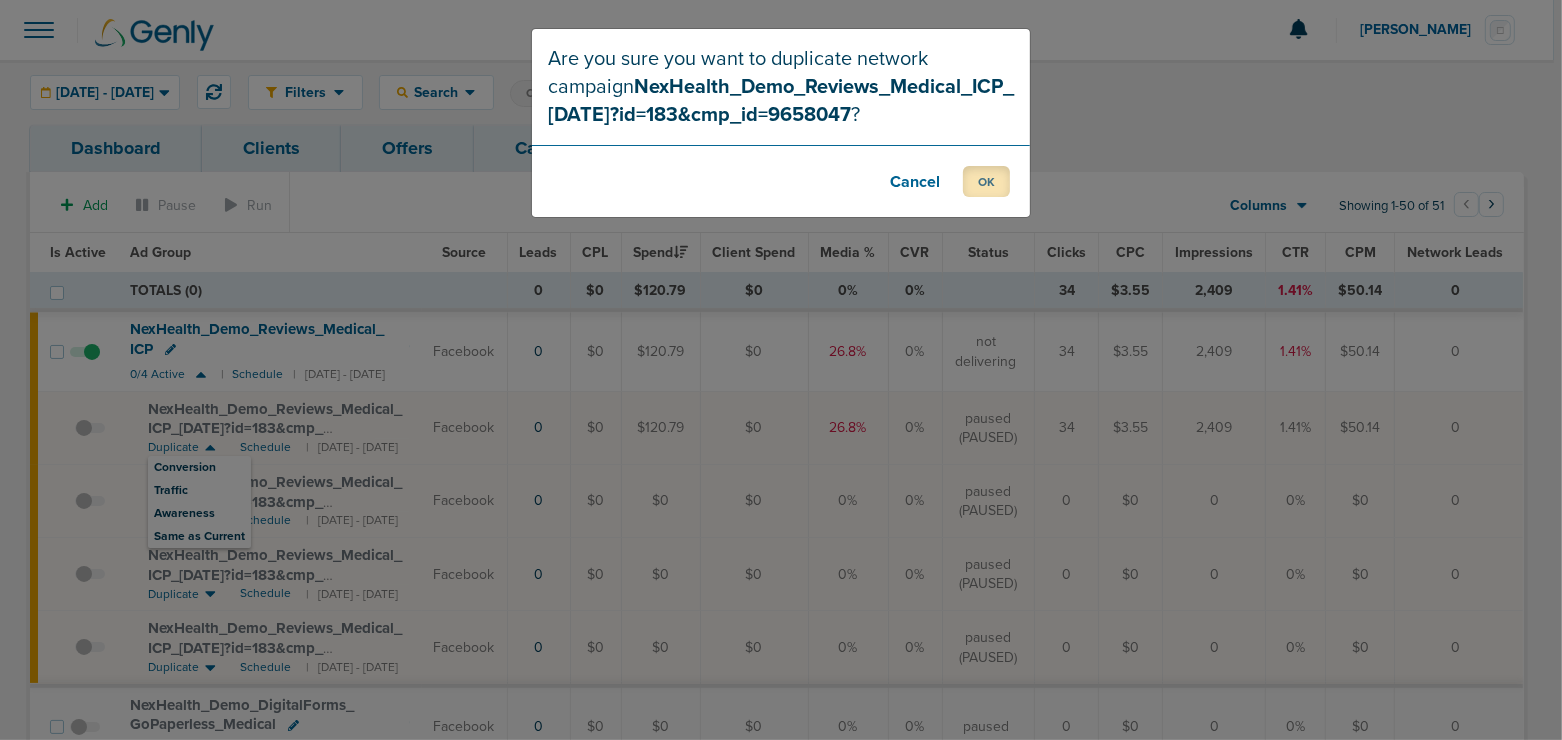 click on "OK" at bounding box center (986, 181) 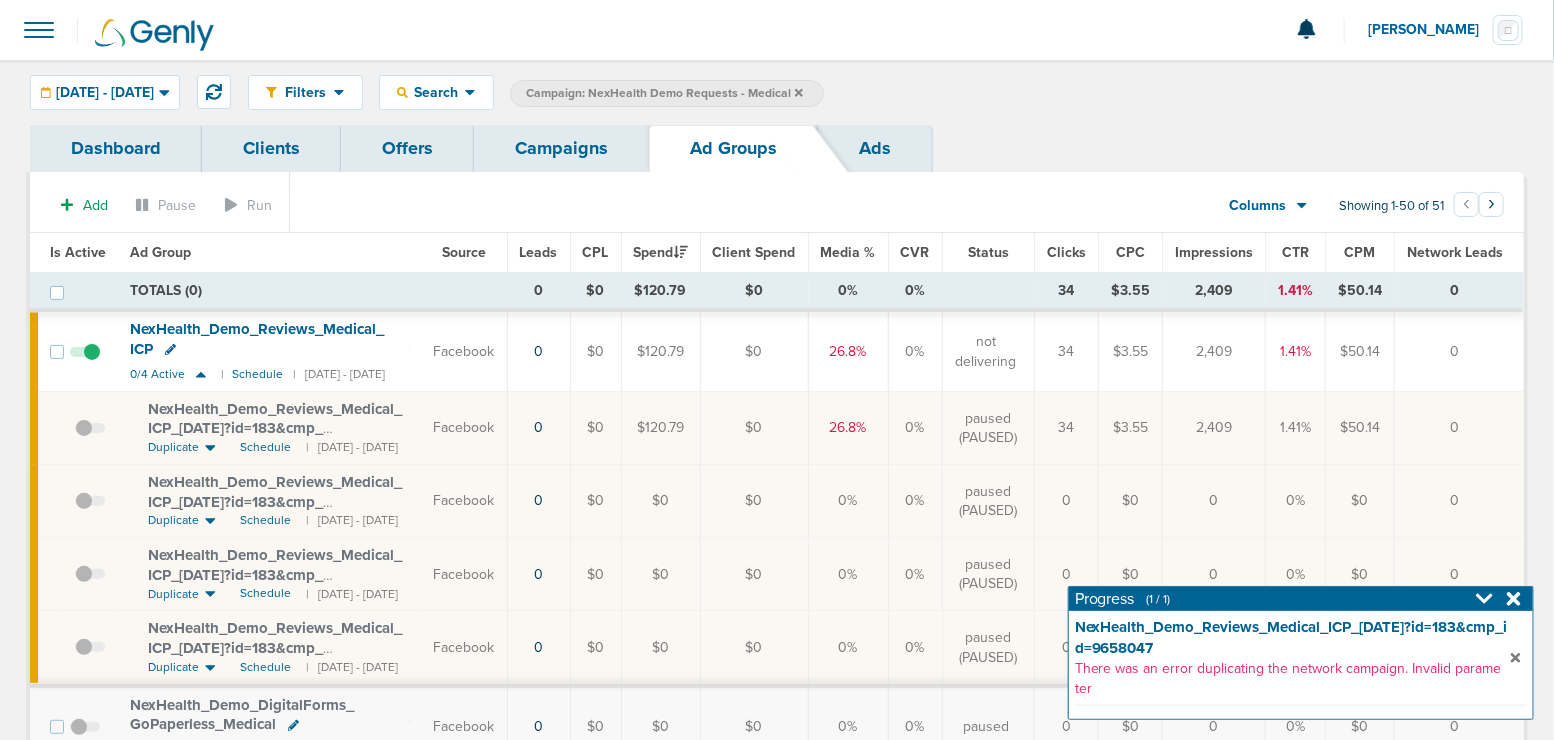 click 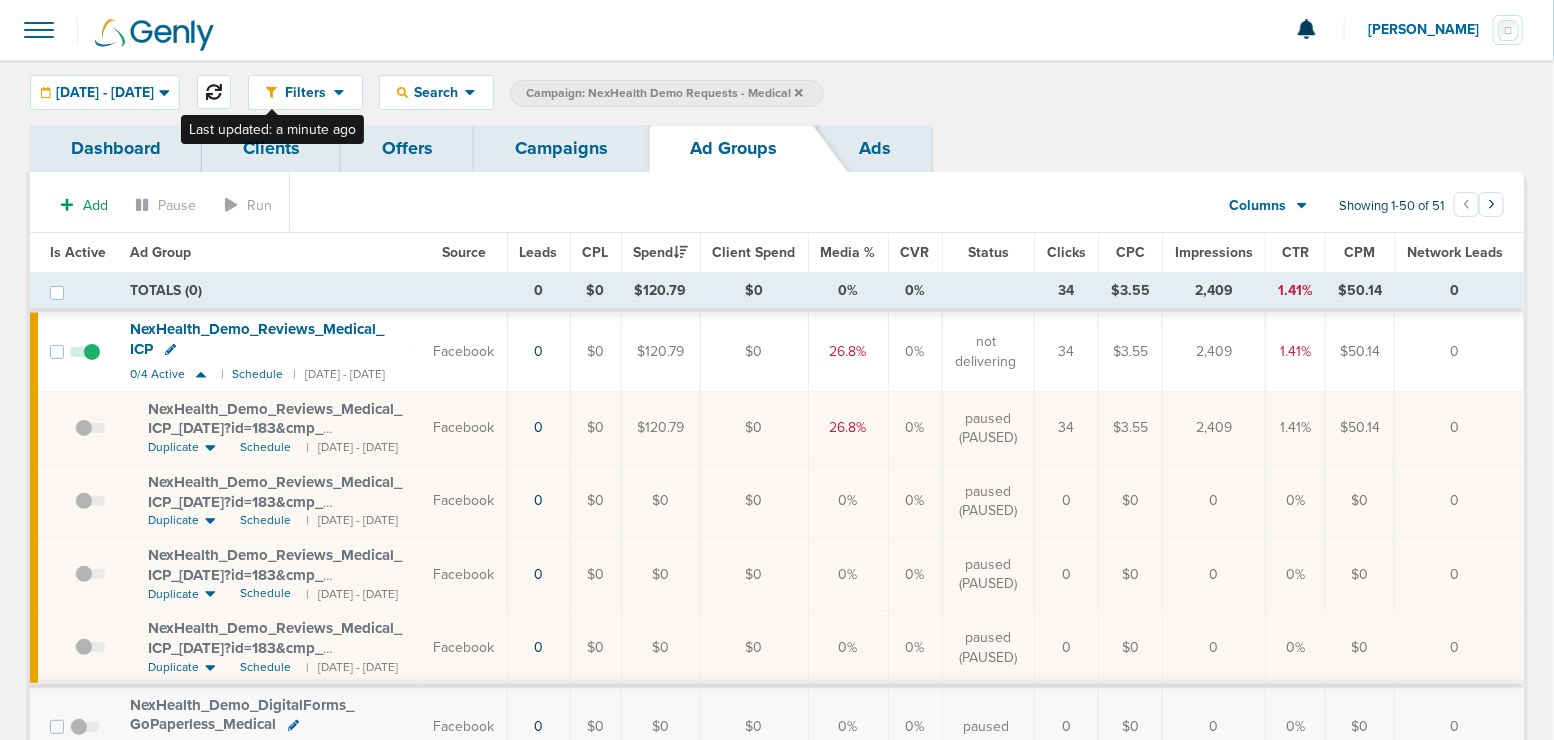 click 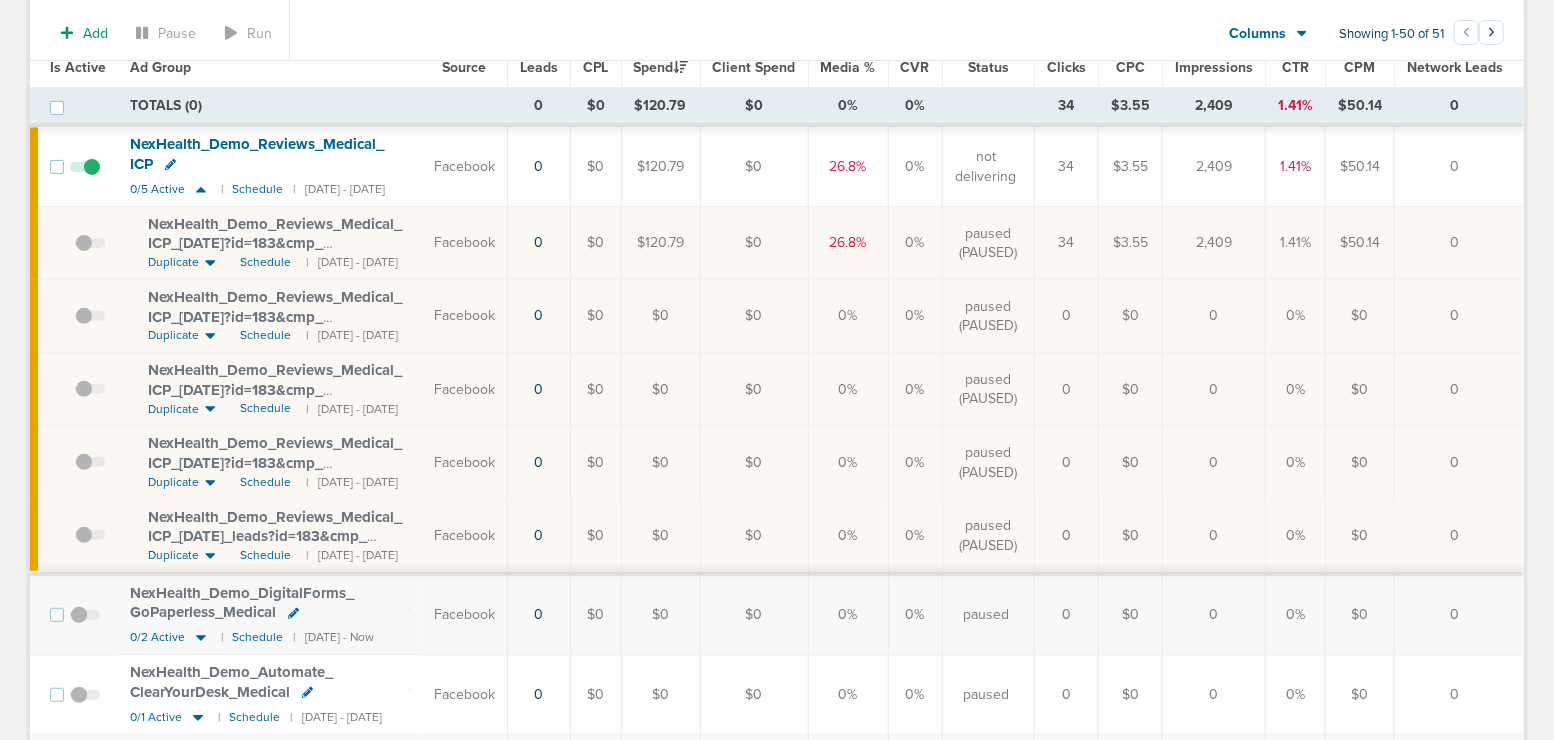 scroll, scrollTop: 186, scrollLeft: 0, axis: vertical 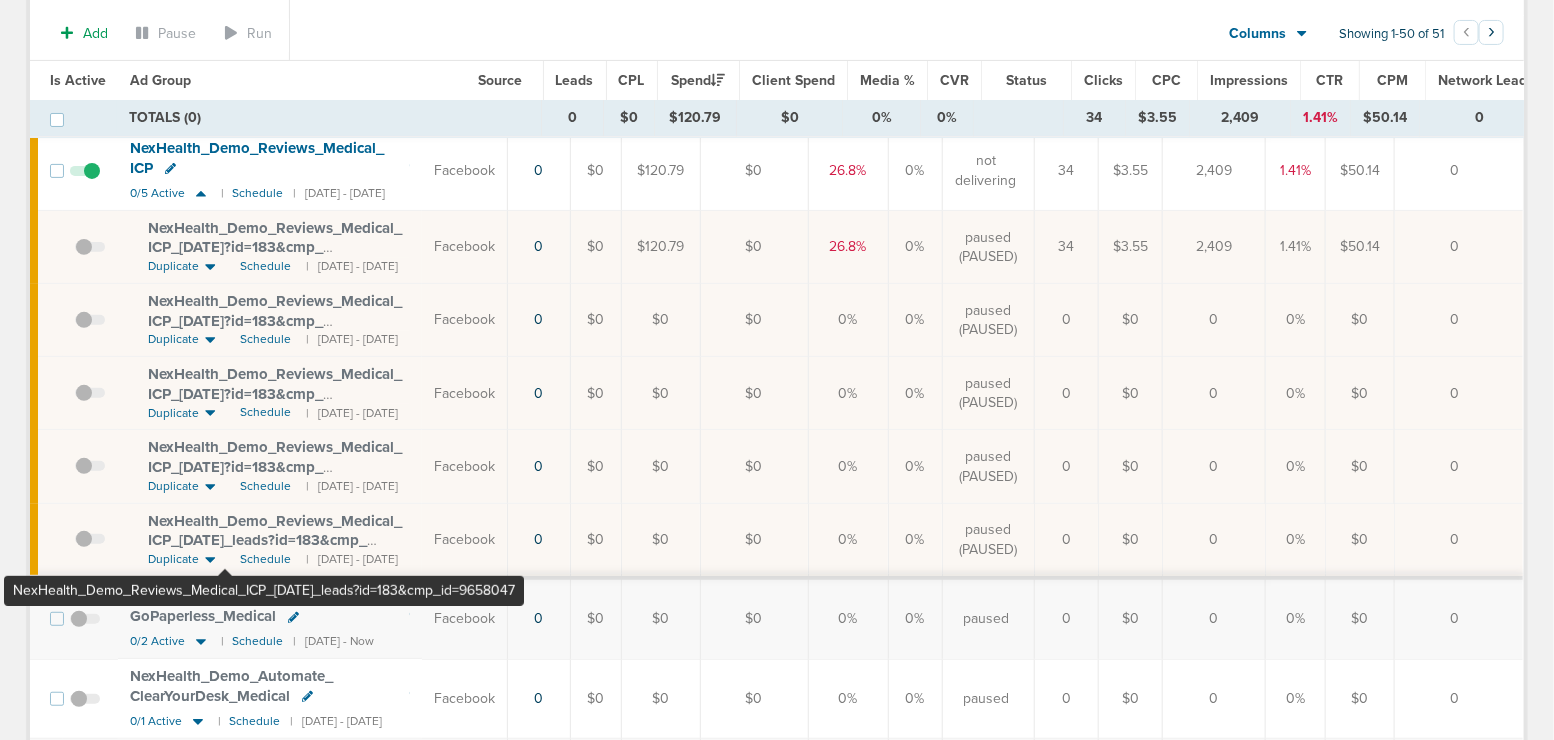 drag, startPoint x: 137, startPoint y: 514, endPoint x: 226, endPoint y: 535, distance: 91.44397 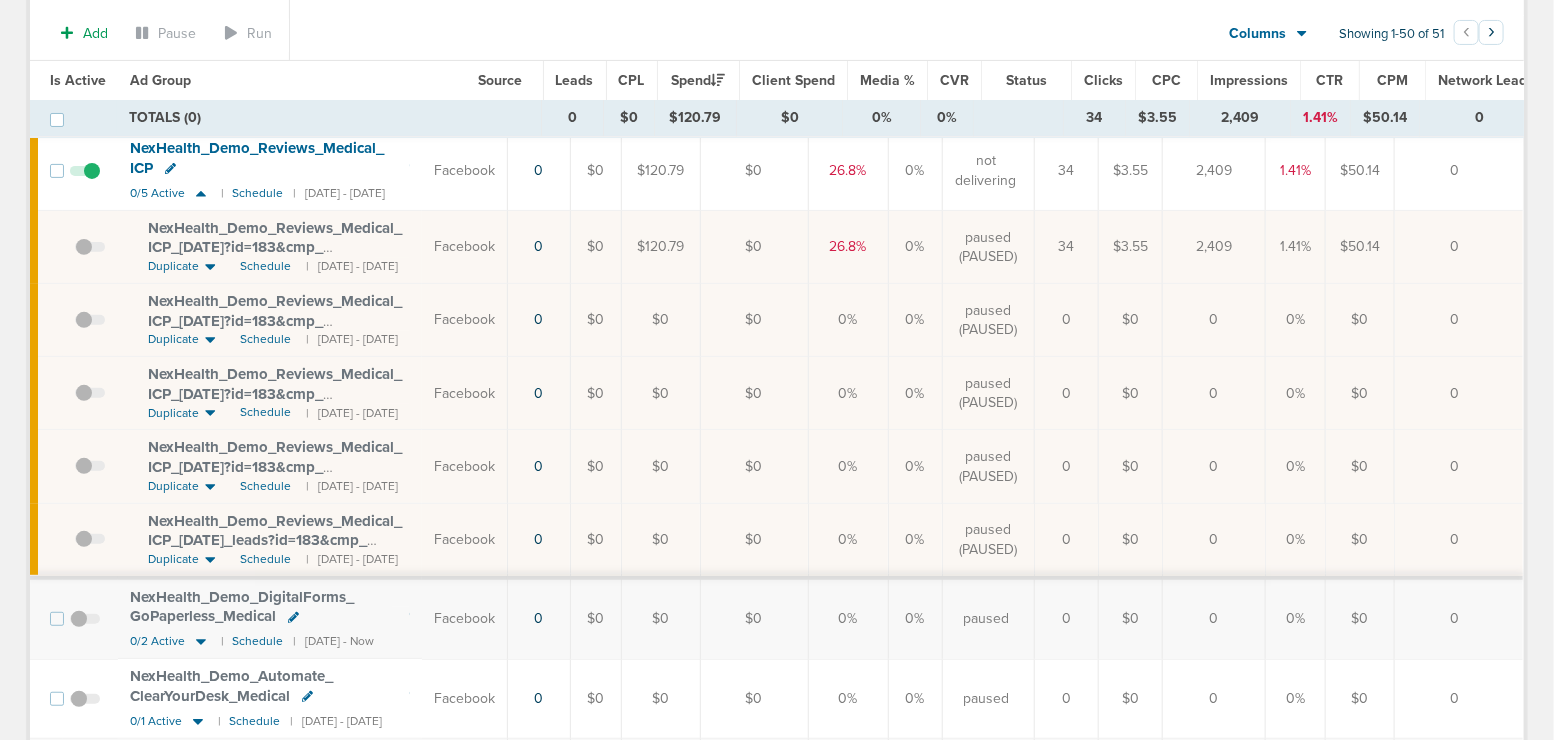 copy on "NexHealth_ Demo_ Reviews_ Medical_ ICP_ 2025.07.03" 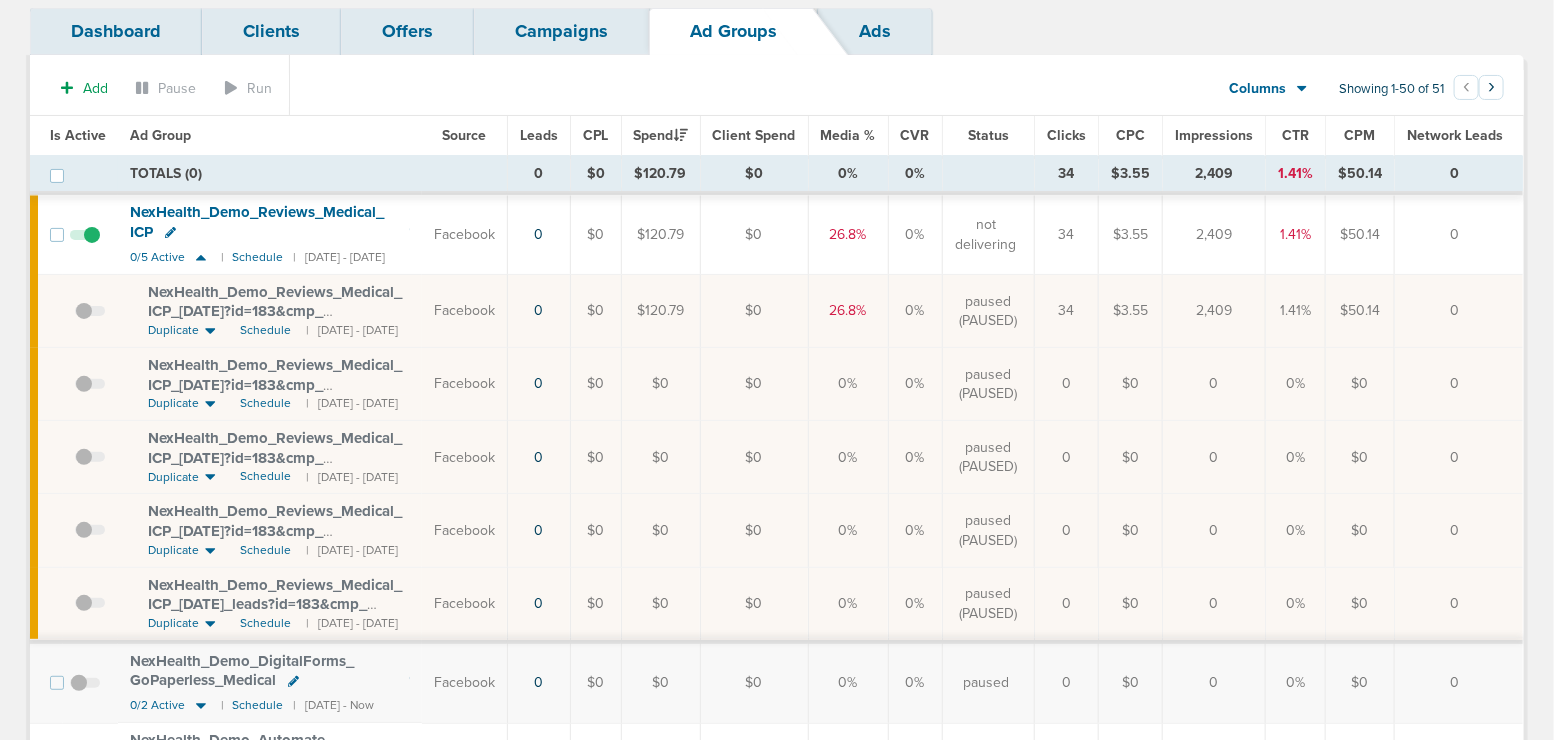scroll, scrollTop: 0, scrollLeft: 0, axis: both 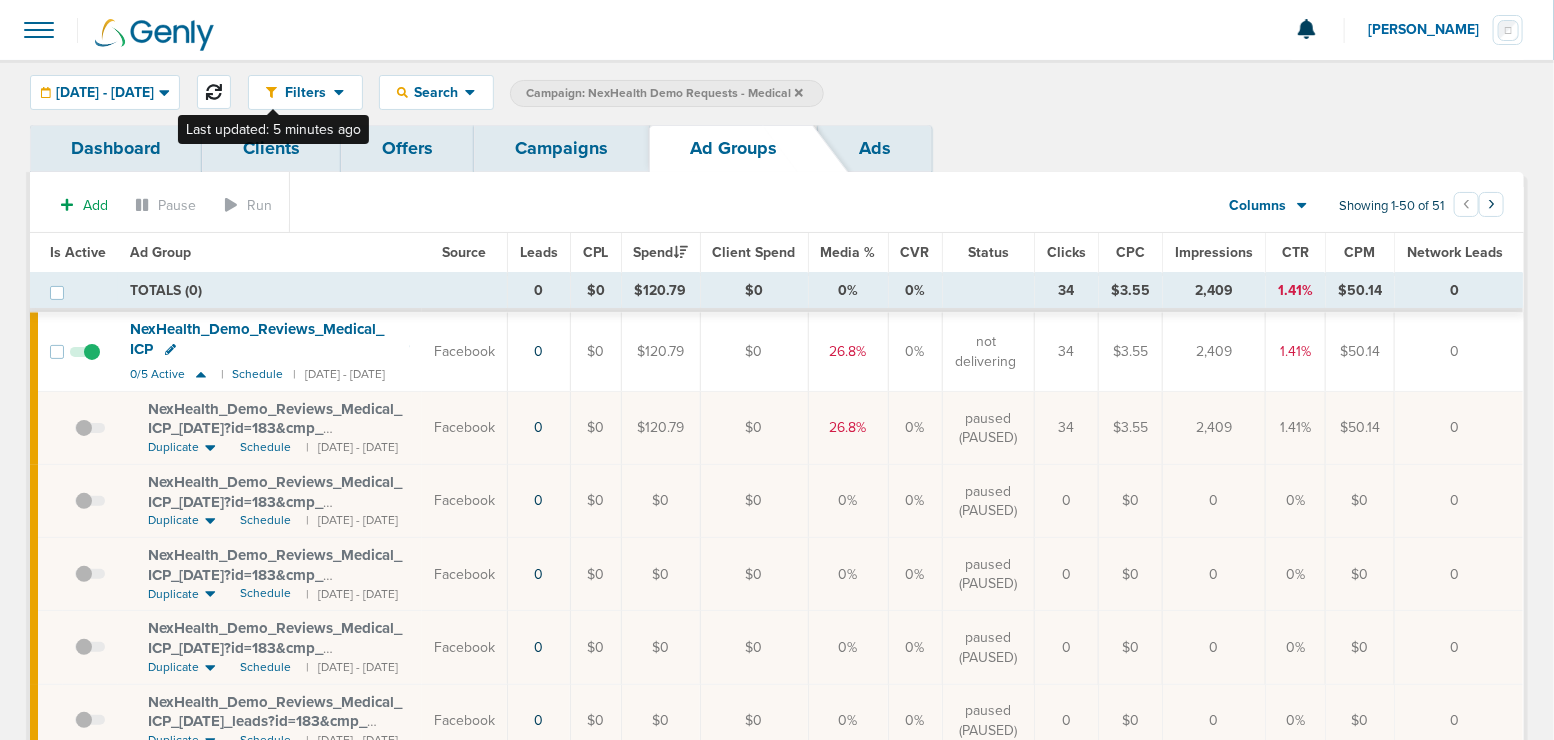 click 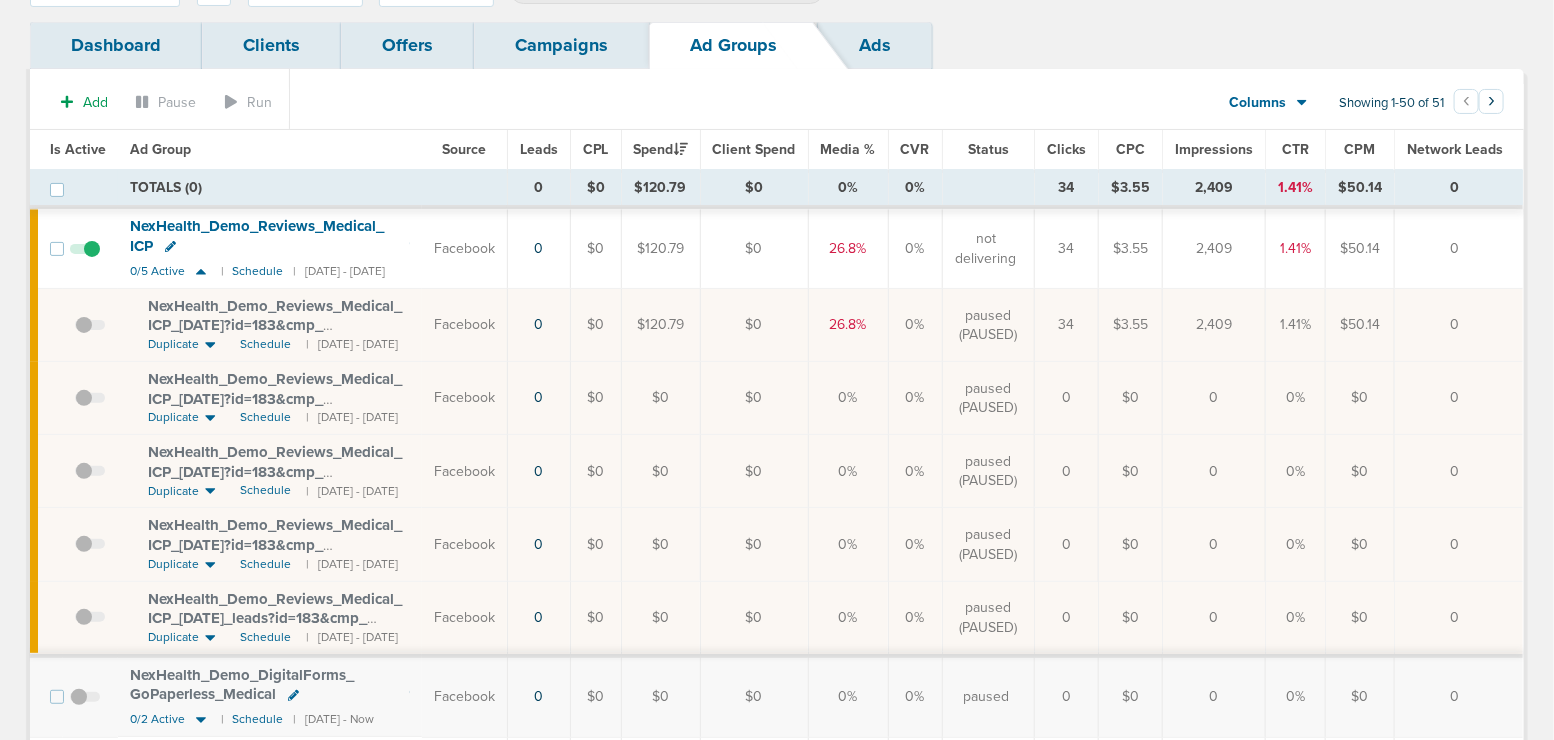 scroll, scrollTop: 176, scrollLeft: 0, axis: vertical 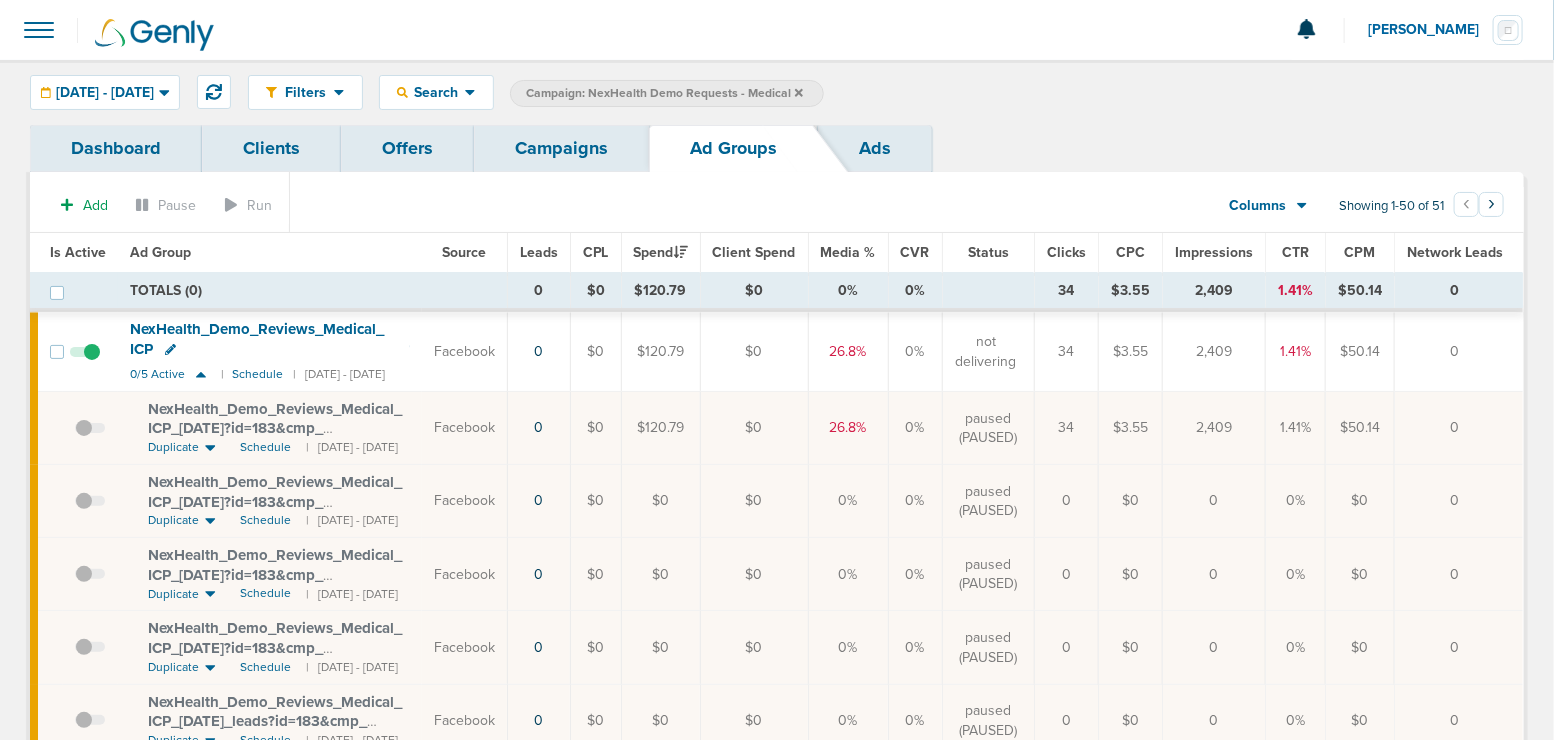 click on "Campaigns" at bounding box center [561, 148] 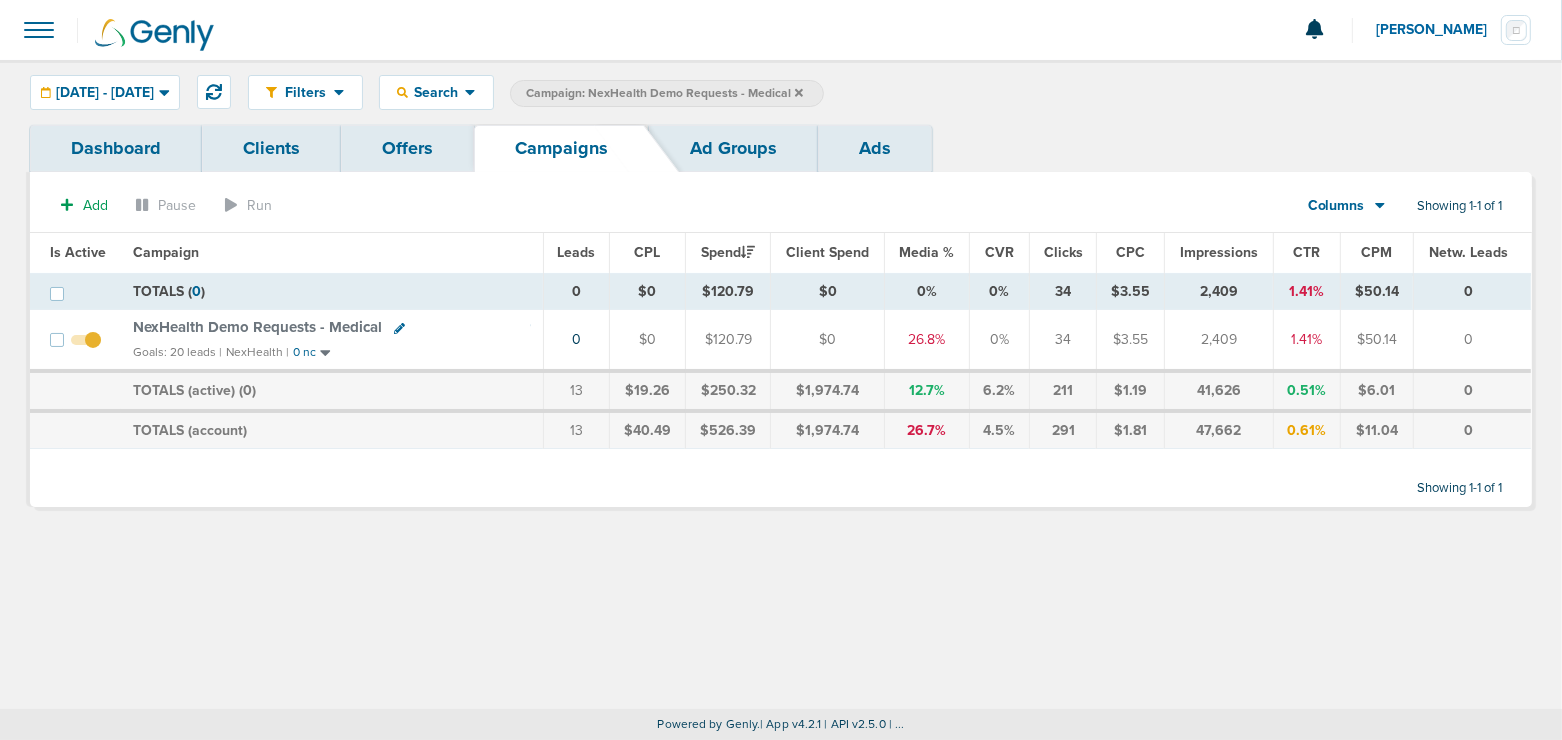 click 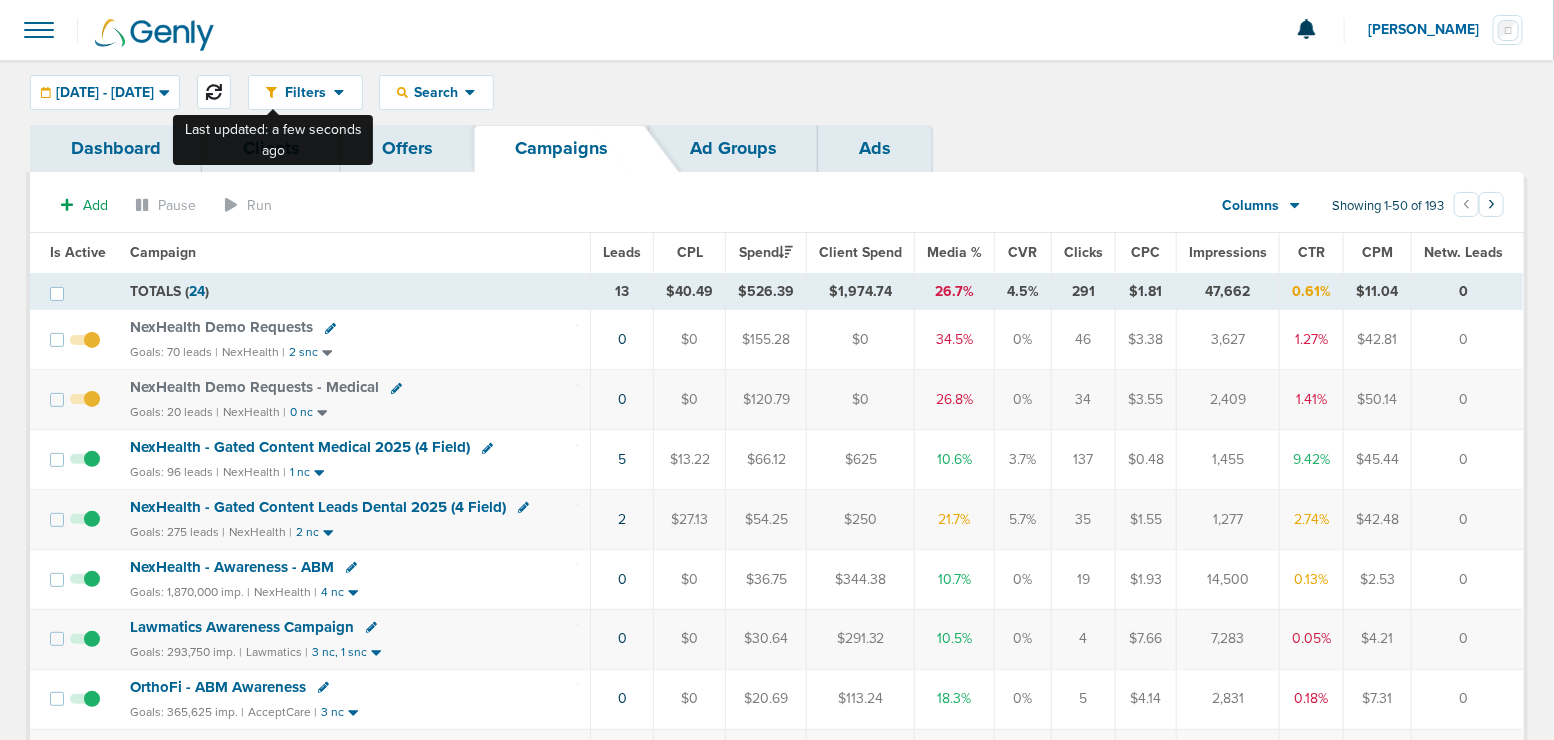 click 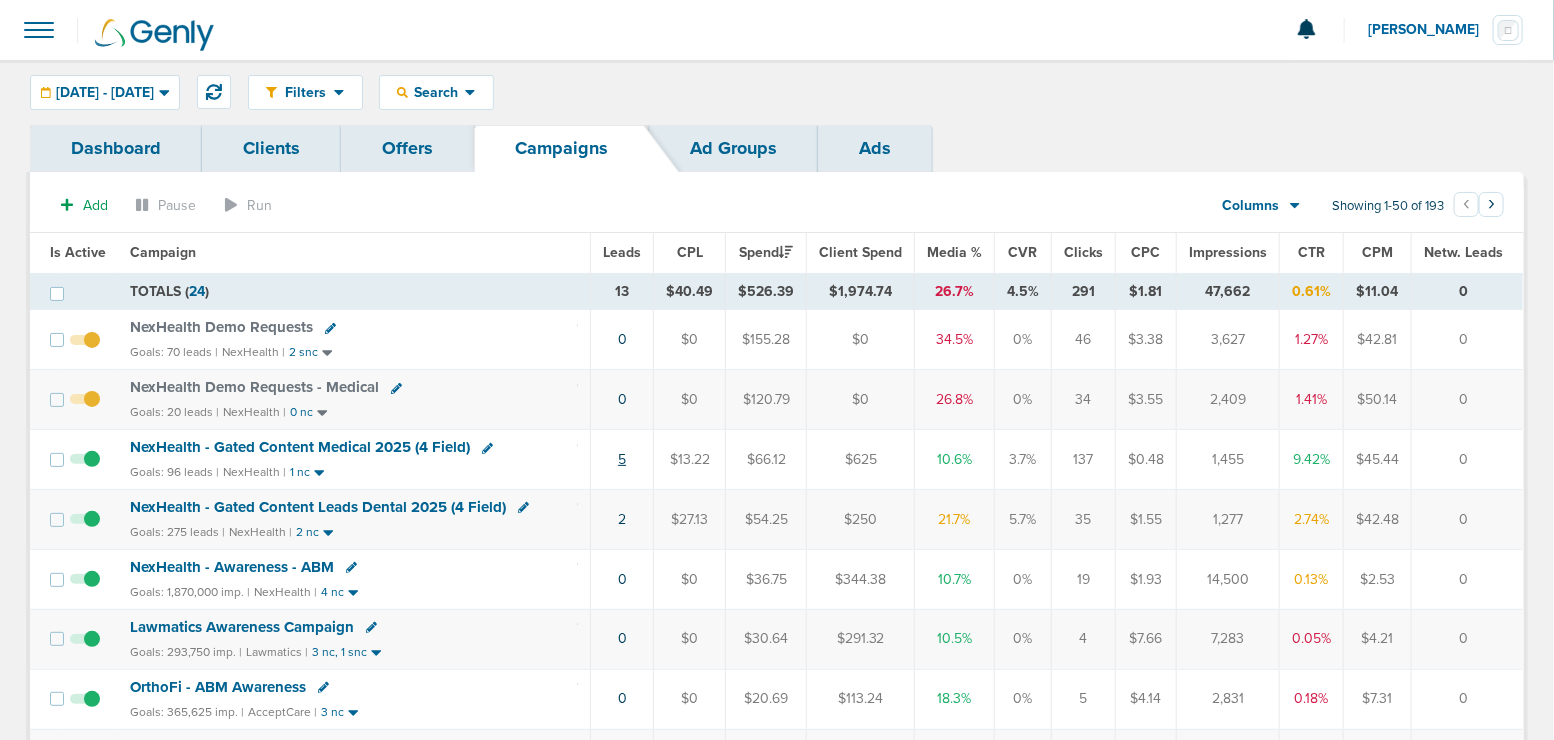 click on "5" at bounding box center (622, 459) 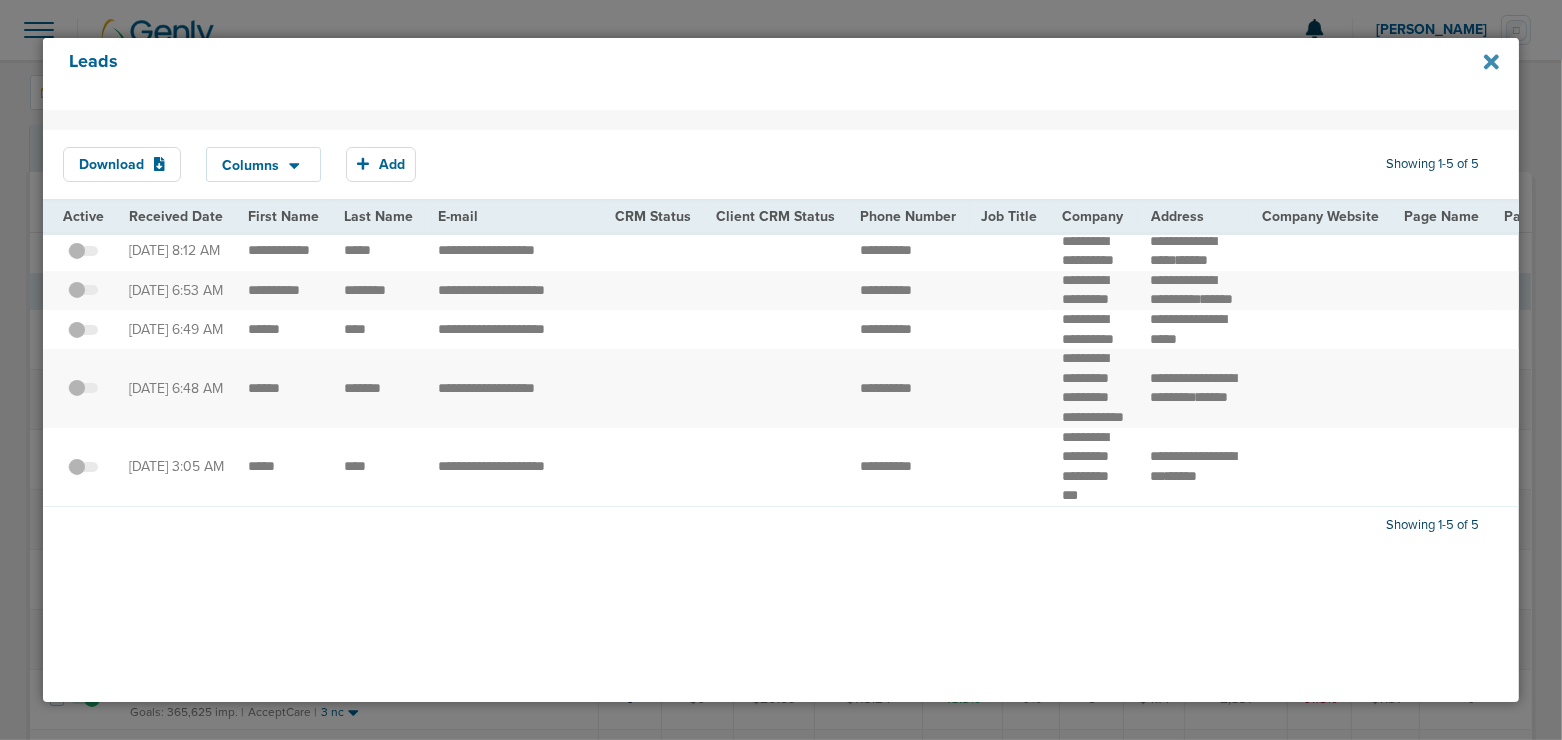 click 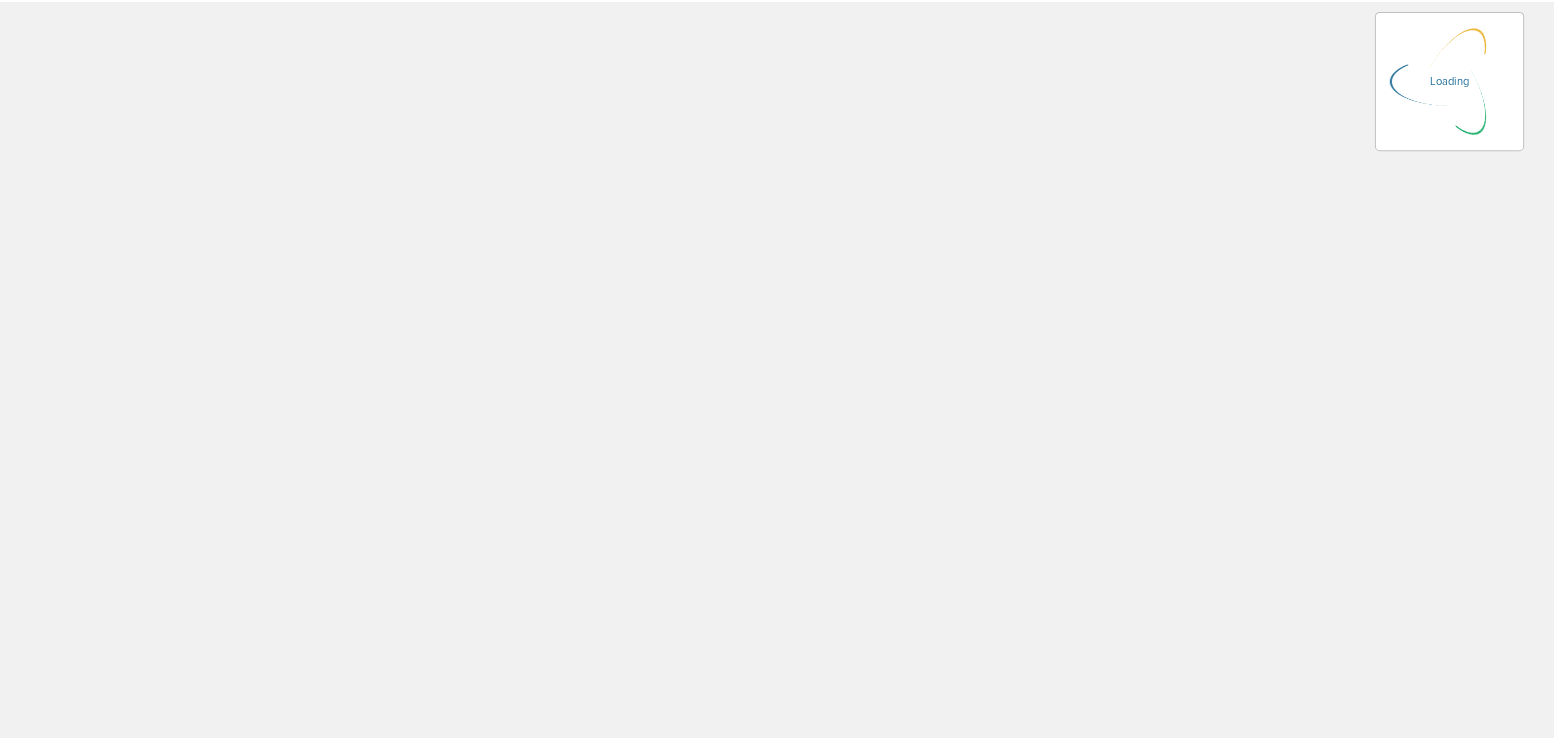 scroll, scrollTop: 0, scrollLeft: 0, axis: both 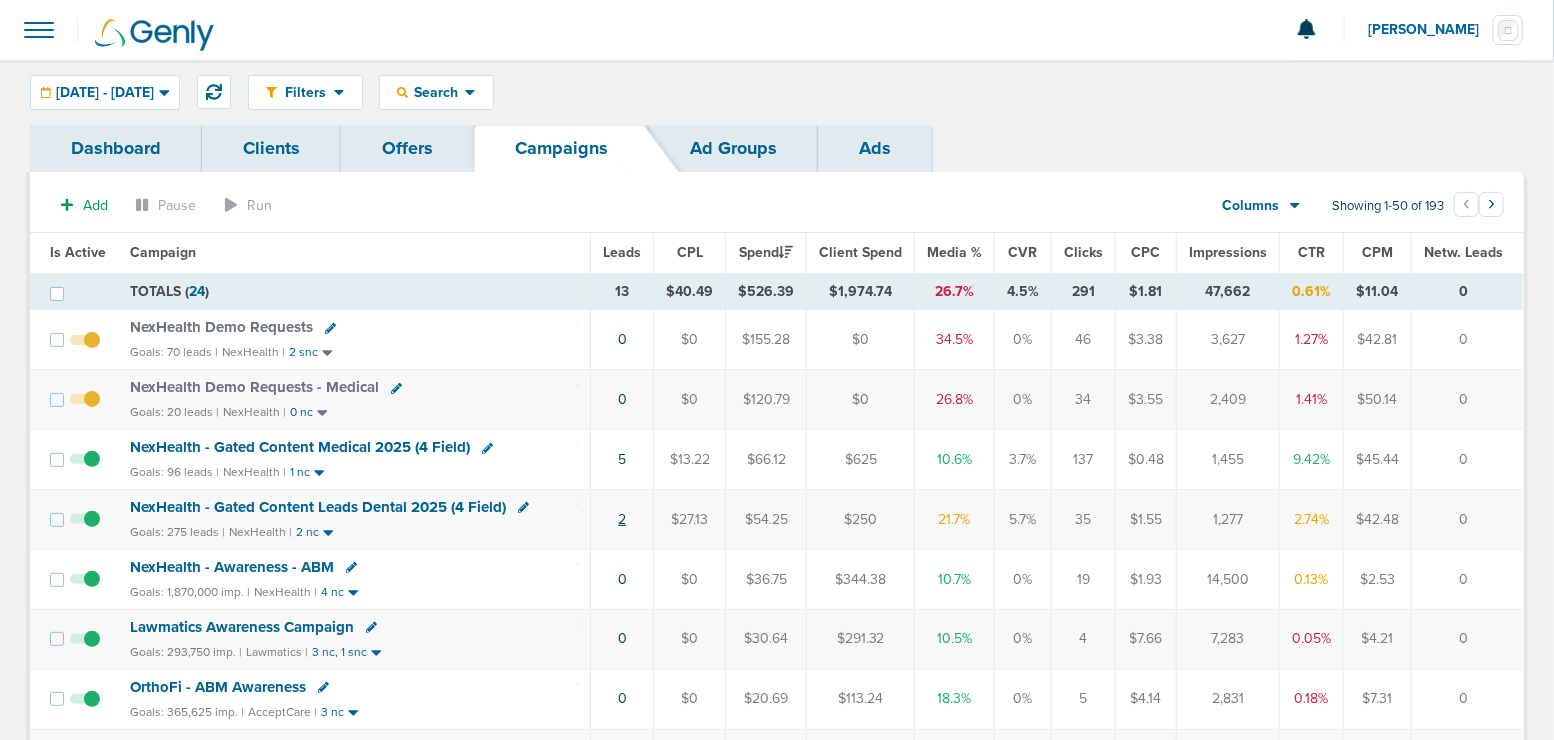 click on "2" at bounding box center (622, 519) 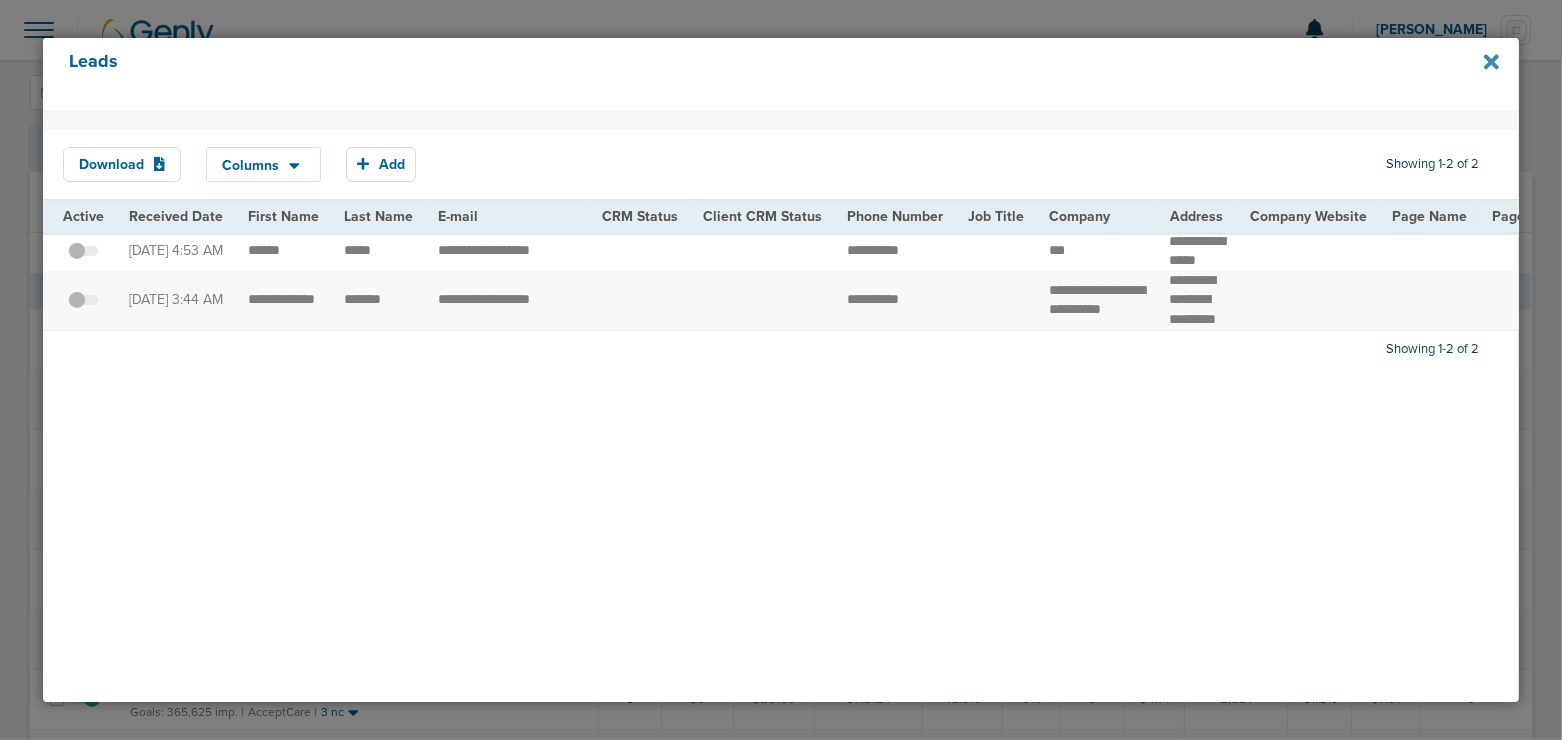 click 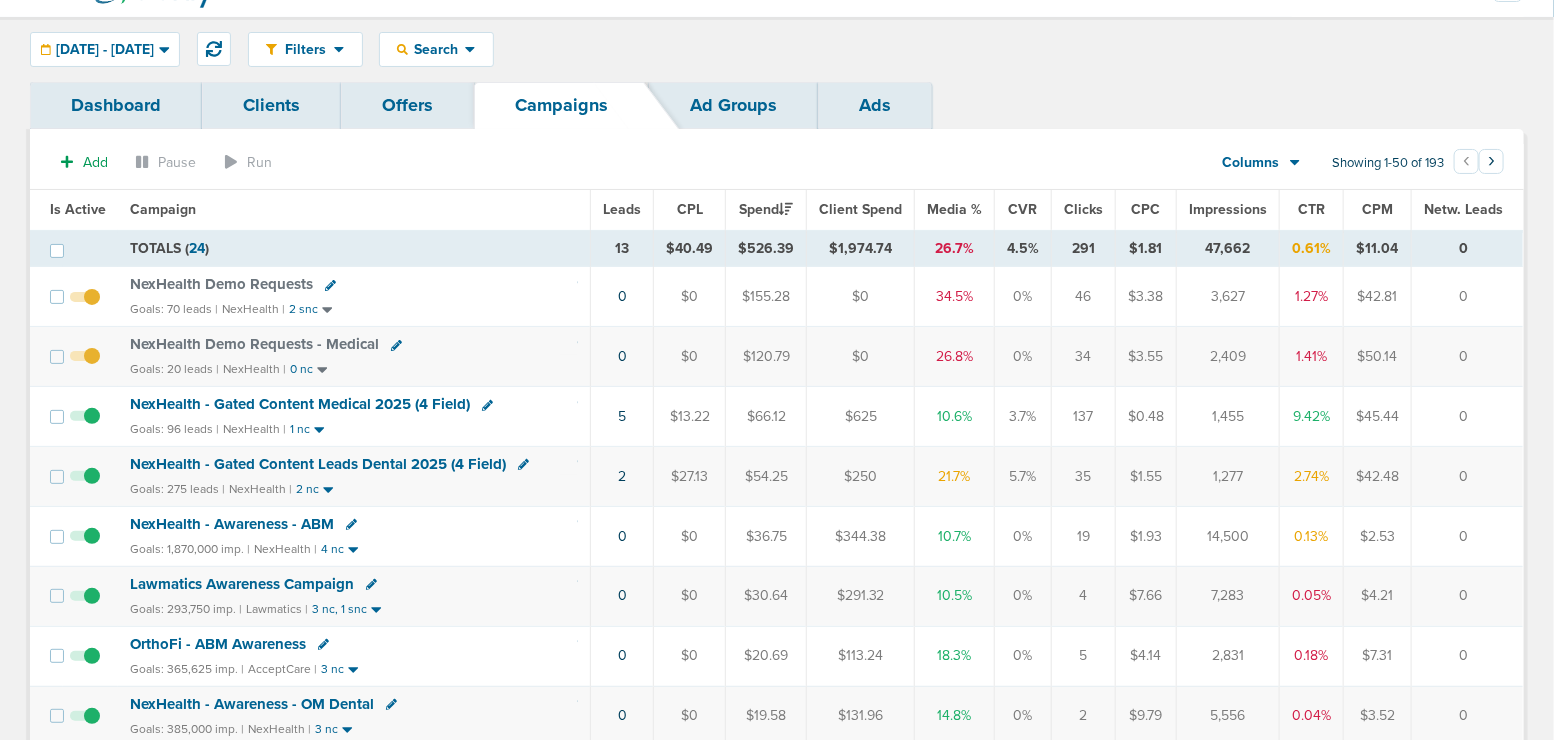 scroll, scrollTop: 0, scrollLeft: 0, axis: both 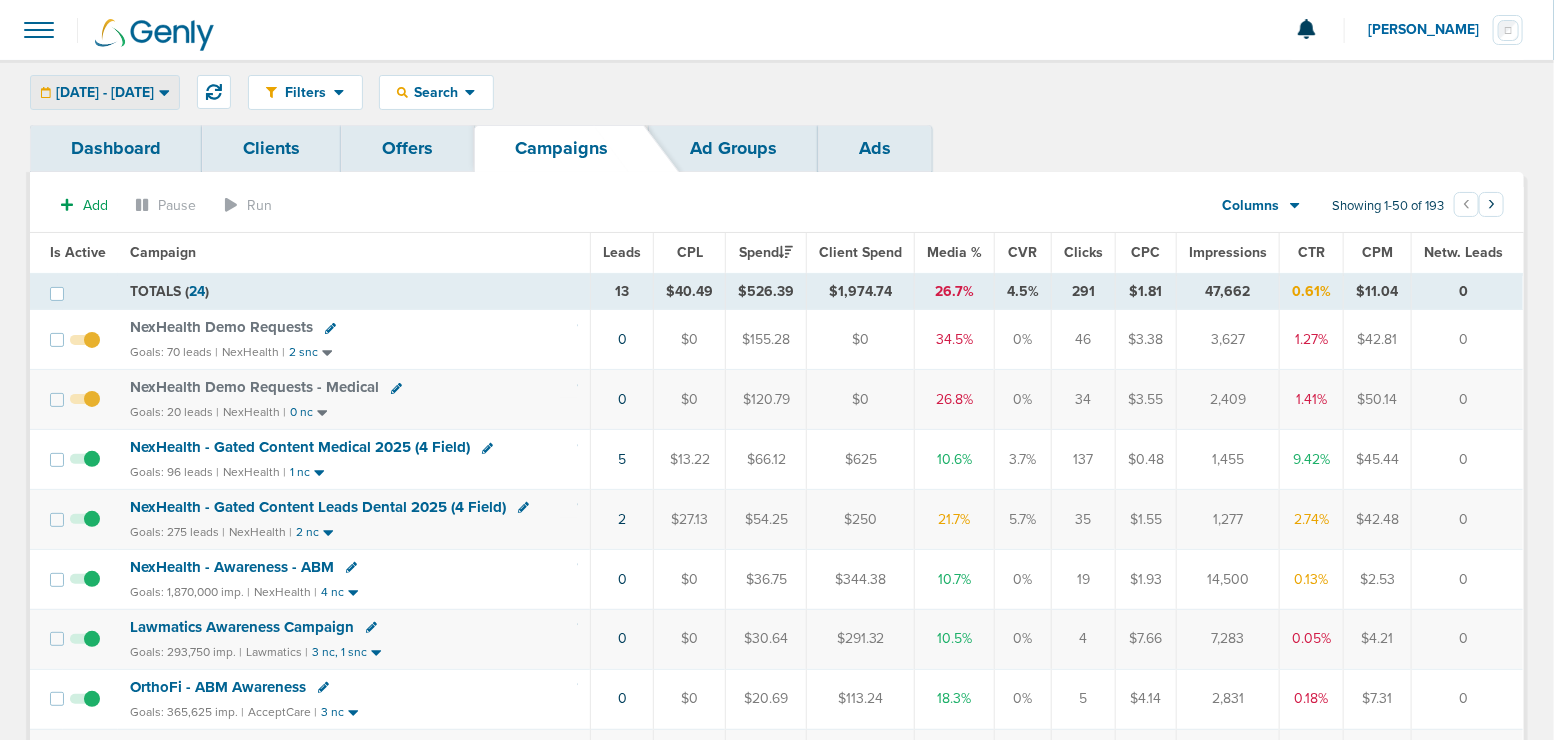 click on "[DATE] - [DATE]" at bounding box center [105, 93] 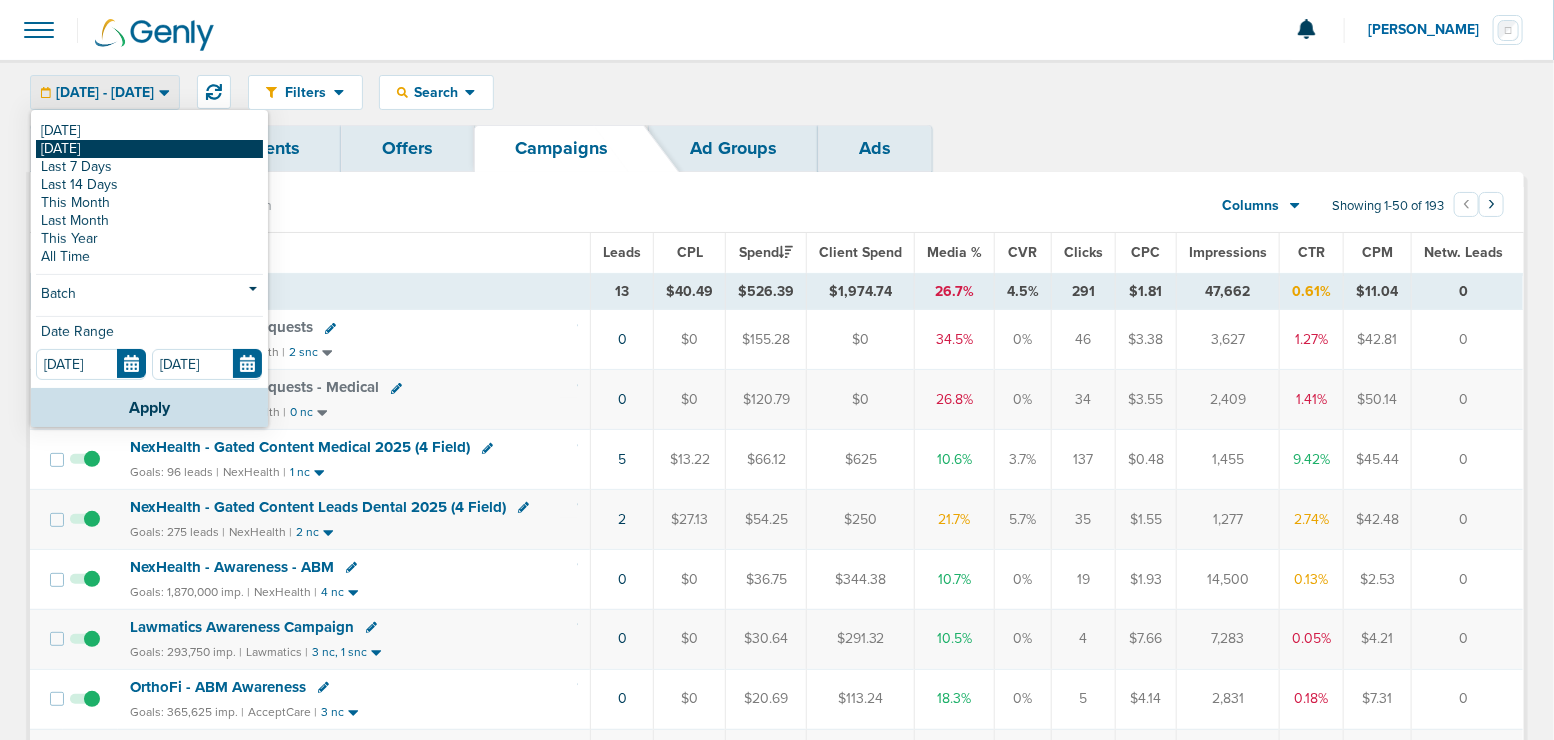 click on "[DATE]" at bounding box center [149, 149] 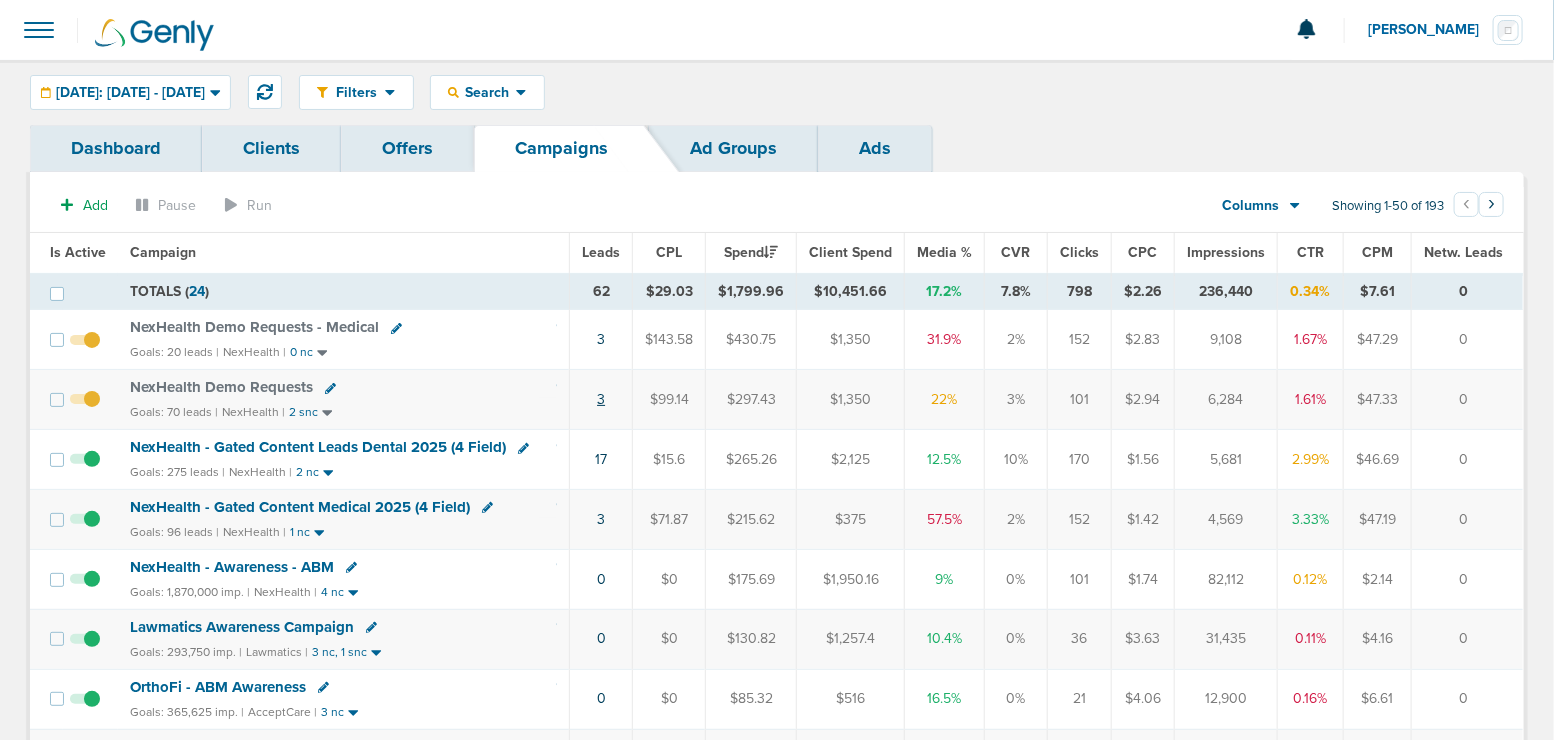 click on "3" at bounding box center (601, 399) 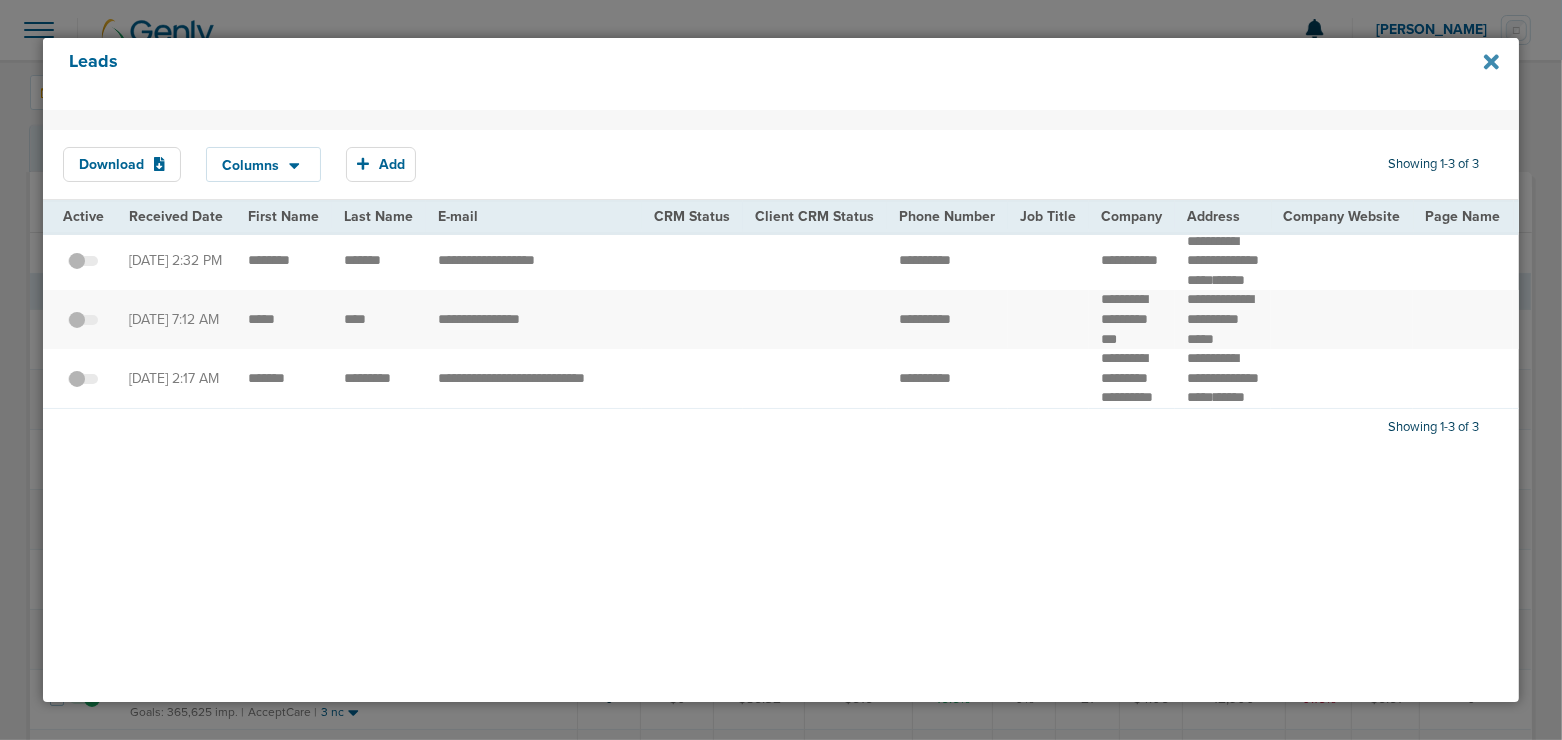 click 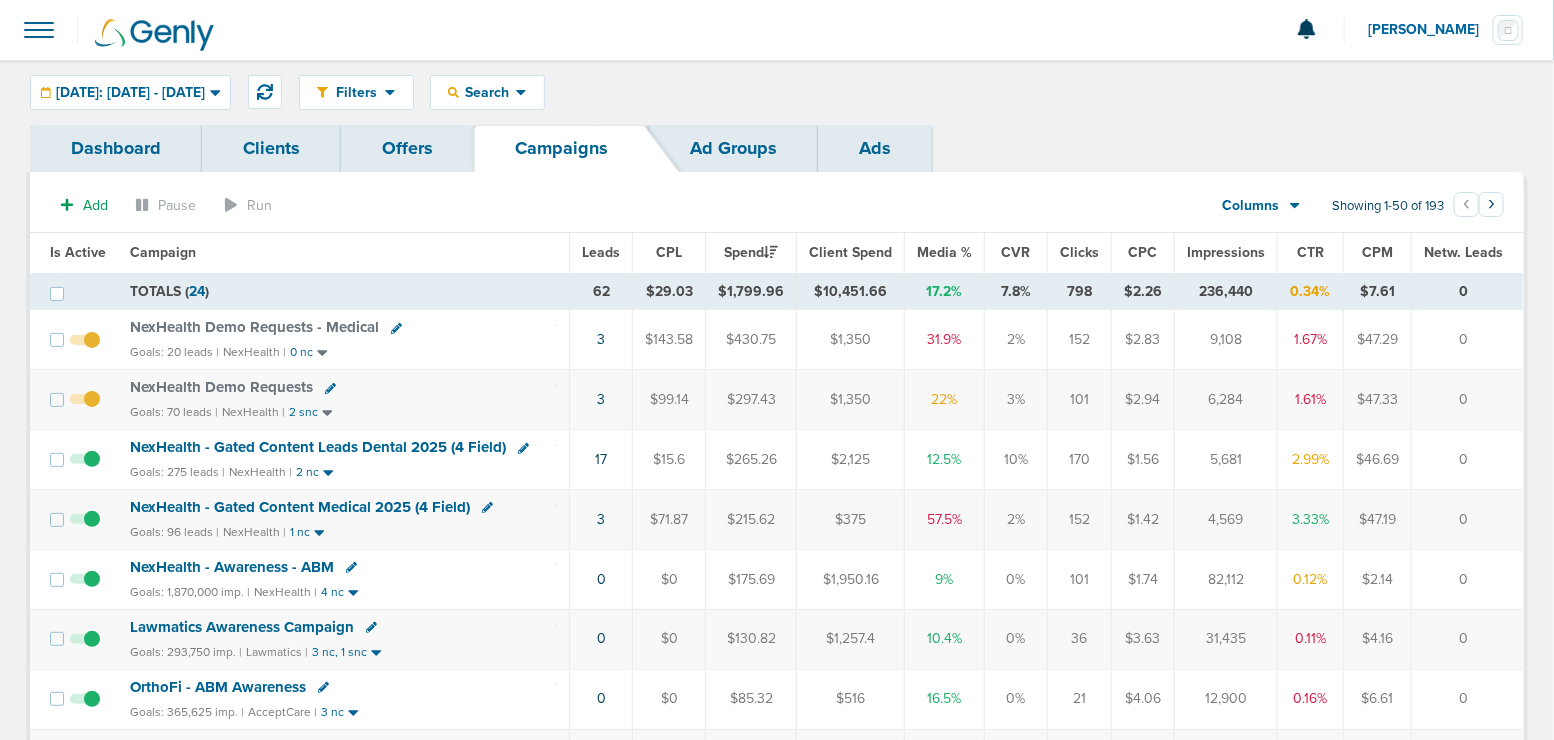 click on "NexHealth Demo Requests" at bounding box center [221, 387] 